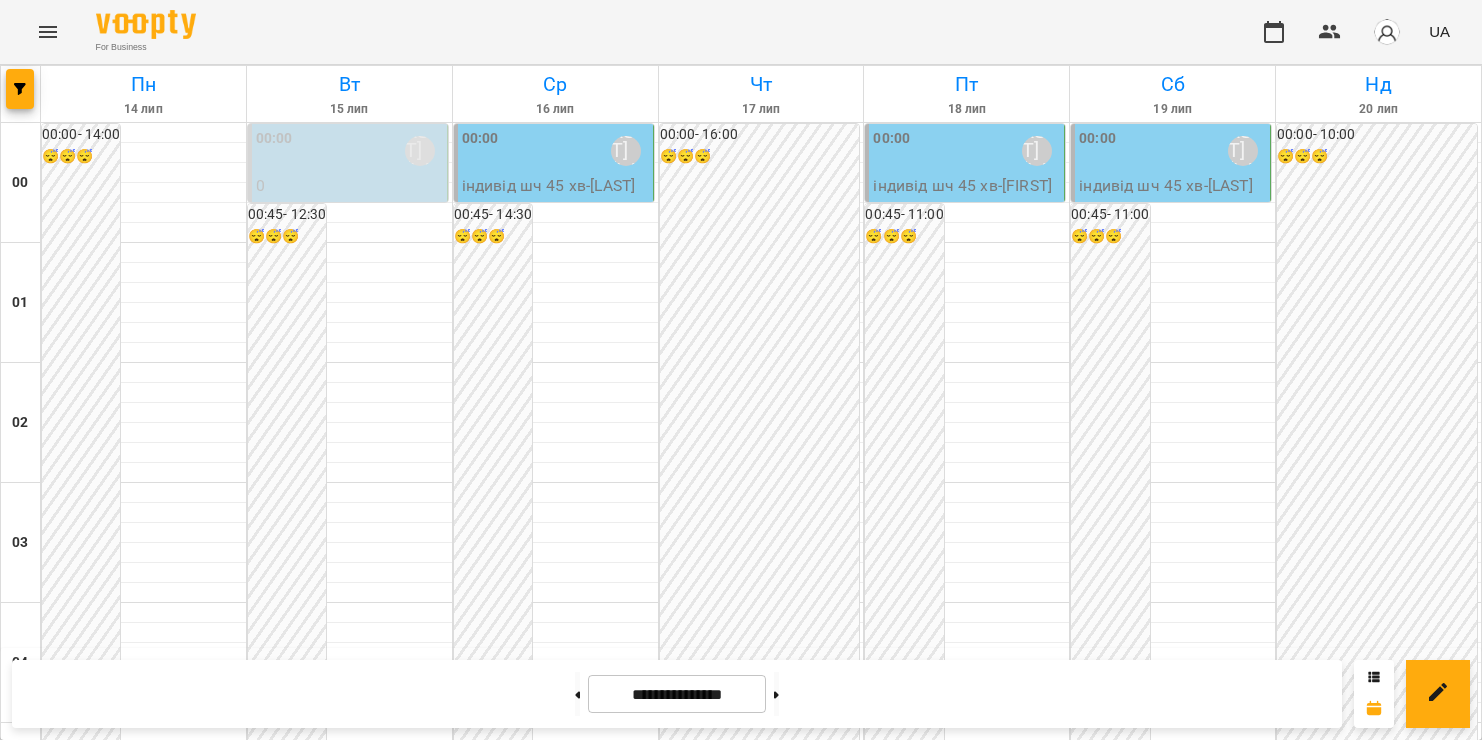 scroll, scrollTop: 0, scrollLeft: 0, axis: both 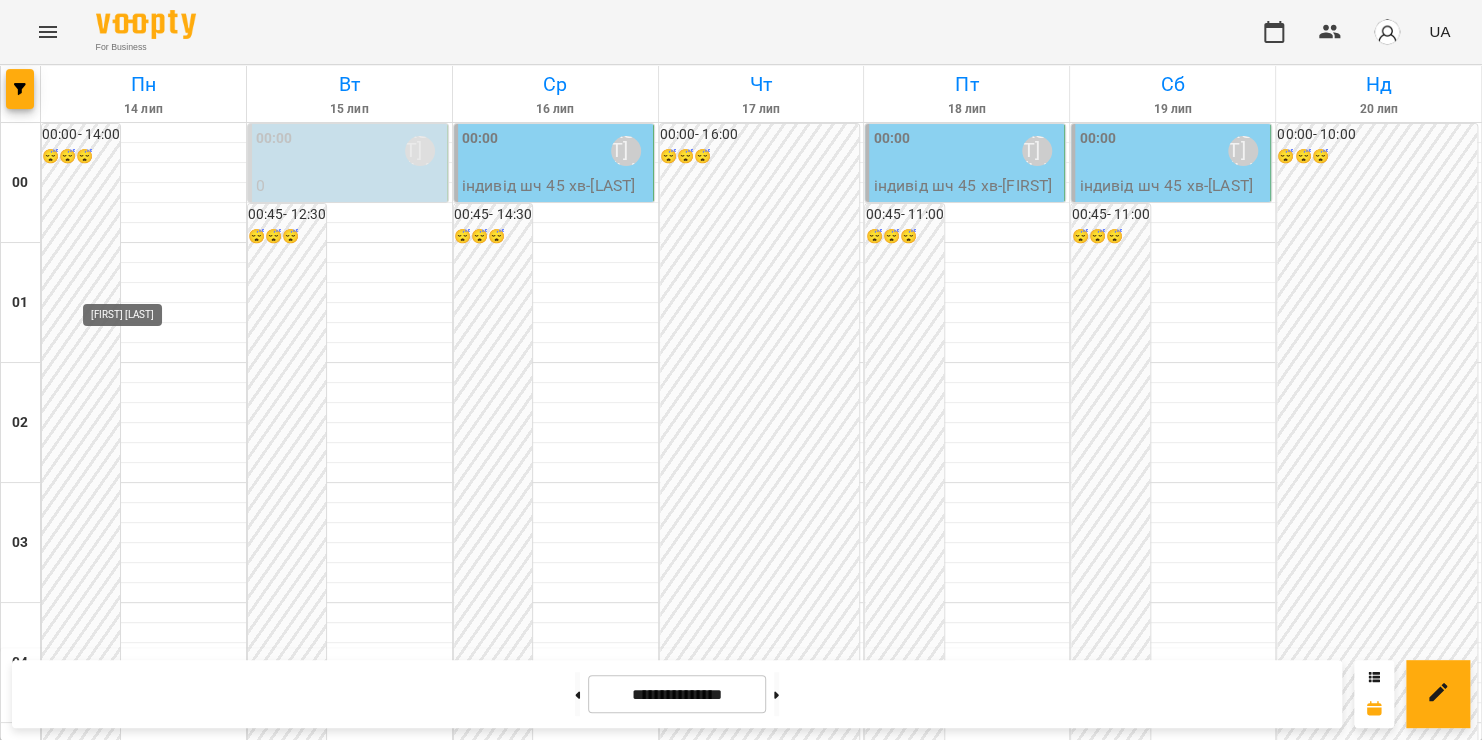 click on "[FIRST] [LAST]" at bounding box center [134, 1951] 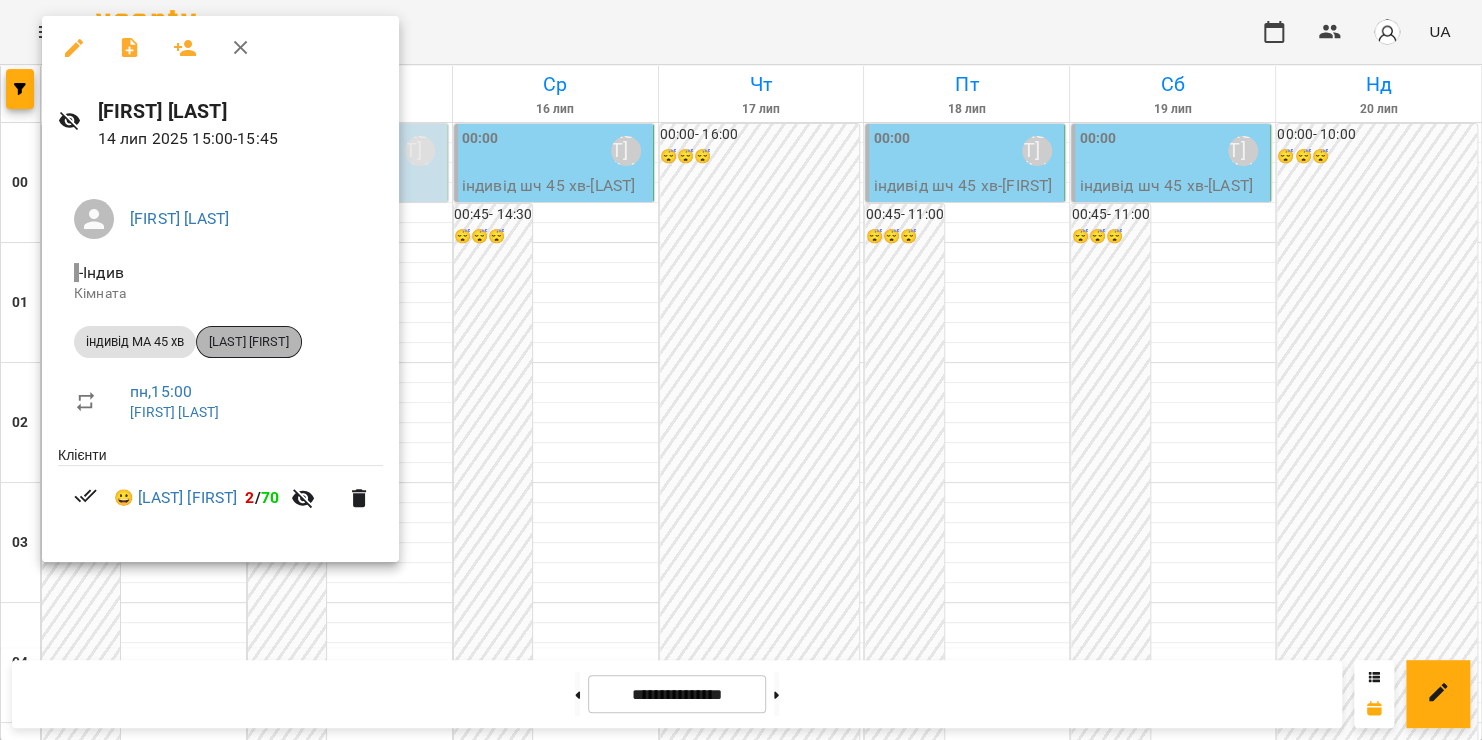 click on "[LAST] [FIRST]" at bounding box center (249, 342) 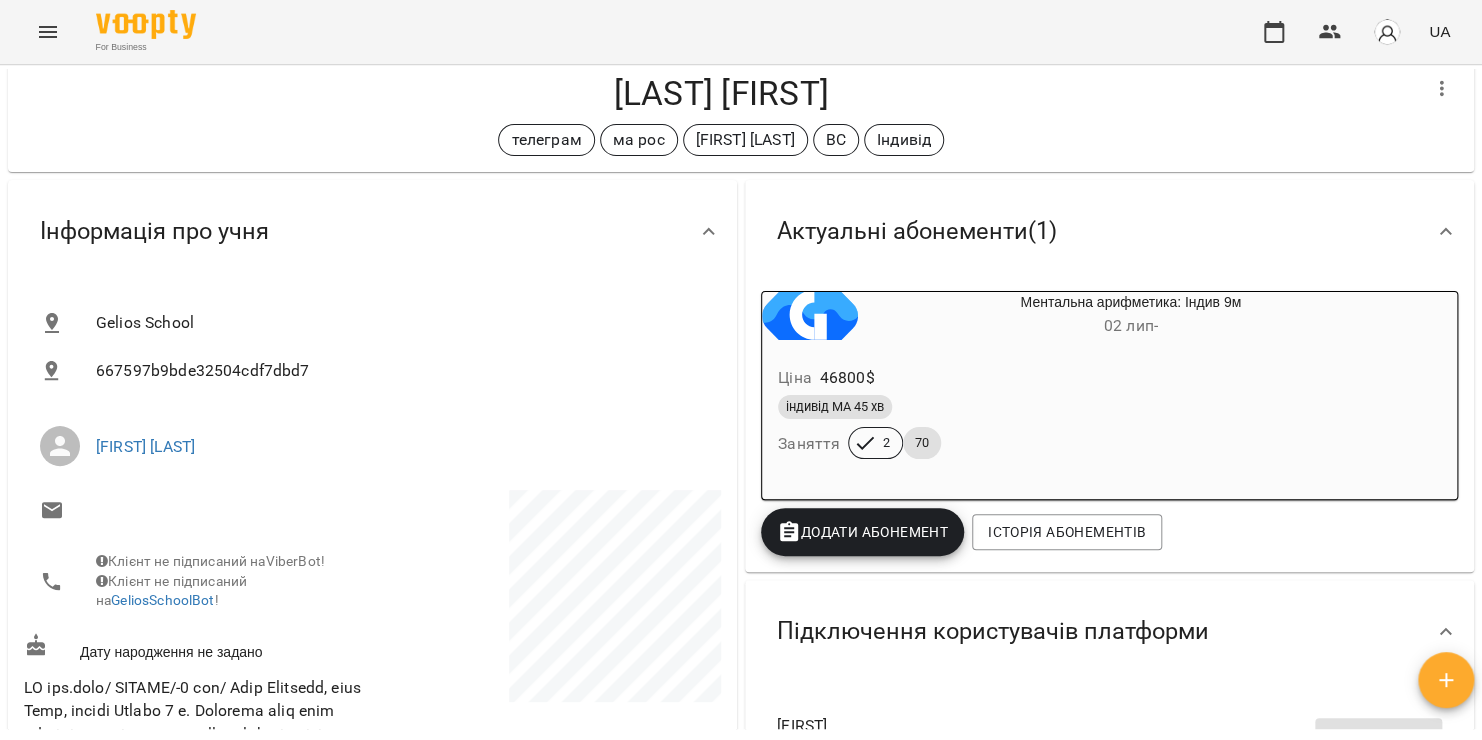 scroll, scrollTop: 0, scrollLeft: 0, axis: both 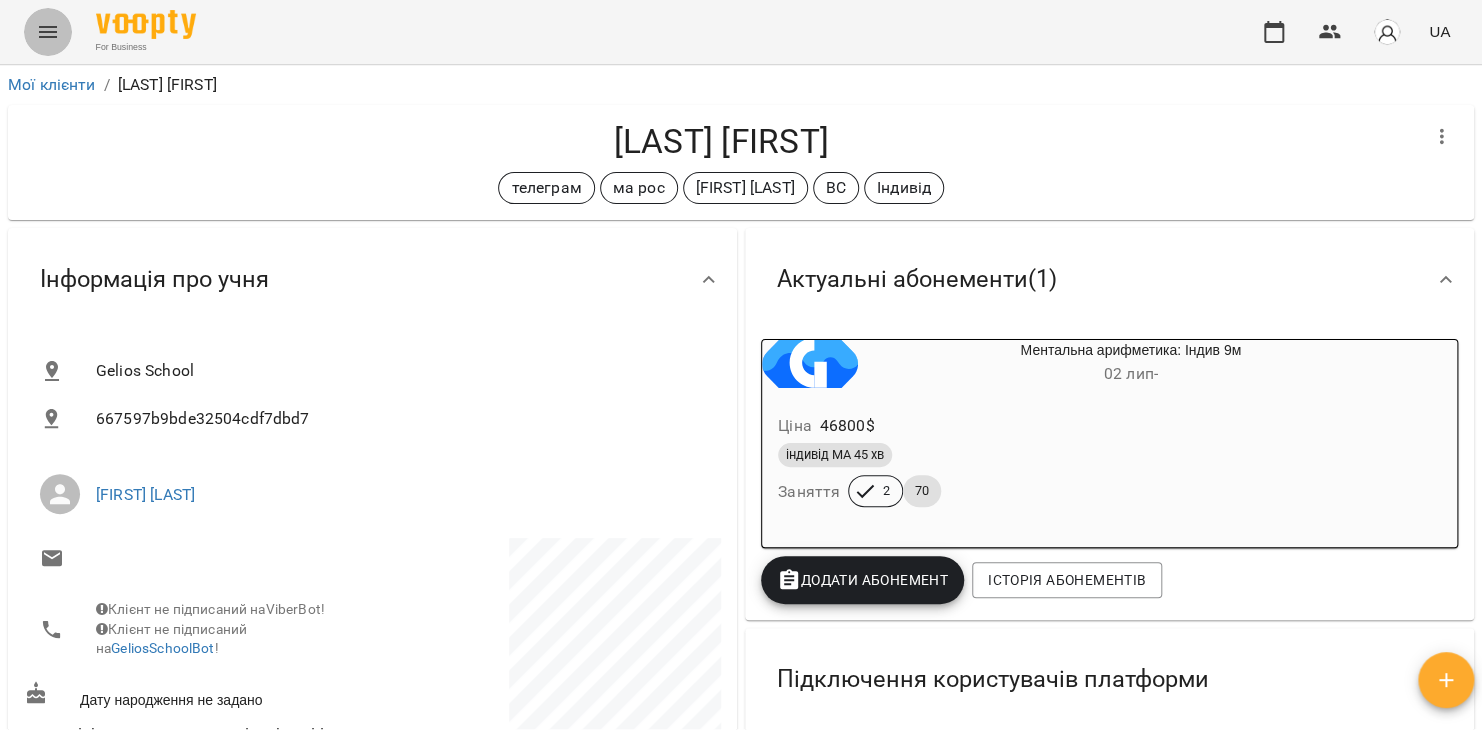 click at bounding box center (48, 32) 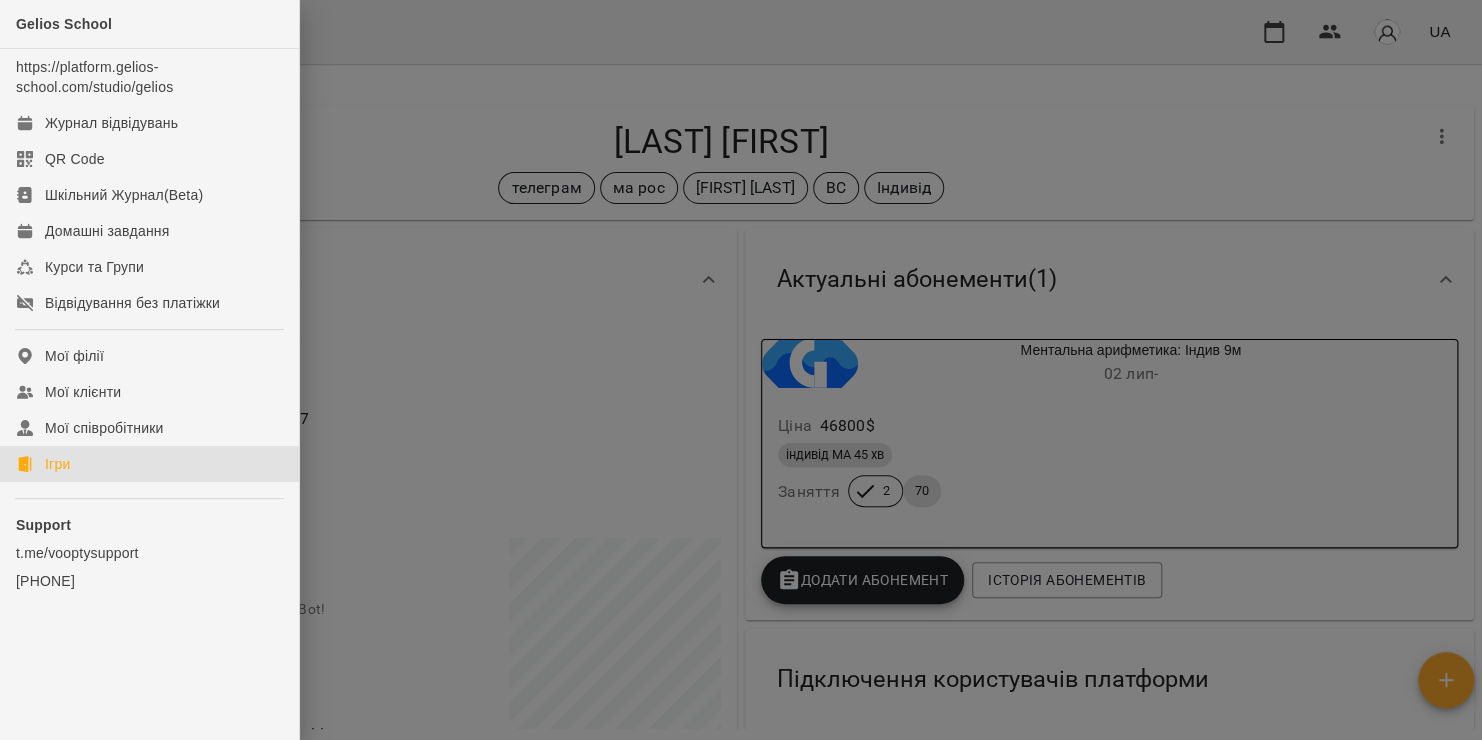 click on "Ігри" 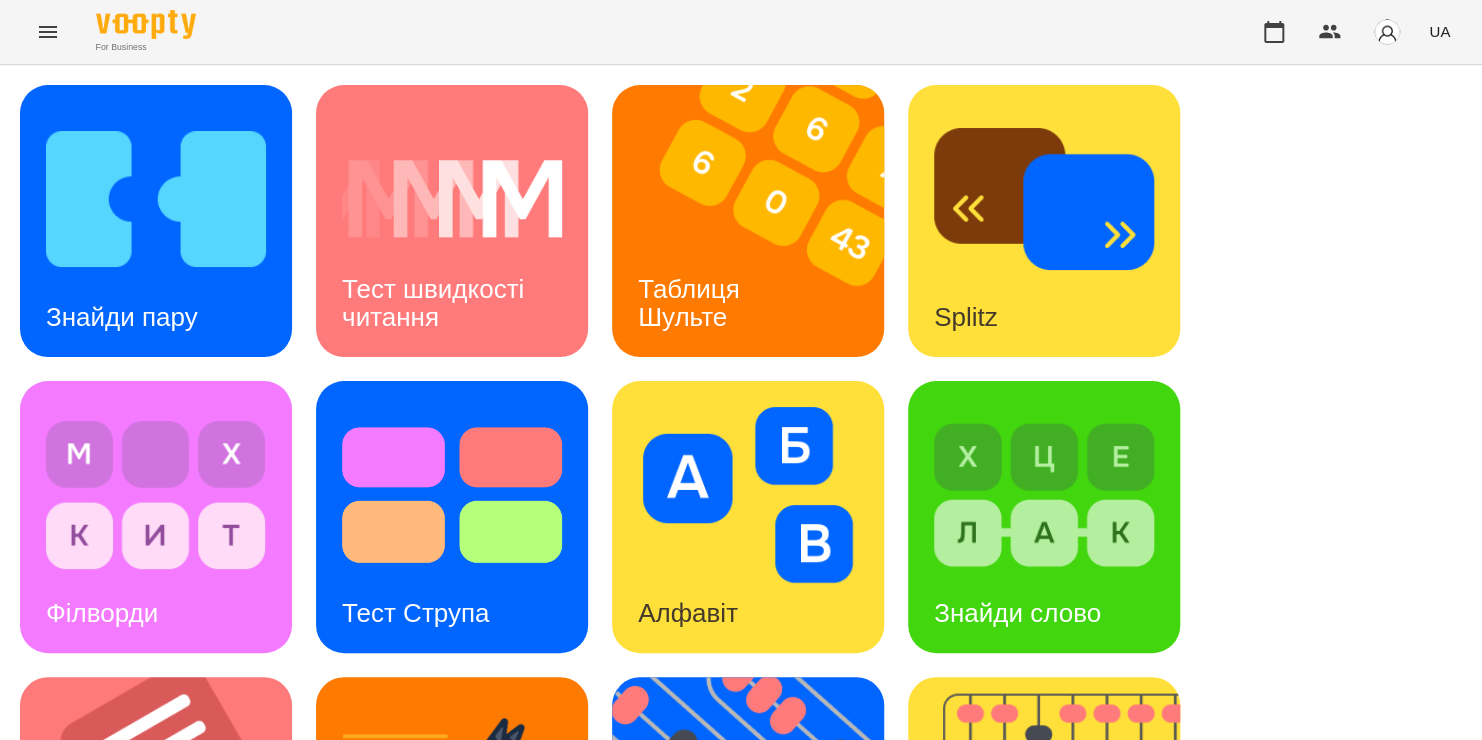 scroll, scrollTop: 752, scrollLeft: 0, axis: vertical 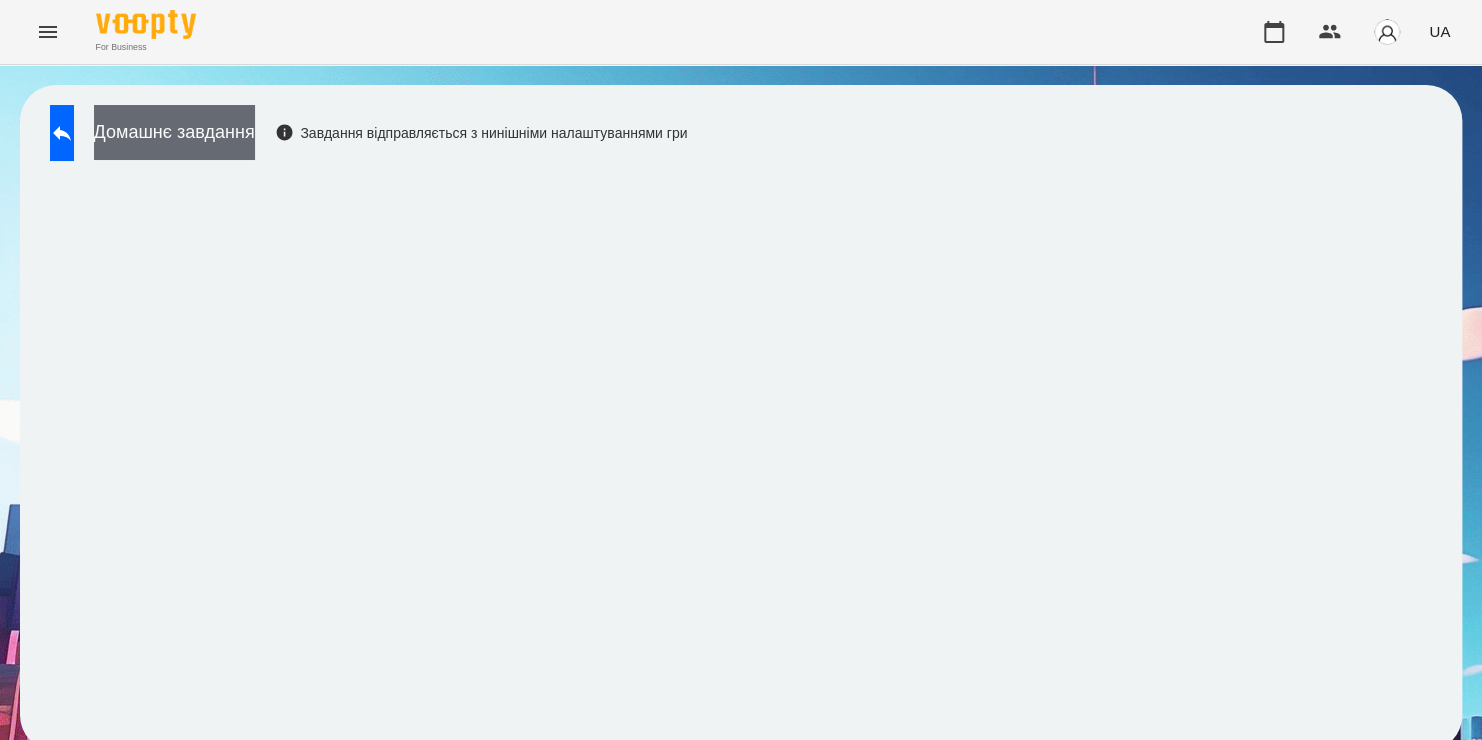 click on "Домашнє завдання" at bounding box center [174, 132] 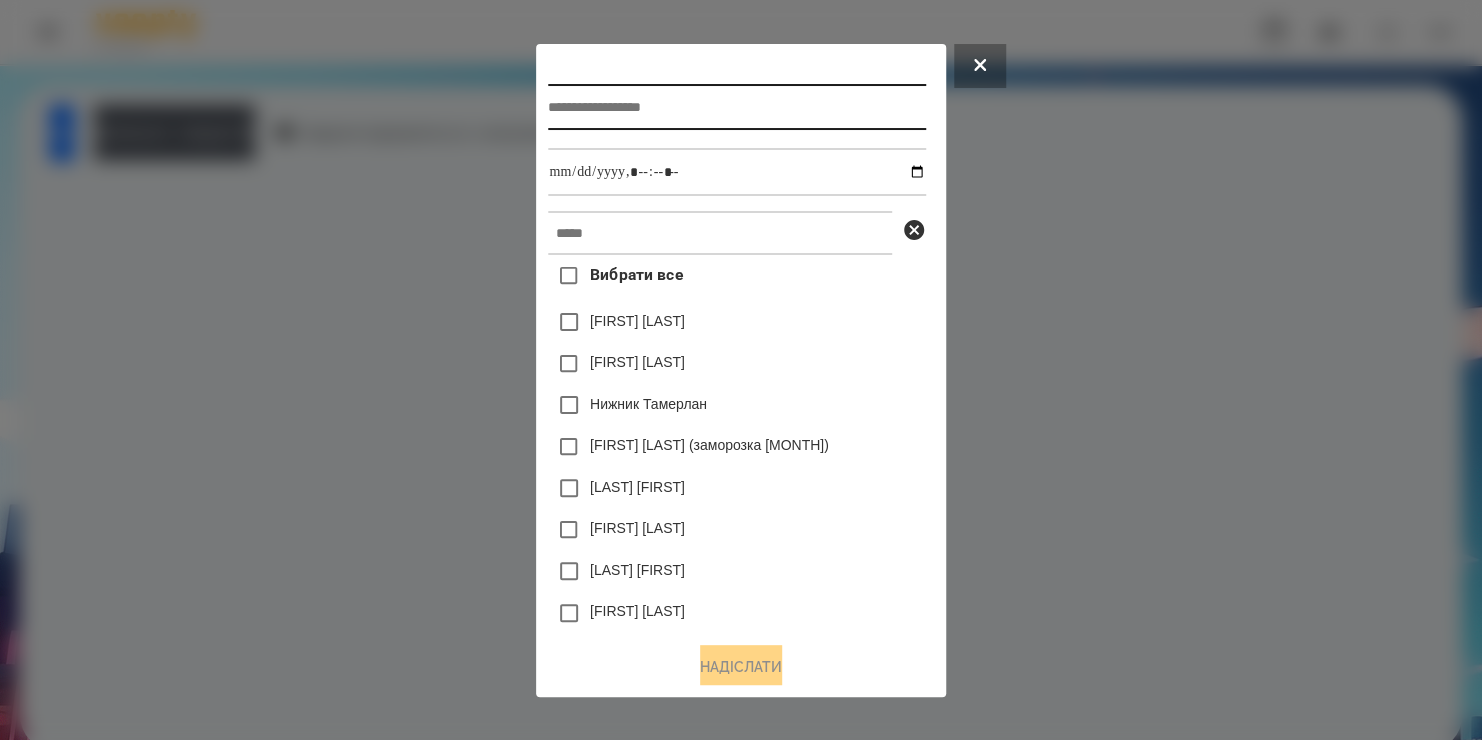 click at bounding box center (736, 107) 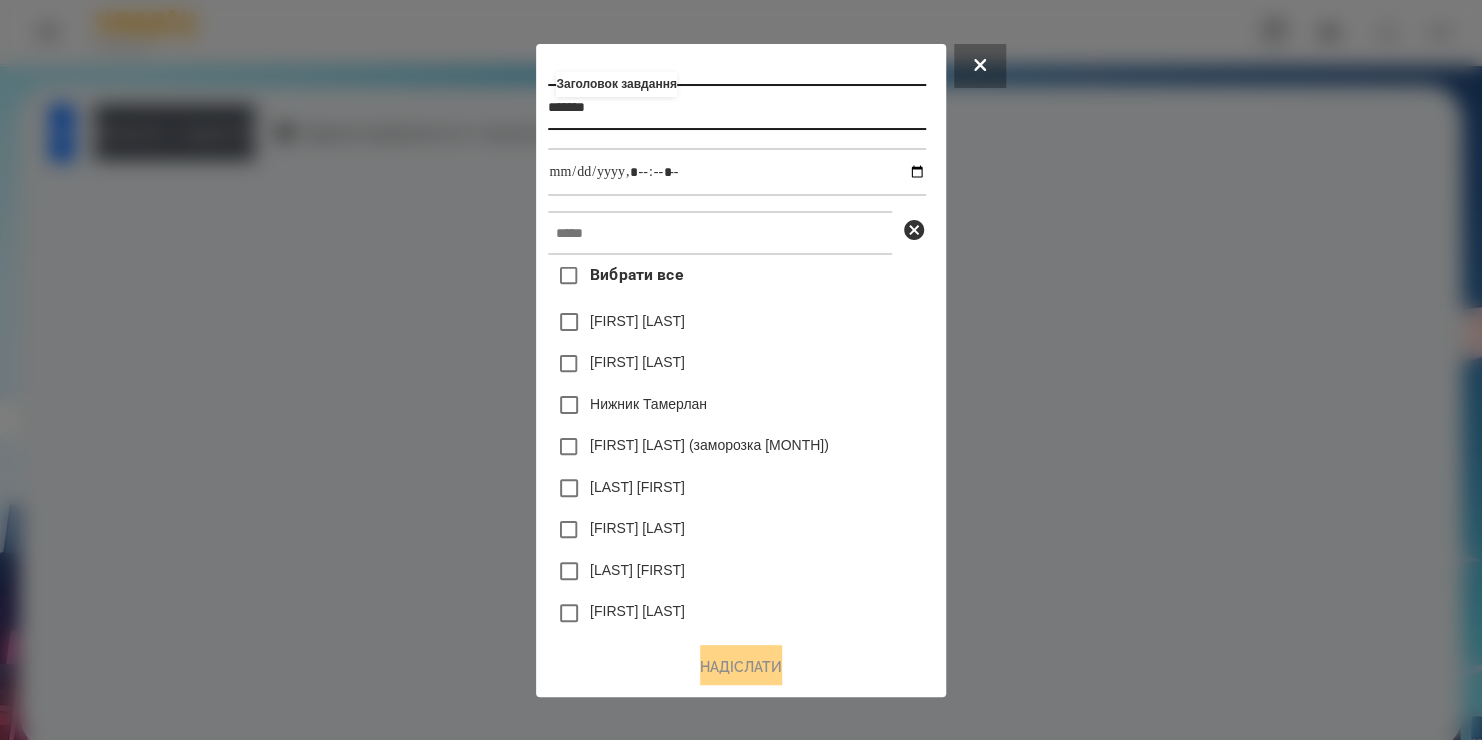 type on "*******" 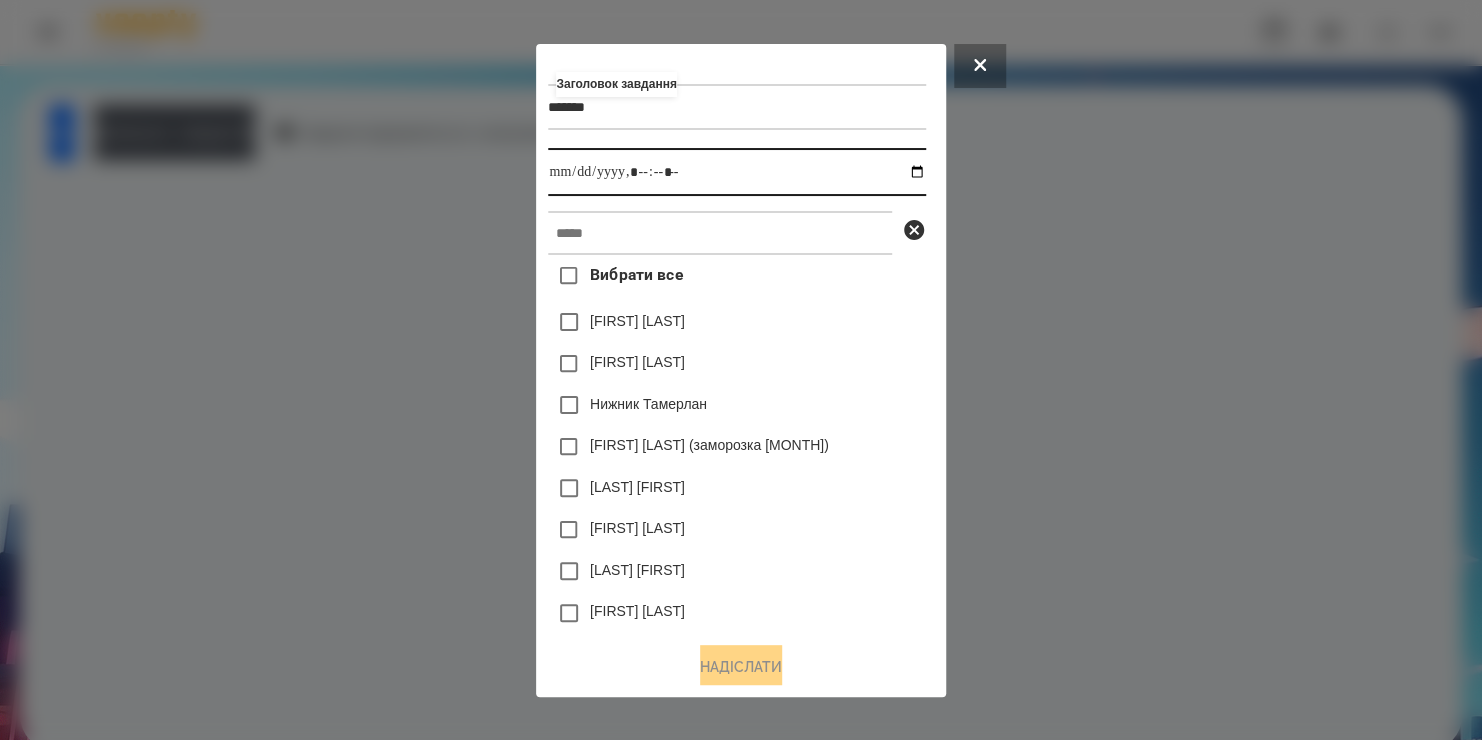 click at bounding box center (736, 172) 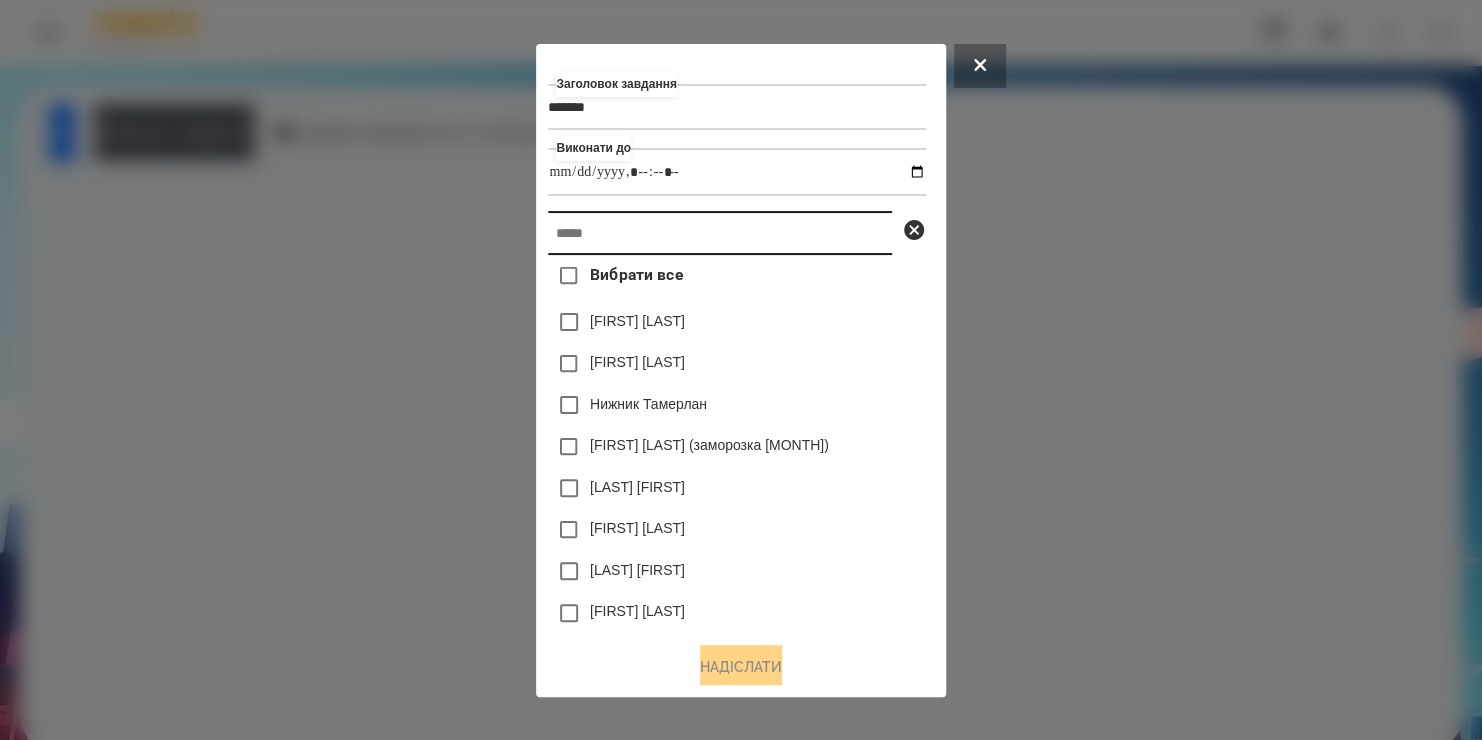 type on "**********" 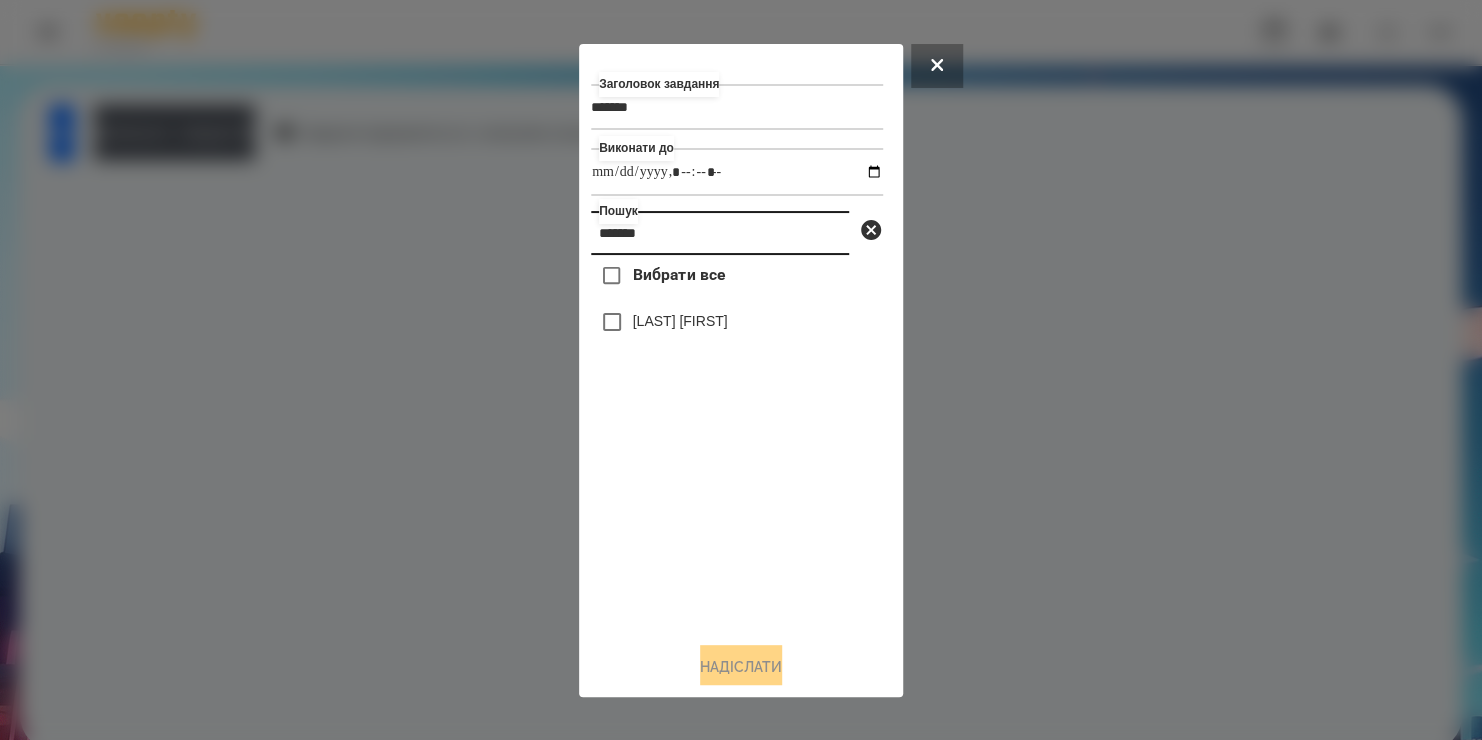 type on "*******" 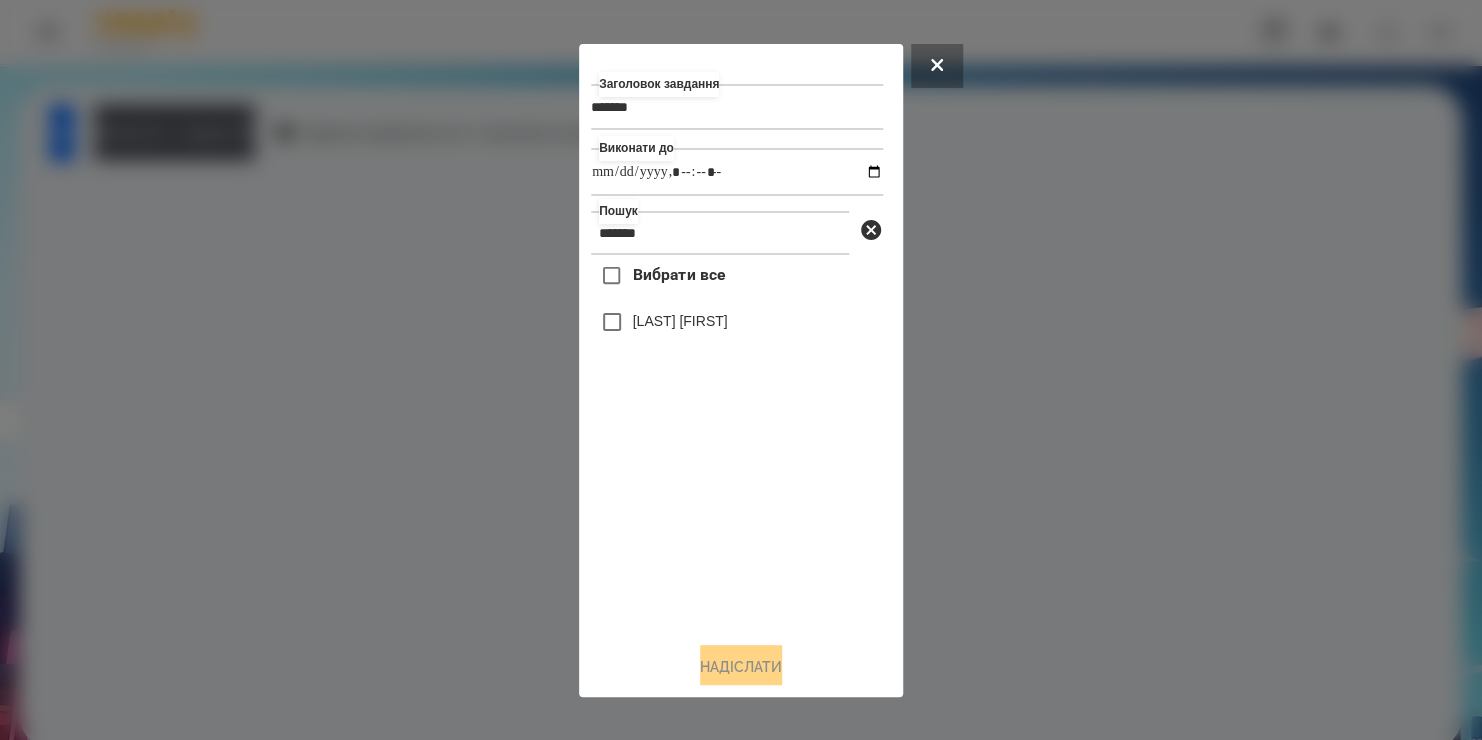 click on "[LAST] [FIRST]" at bounding box center (680, 321) 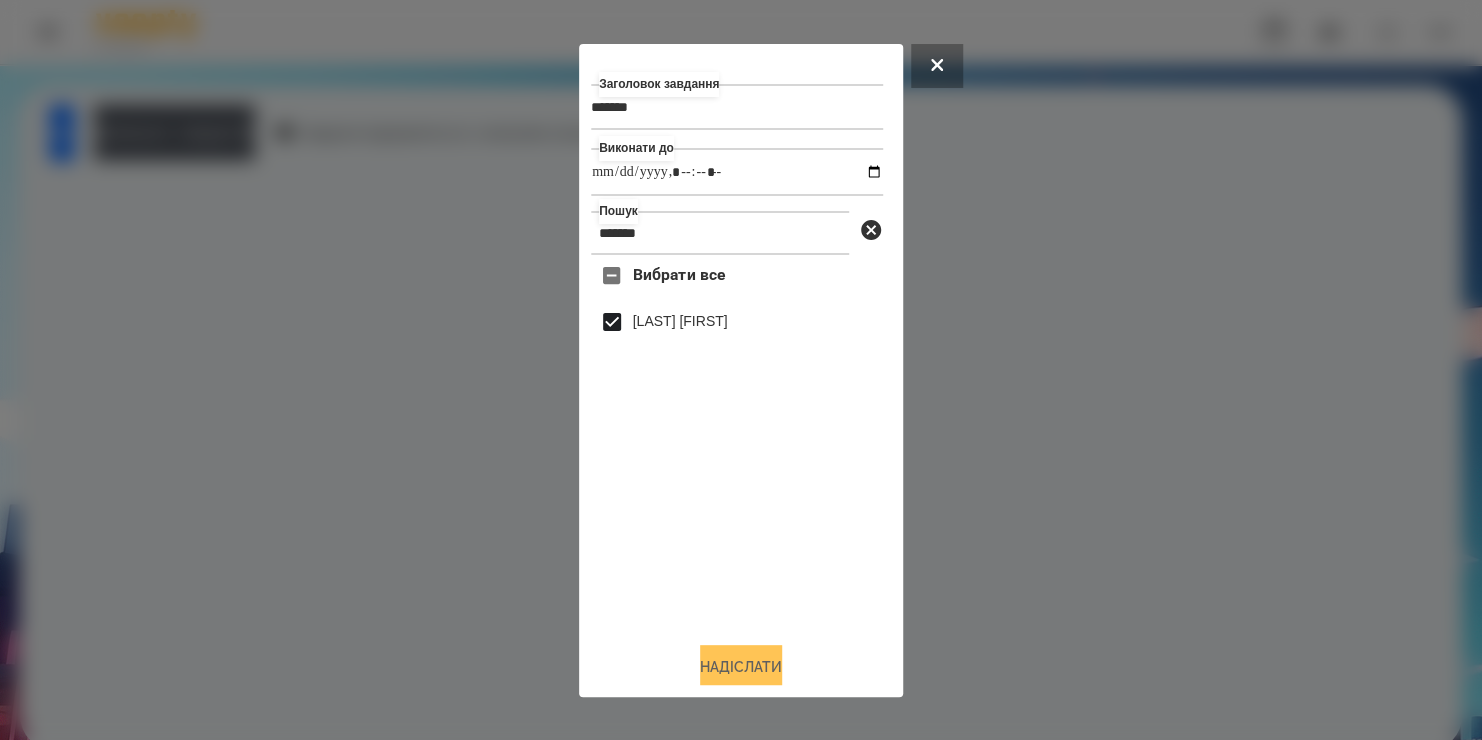 click on "Надіслати" at bounding box center [741, 667] 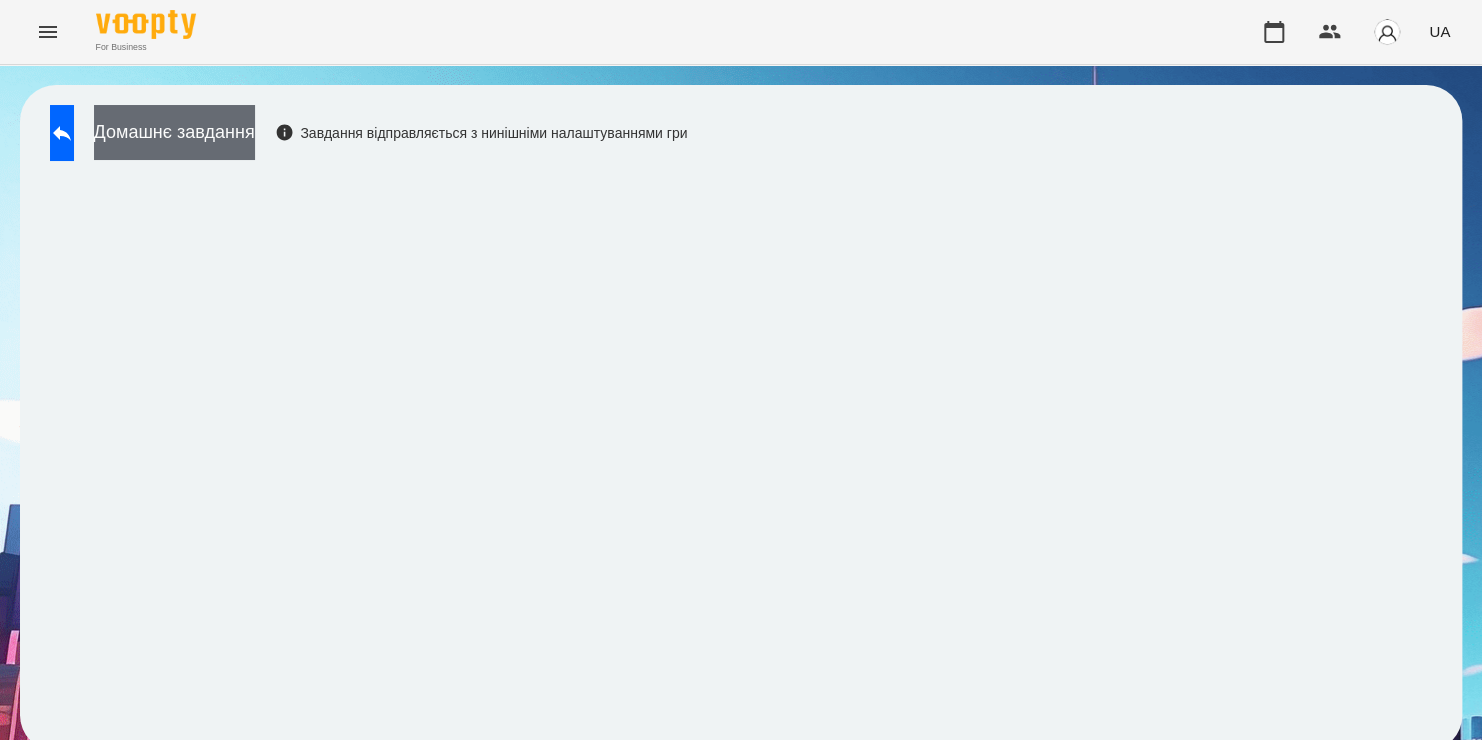 click on "Домашнє завдання" at bounding box center [174, 132] 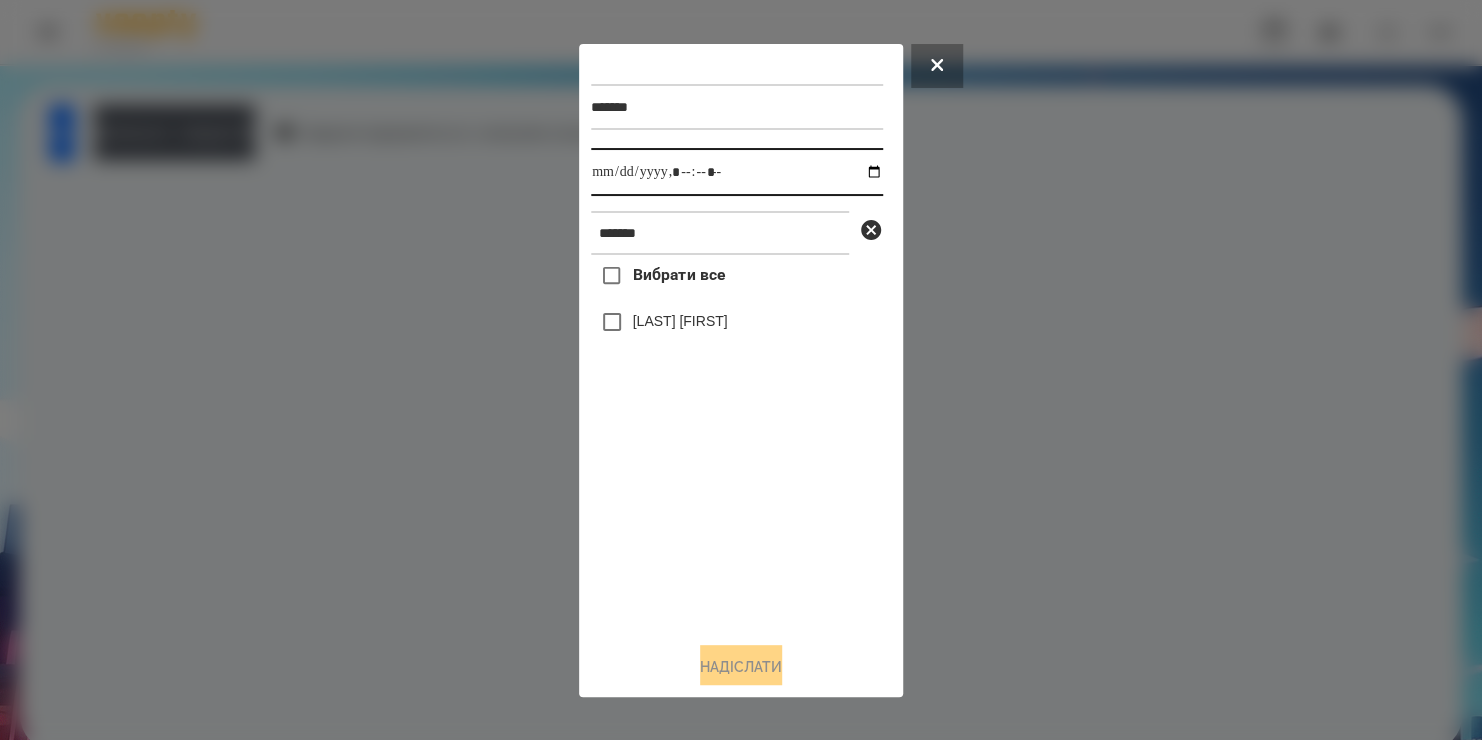 click at bounding box center (737, 172) 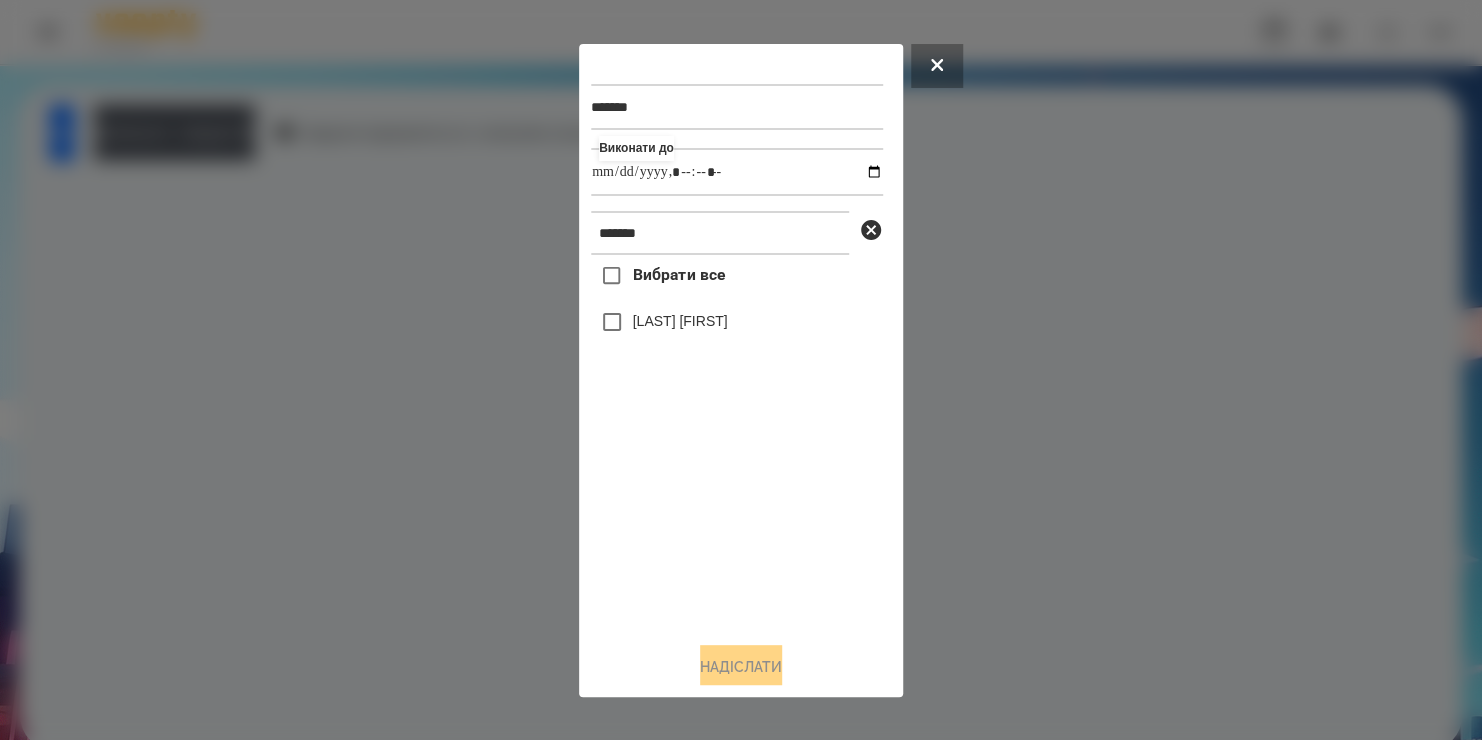 type on "**********" 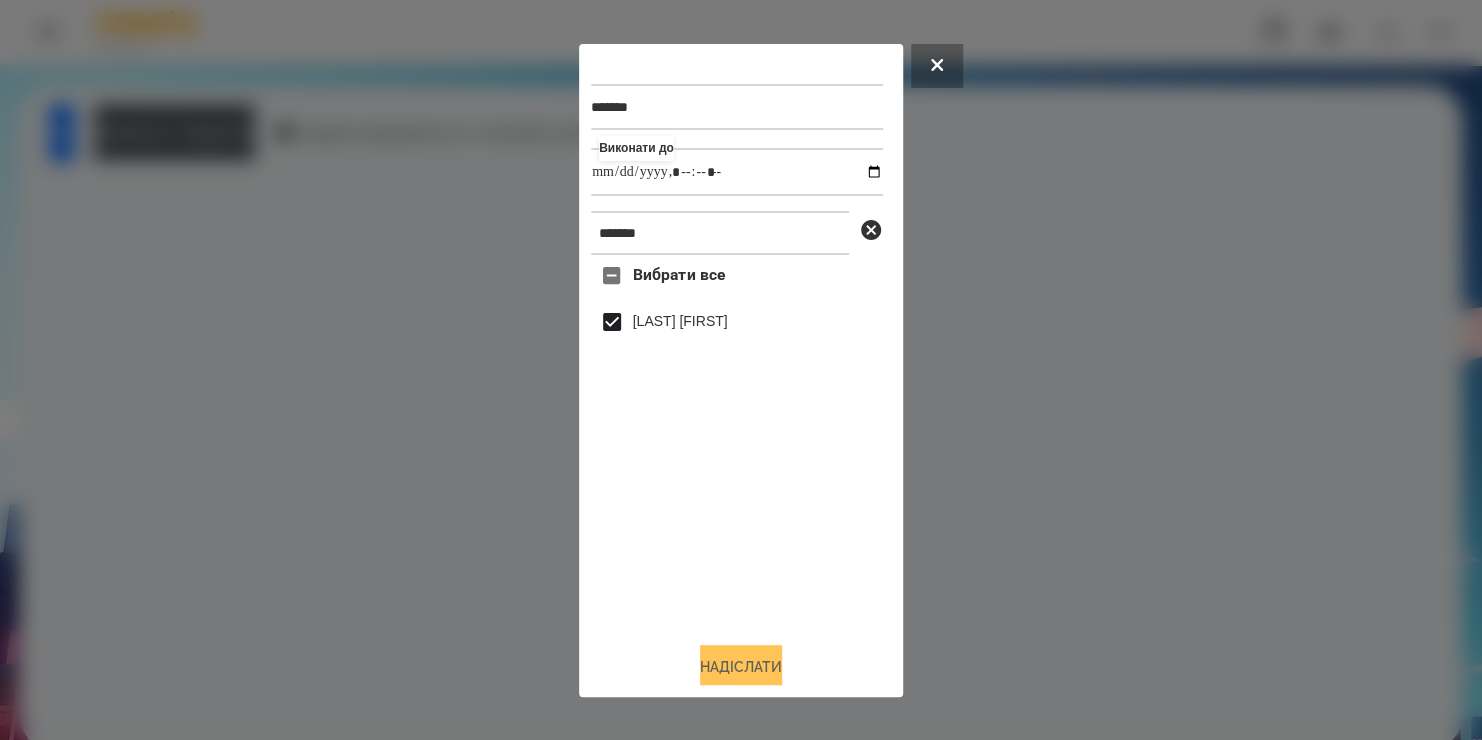 click on "Надіслати" at bounding box center (741, 667) 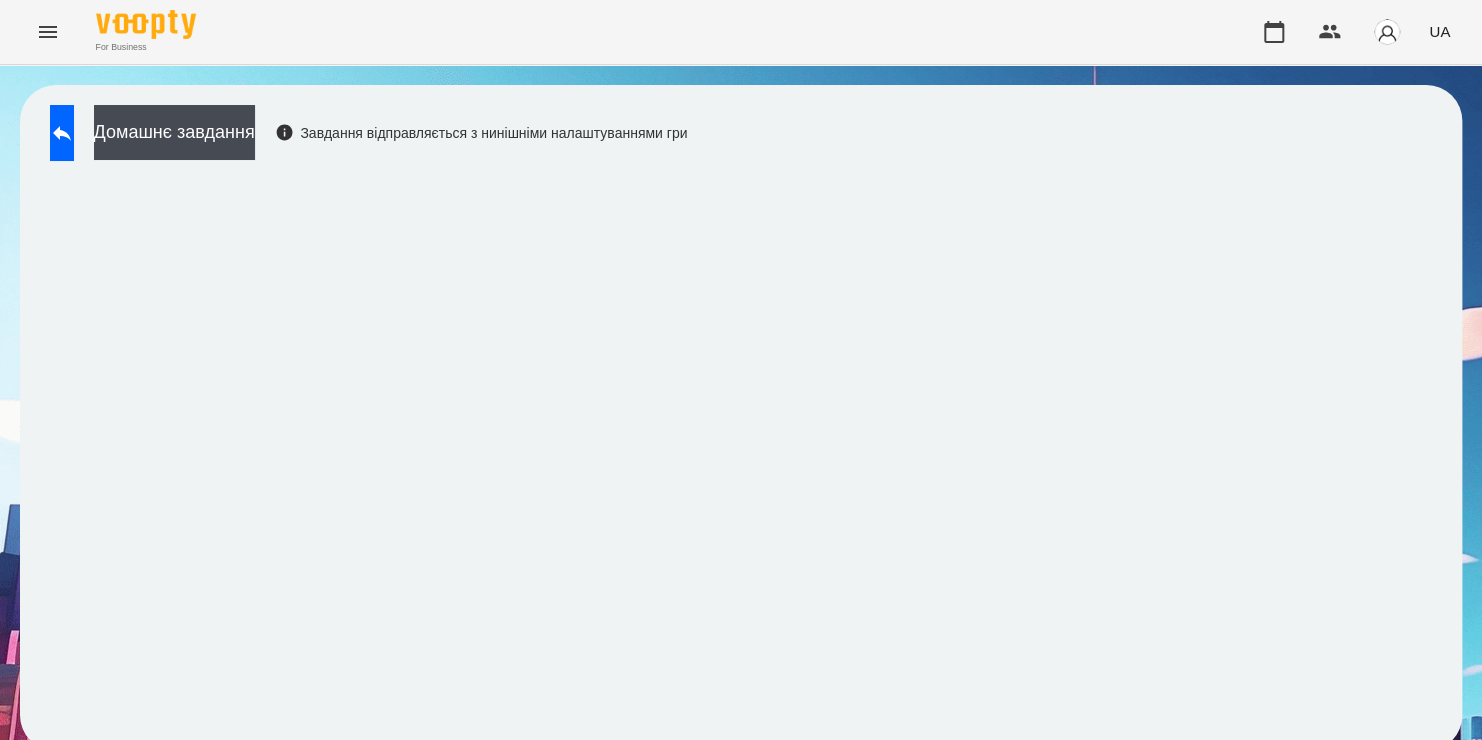 drag, startPoint x: 57, startPoint y: 28, endPoint x: 23, endPoint y: 386, distance: 359.6109 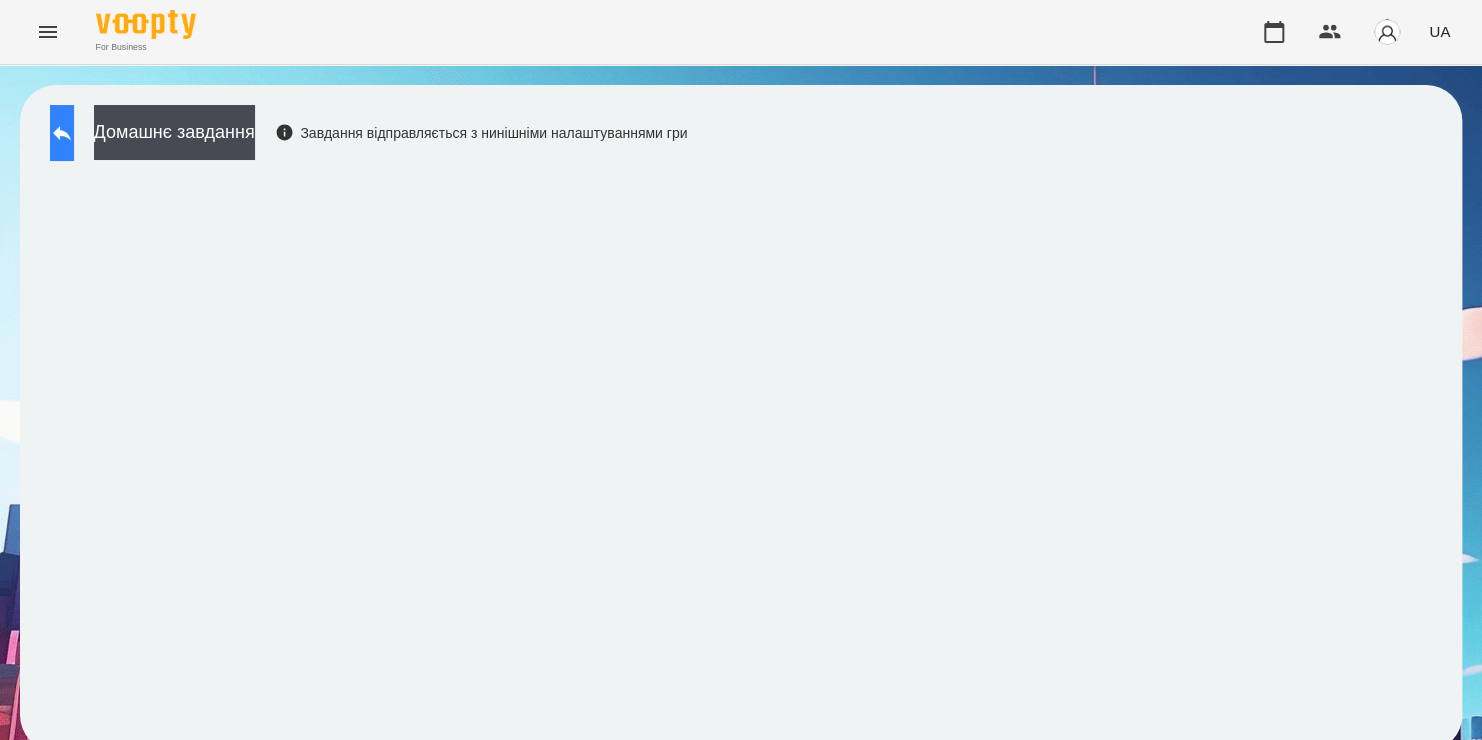 drag, startPoint x: 84, startPoint y: 165, endPoint x: 83, endPoint y: 139, distance: 26.019224 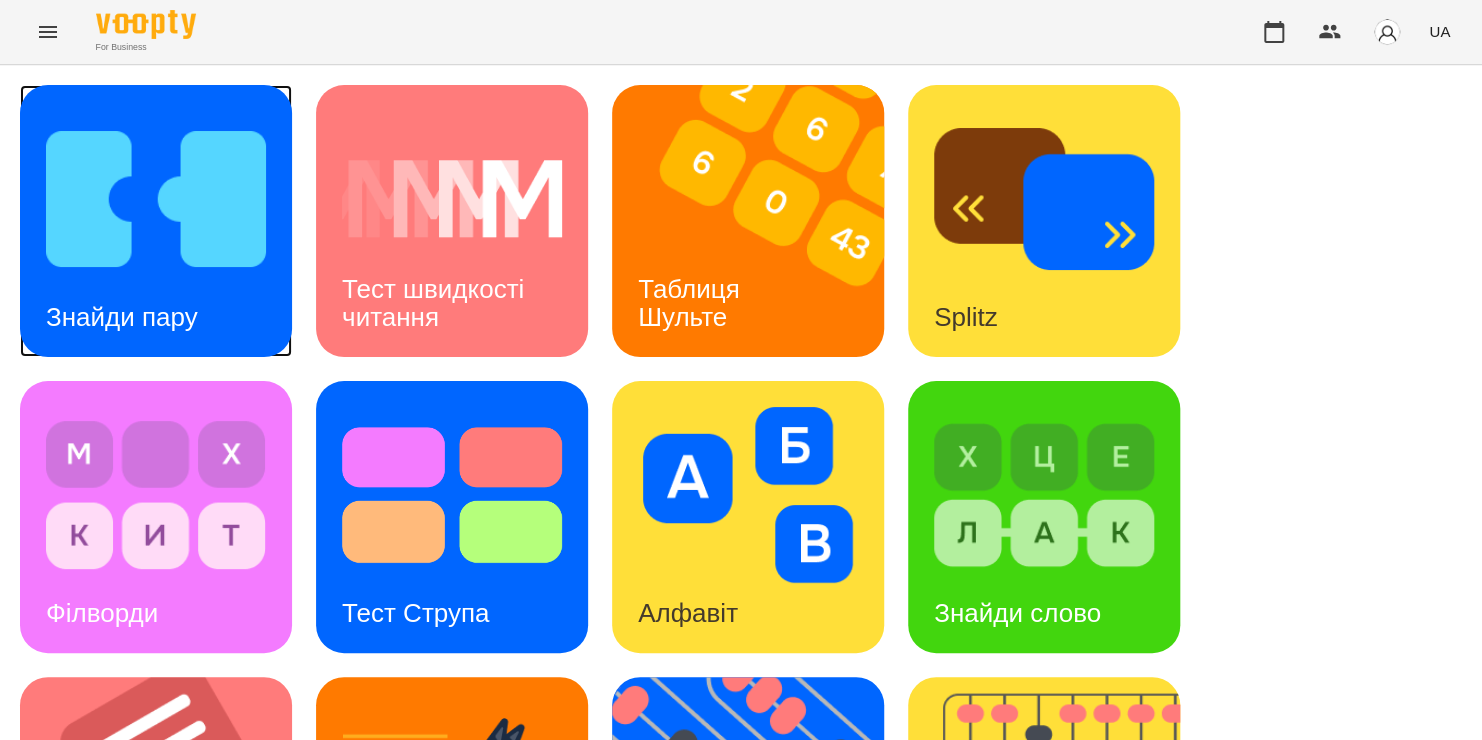 scroll, scrollTop: 715, scrollLeft: 0, axis: vertical 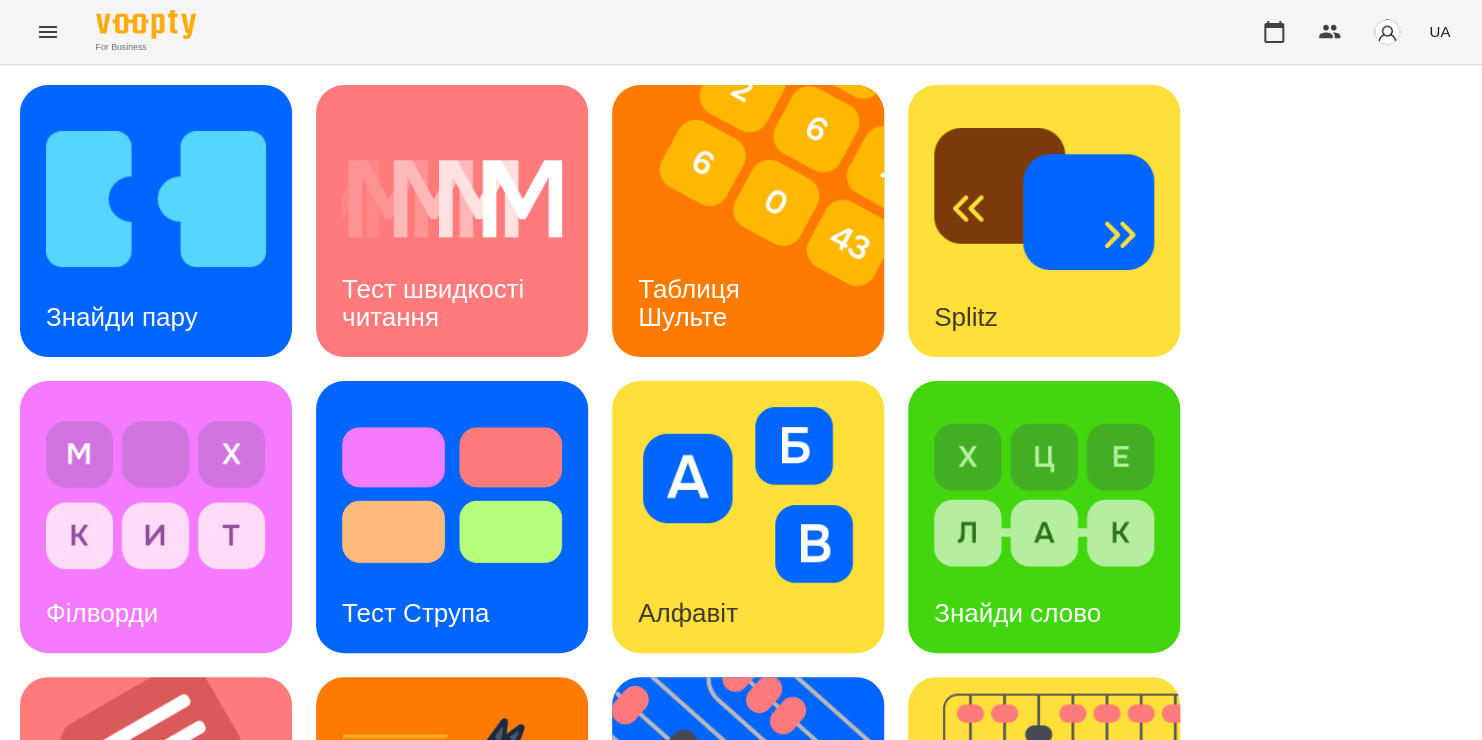click at bounding box center [1057, 1109] 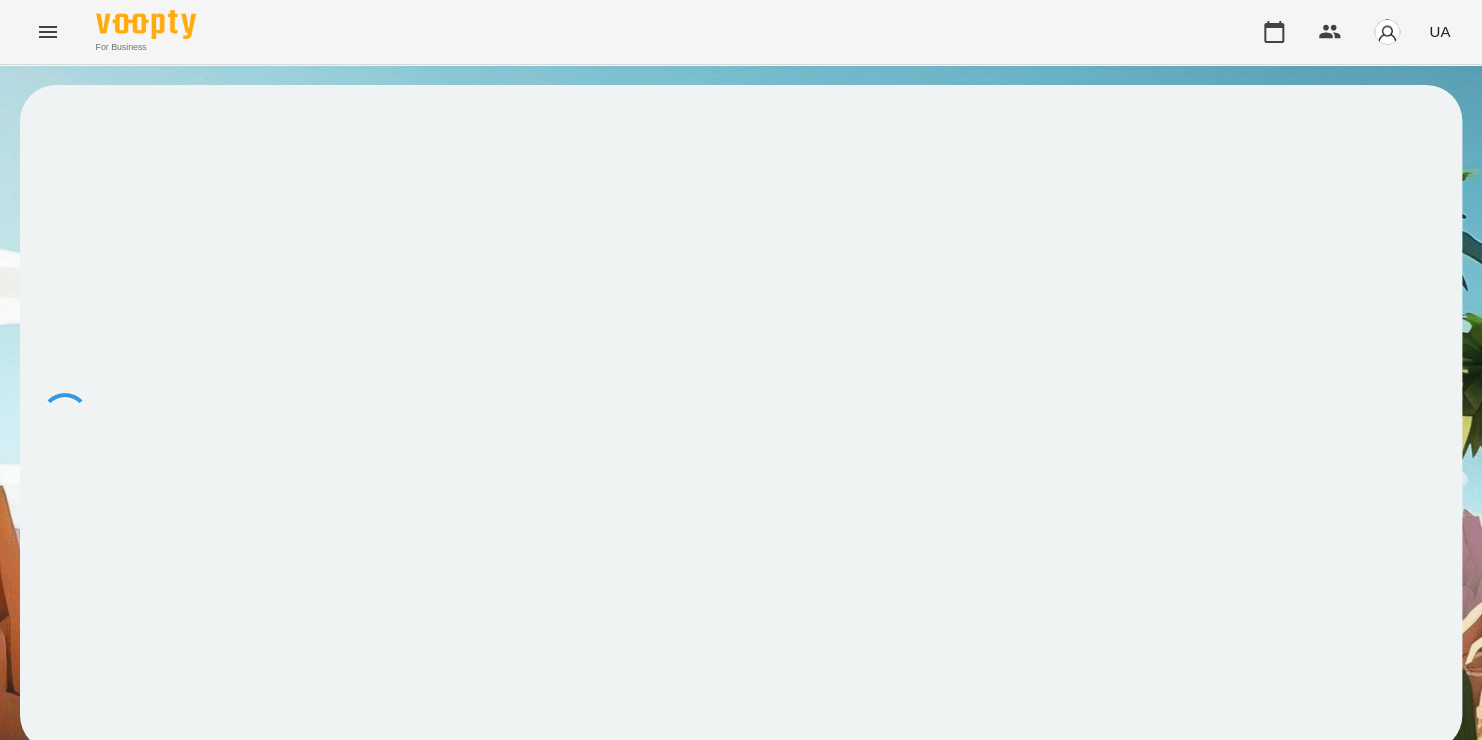 scroll, scrollTop: 0, scrollLeft: 0, axis: both 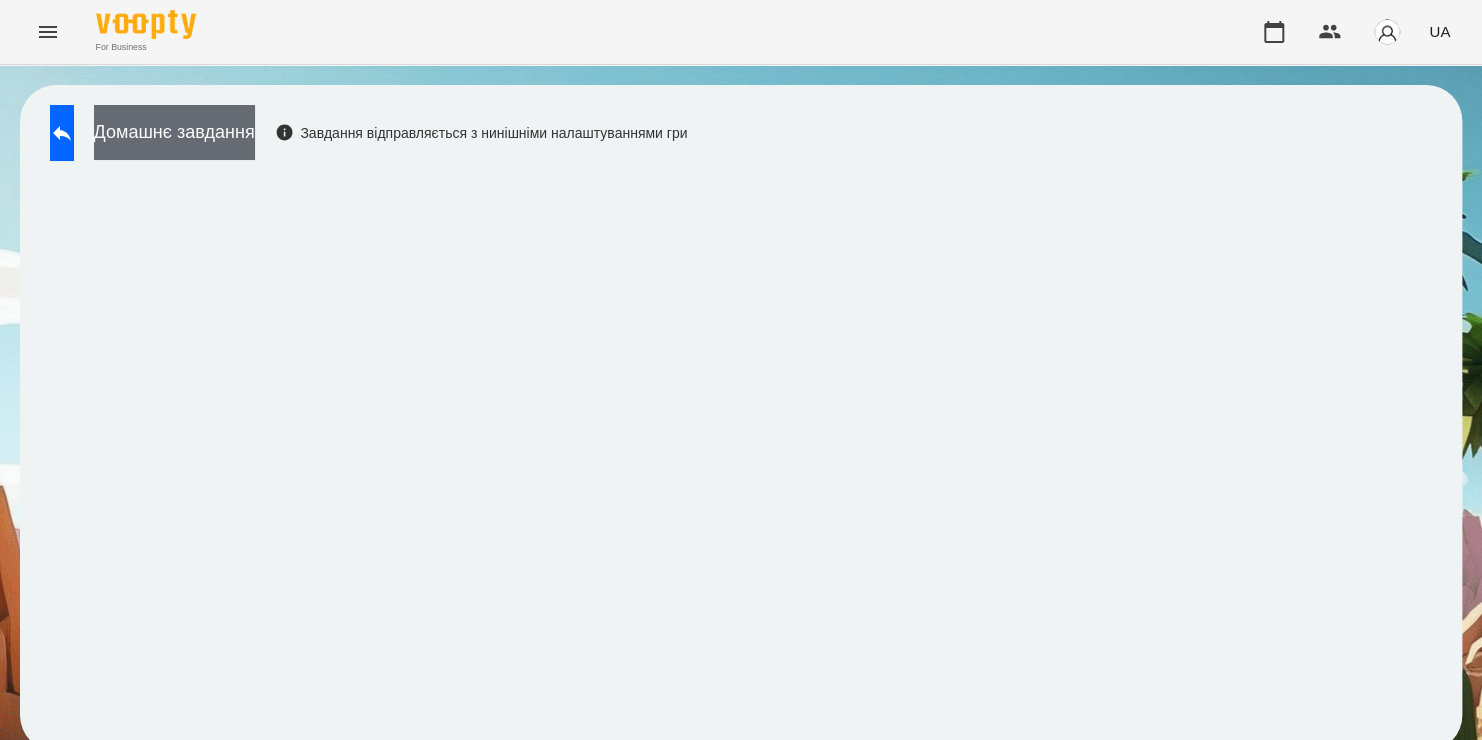 click on "Домашнє завдання" at bounding box center (174, 132) 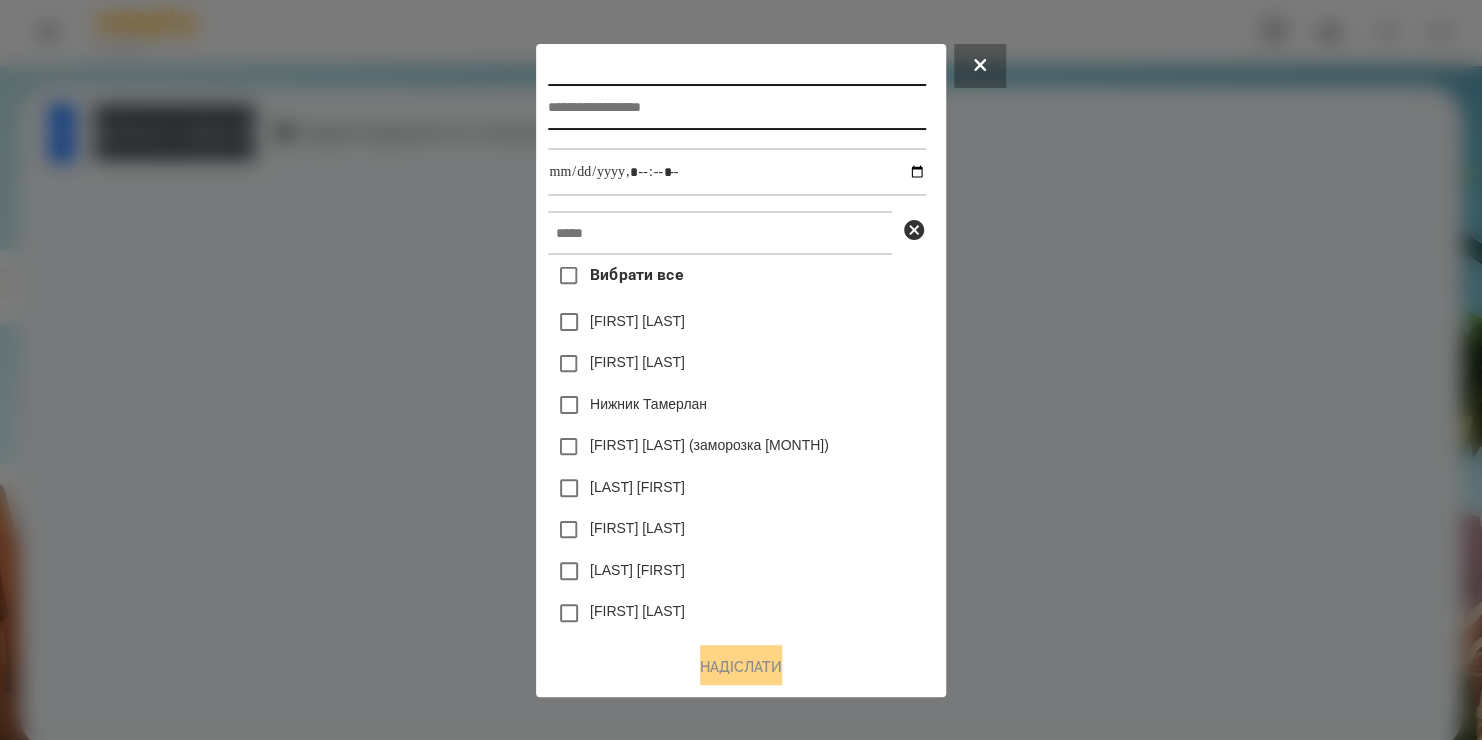 click at bounding box center (736, 107) 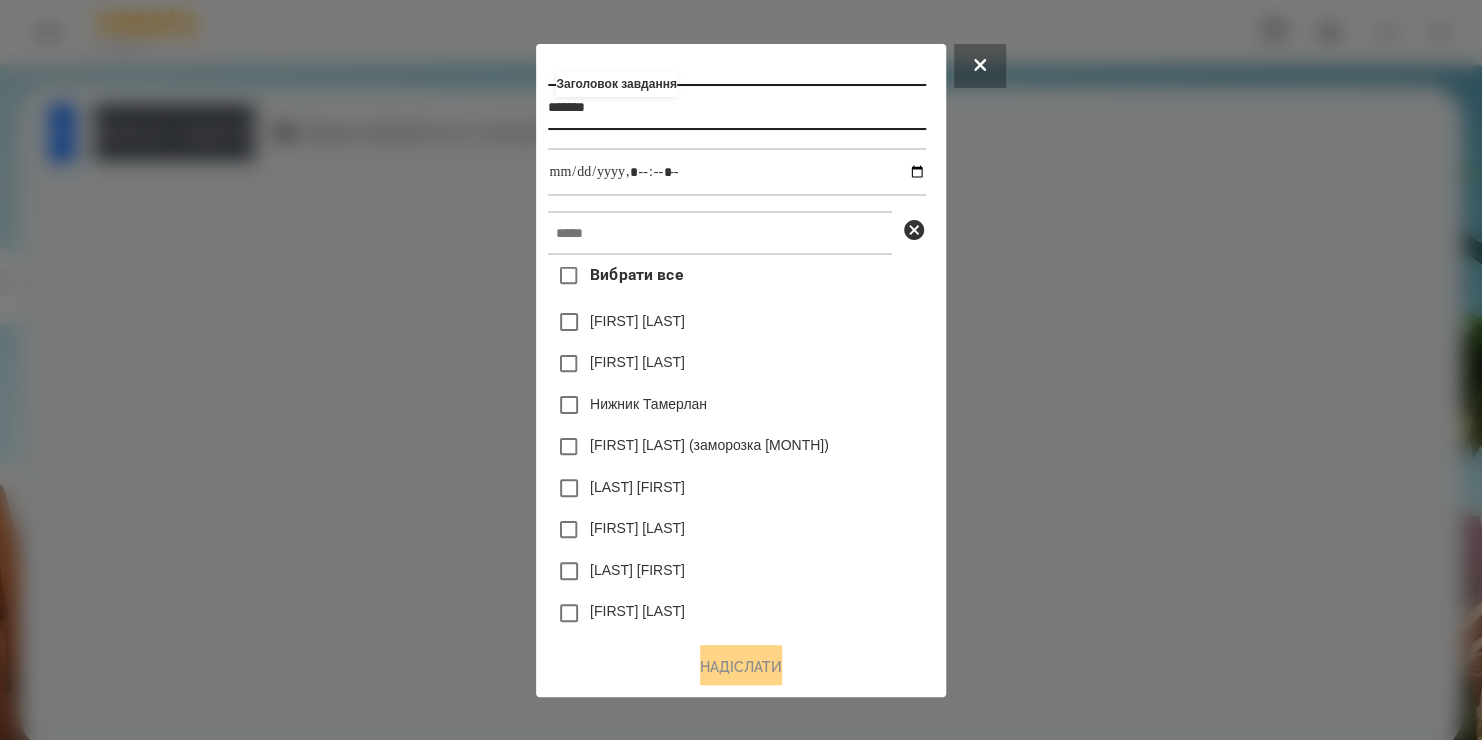 type on "*******" 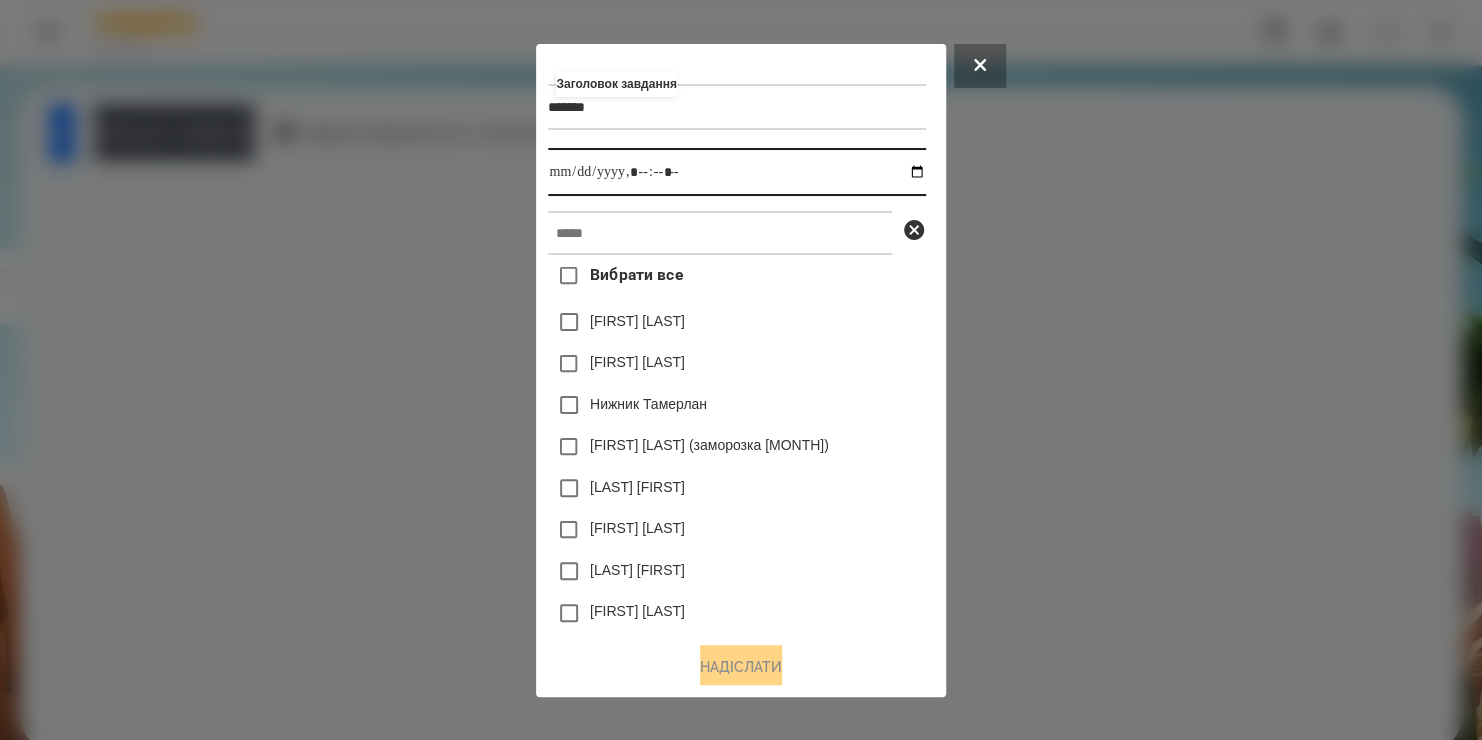 click at bounding box center (736, 172) 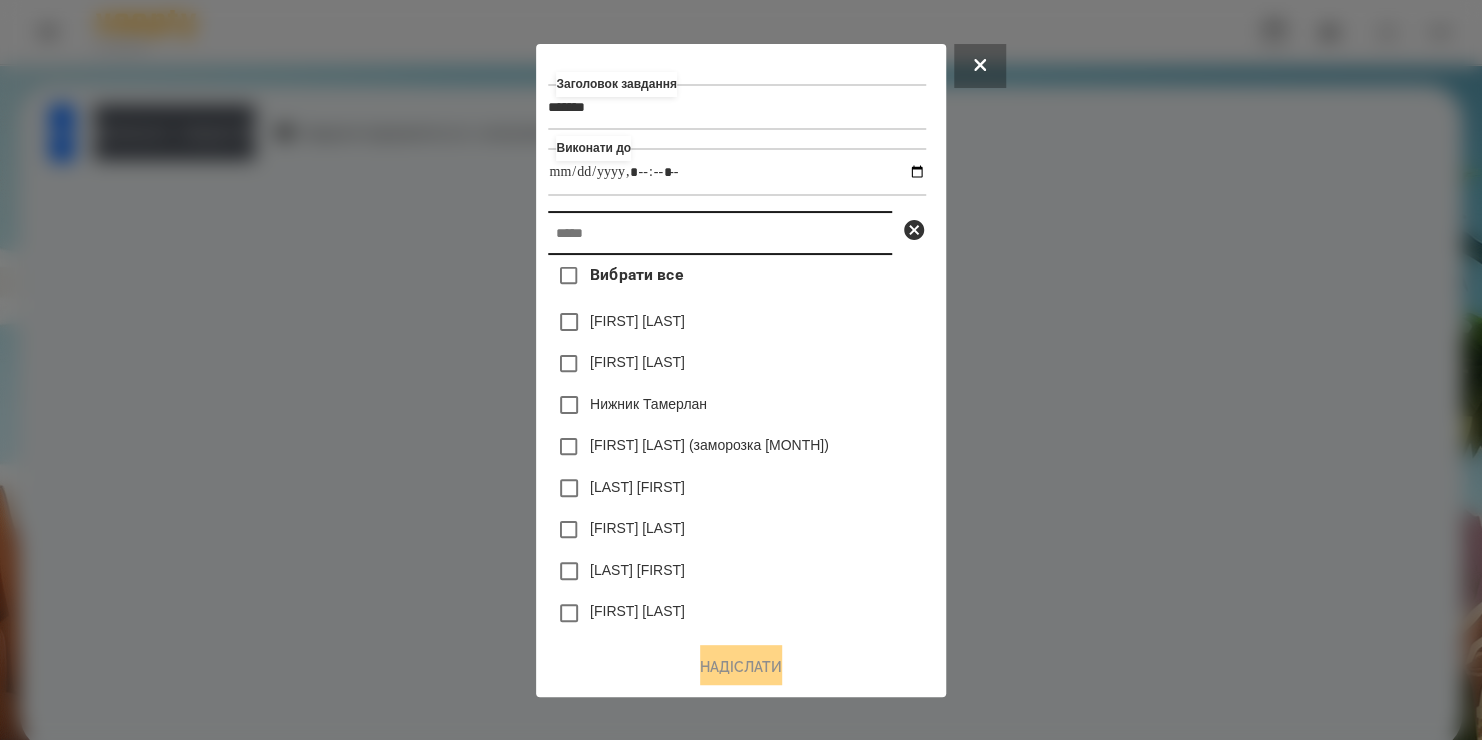 type on "**********" 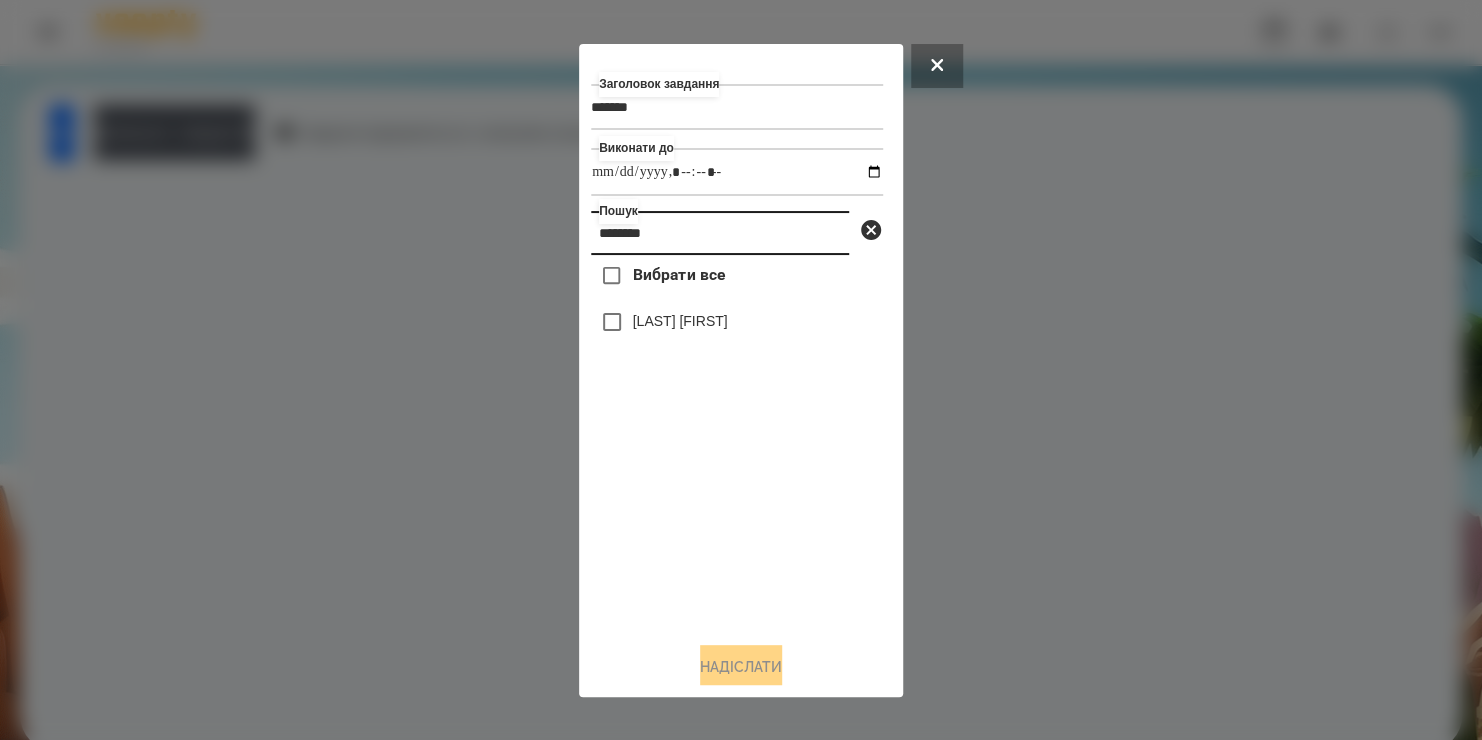 type on "********" 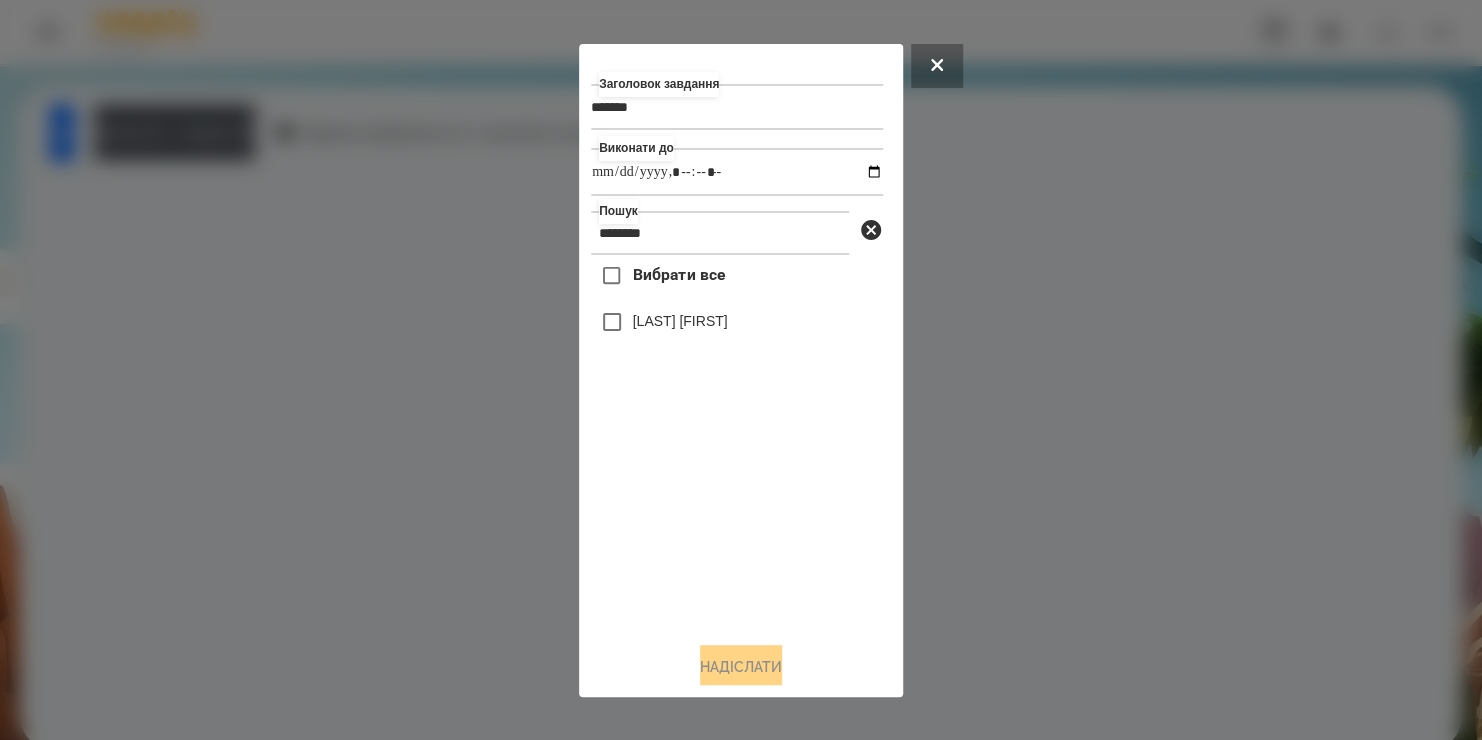 click on "[LAST] [FIRST]" at bounding box center (680, 321) 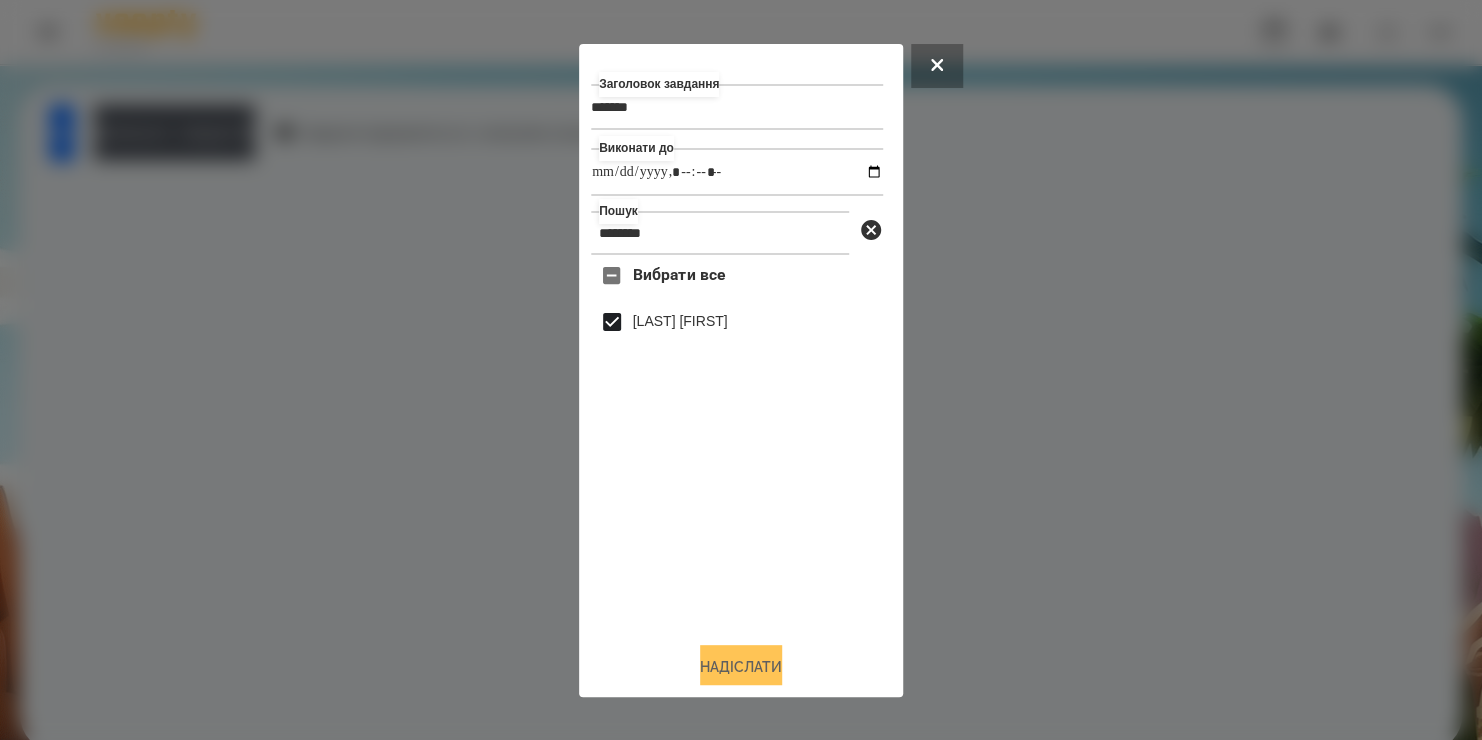 click on "Надіслати" at bounding box center [741, 667] 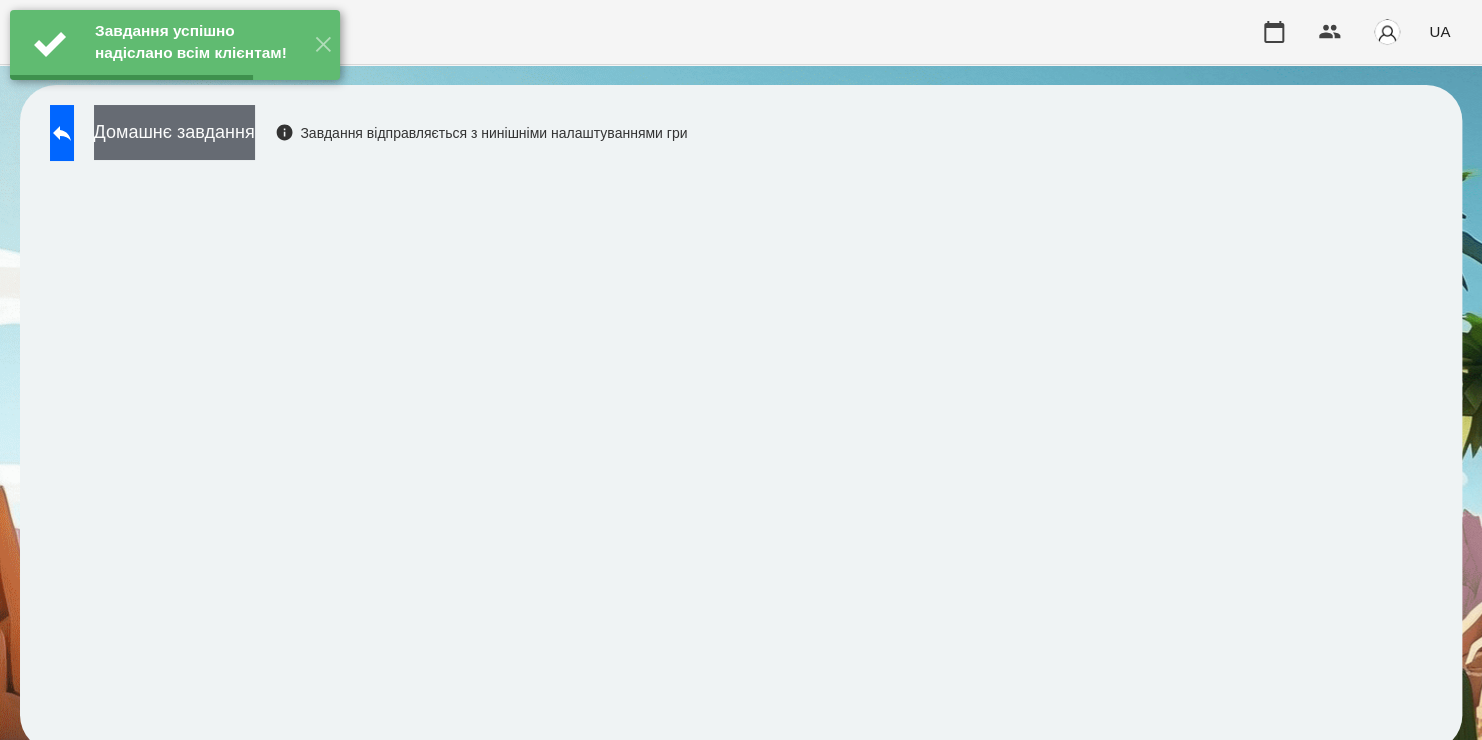 click on "Домашнє завдання" at bounding box center [174, 132] 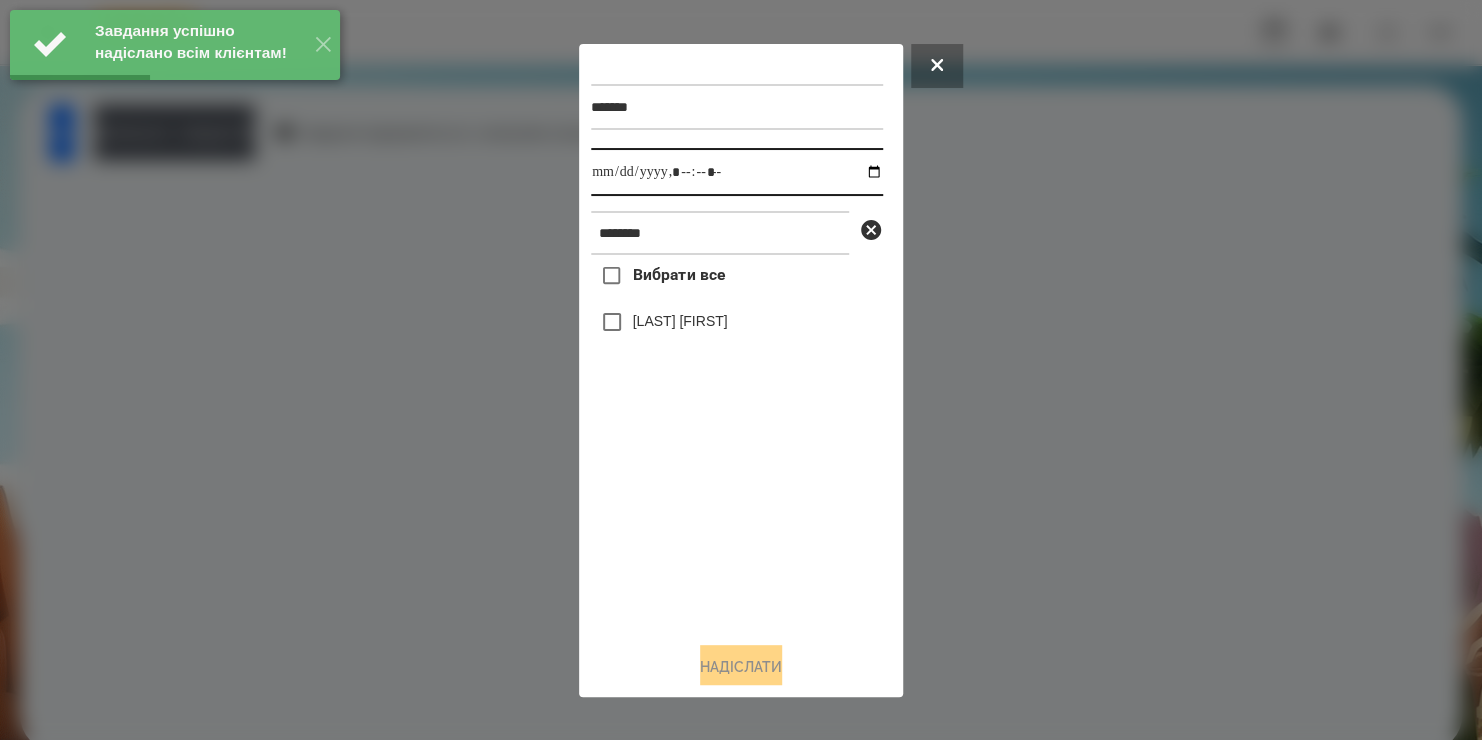 click at bounding box center [737, 172] 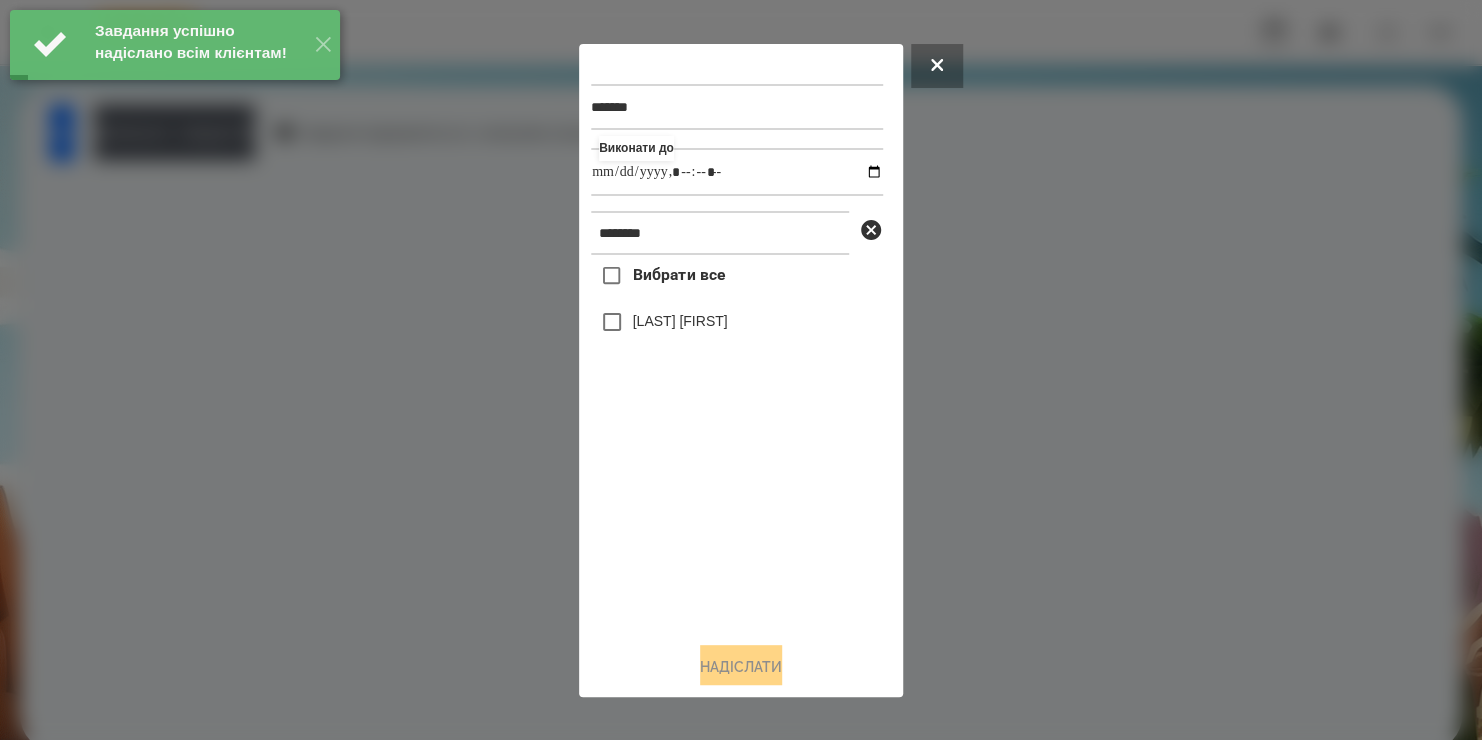 type on "**********" 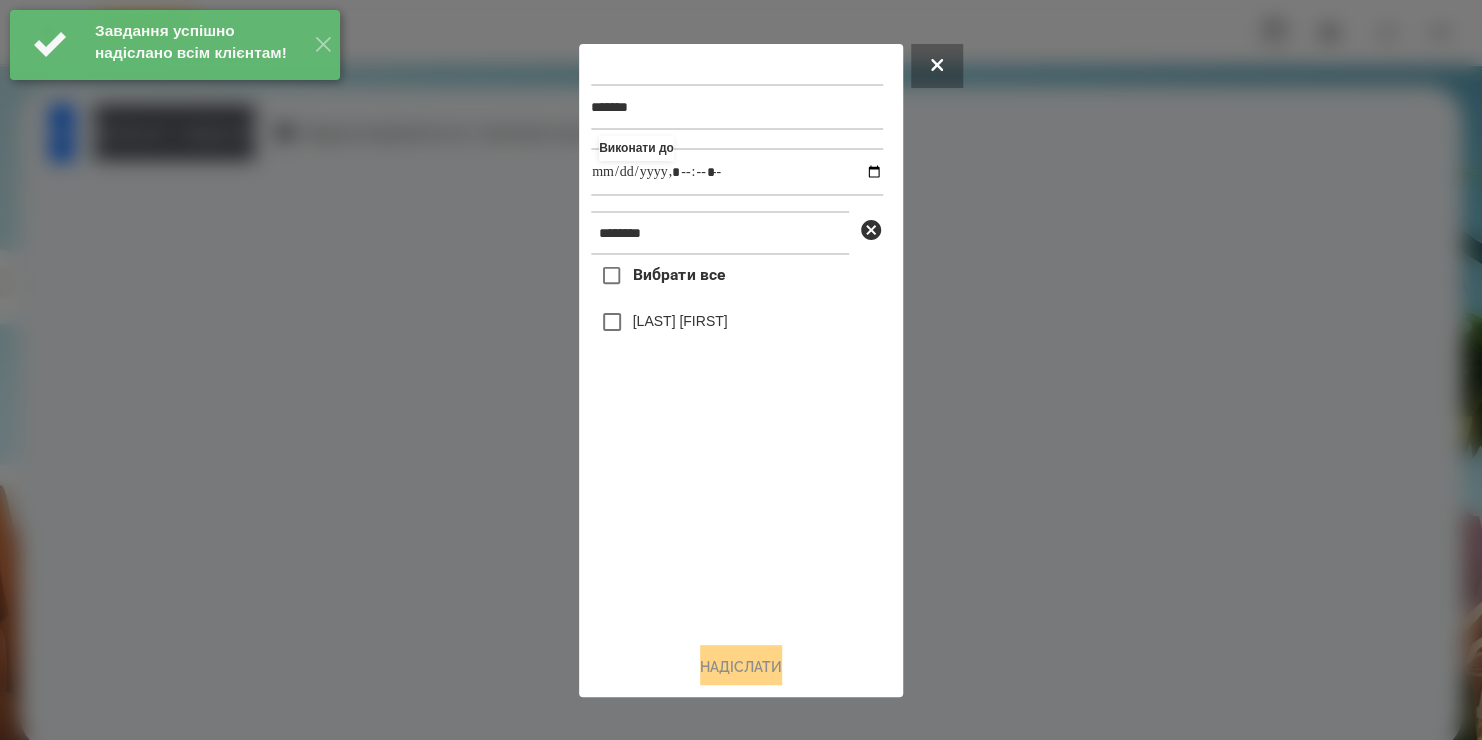 drag, startPoint x: 673, startPoint y: 586, endPoint x: 632, endPoint y: 328, distance: 261.23743 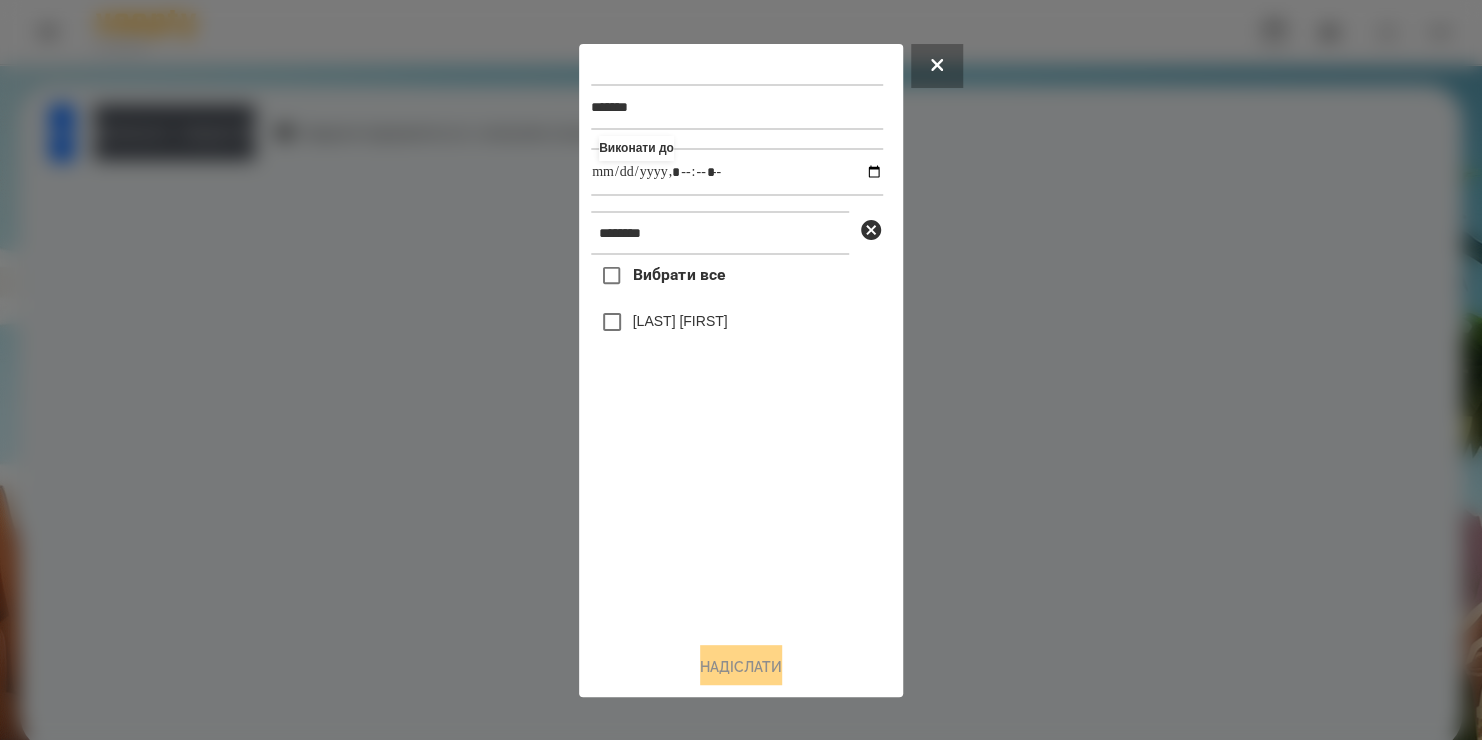 click on "[LAST] [FIRST]" at bounding box center [680, 321] 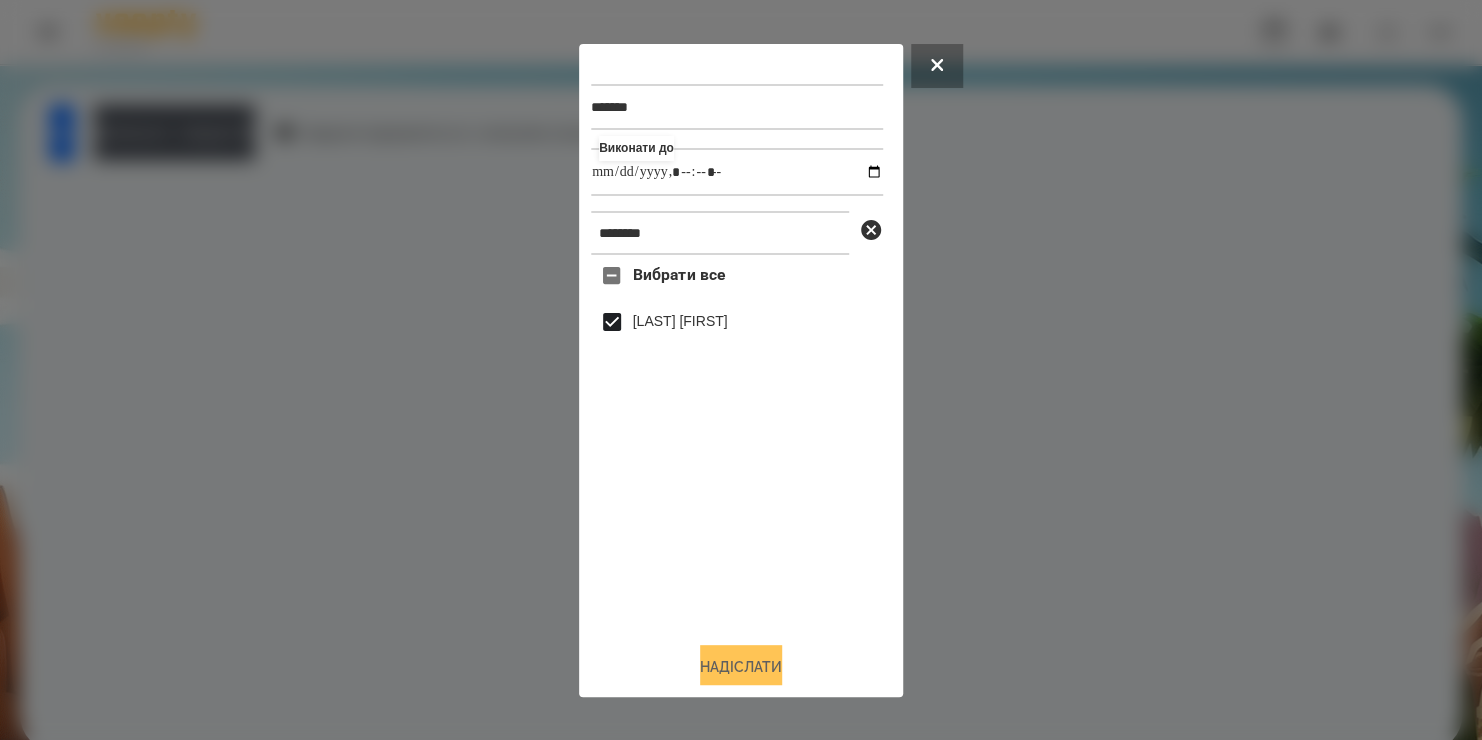 click on "Надіслати" at bounding box center [741, 667] 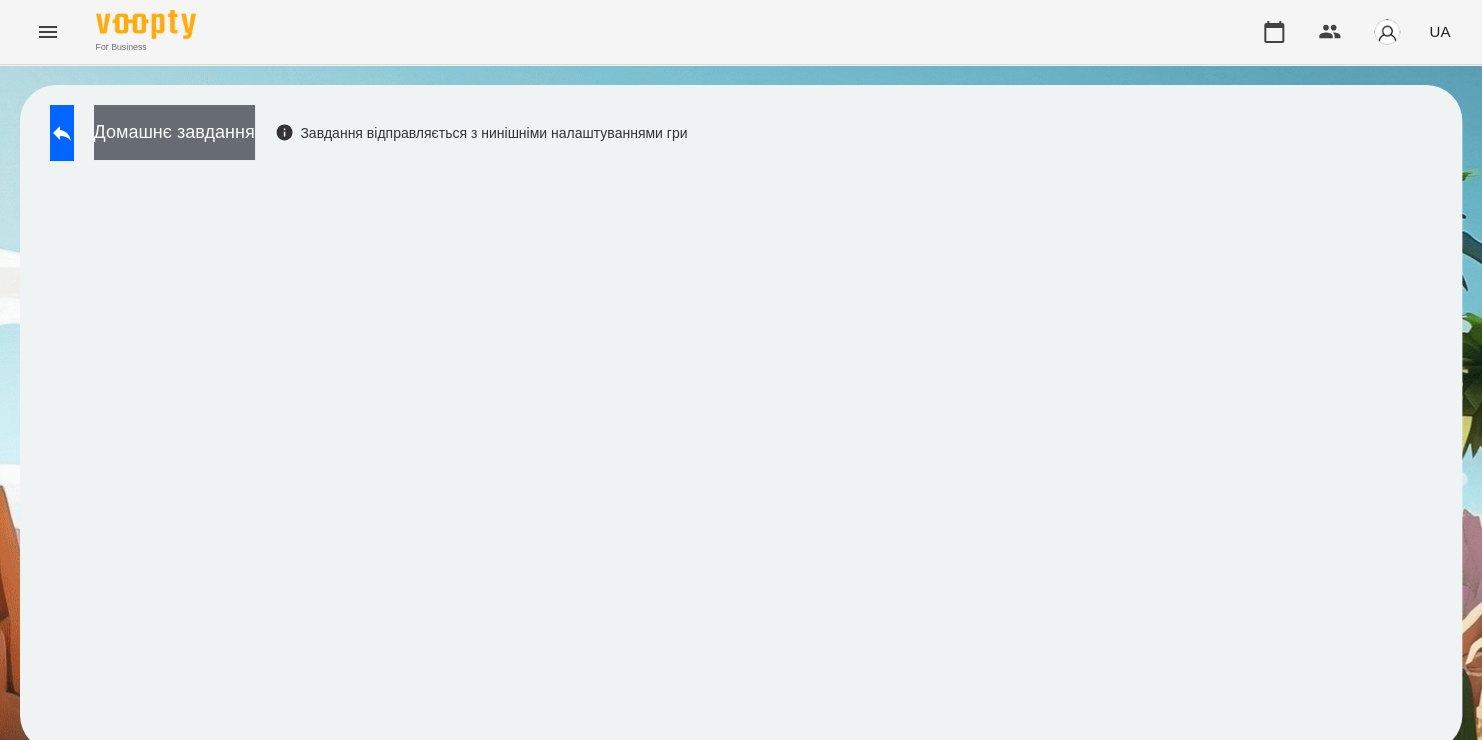 click on "Домашнє завдання" at bounding box center (174, 132) 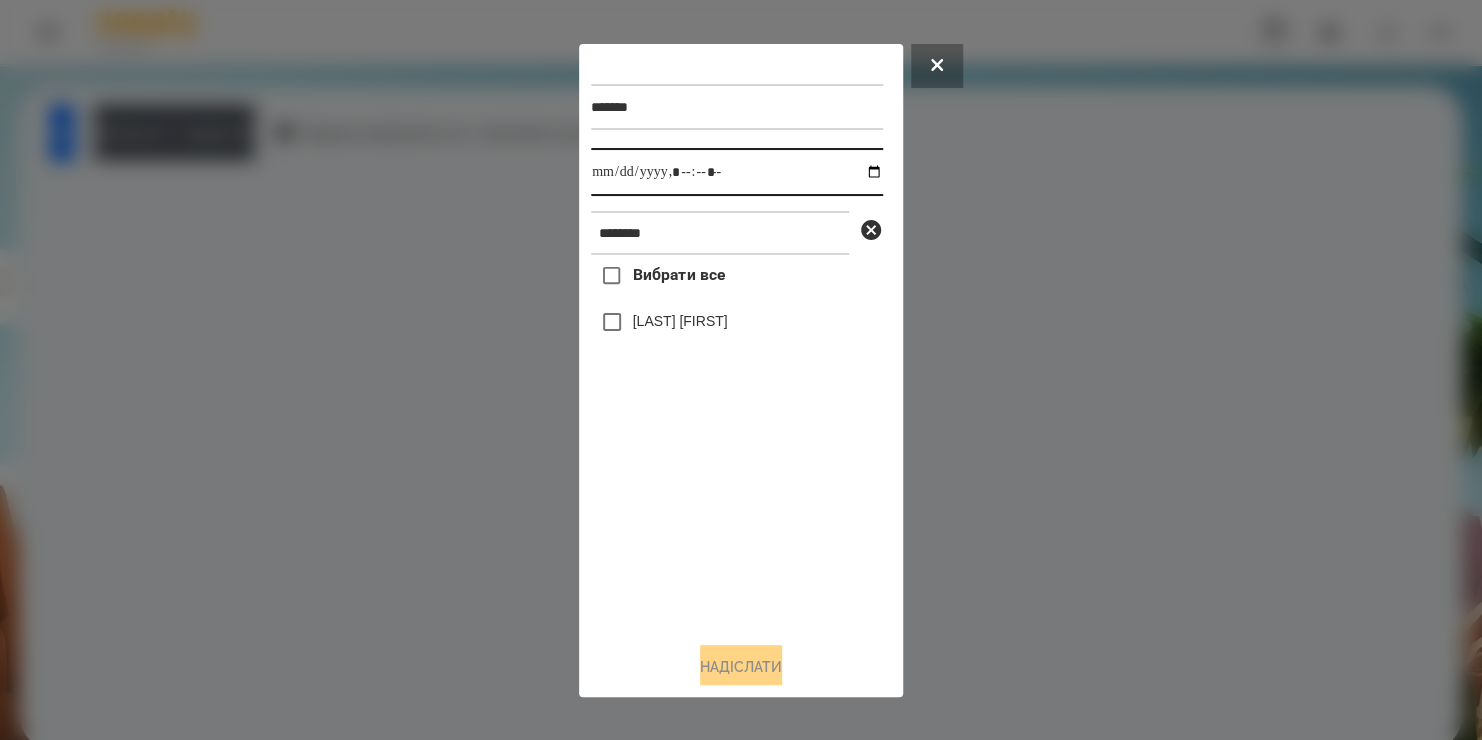 click at bounding box center [737, 172] 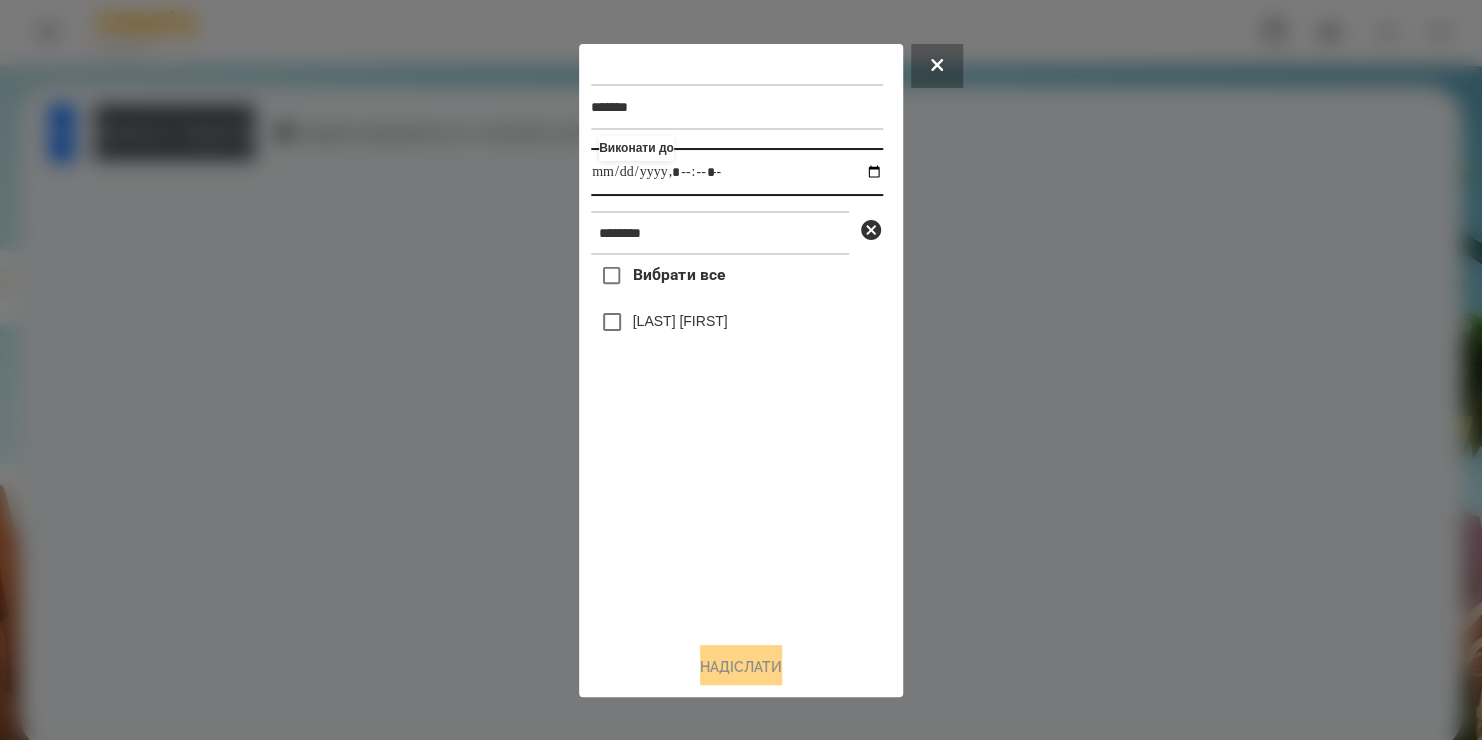 click at bounding box center (737, 172) 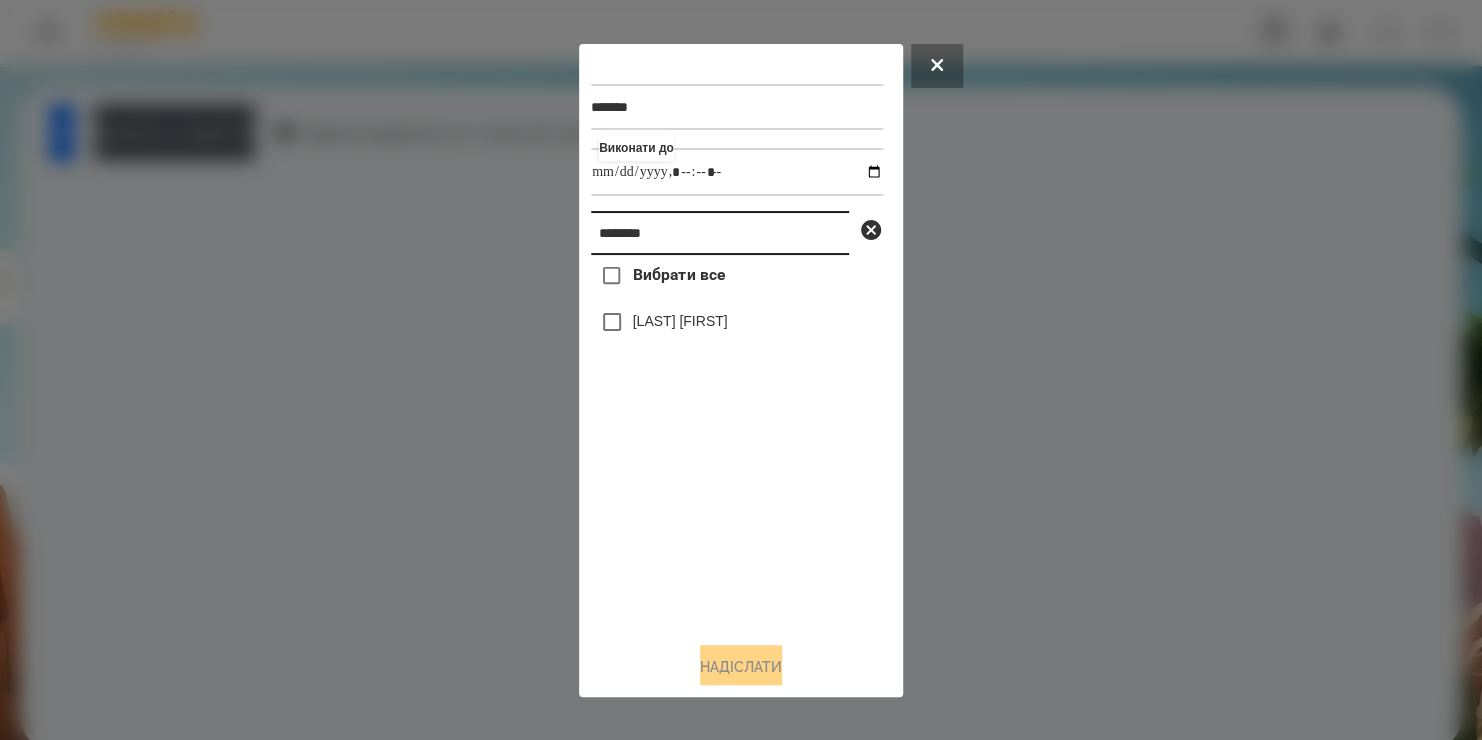 drag, startPoint x: 720, startPoint y: 237, endPoint x: 112, endPoint y: 318, distance: 613.3718 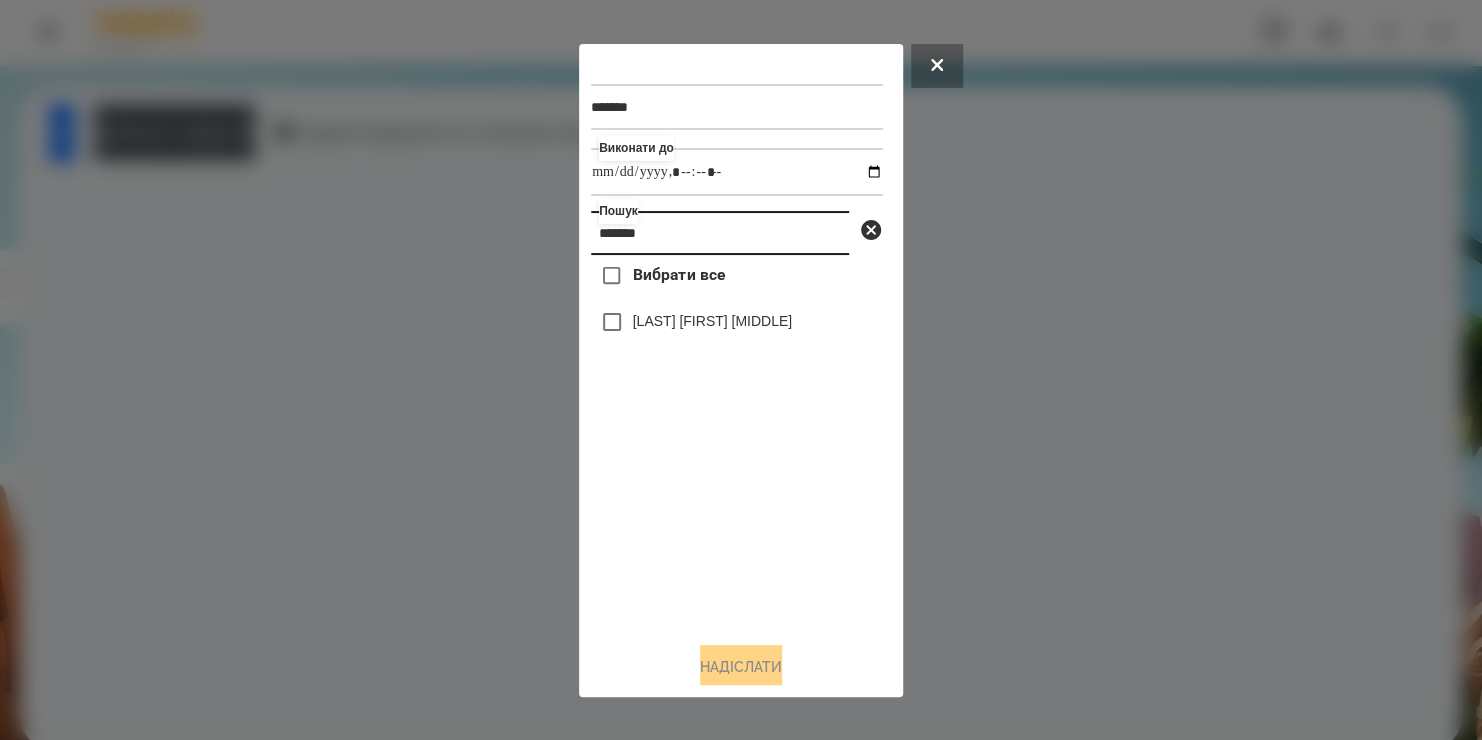 type on "*******" 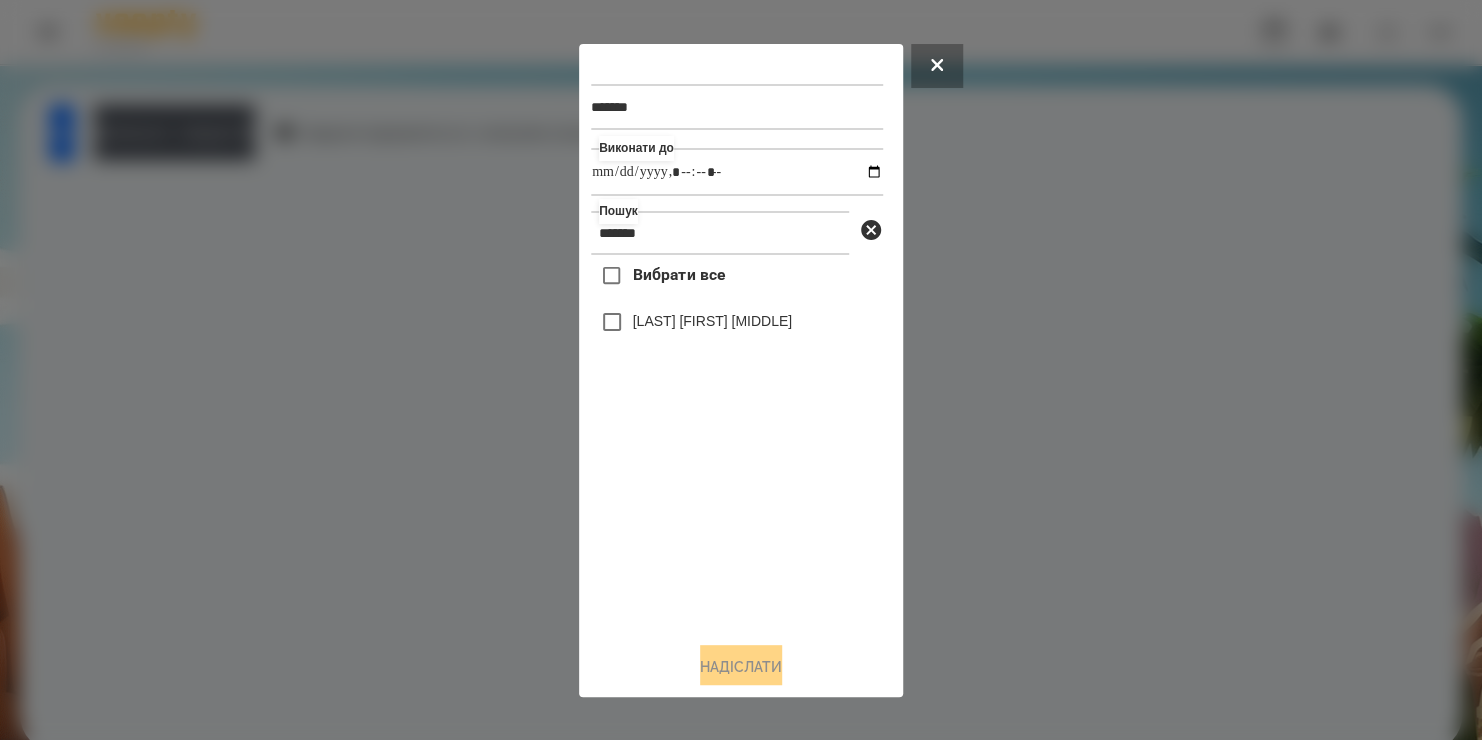 click on "[LAST] [FIRST] [MIDDLE]" at bounding box center (712, 321) 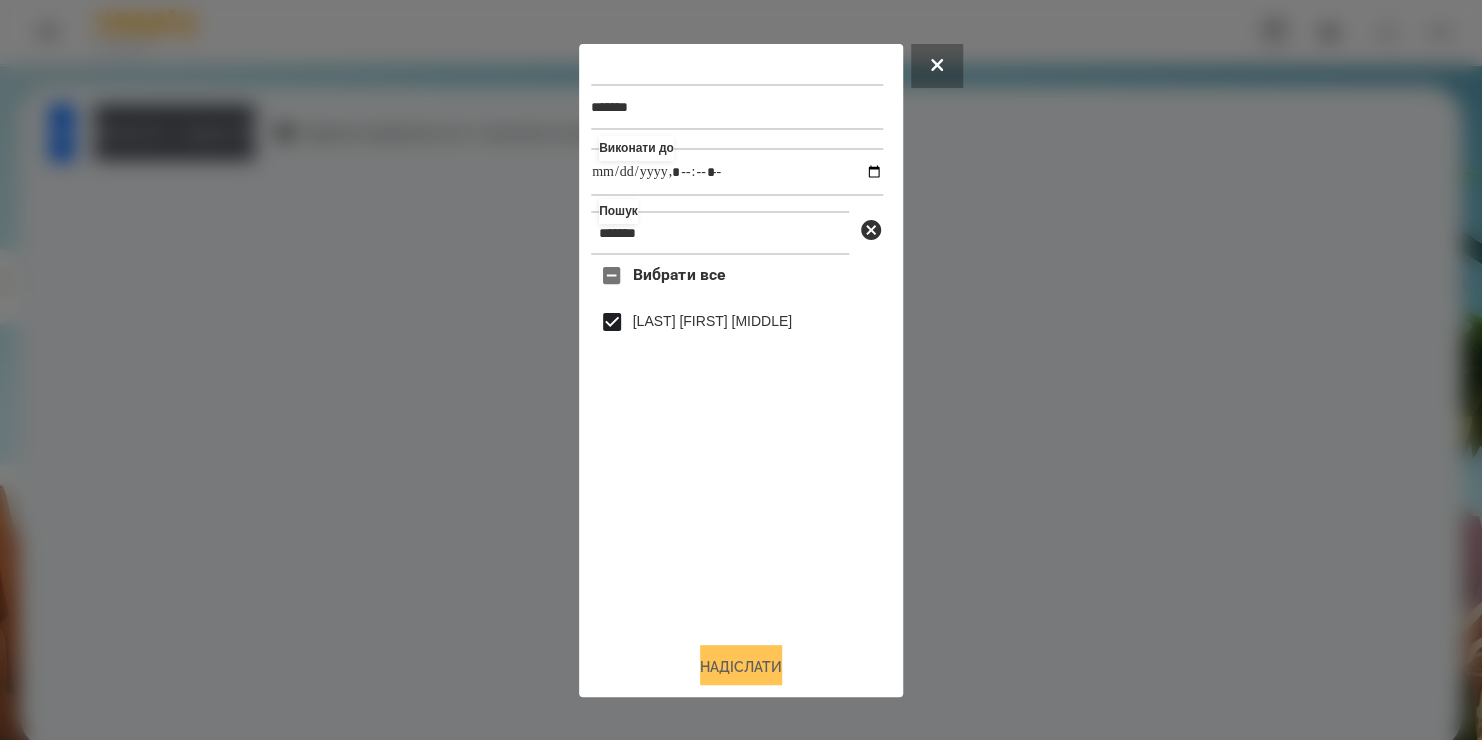 click on "Надіслати" at bounding box center (741, 667) 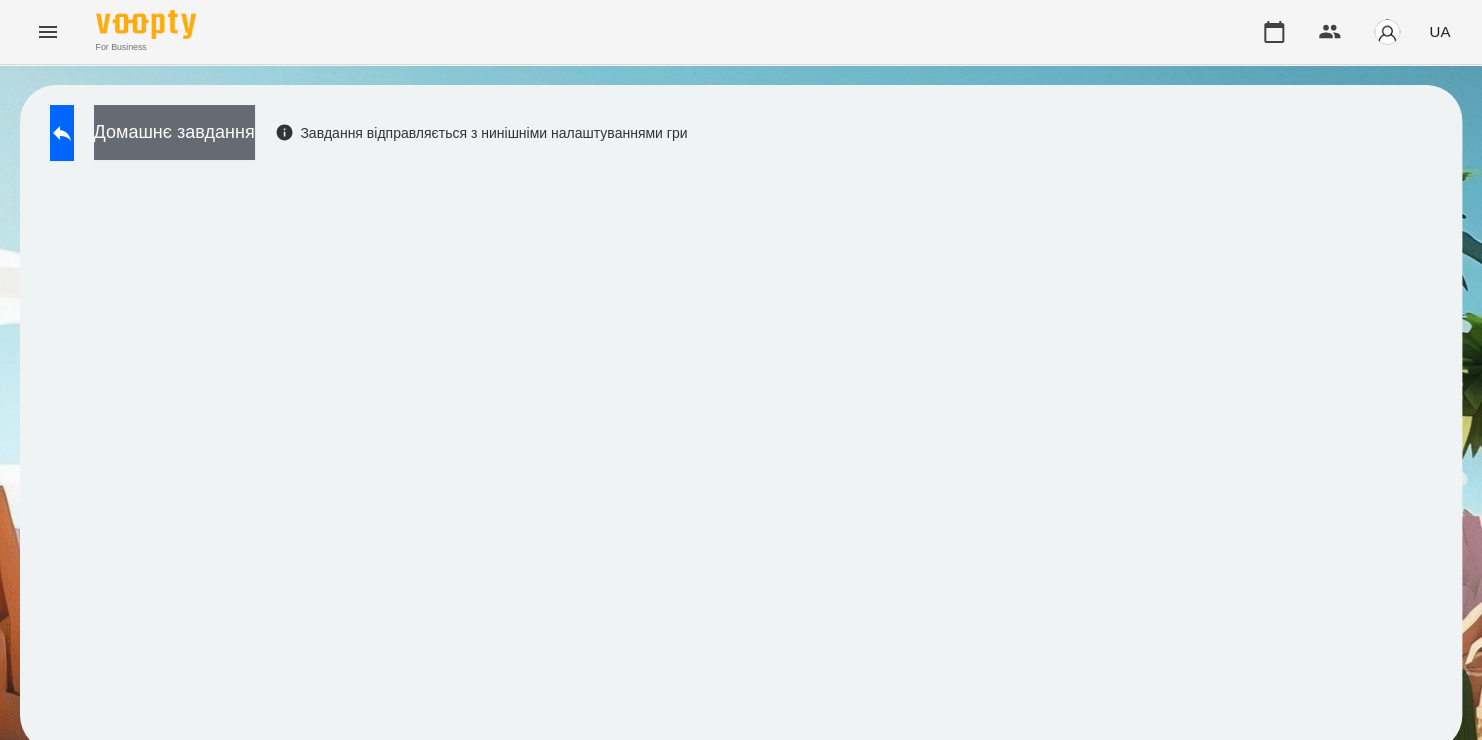 click on "Домашнє завдання" at bounding box center (174, 132) 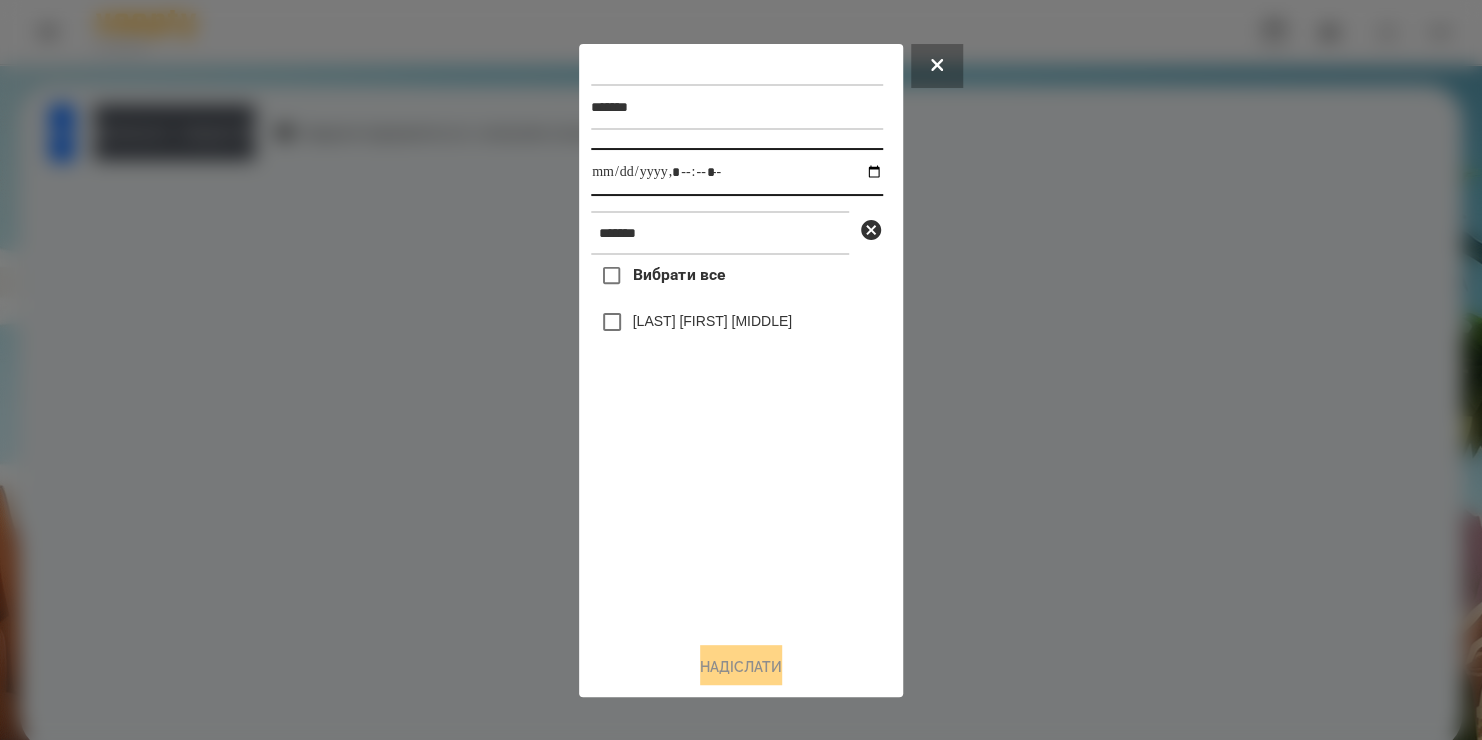 click at bounding box center [737, 172] 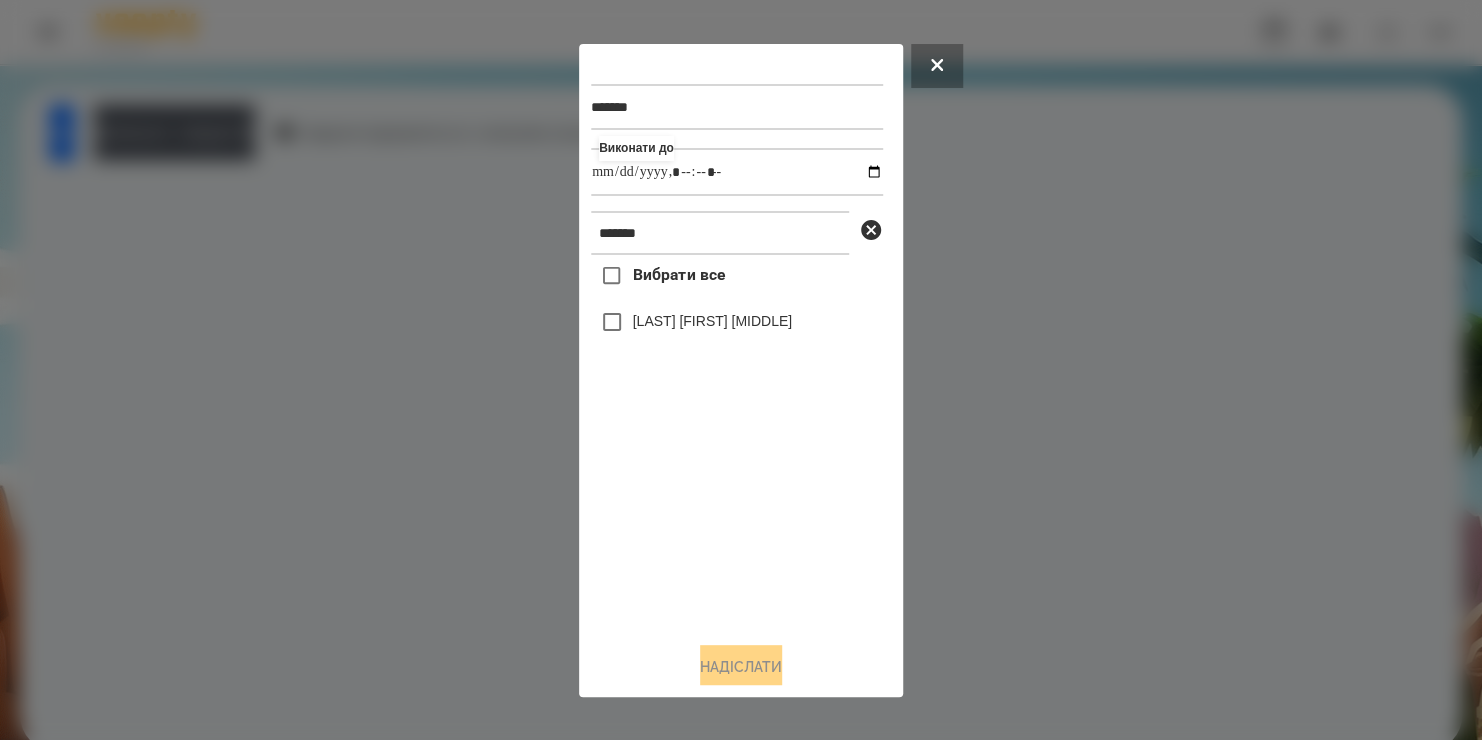 type on "**********" 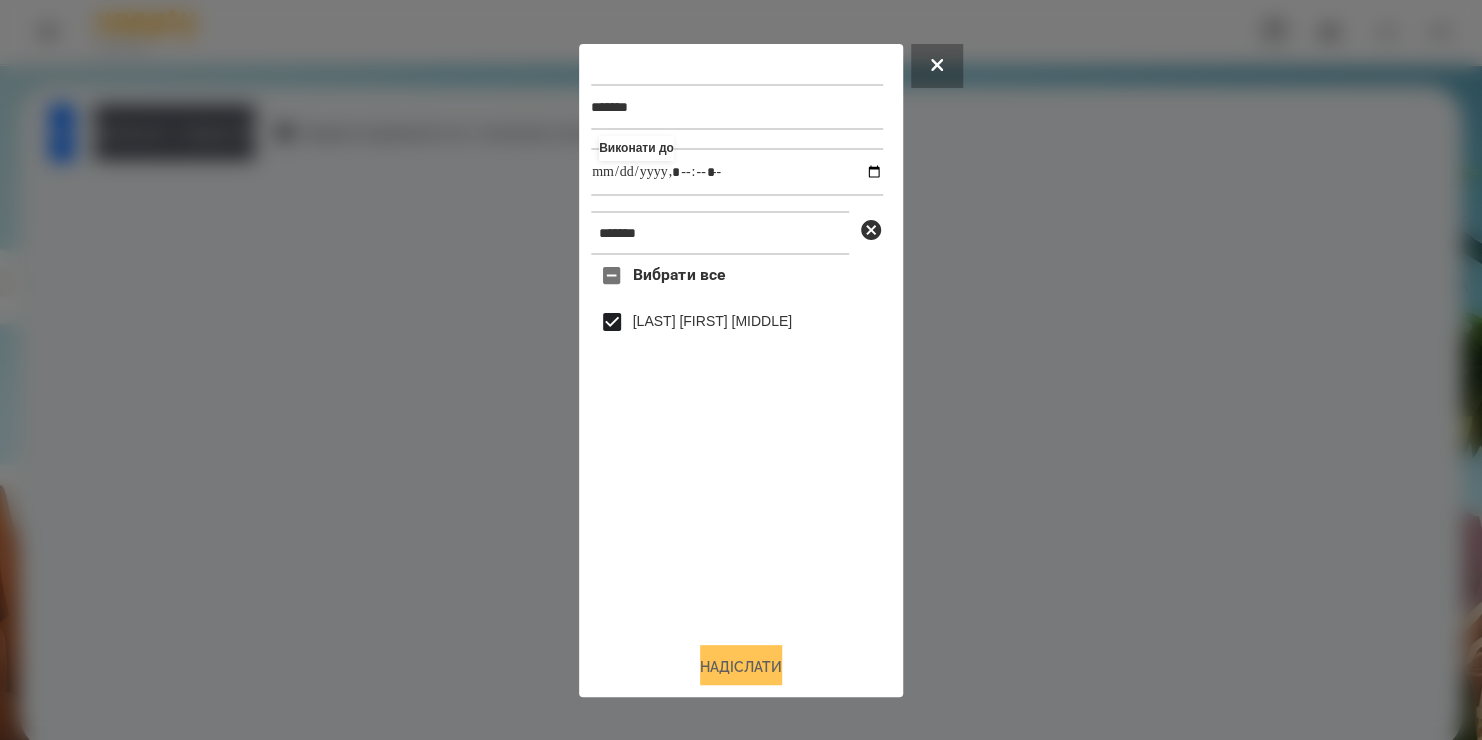 click on "Надіслати" at bounding box center (741, 667) 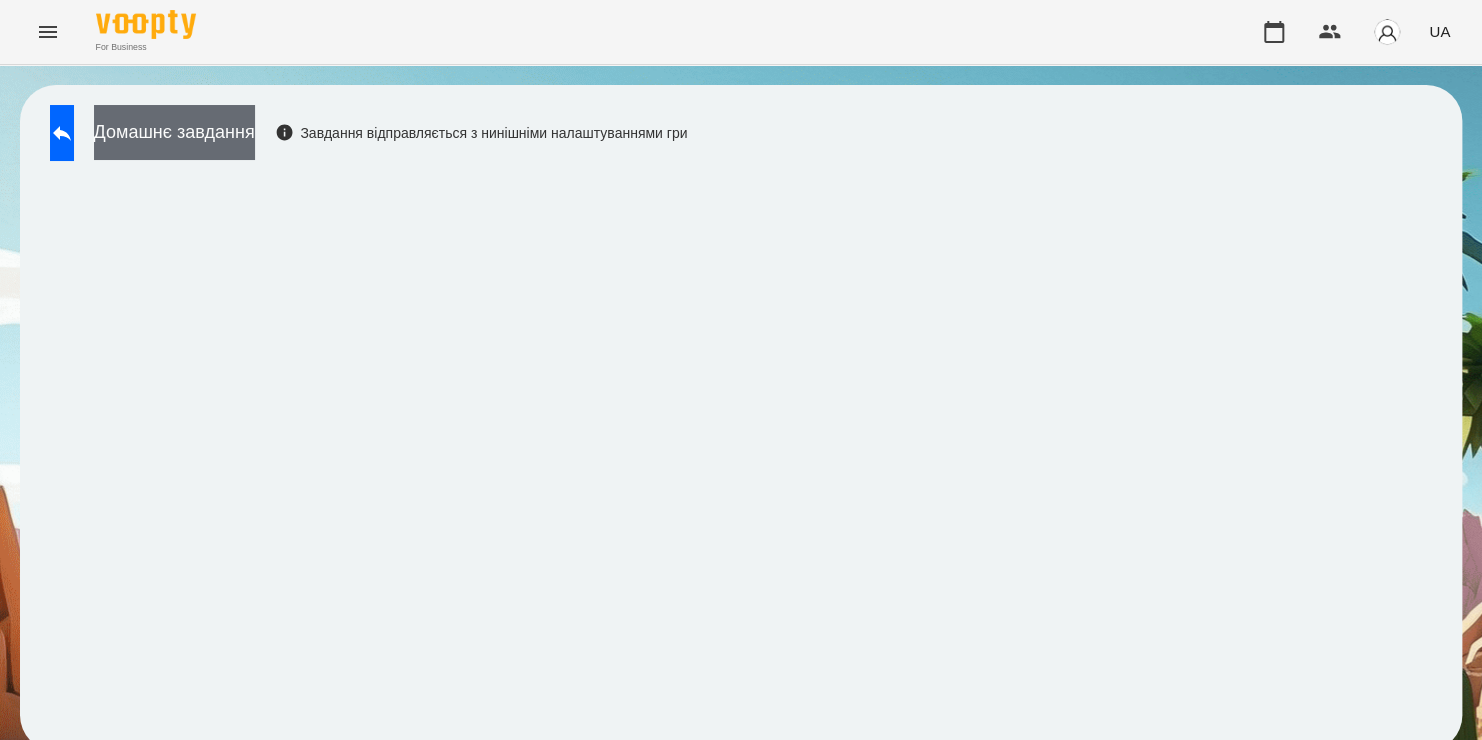 click on "Домашнє завдання" at bounding box center (174, 132) 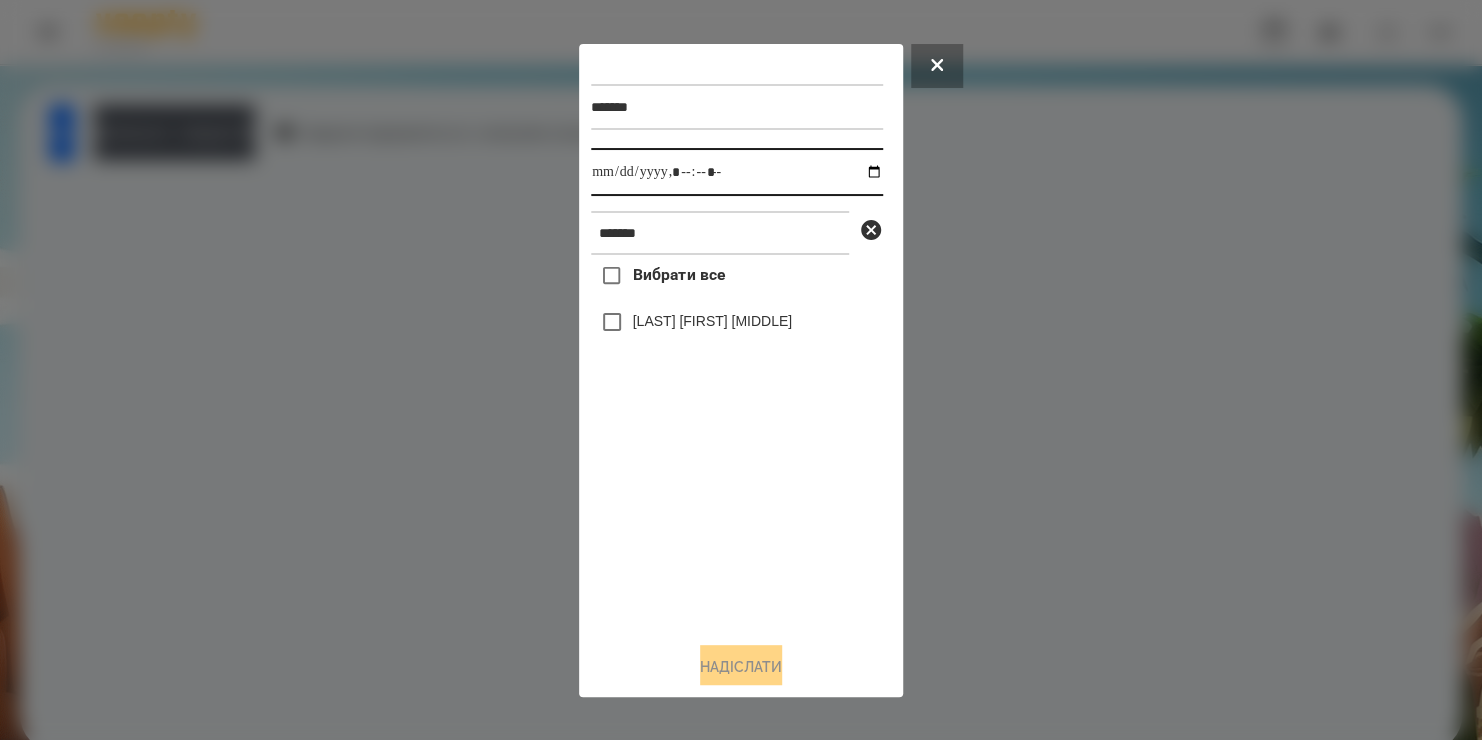 click at bounding box center [737, 172] 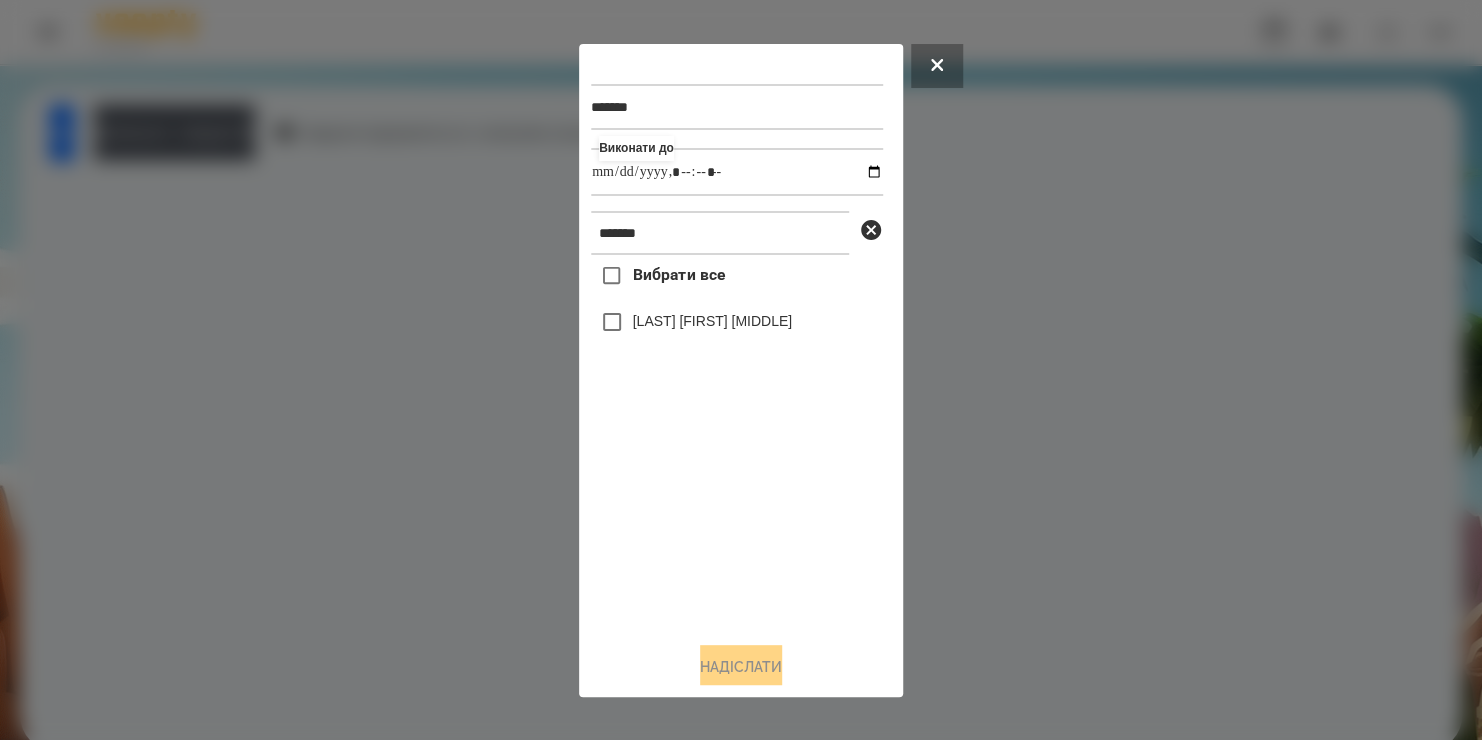 type on "**********" 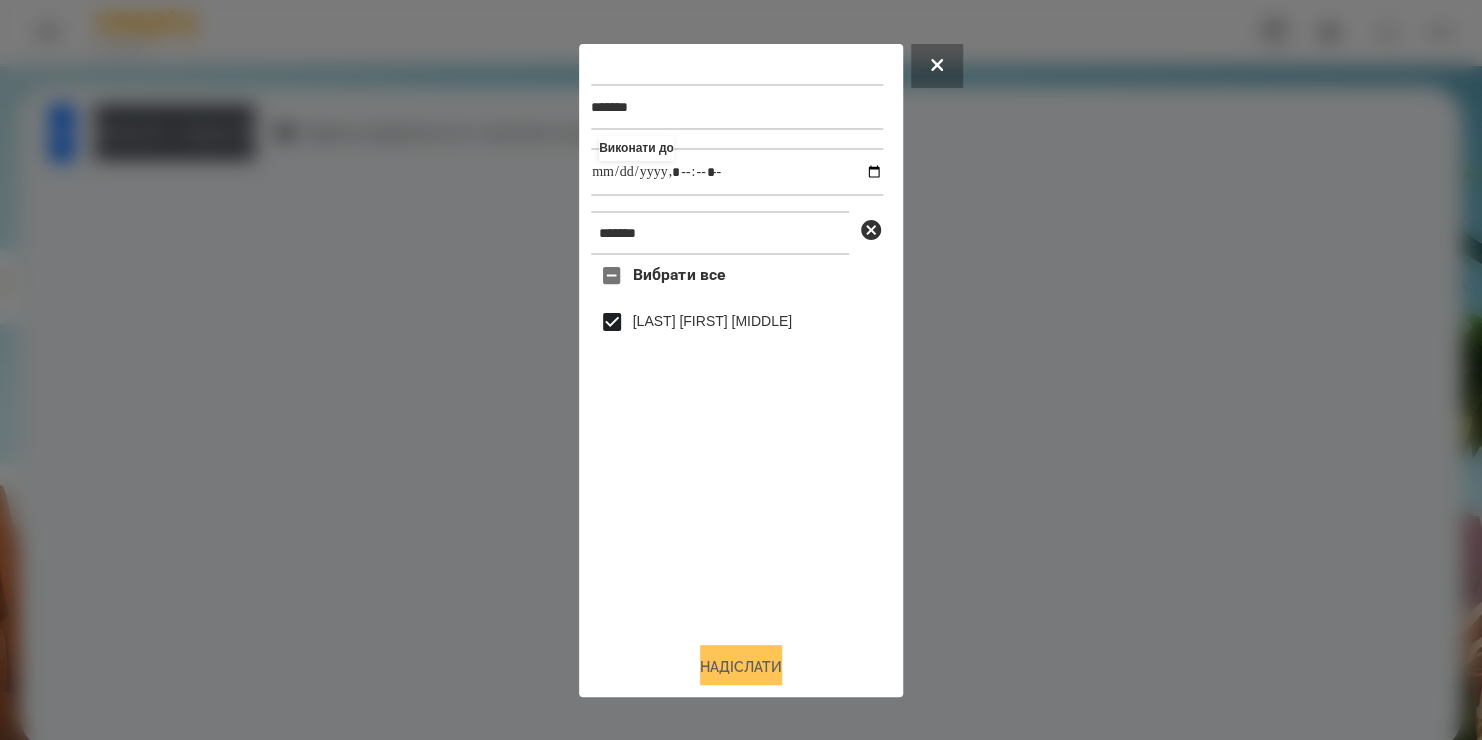 click on "Надіслати" at bounding box center (741, 667) 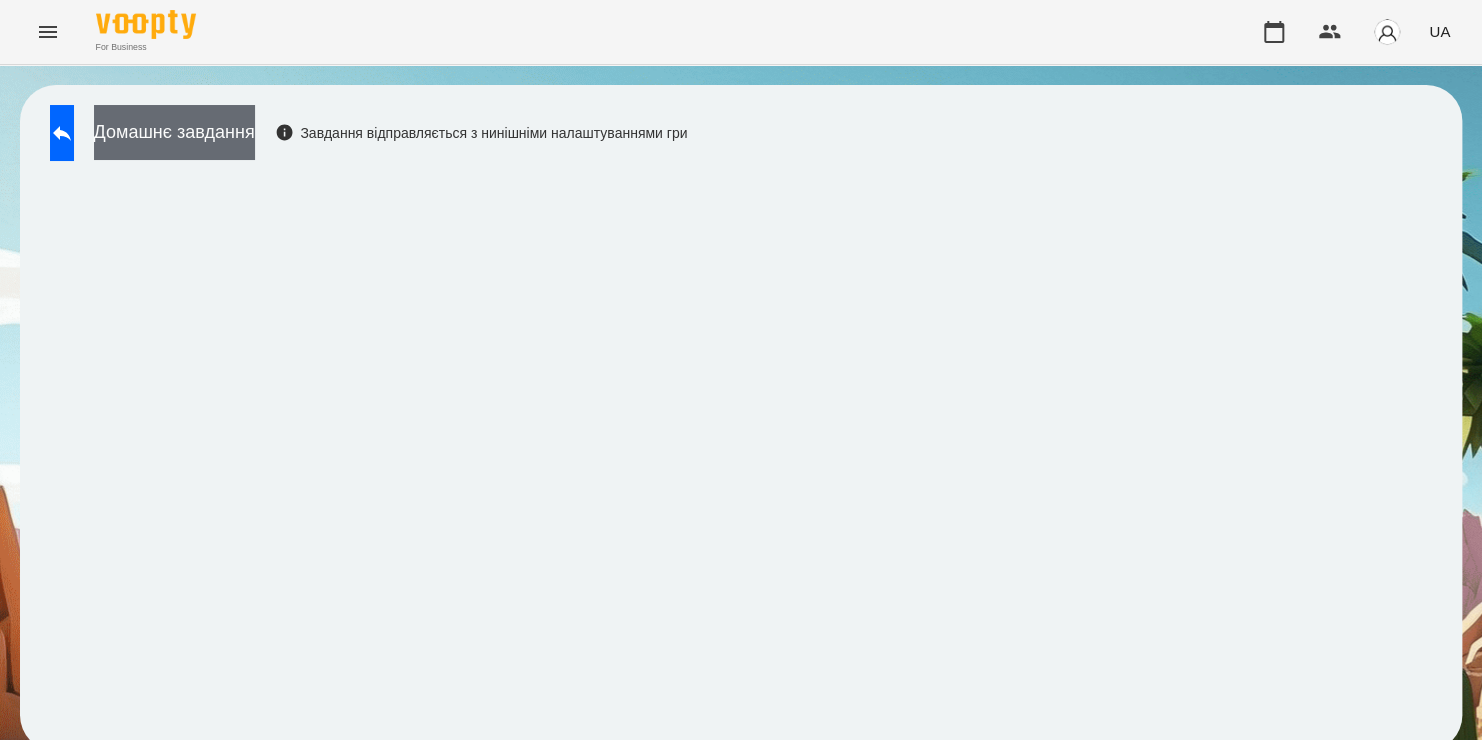 click on "Домашнє завдання" at bounding box center [174, 132] 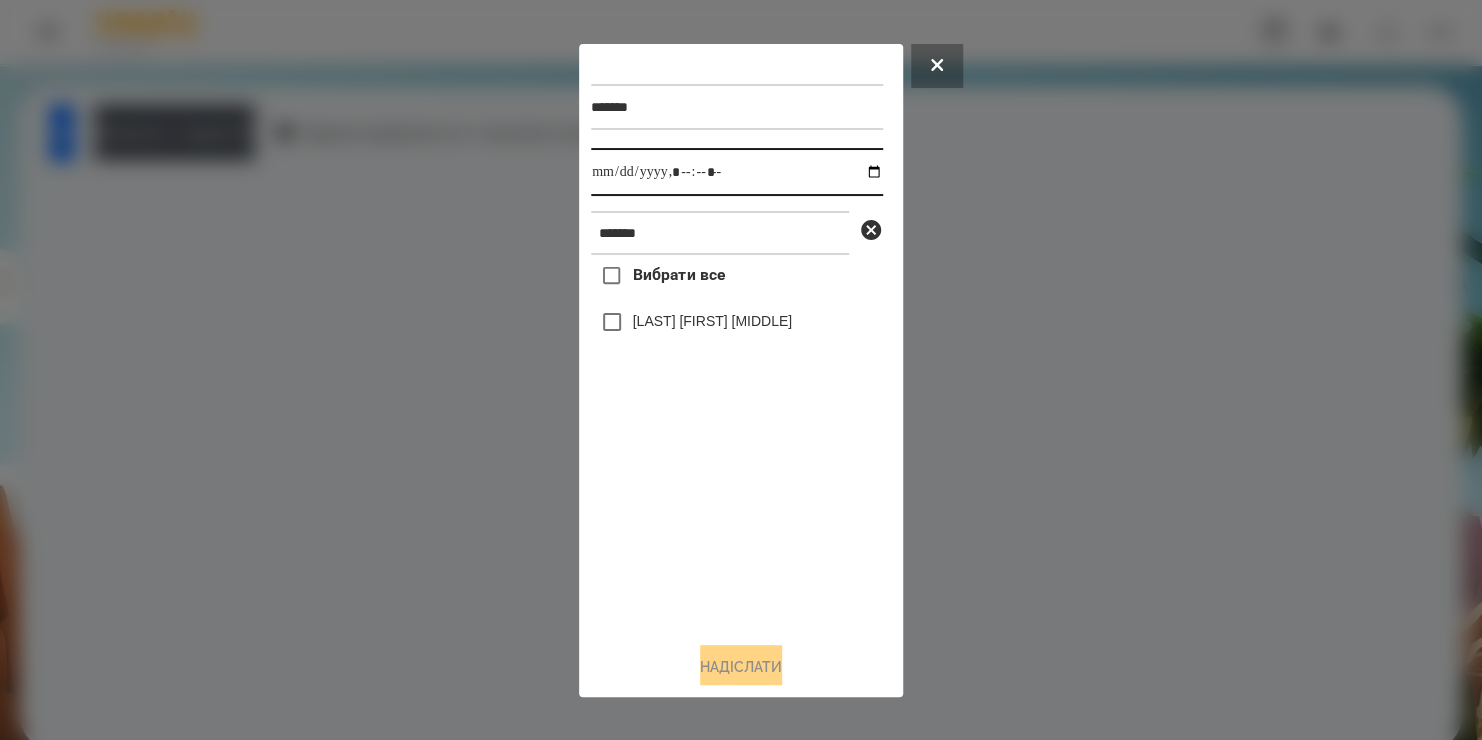 click at bounding box center (737, 172) 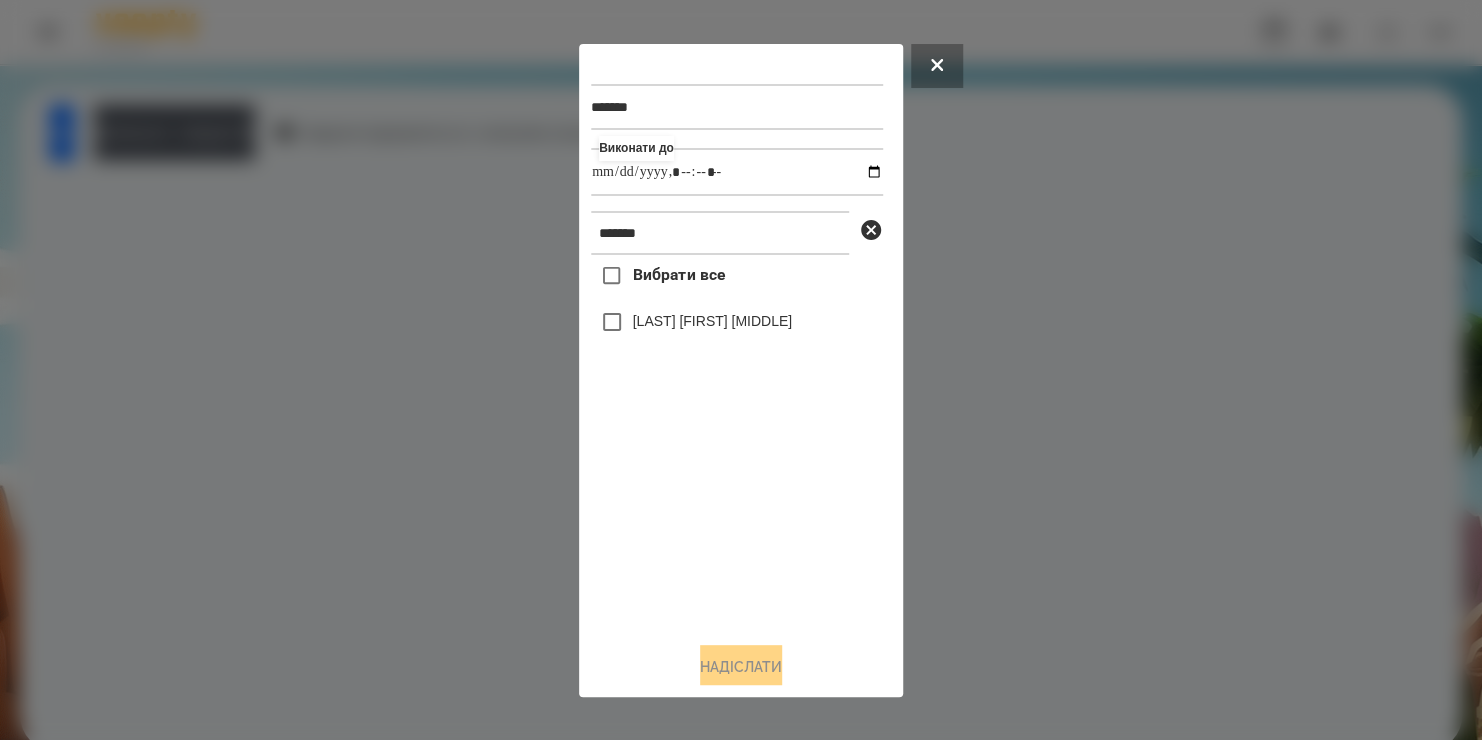 type on "**********" 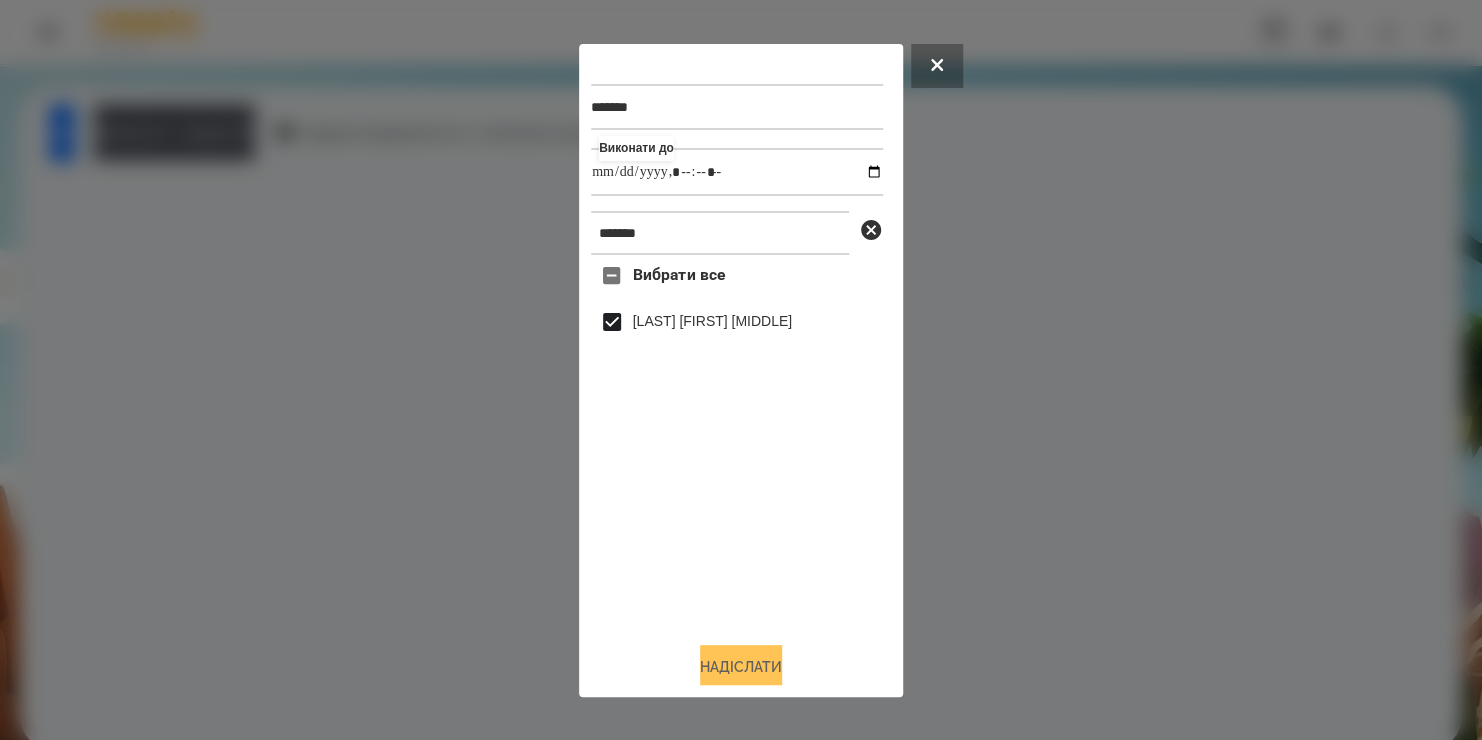 click on "Надіслати" at bounding box center (741, 667) 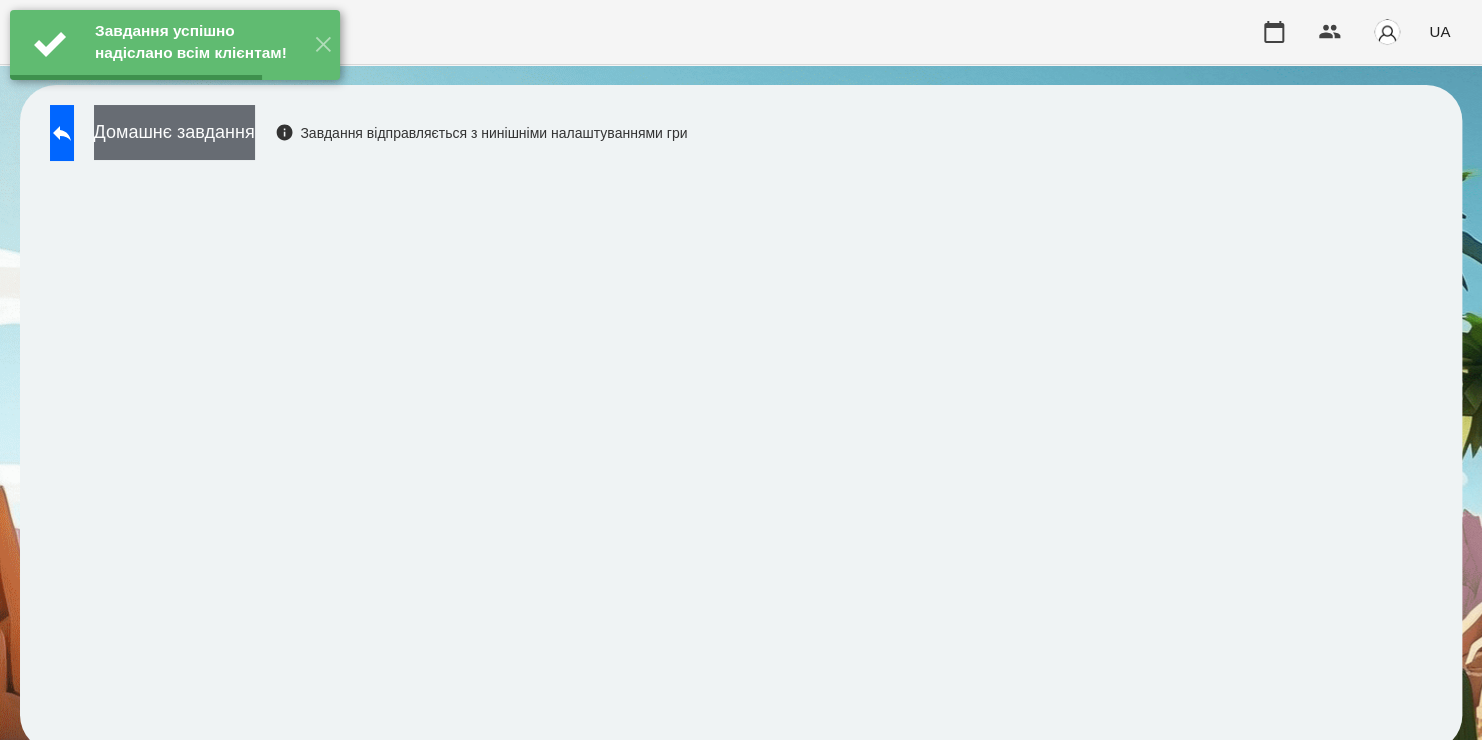 click on "Домашнє завдання" at bounding box center [174, 132] 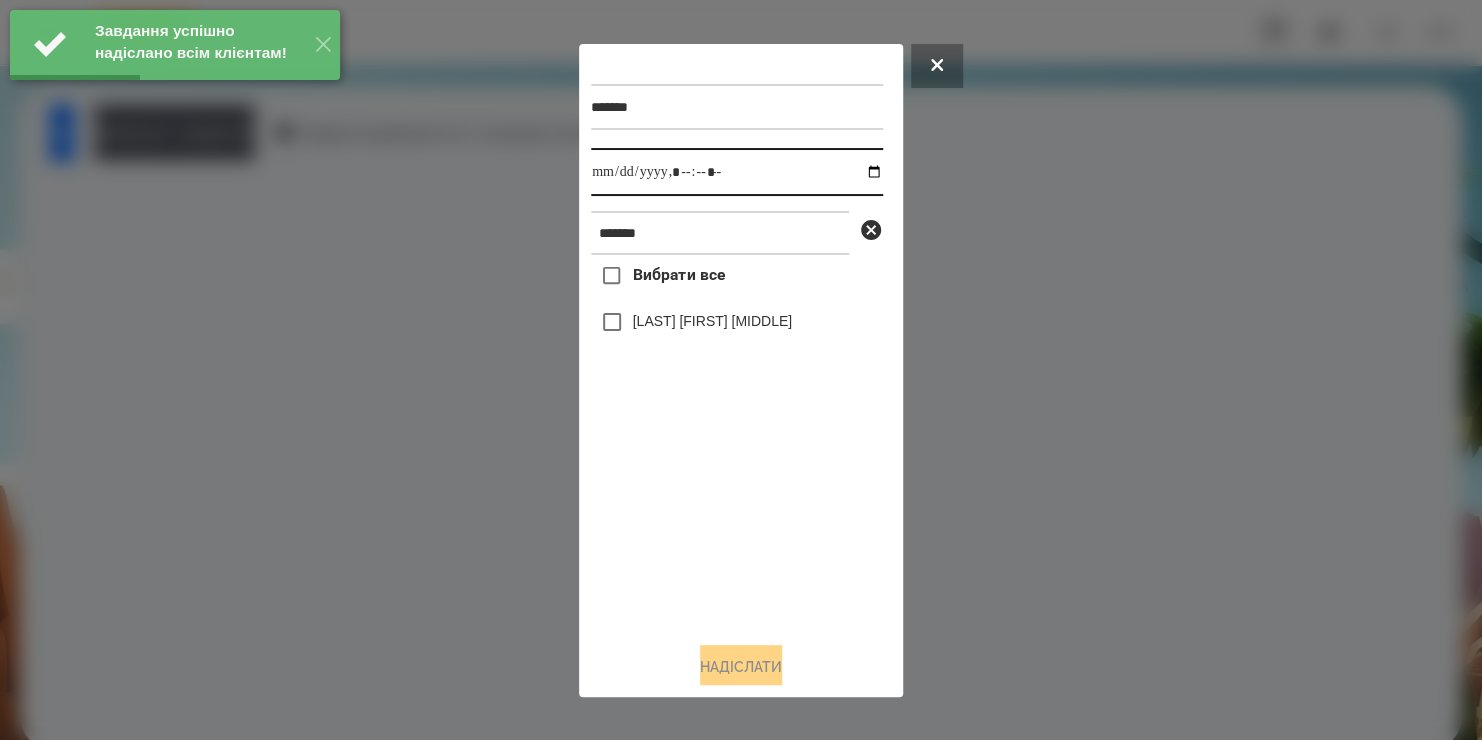 click at bounding box center [737, 172] 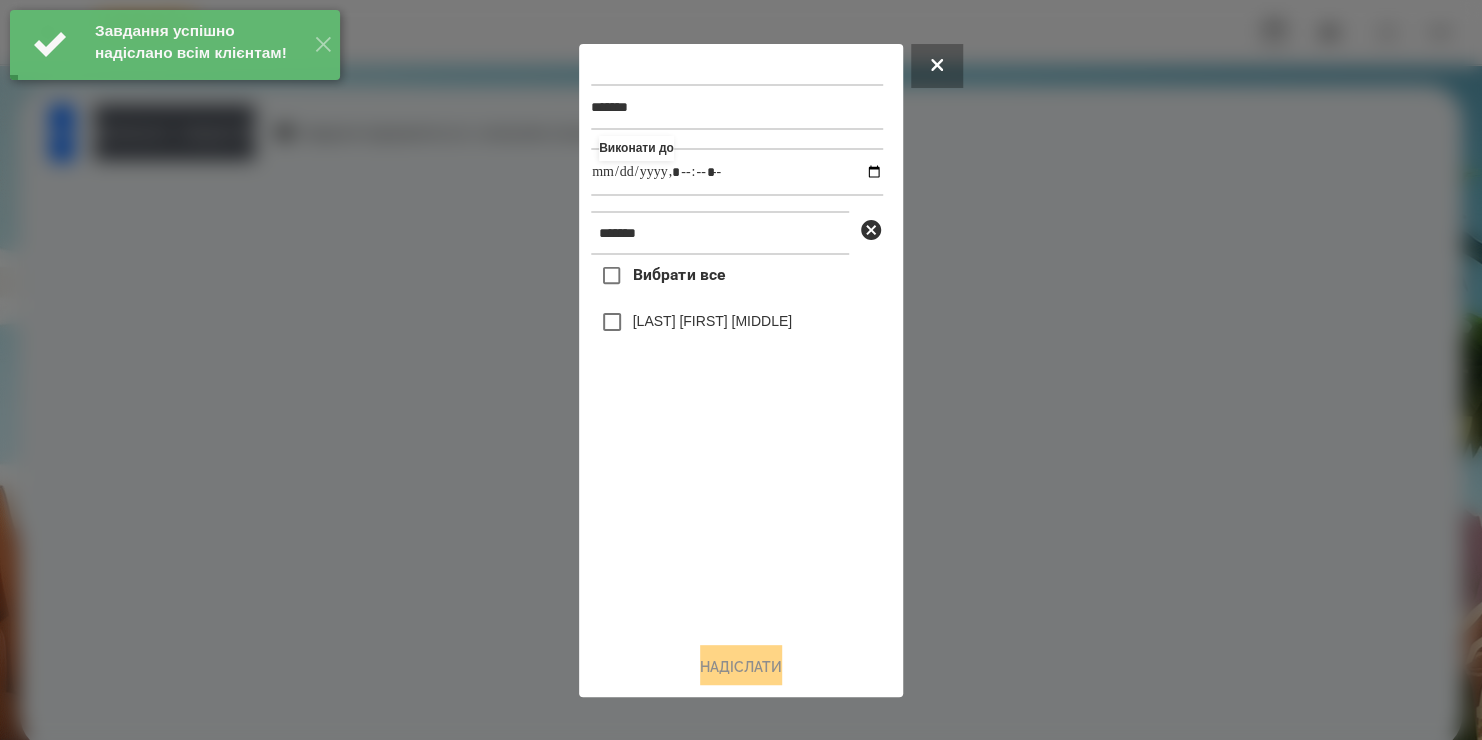 type on "**********" 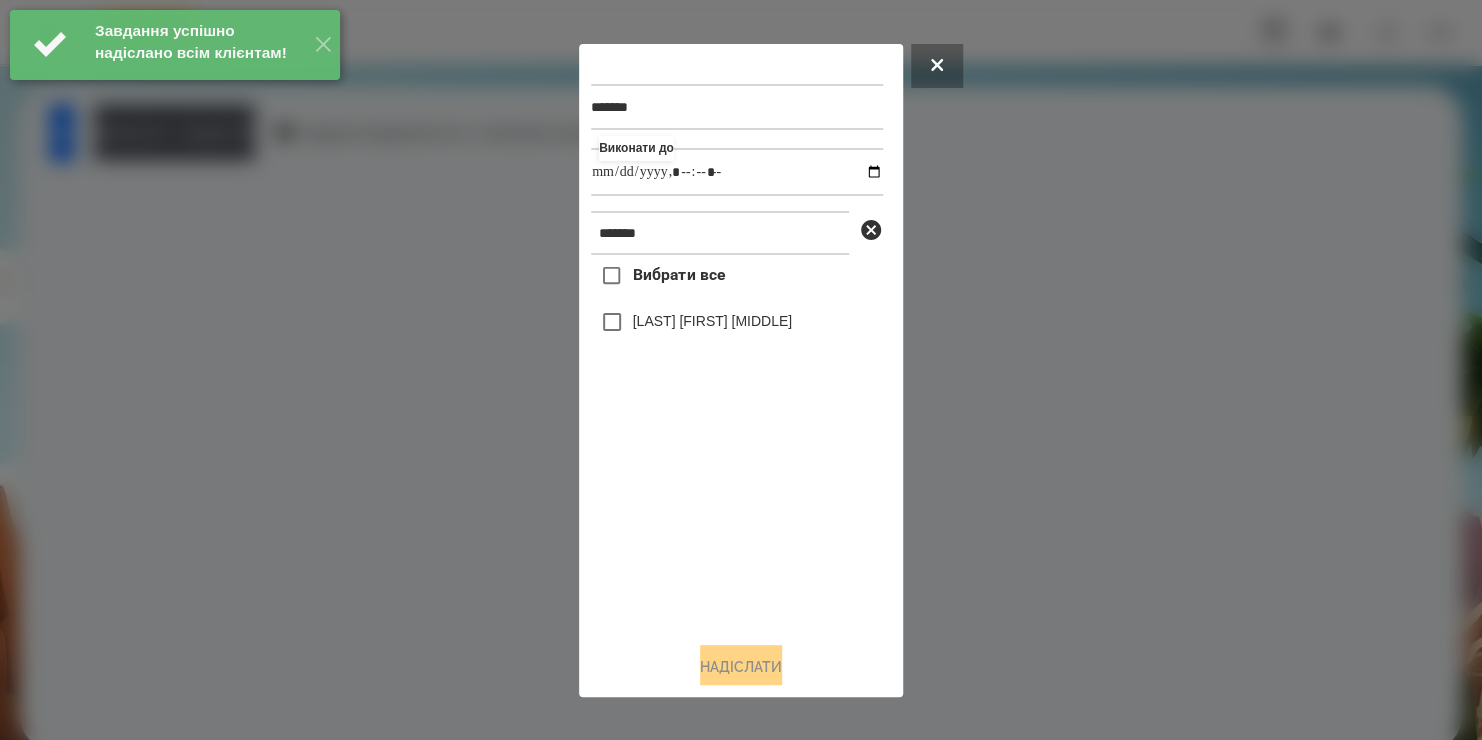 drag, startPoint x: 736, startPoint y: 529, endPoint x: 653, endPoint y: 335, distance: 211.00948 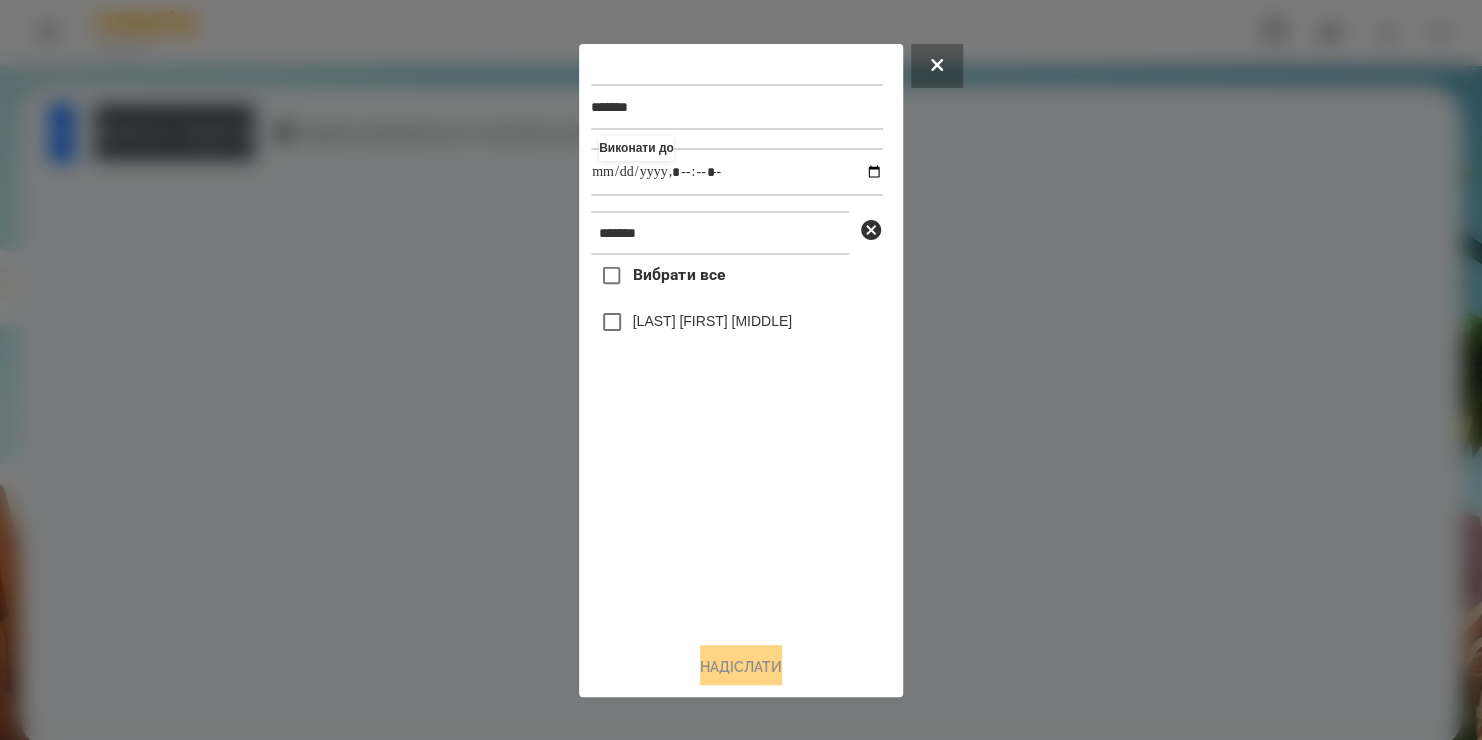 click on "[LAST] [FIRST] [MIDDLE]" at bounding box center [712, 321] 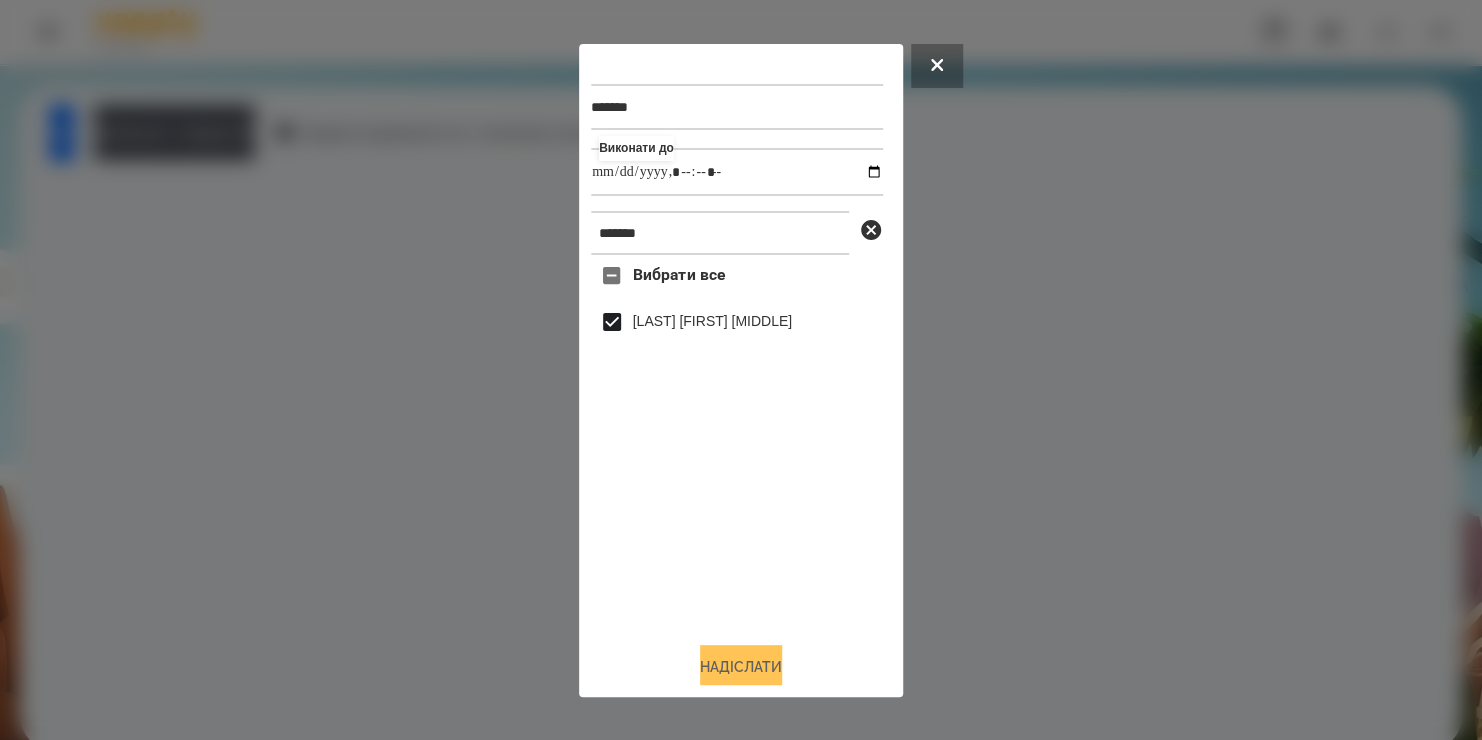 click on "Надіслати" at bounding box center (741, 667) 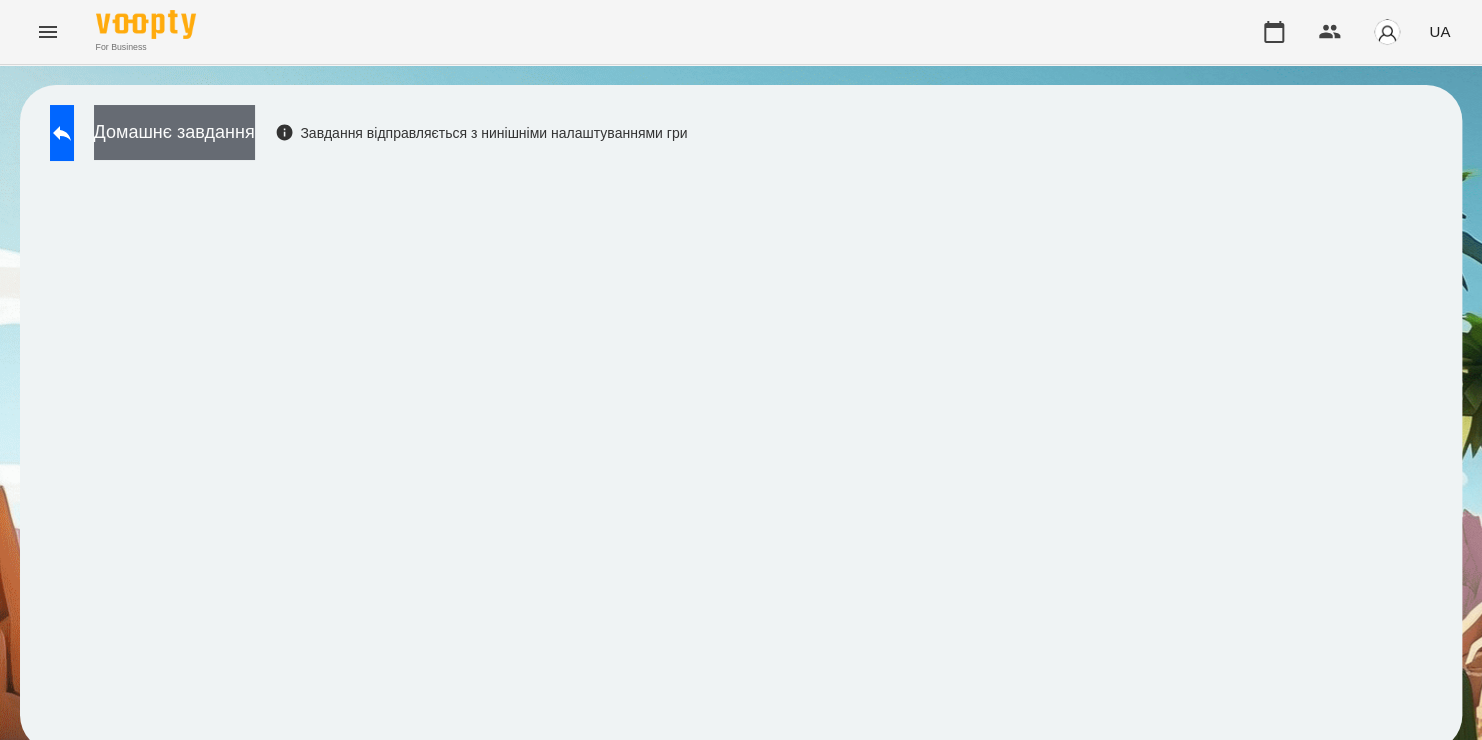 click on "Домашнє завдання" at bounding box center [174, 132] 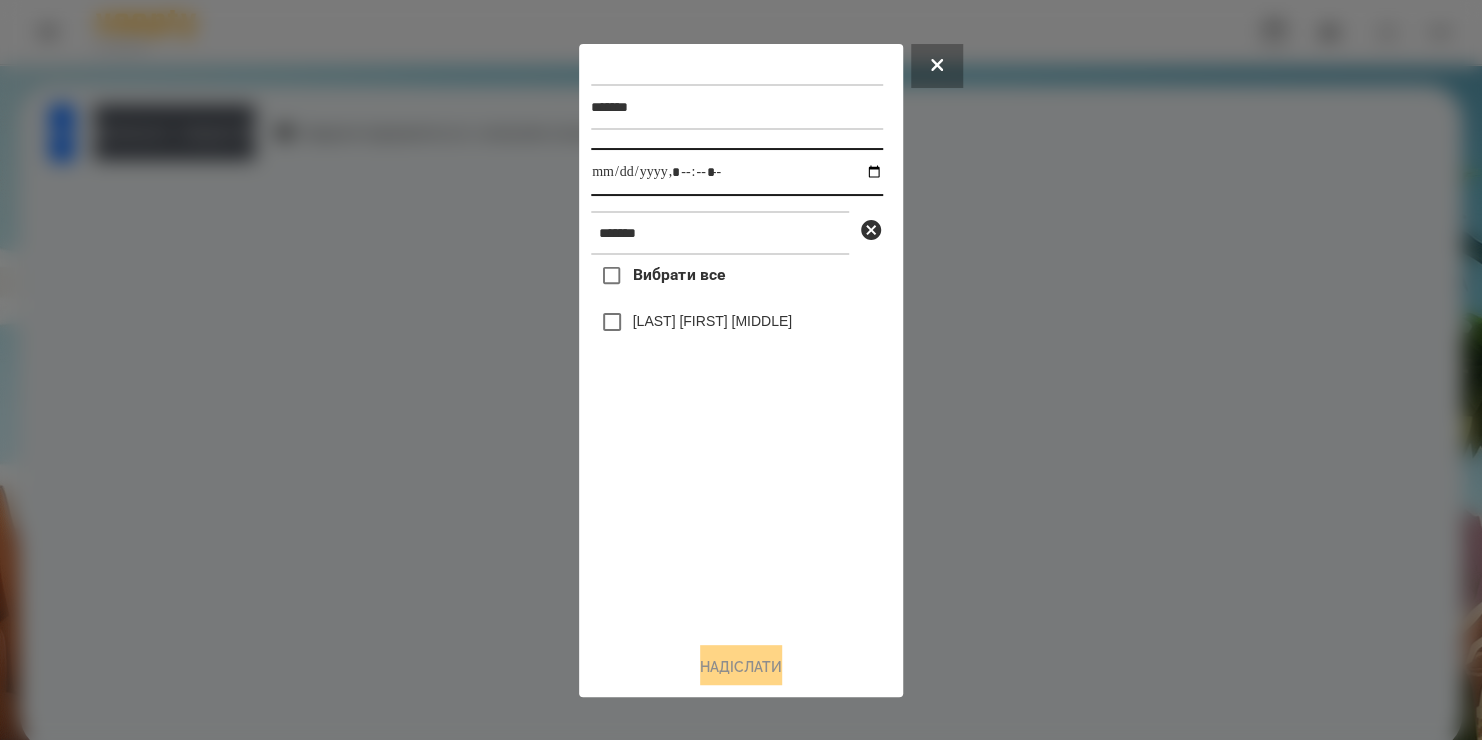 click at bounding box center (737, 172) 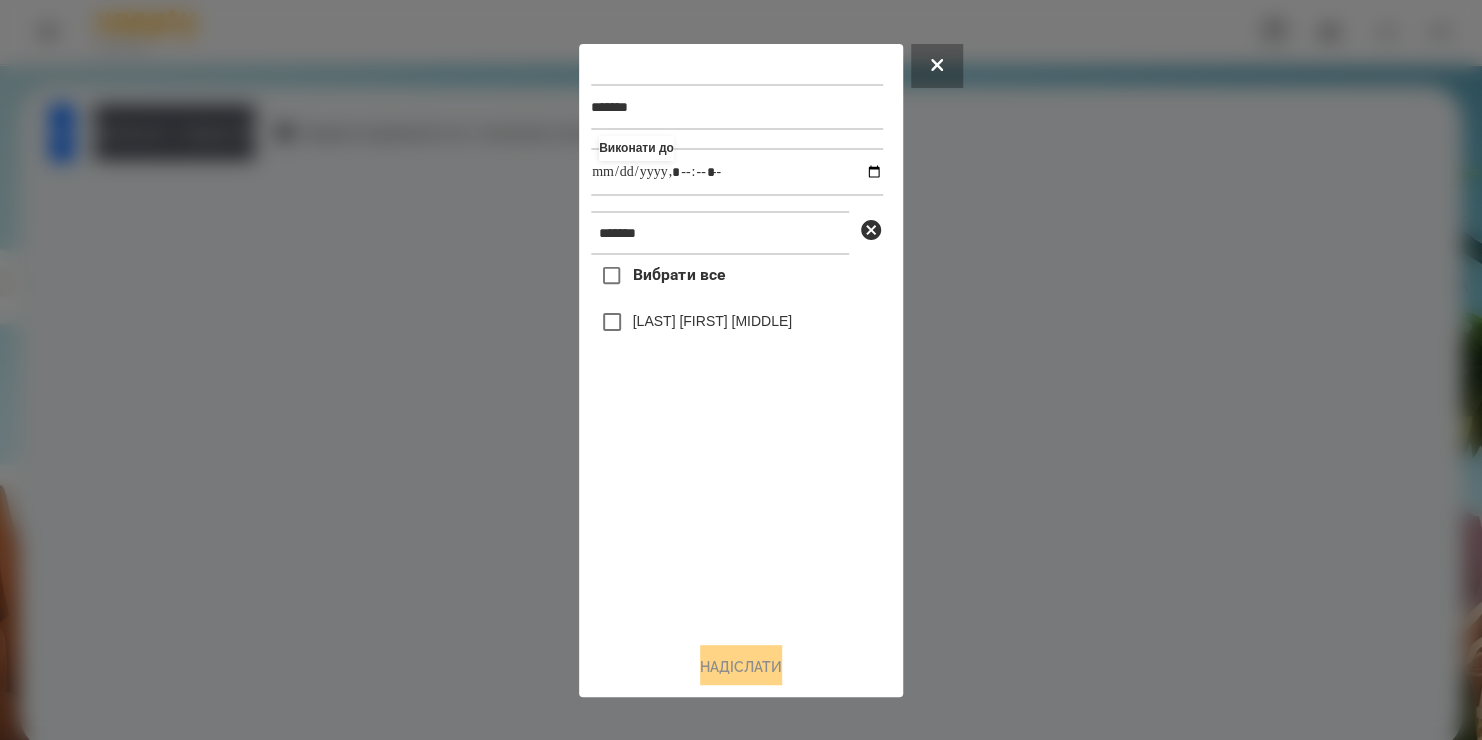type on "**********" 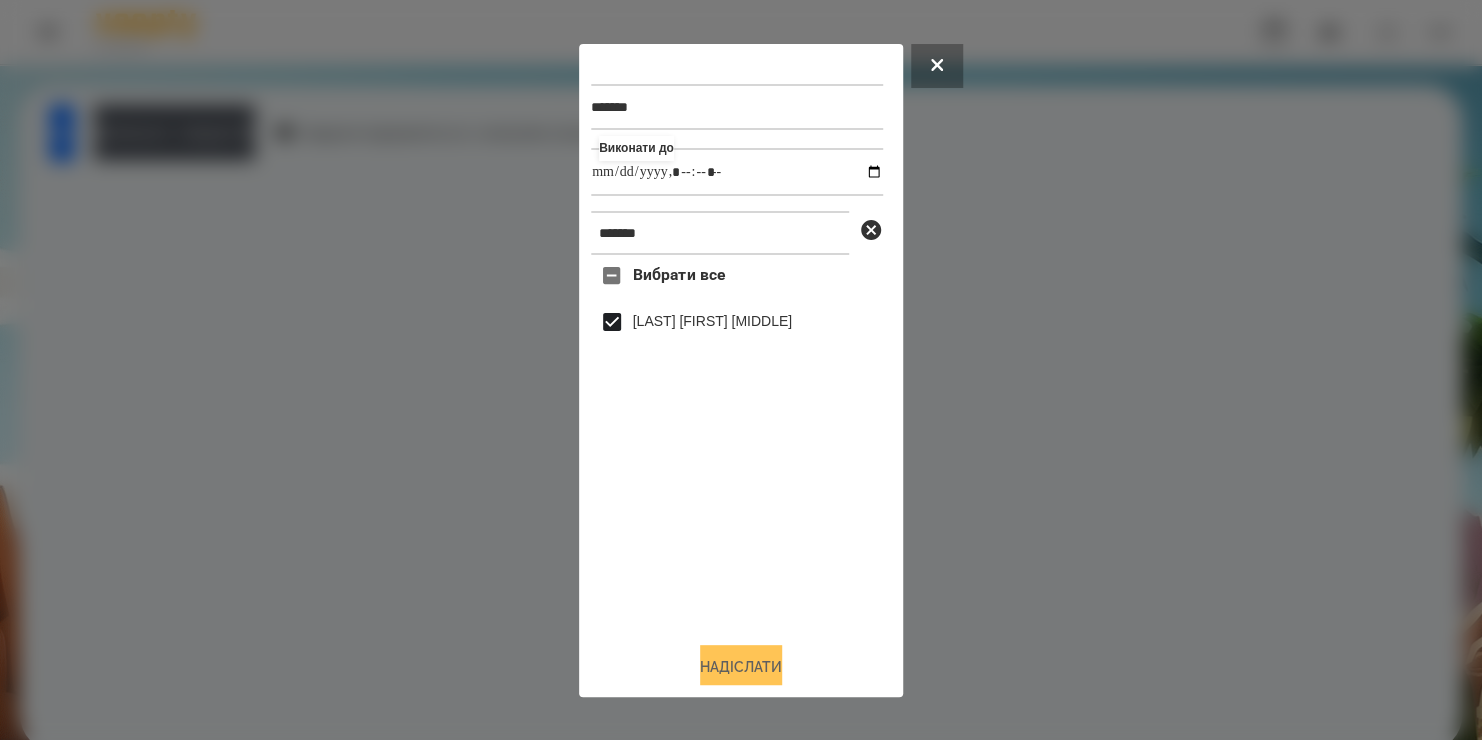 click on "Надіслати" at bounding box center [741, 667] 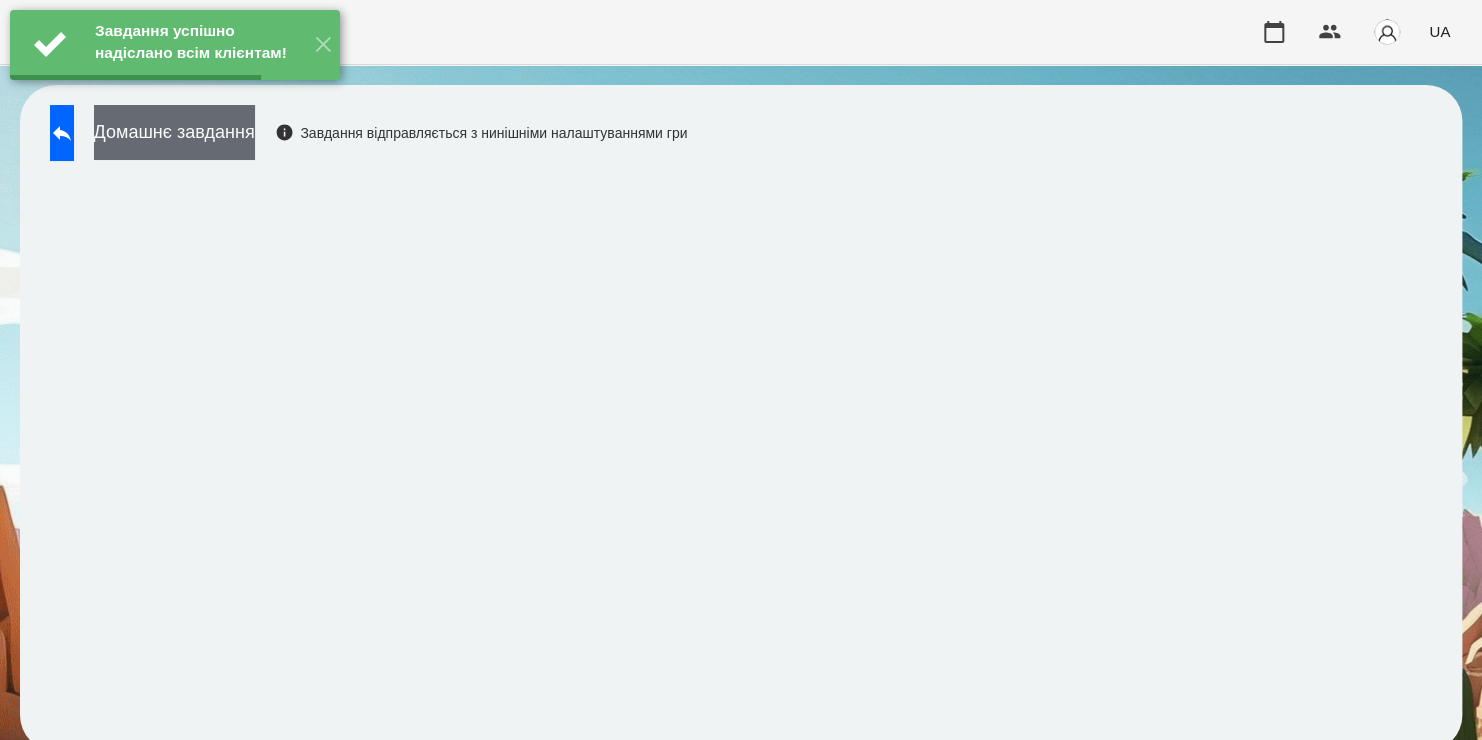 click on "Домашнє завдання" at bounding box center (174, 132) 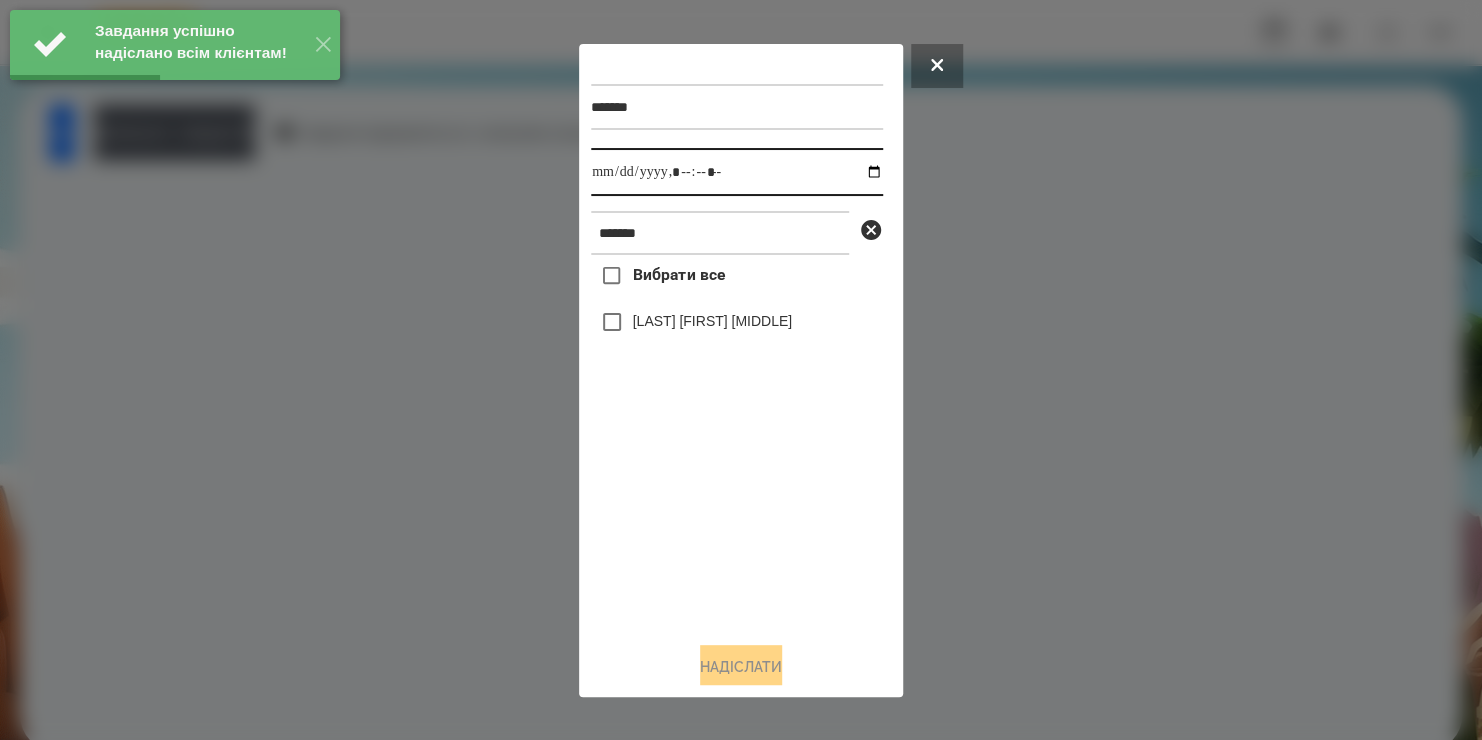 click at bounding box center [737, 172] 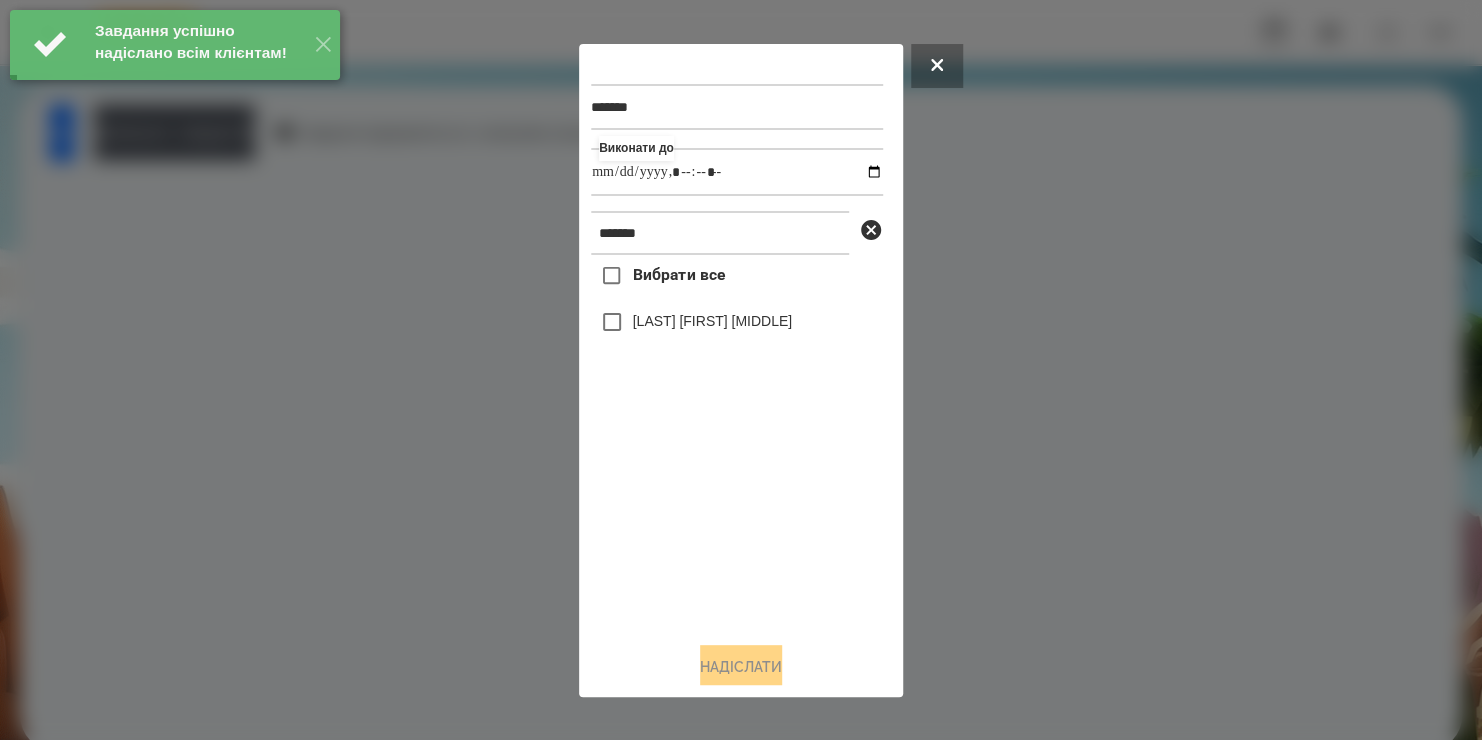 type on "**********" 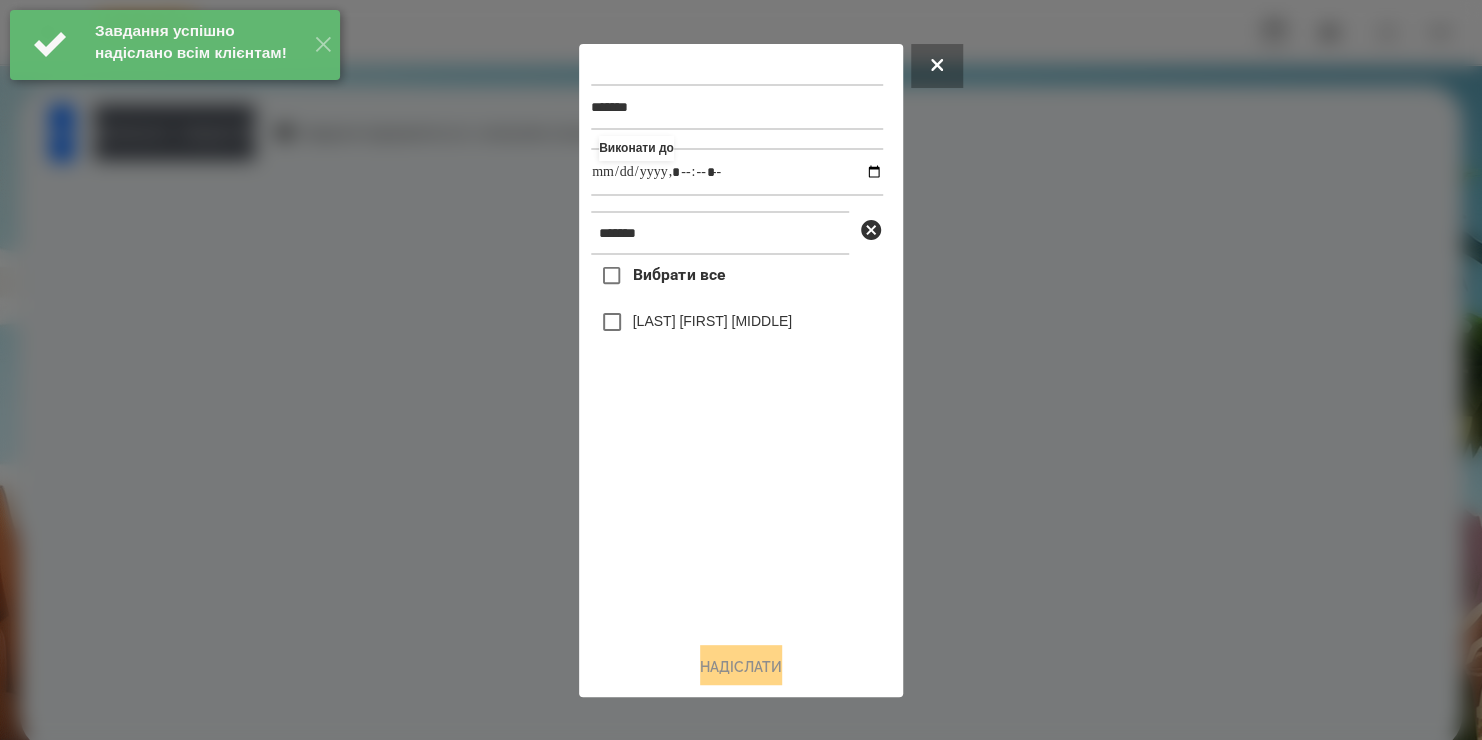 drag, startPoint x: 679, startPoint y: 584, endPoint x: 648, endPoint y: 332, distance: 253.89958 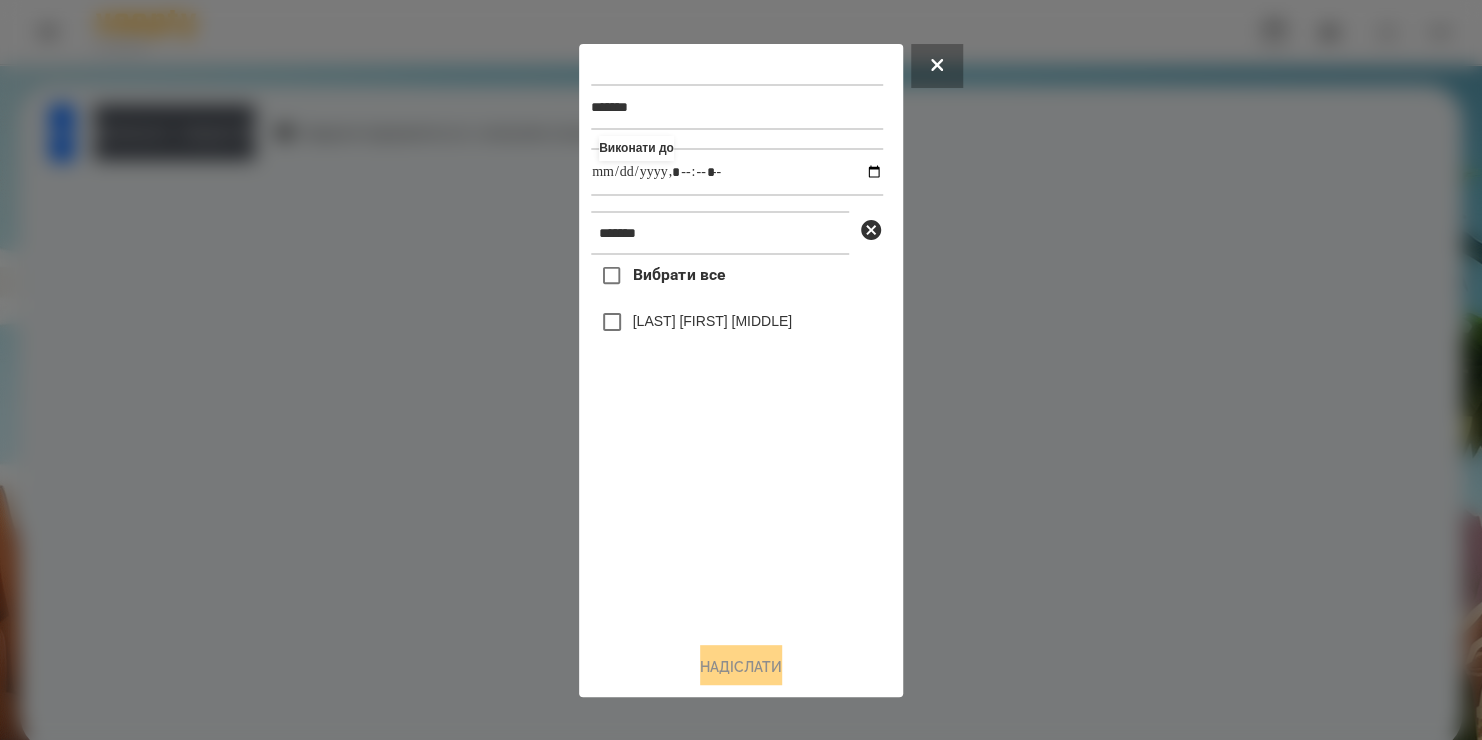click on "[LAST] [FIRST] [MIDDLE]" at bounding box center [712, 321] 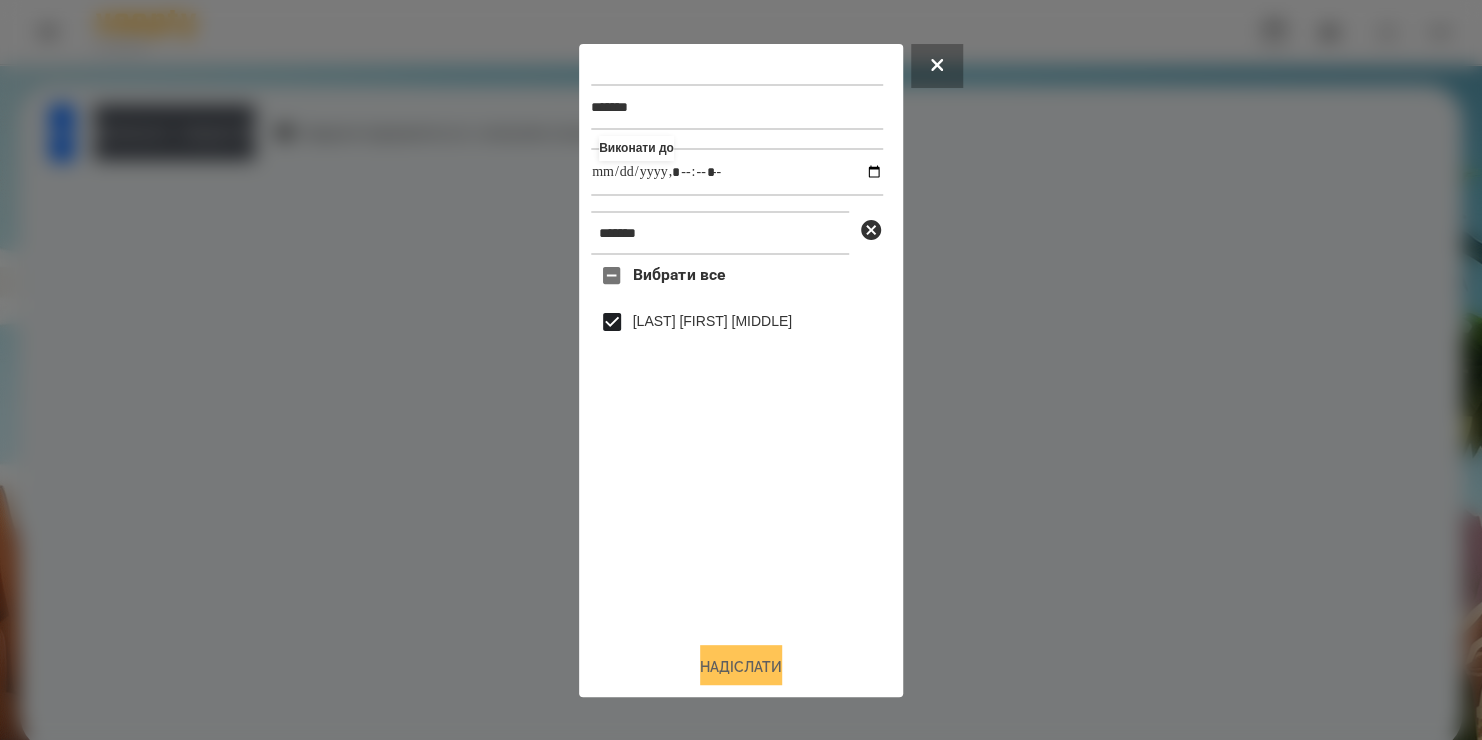 click on "Надіслати" at bounding box center [741, 667] 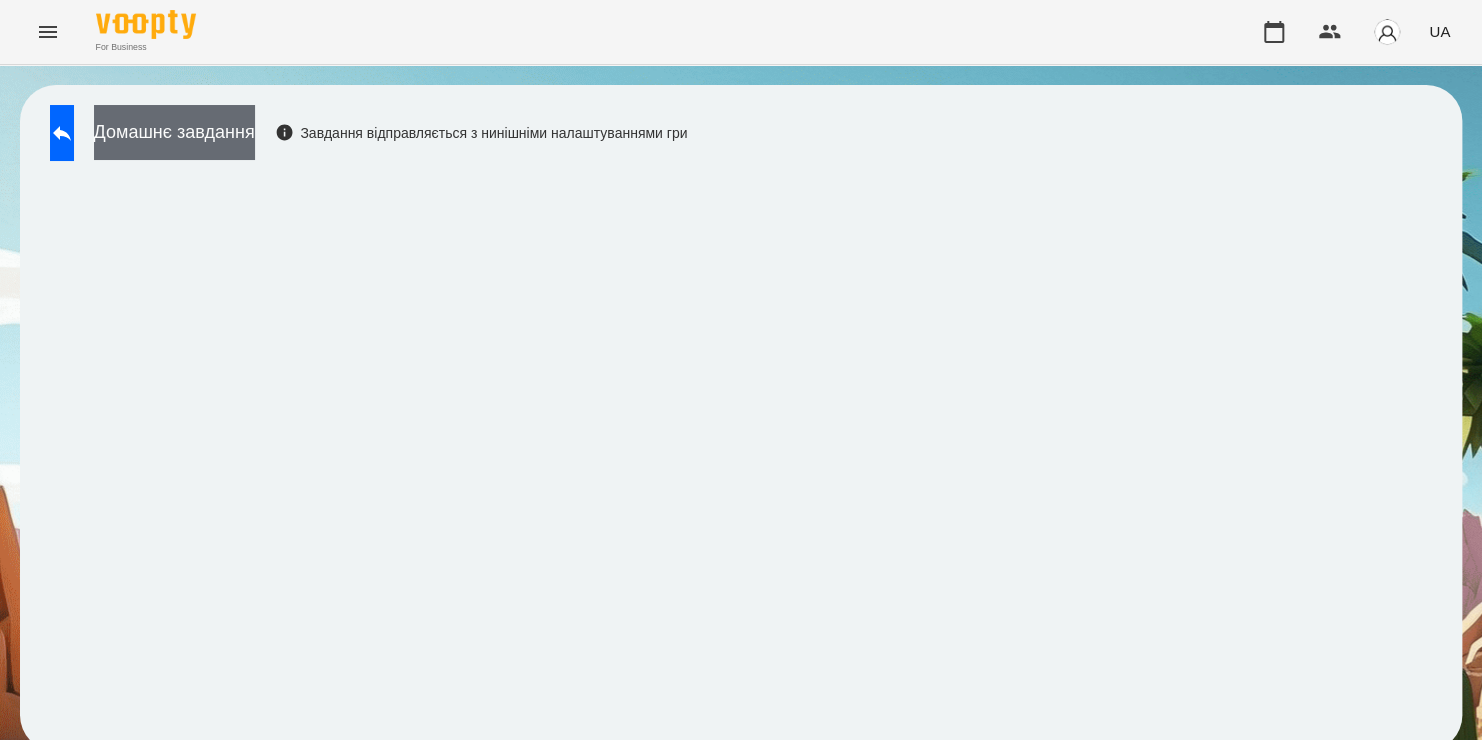 click on "Домашнє завдання" at bounding box center (174, 132) 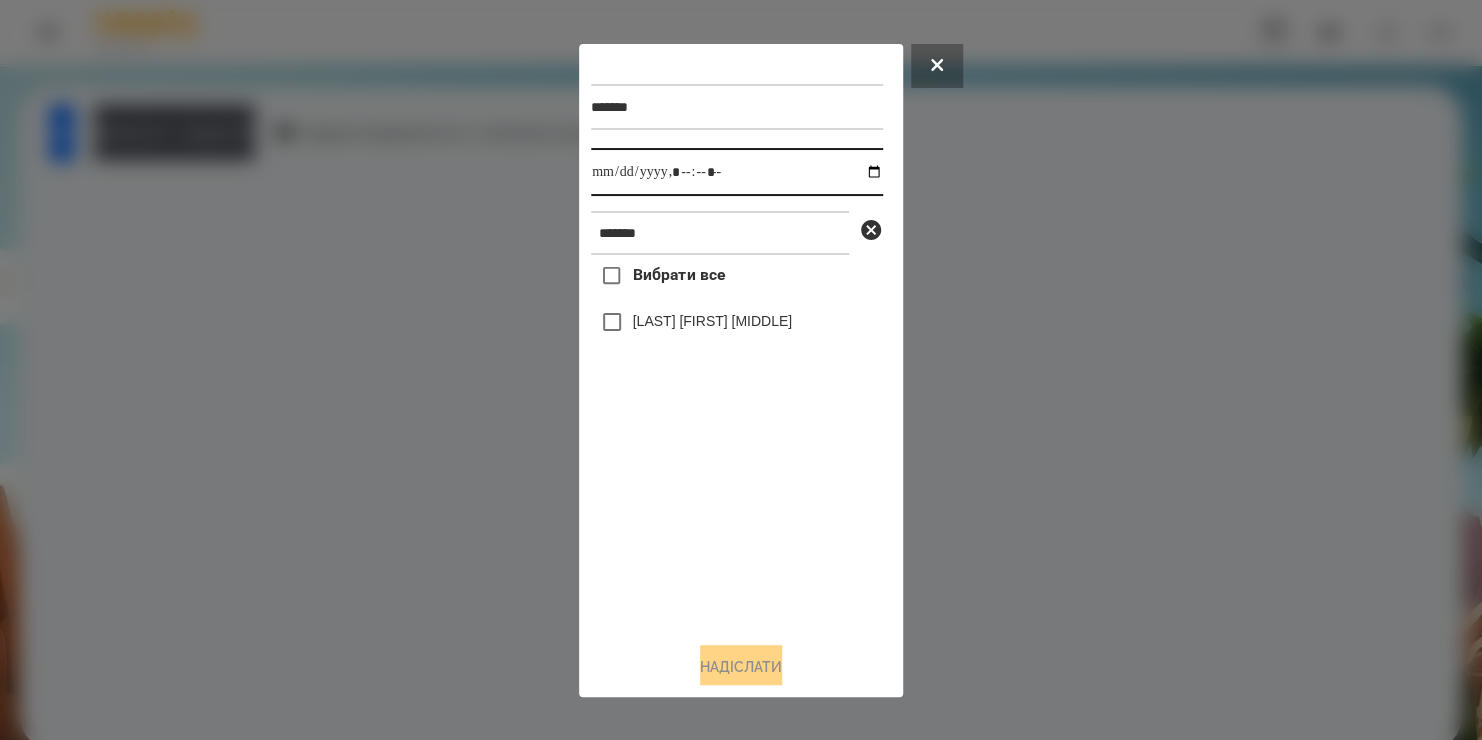 click at bounding box center (737, 172) 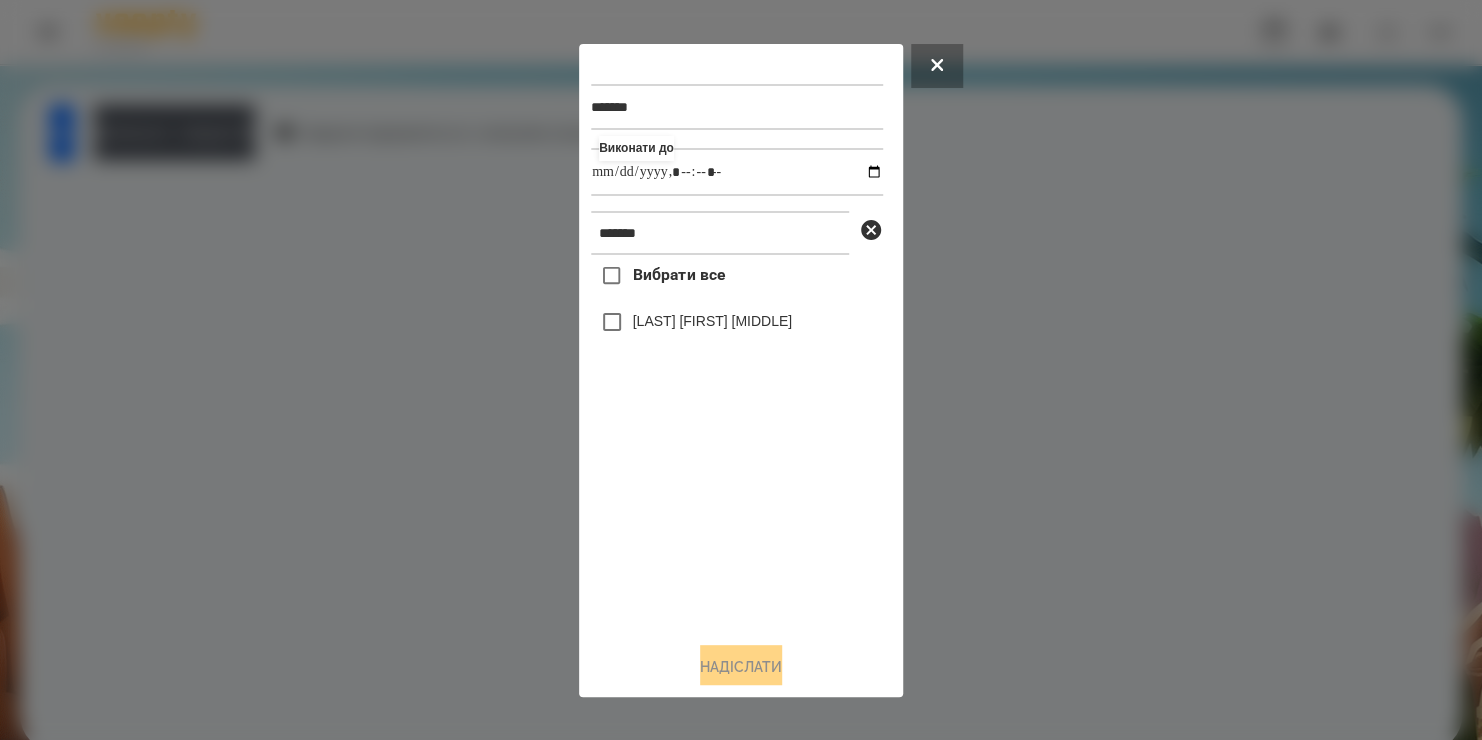 type on "**********" 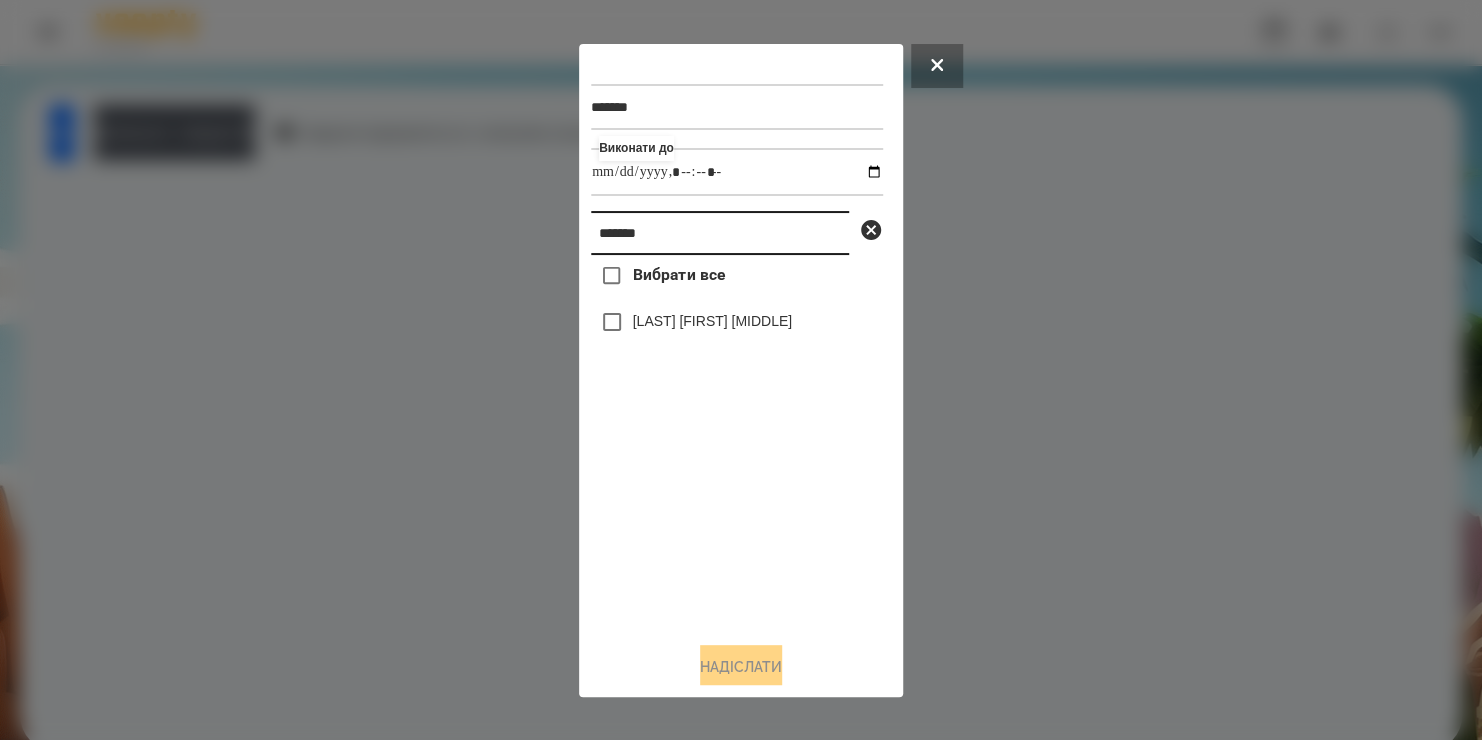 drag, startPoint x: 689, startPoint y: 239, endPoint x: -51, endPoint y: 408, distance: 759.0527 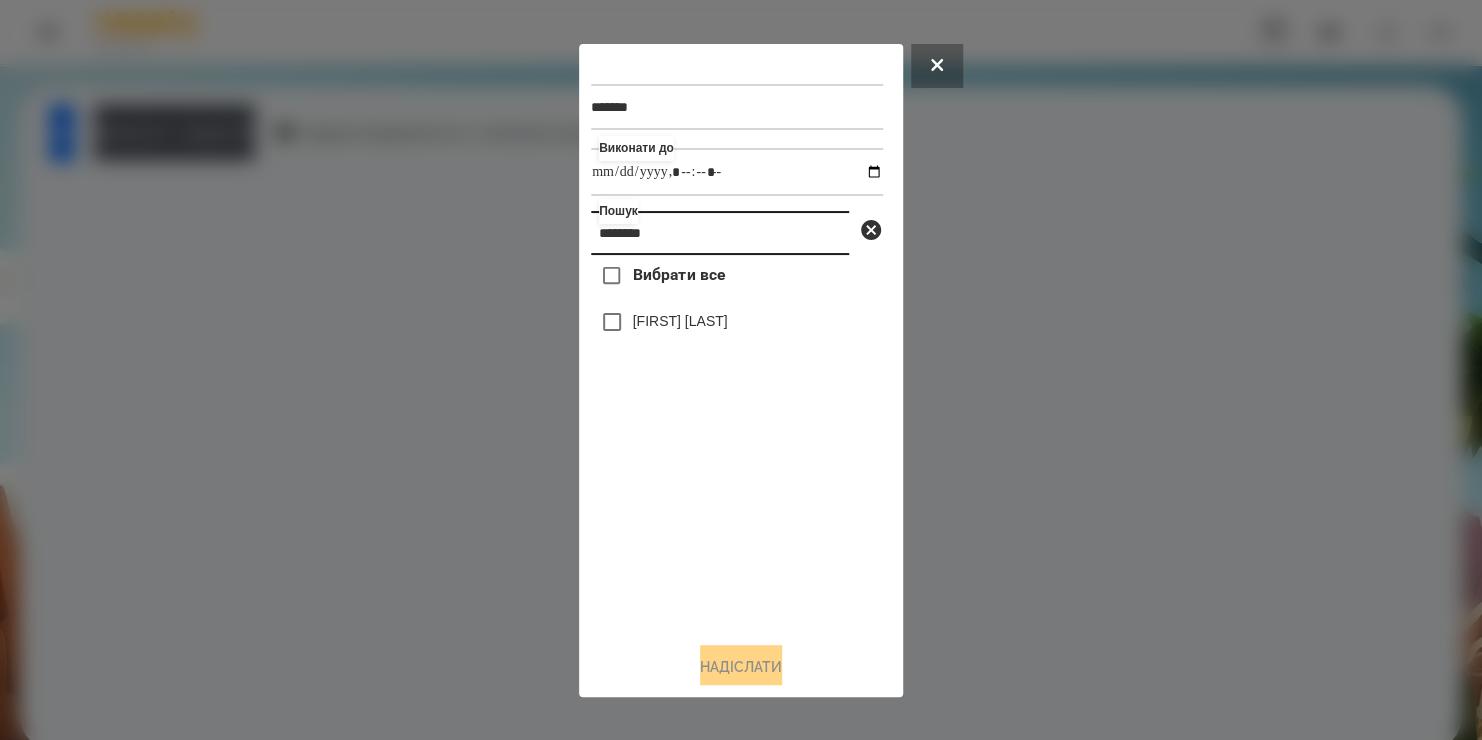 type on "********" 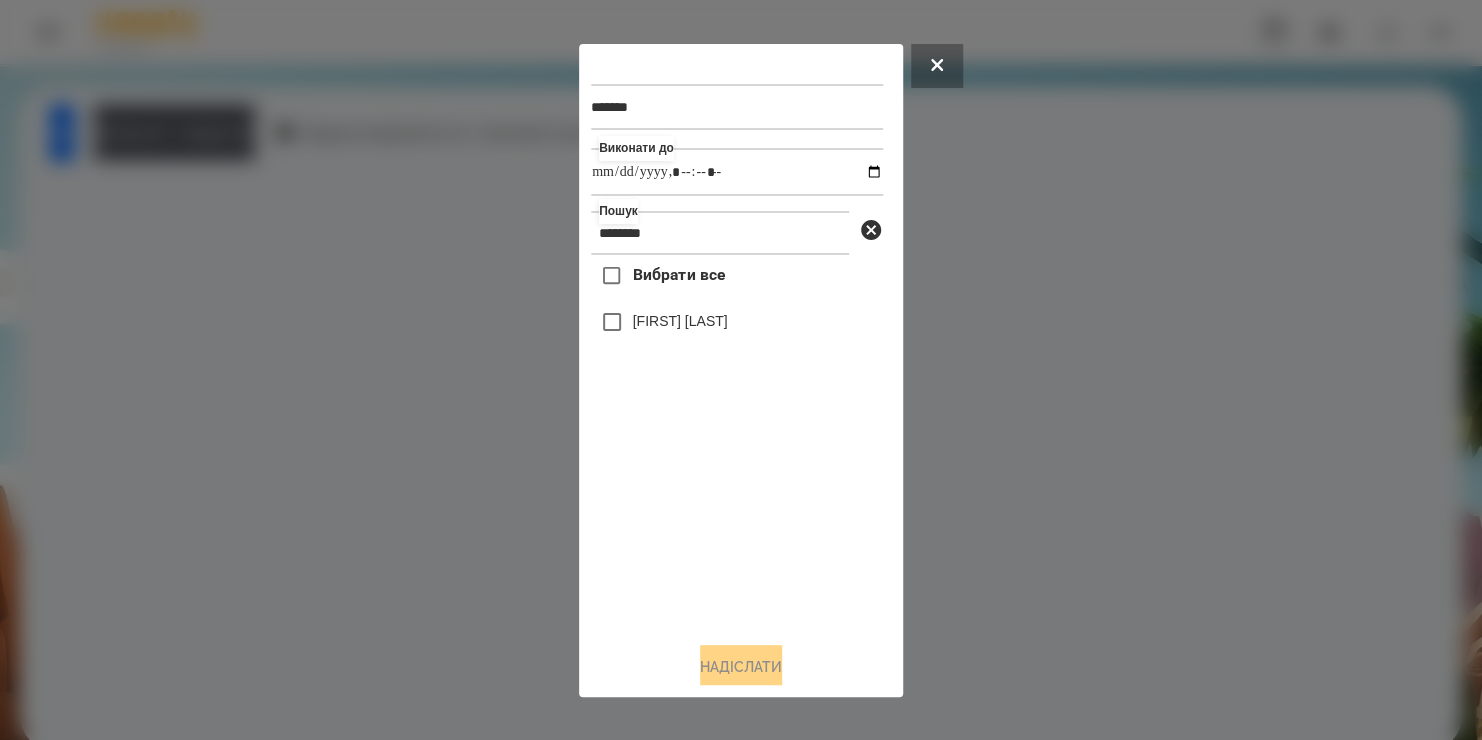click on "[FIRST] [LAST]" at bounding box center (680, 321) 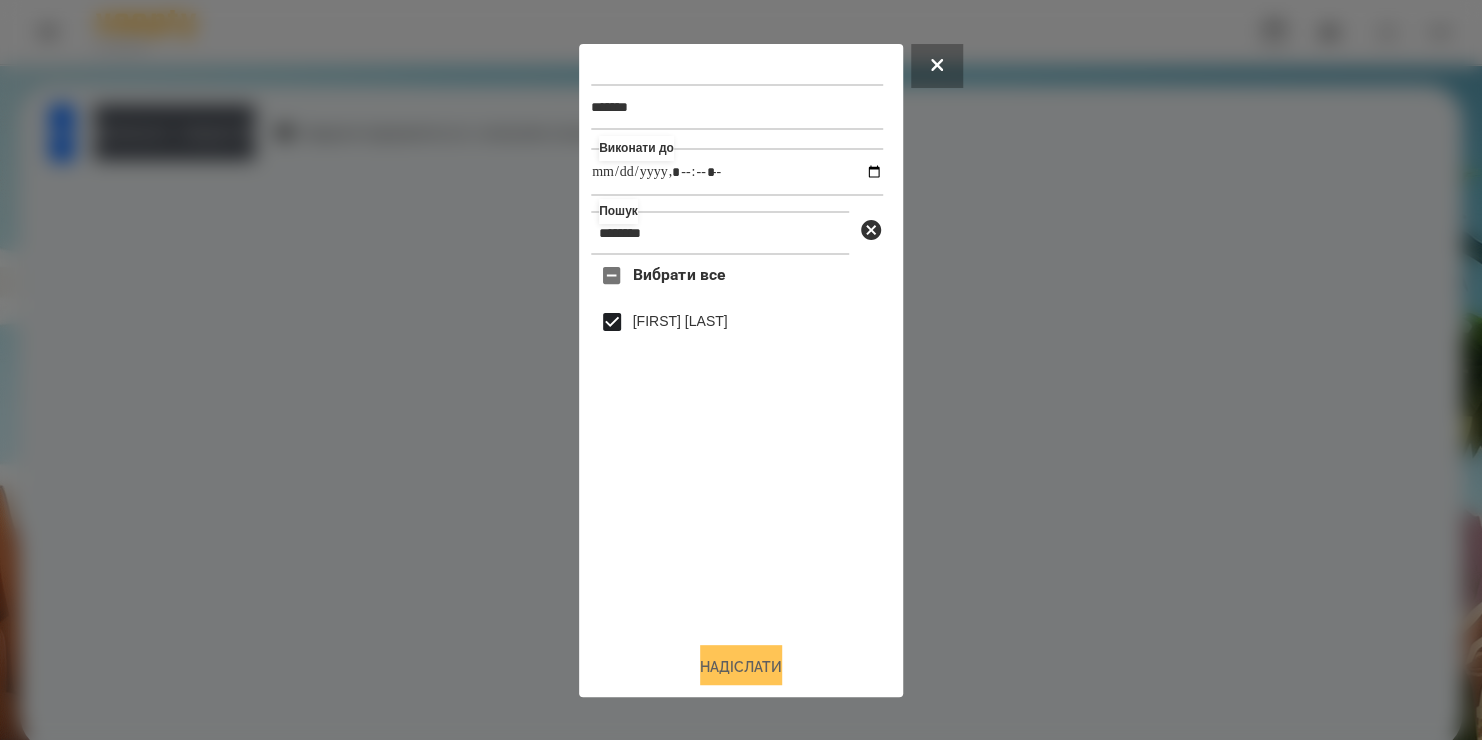 click on "Надіслати" at bounding box center [741, 667] 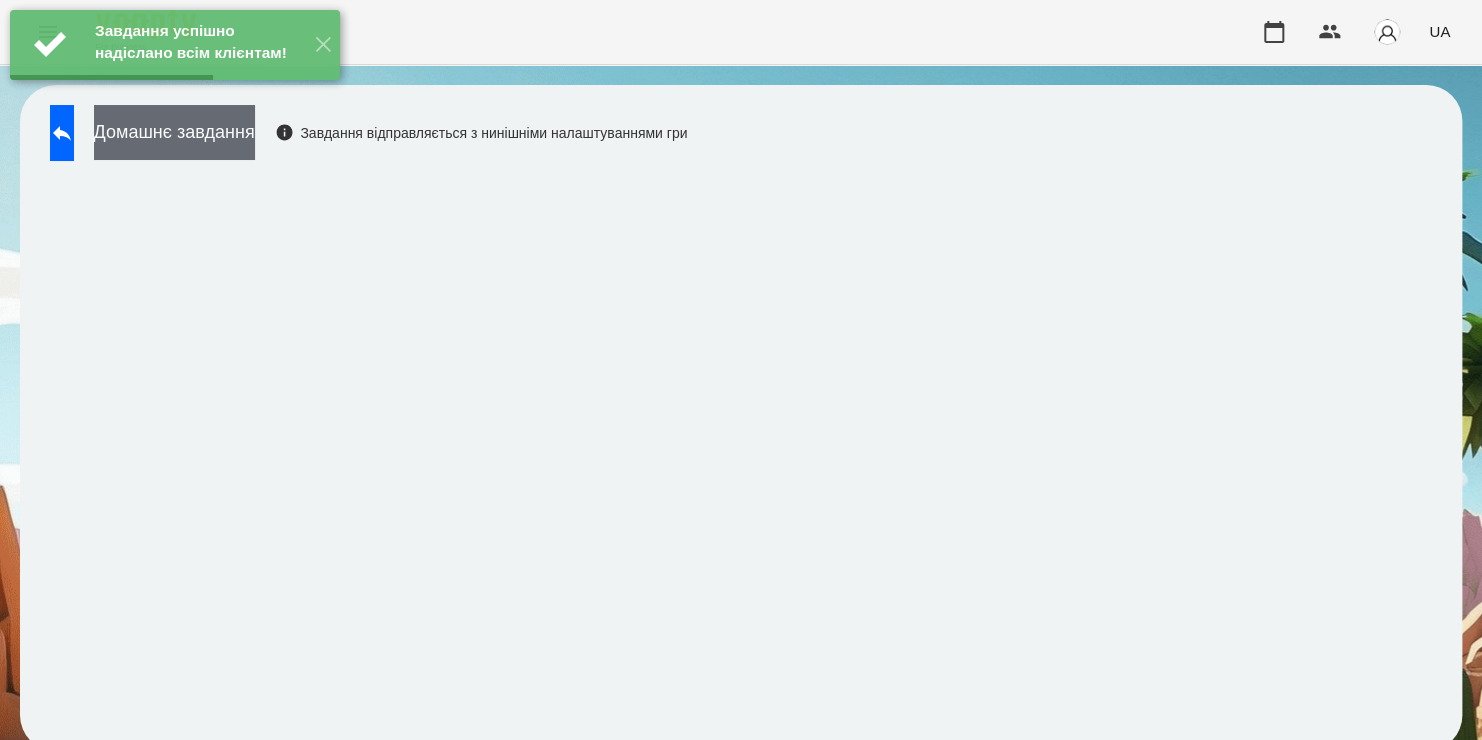 click on "Домашнє завдання" at bounding box center [174, 132] 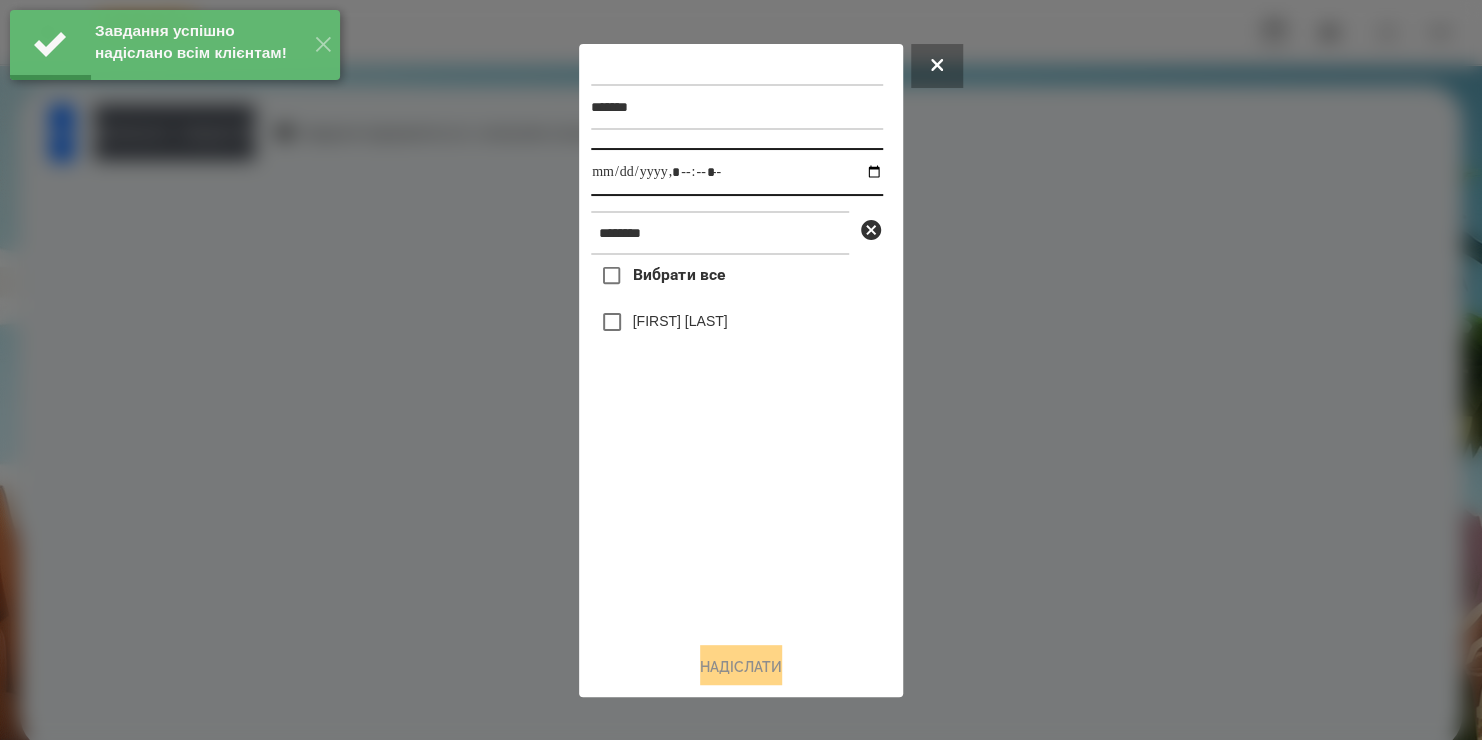 click at bounding box center [737, 172] 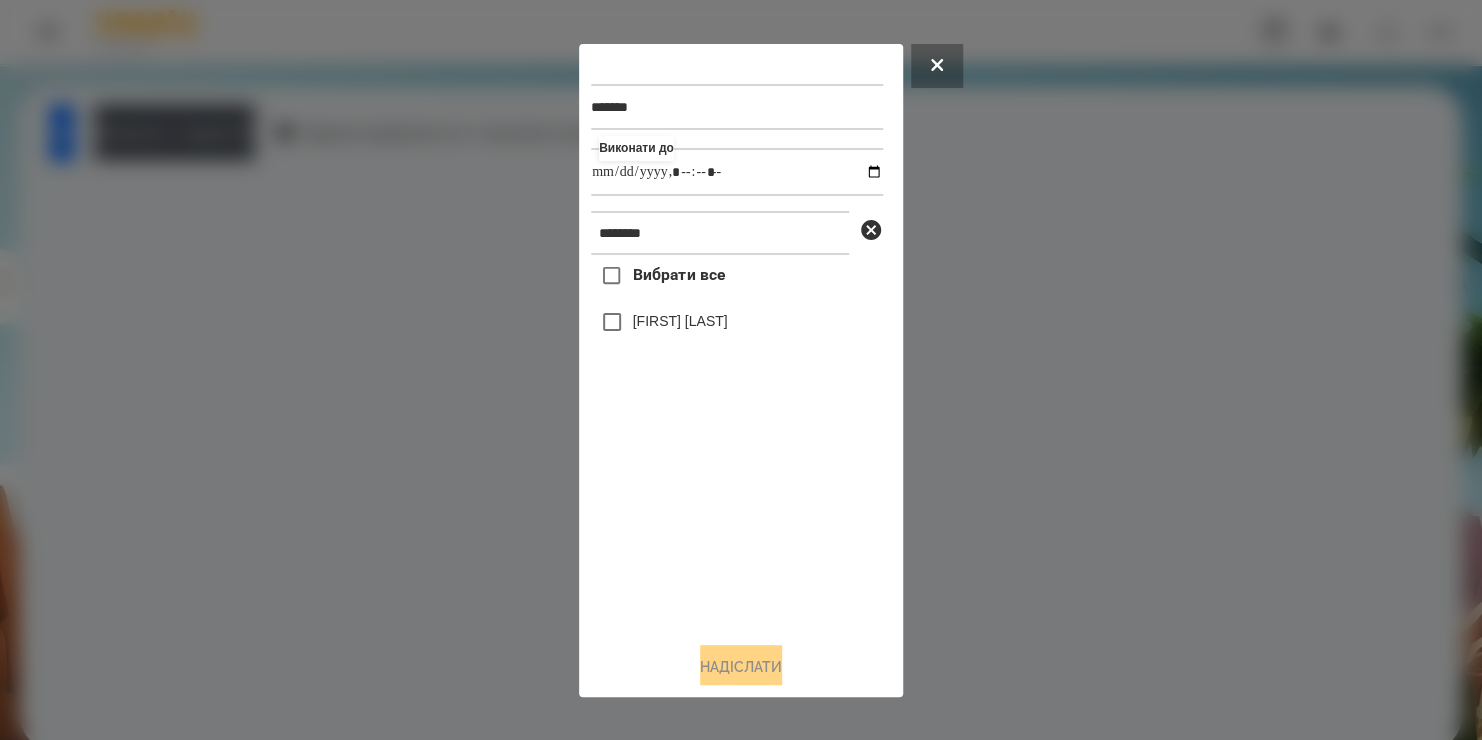 type on "**********" 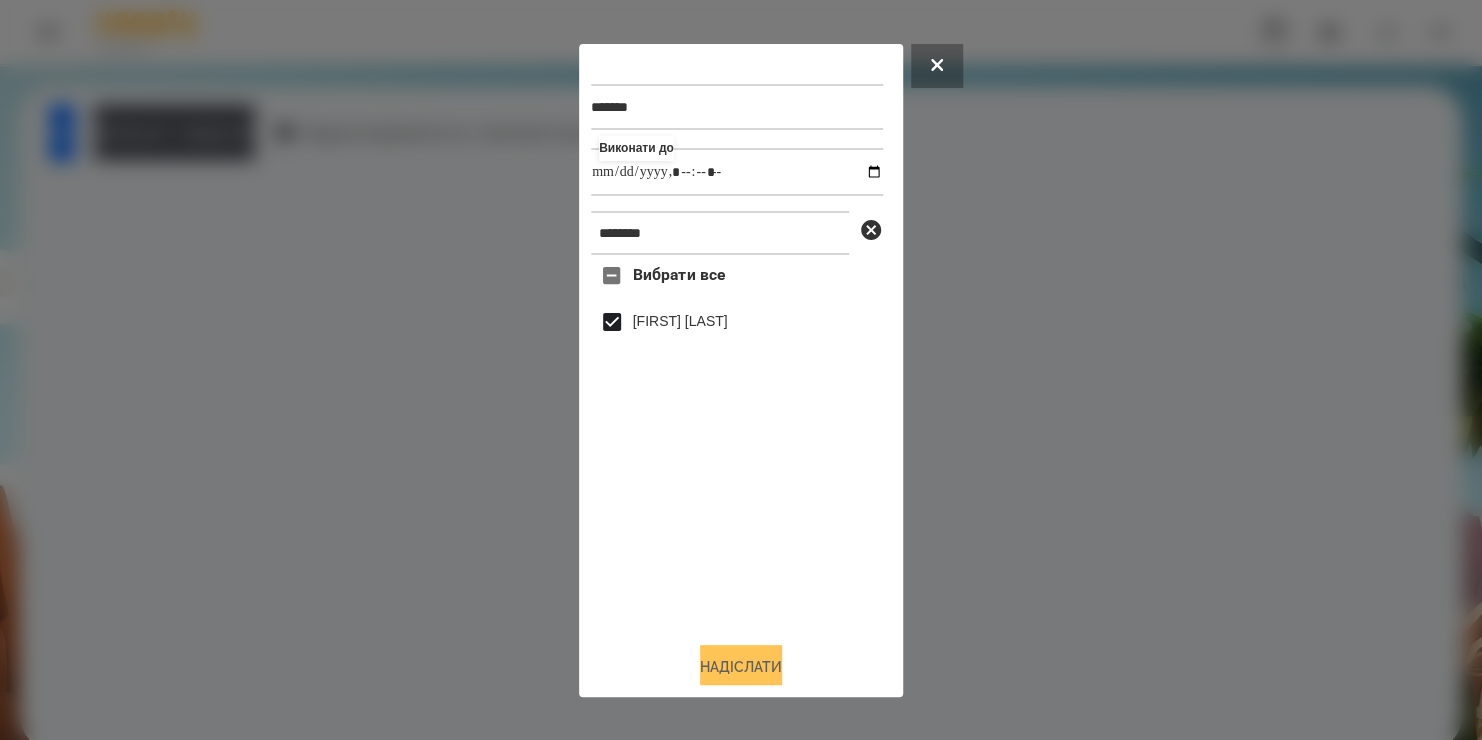 click on "Надіслати" at bounding box center (741, 667) 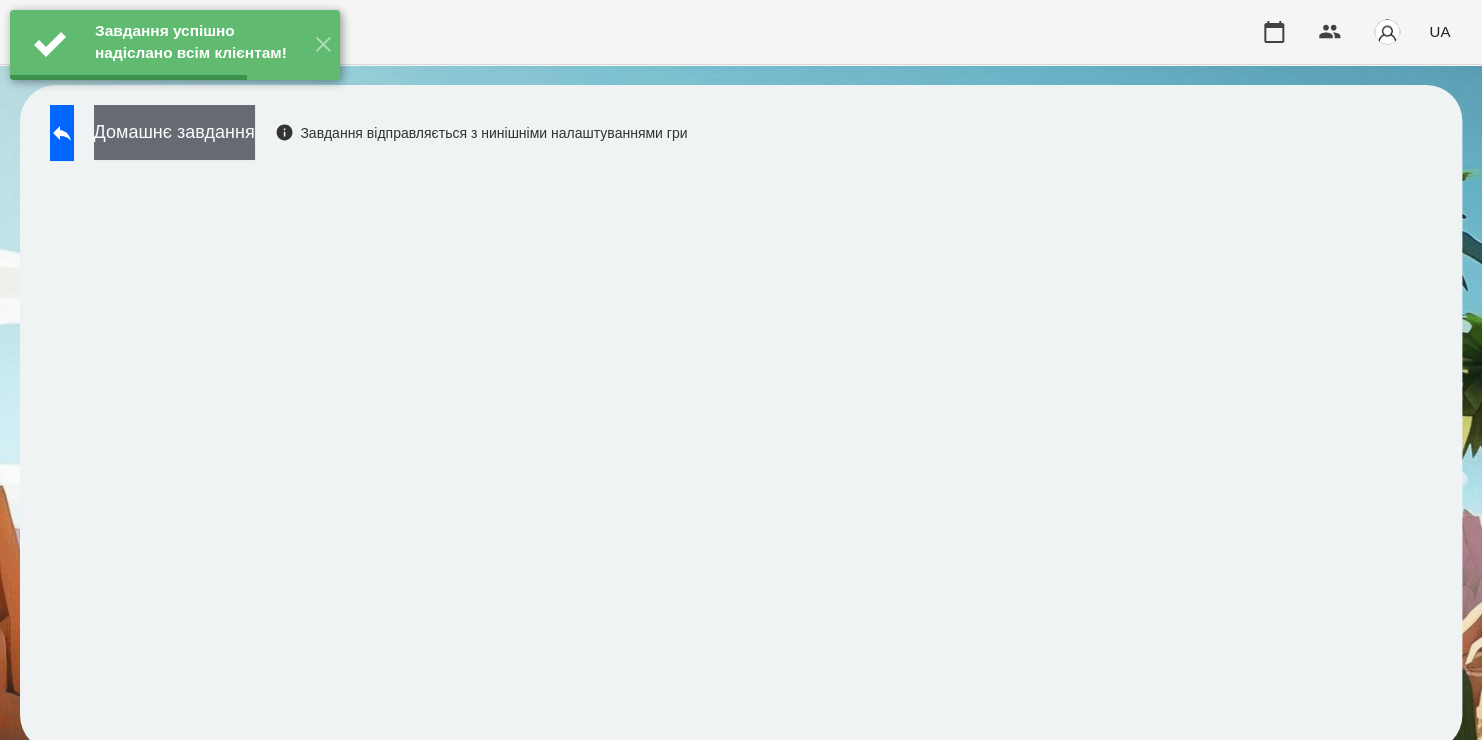 click on "Домашнє завдання" at bounding box center (174, 132) 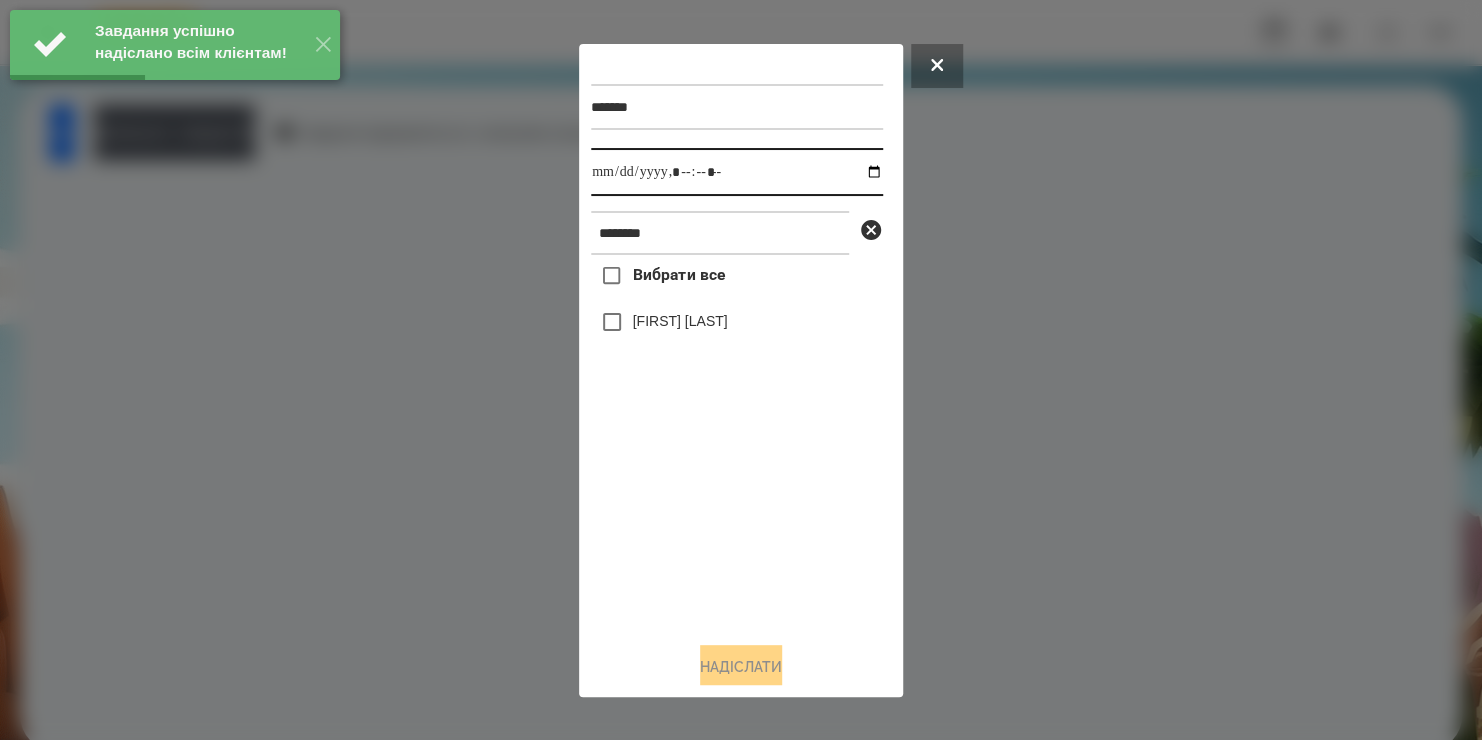 click at bounding box center [737, 172] 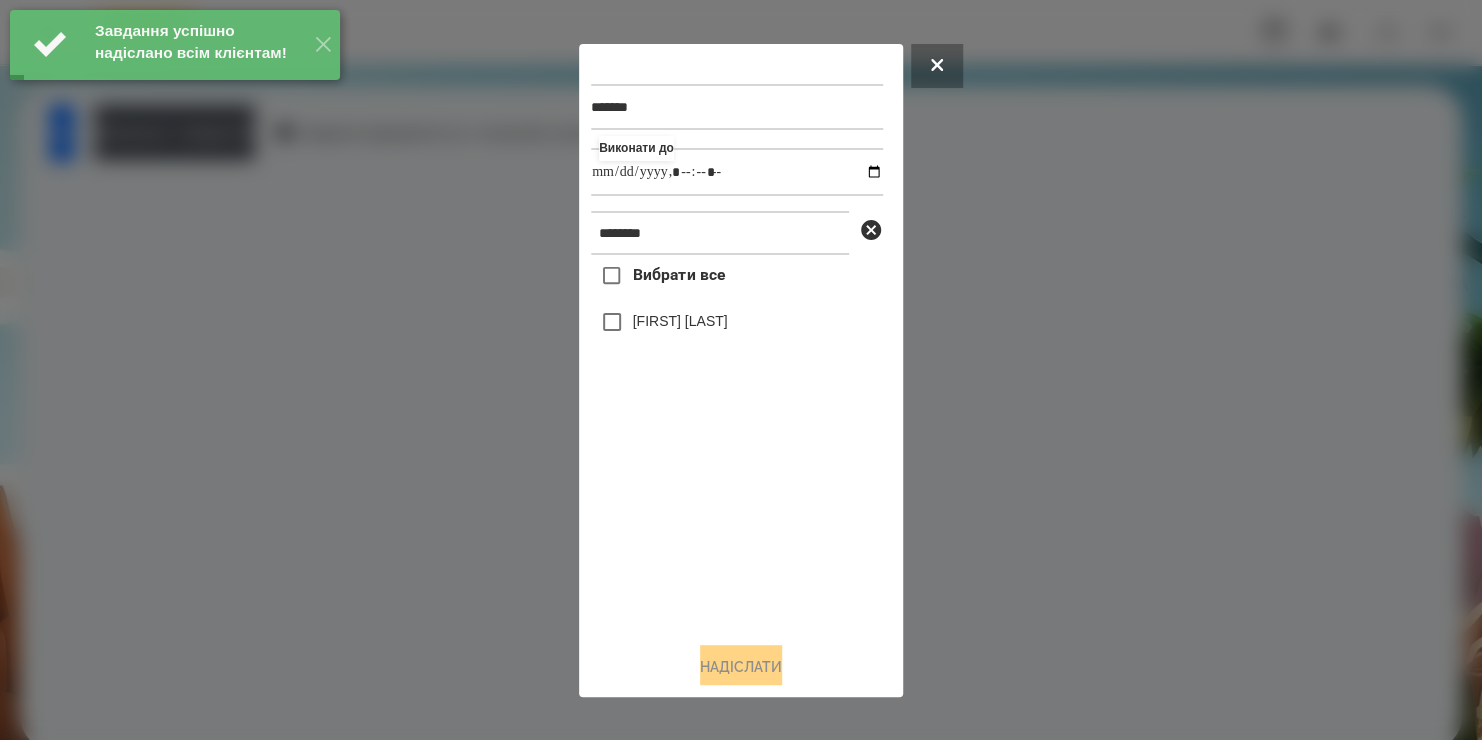 type on "**********" 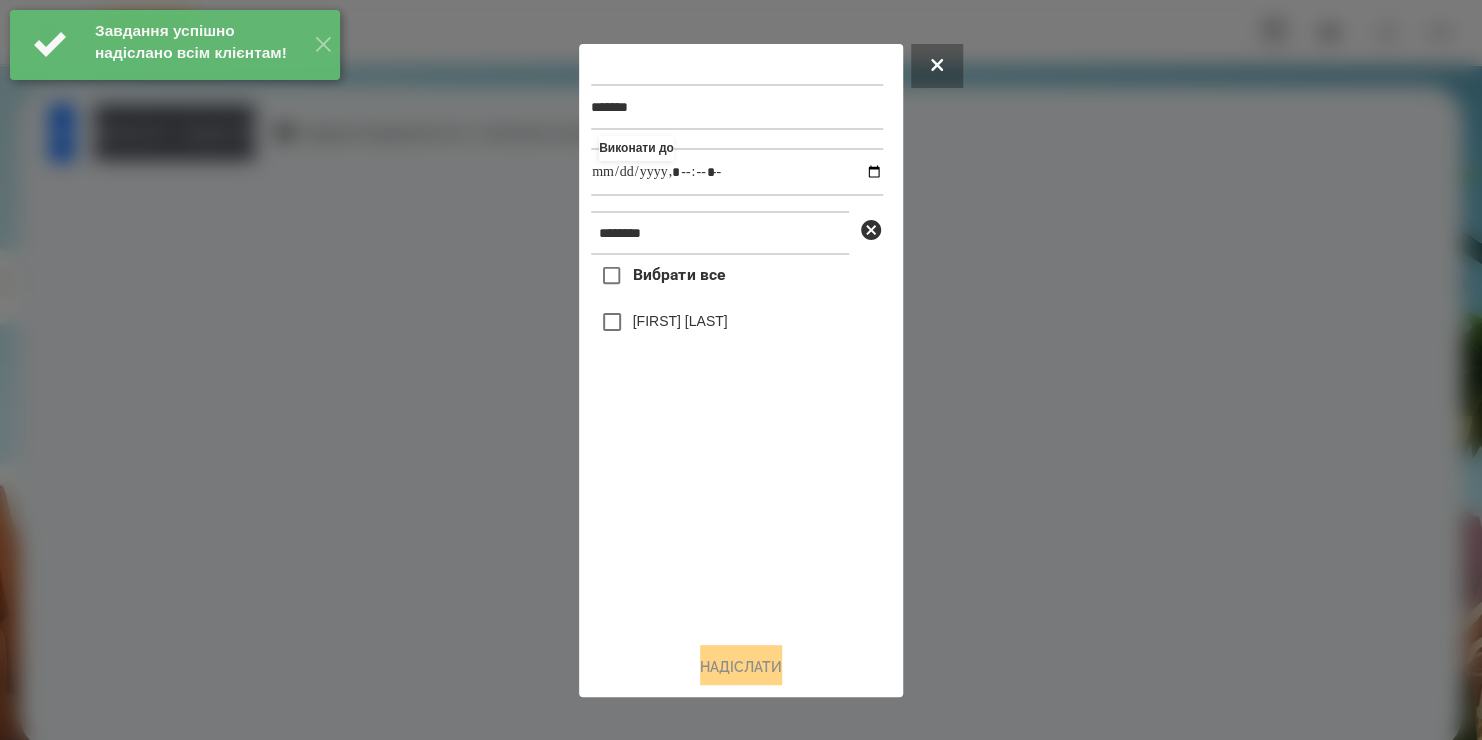 click on "Вибрати все [FIRST] [LAST]" at bounding box center [737, 440] 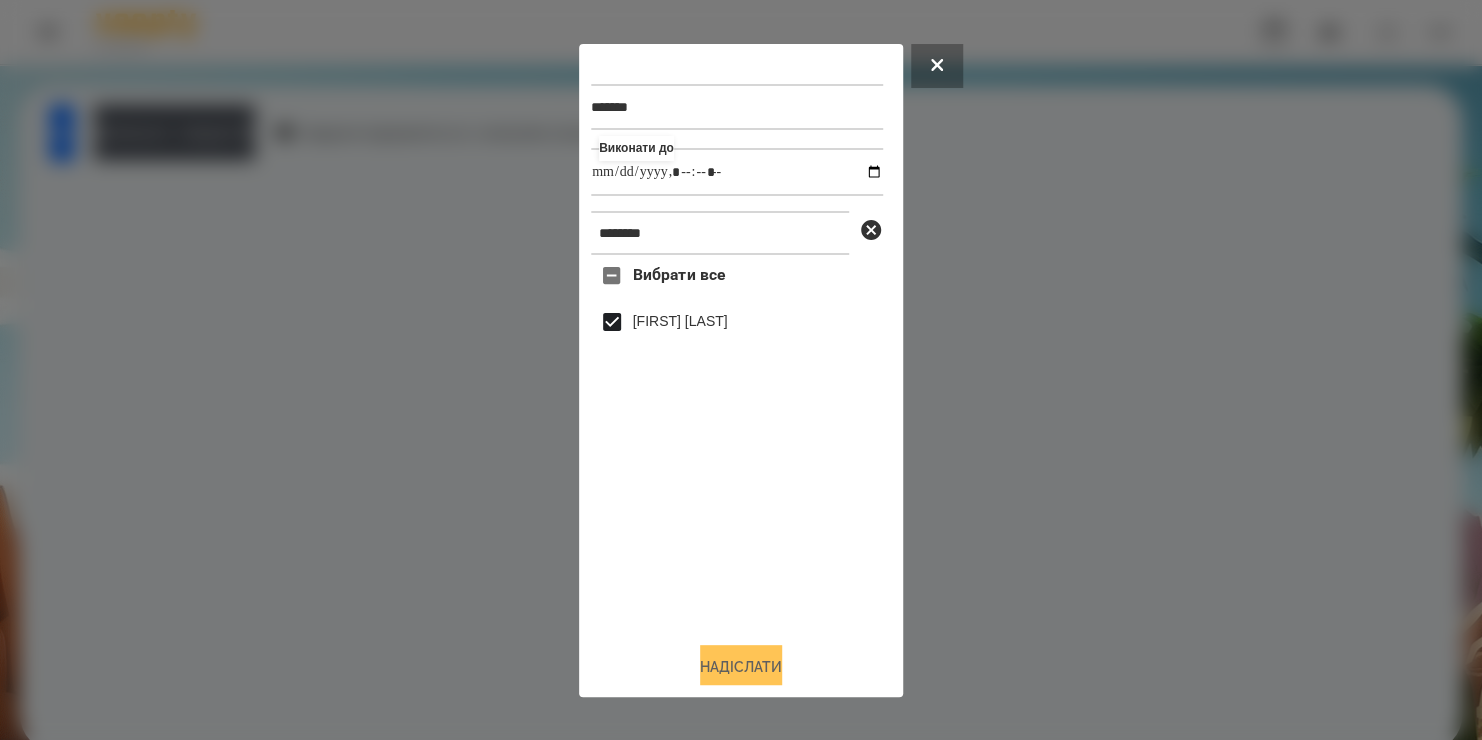 click on "Надіслати" at bounding box center (741, 667) 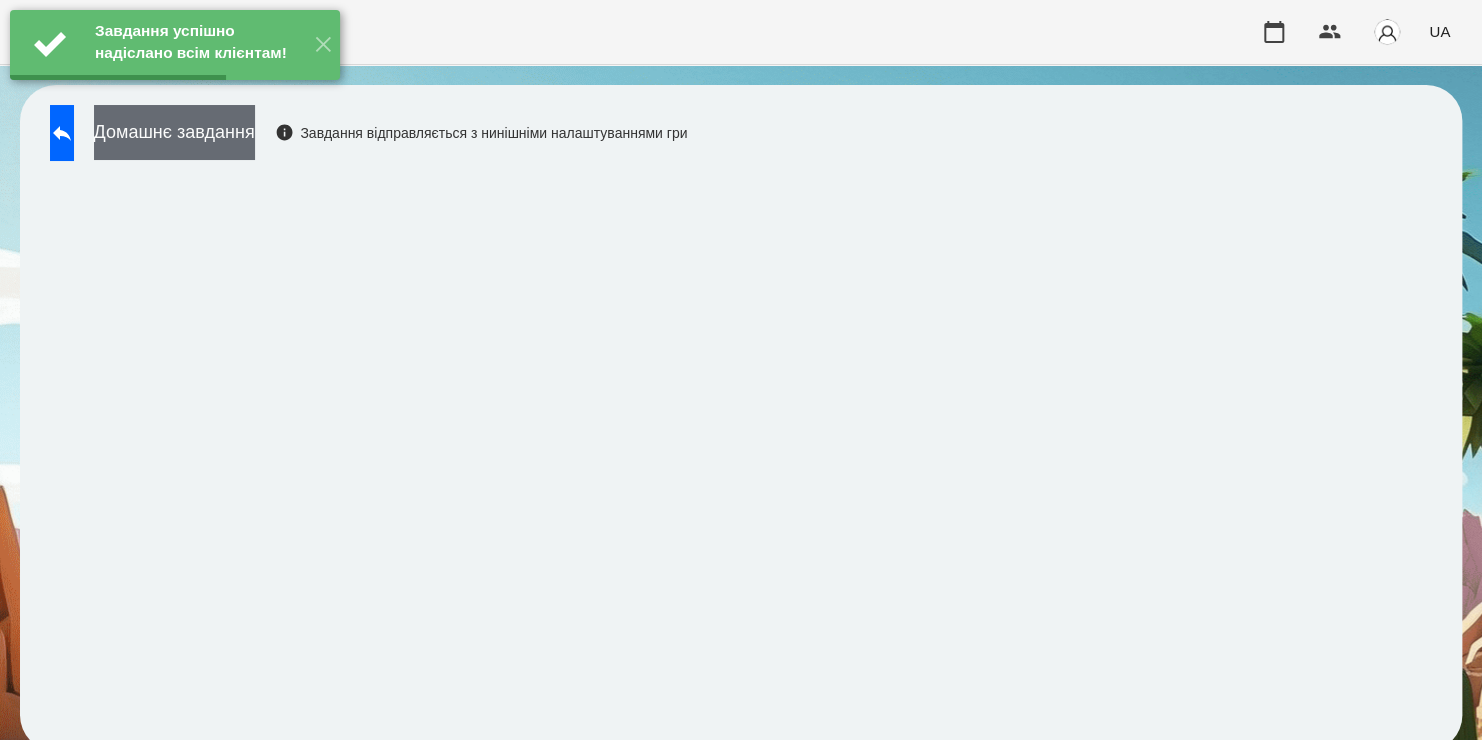 click on "Домашнє завдання" at bounding box center (174, 132) 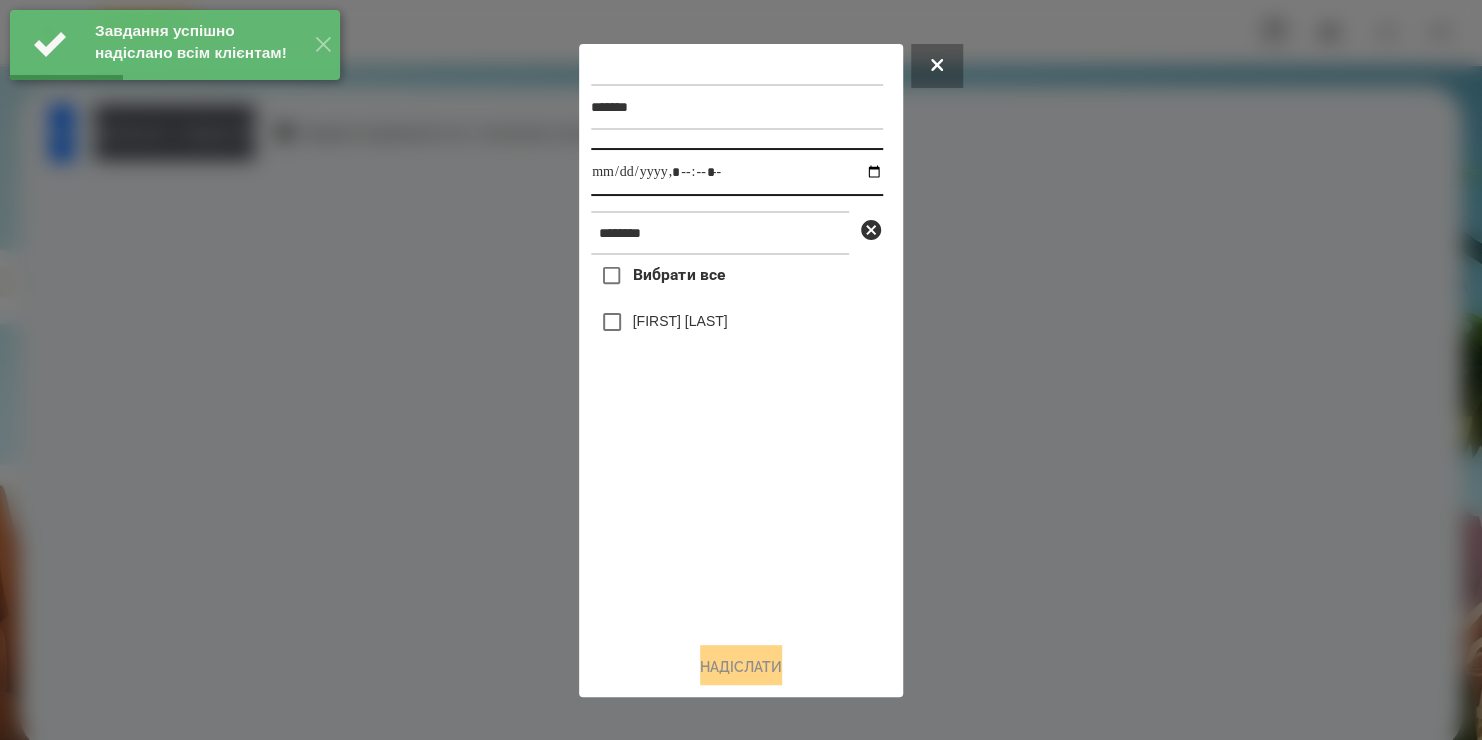 click at bounding box center (737, 172) 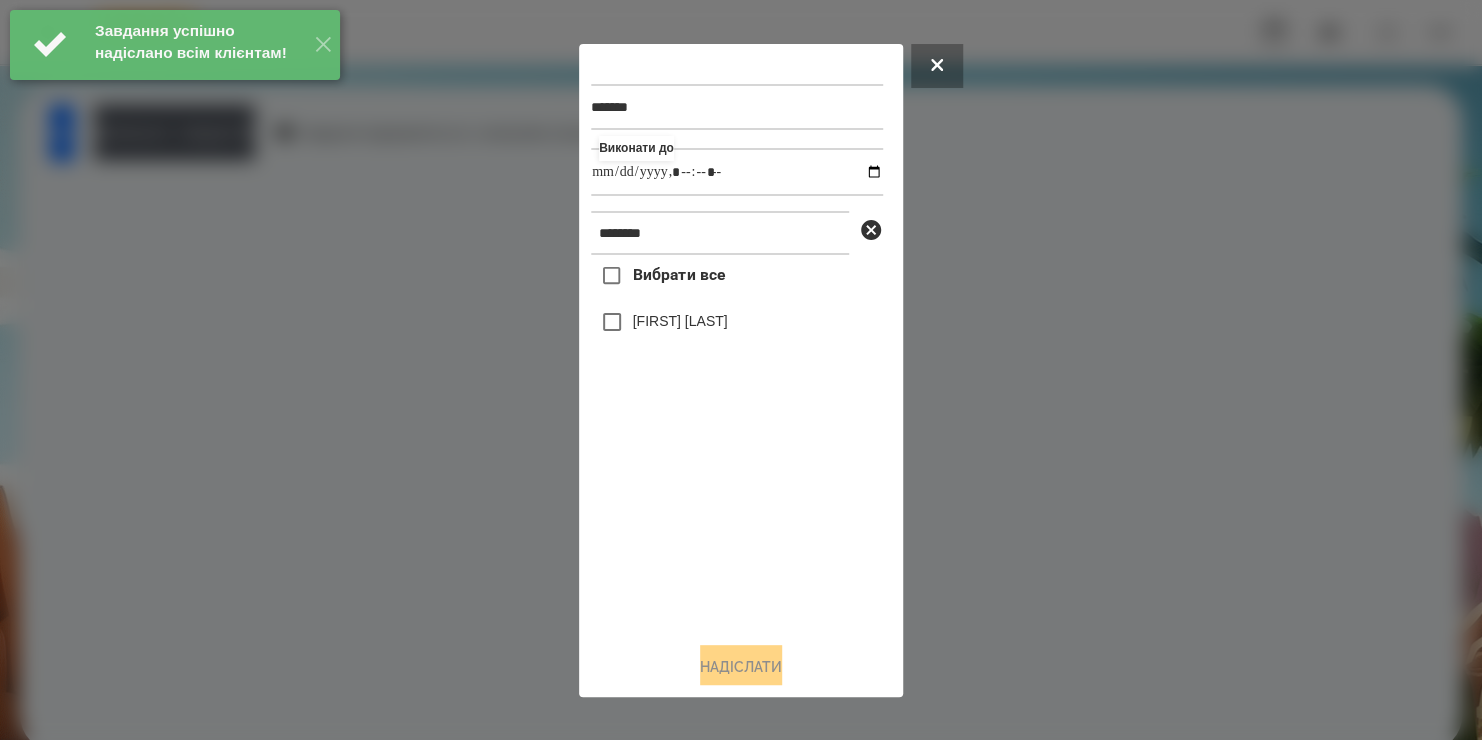 type on "**********" 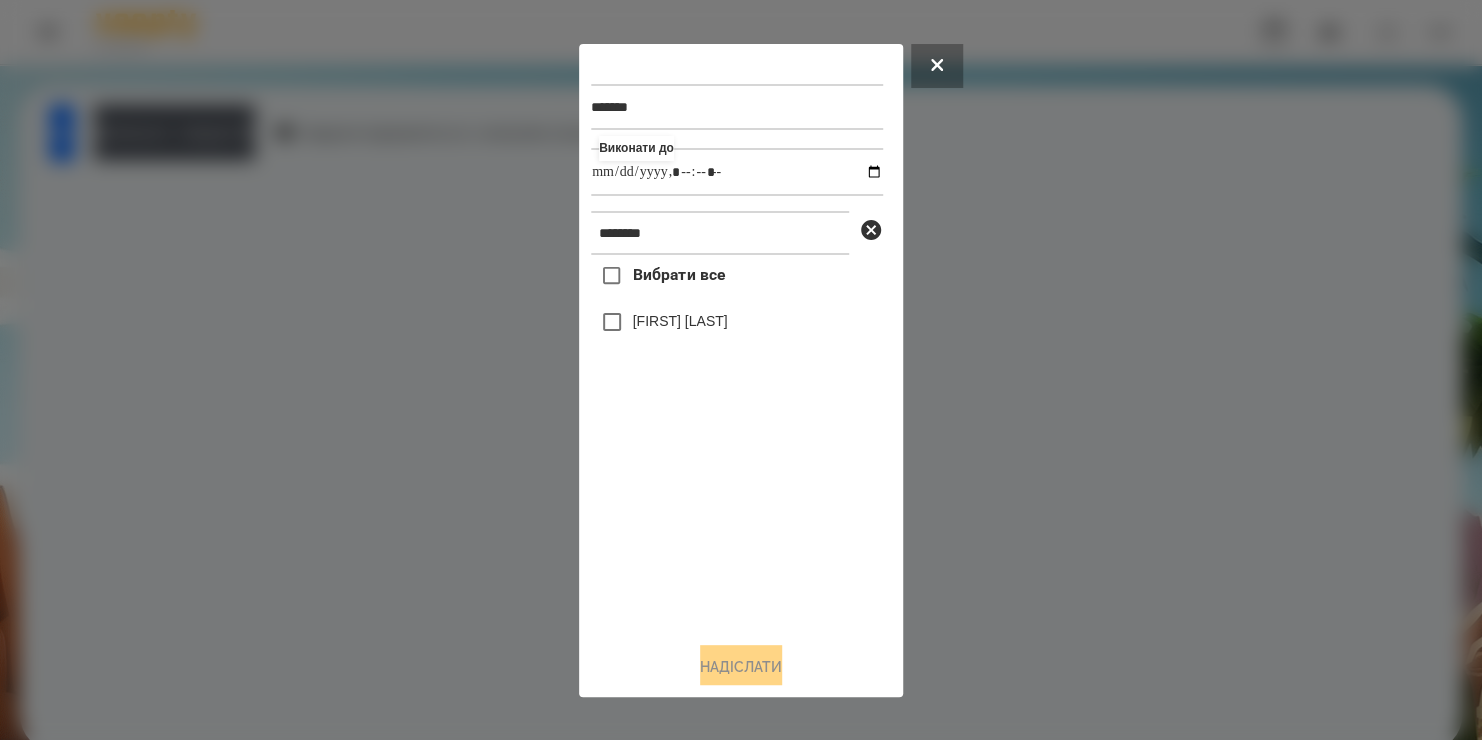 drag, startPoint x: 713, startPoint y: 548, endPoint x: 656, endPoint y: 324, distance: 231.13849 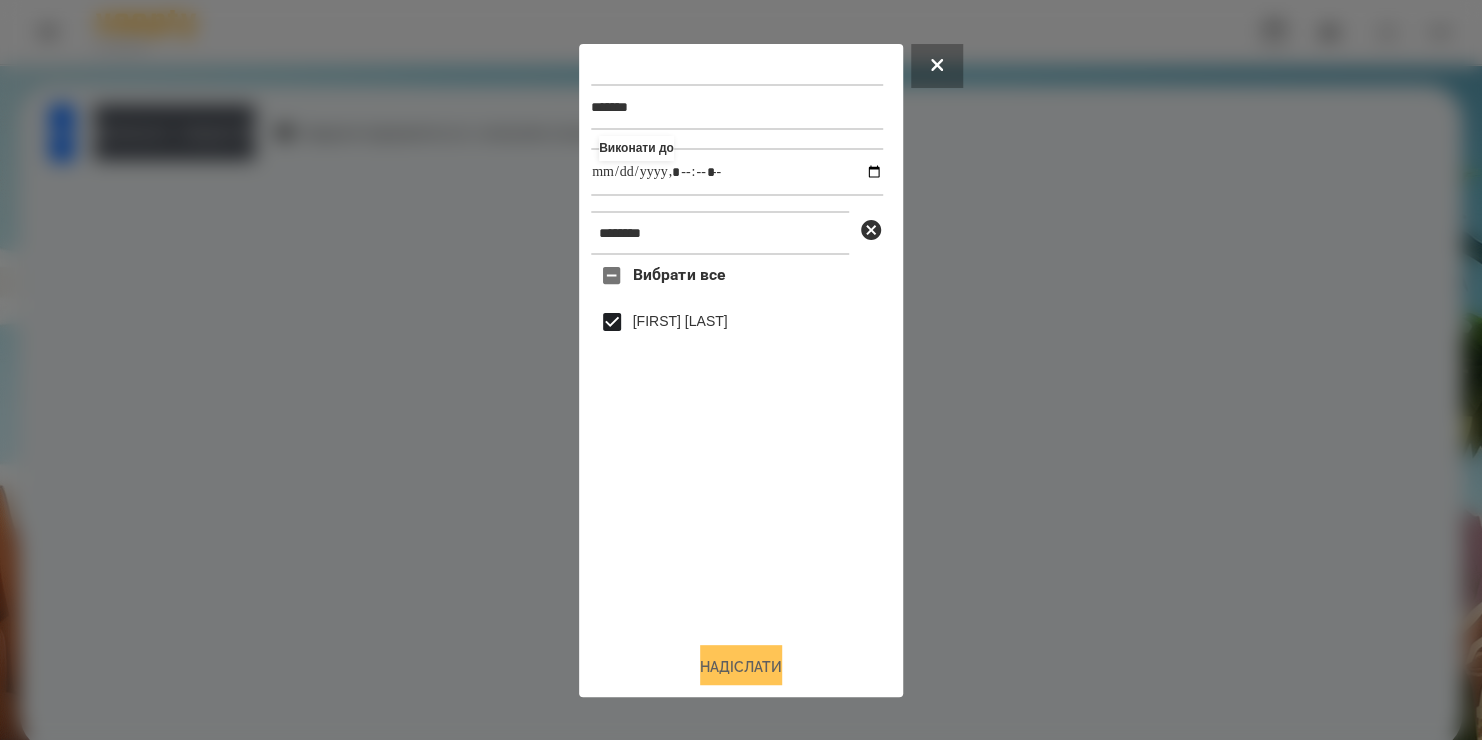 click on "Надіслати" at bounding box center [741, 667] 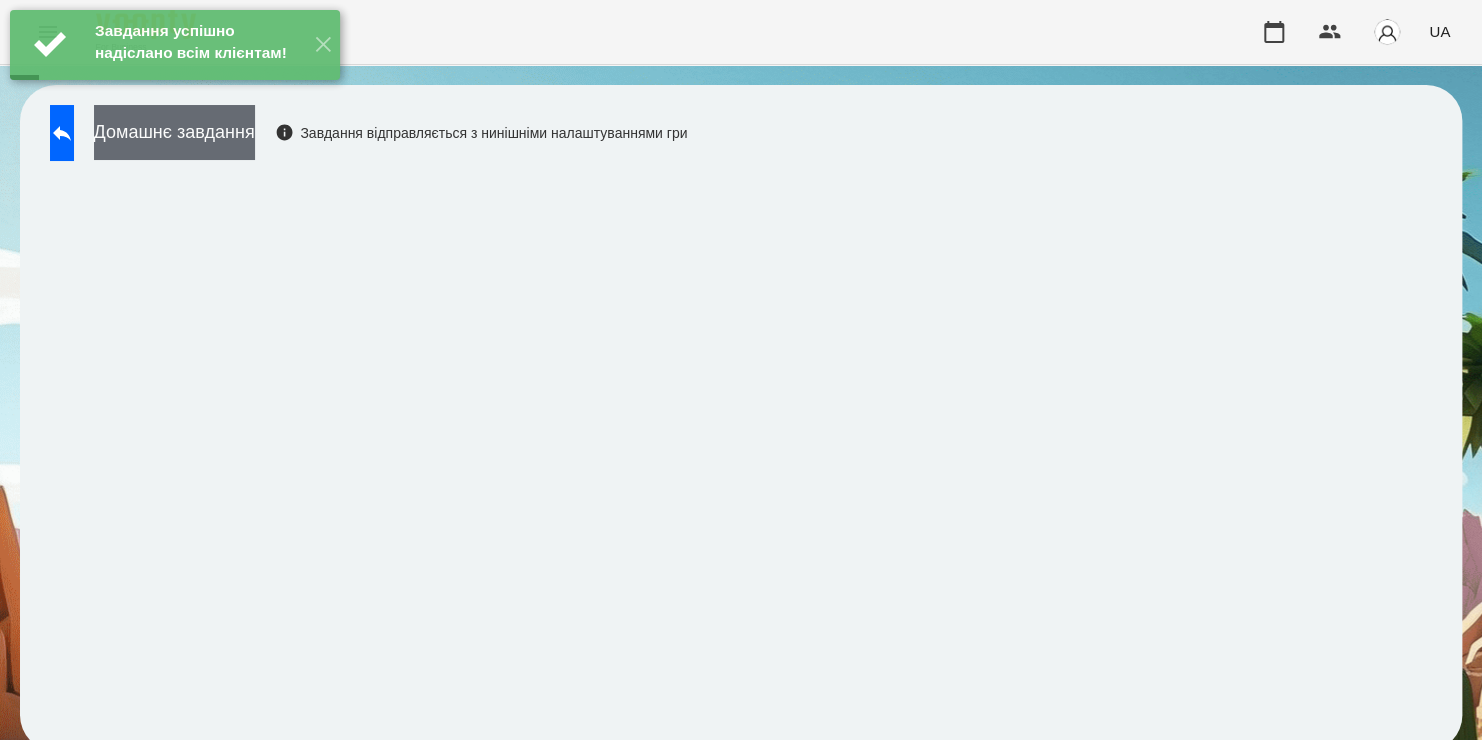click on "Домашнє завдання" at bounding box center (174, 132) 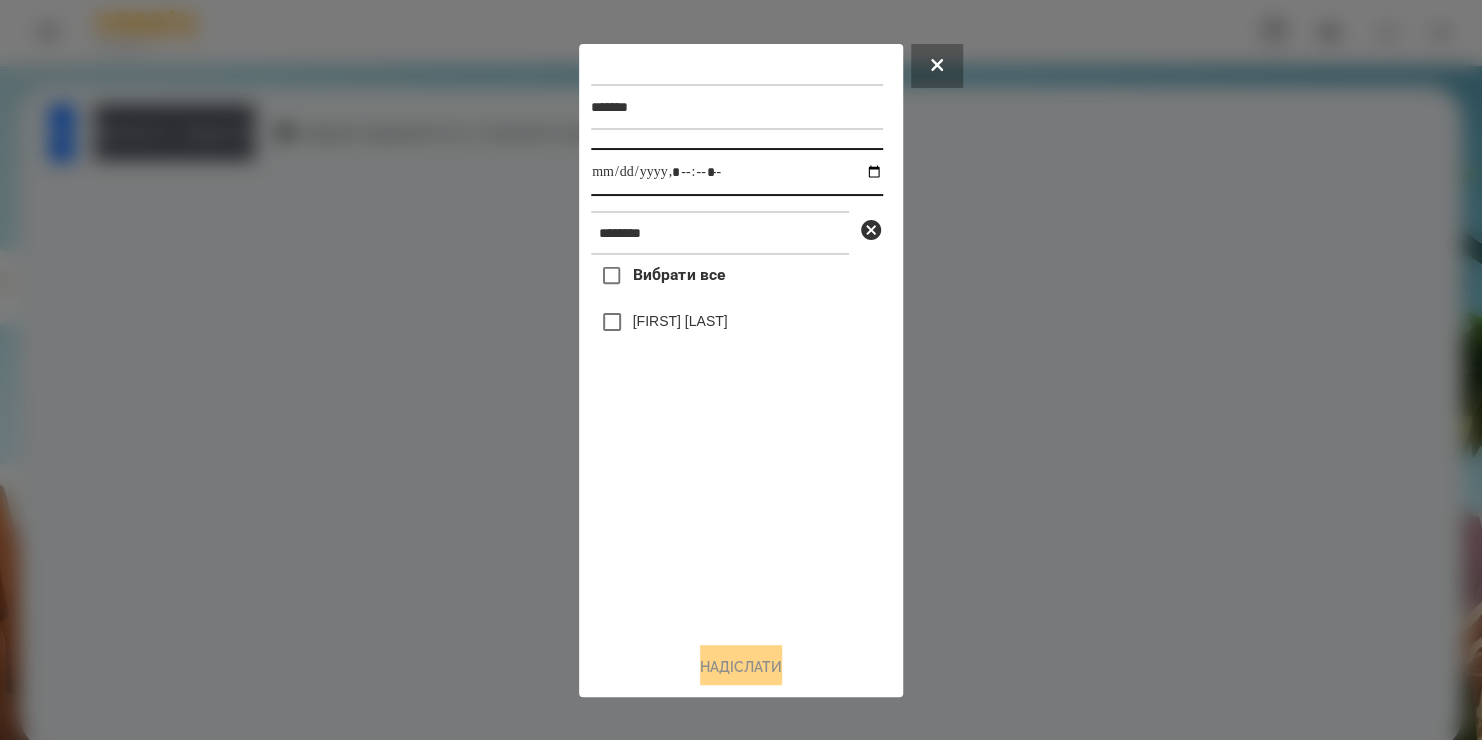 click at bounding box center (737, 172) 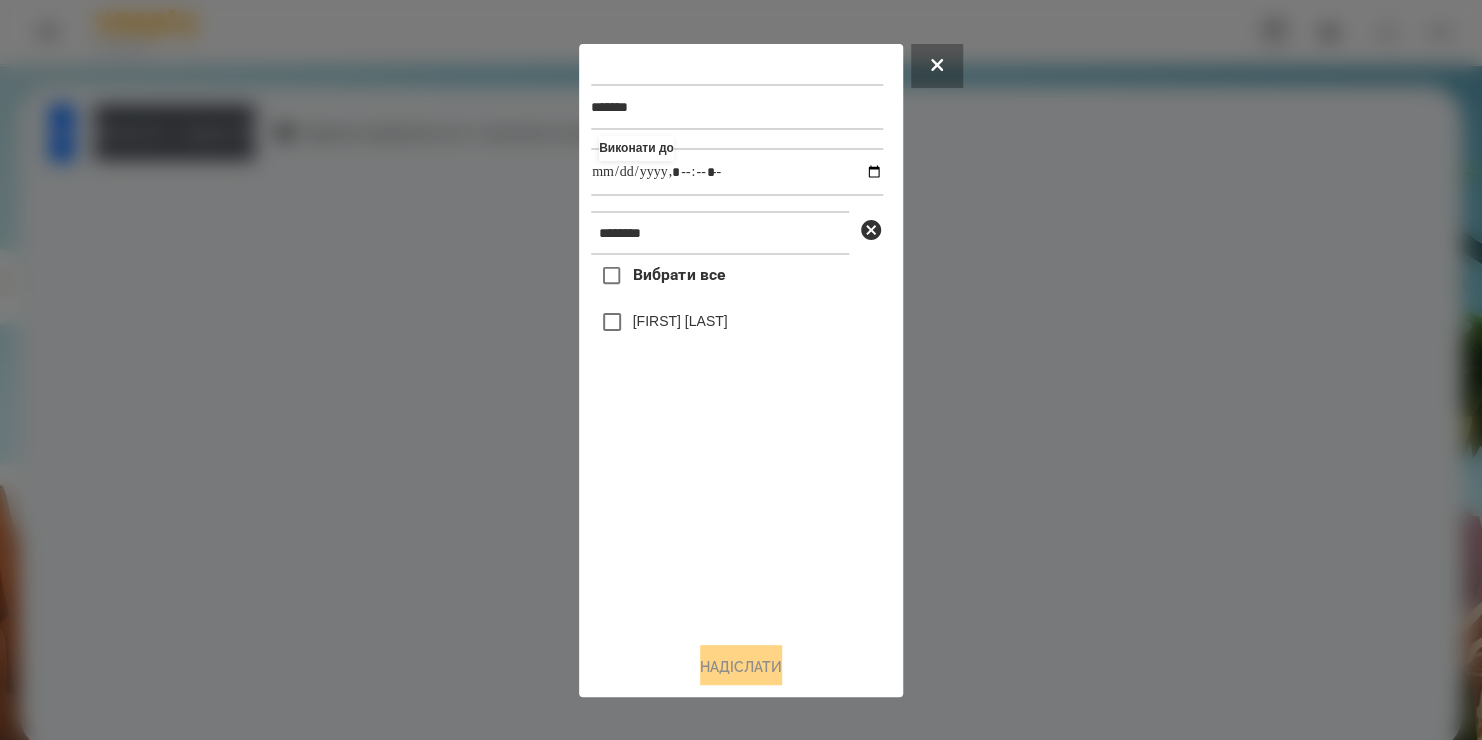 type on "**********" 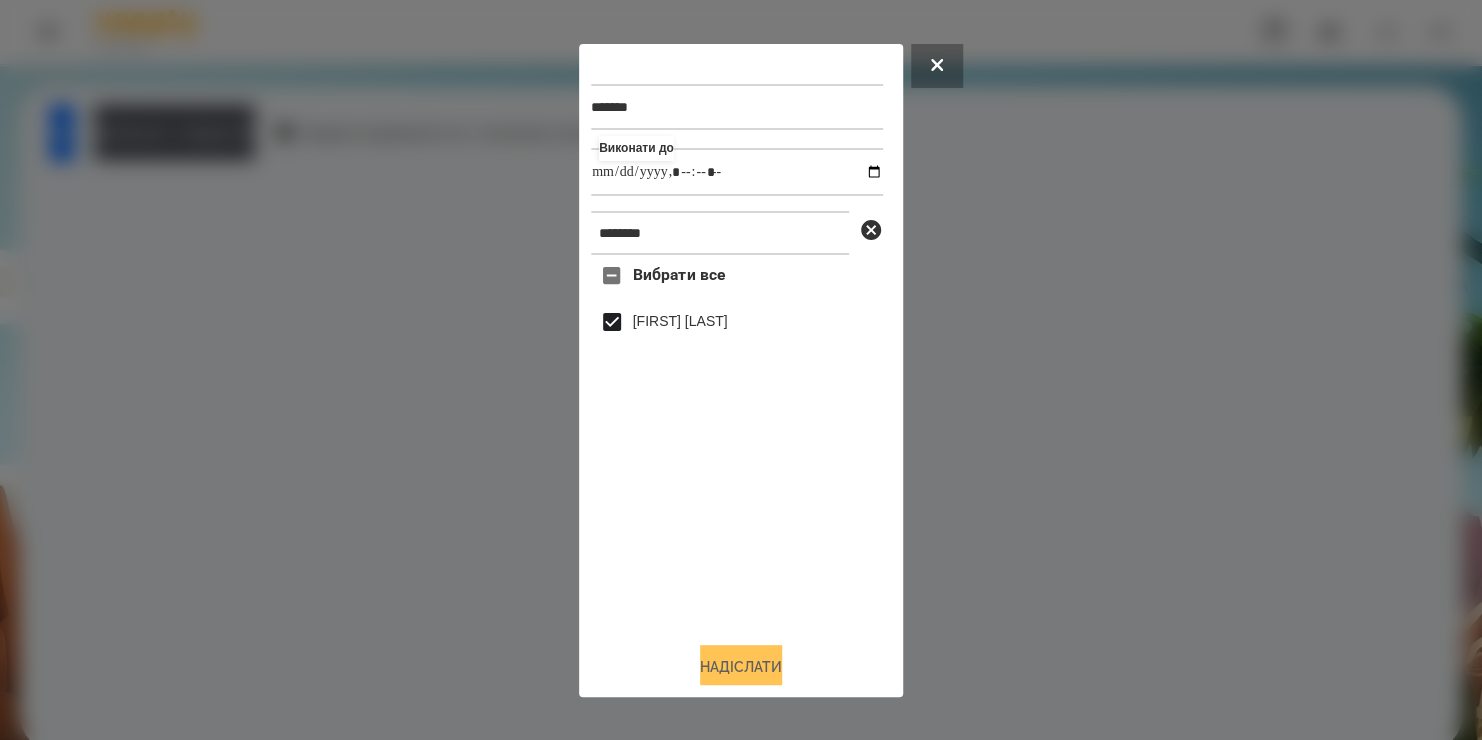 click on "Надіслати" at bounding box center (741, 667) 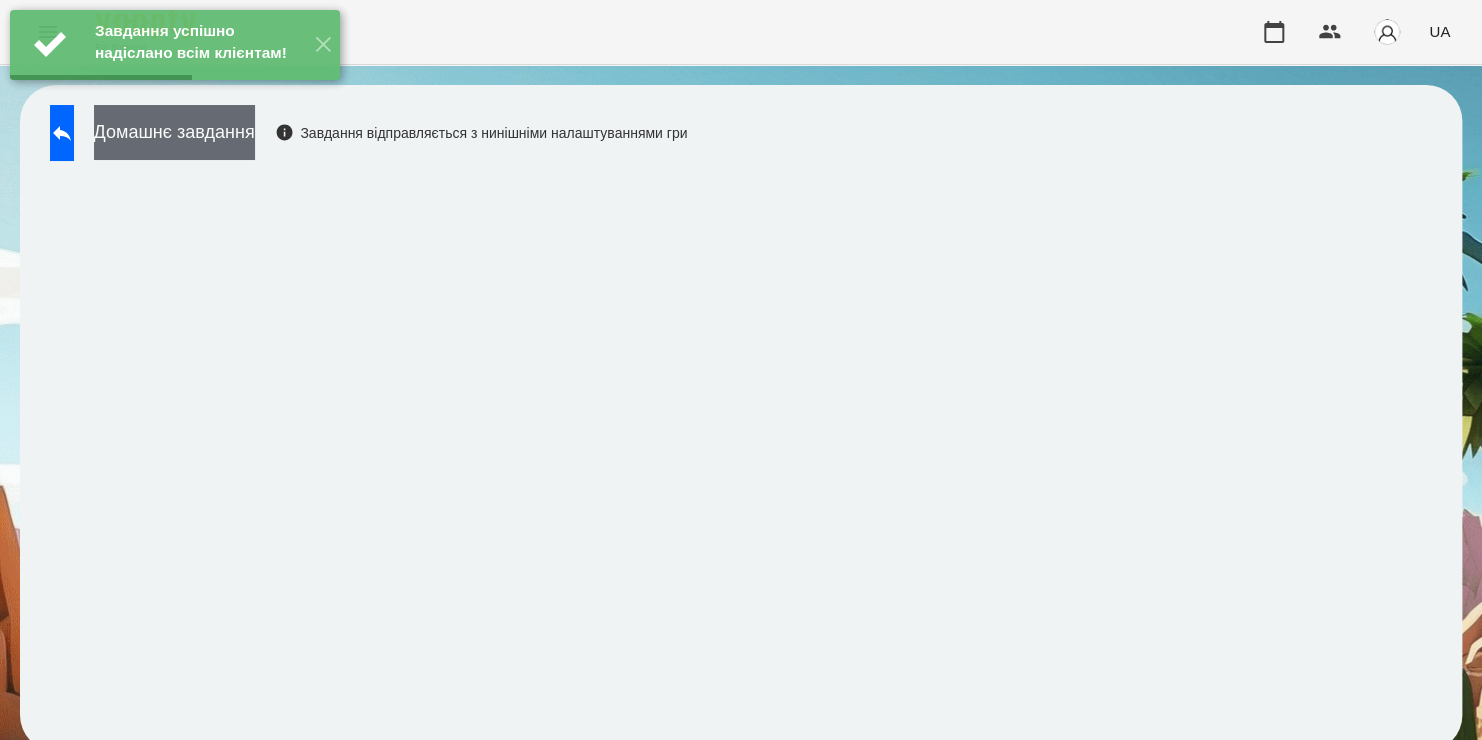 click on "Домашнє завдання" at bounding box center (174, 132) 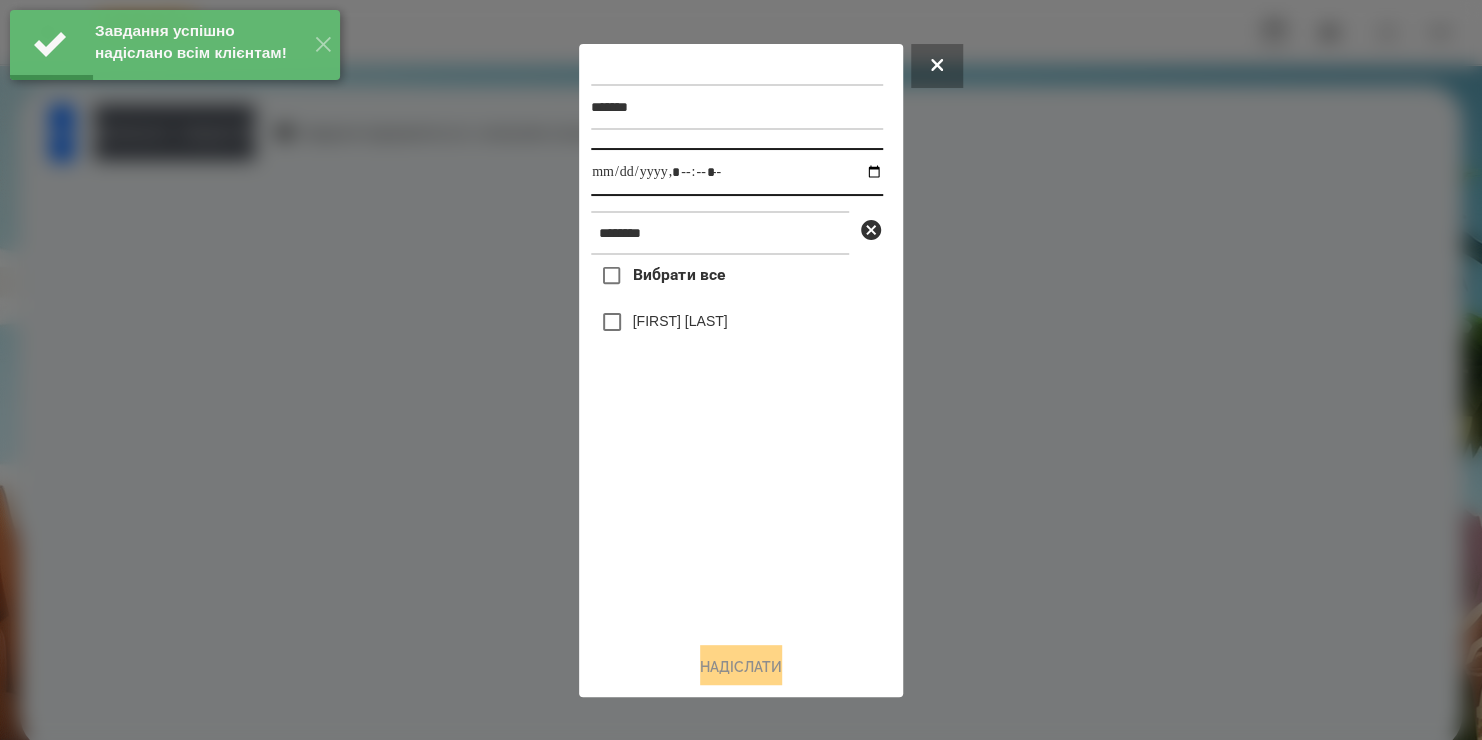 click at bounding box center [737, 172] 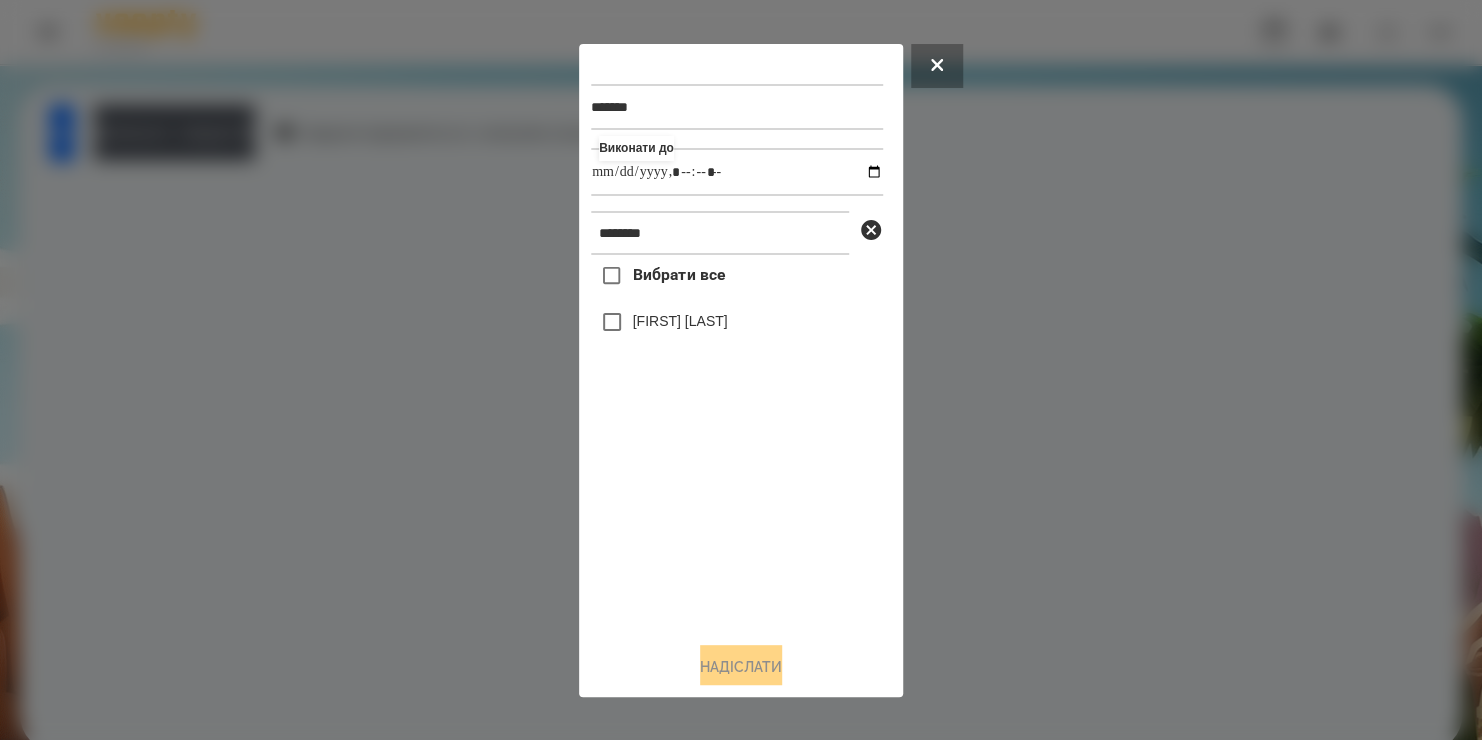 type on "**********" 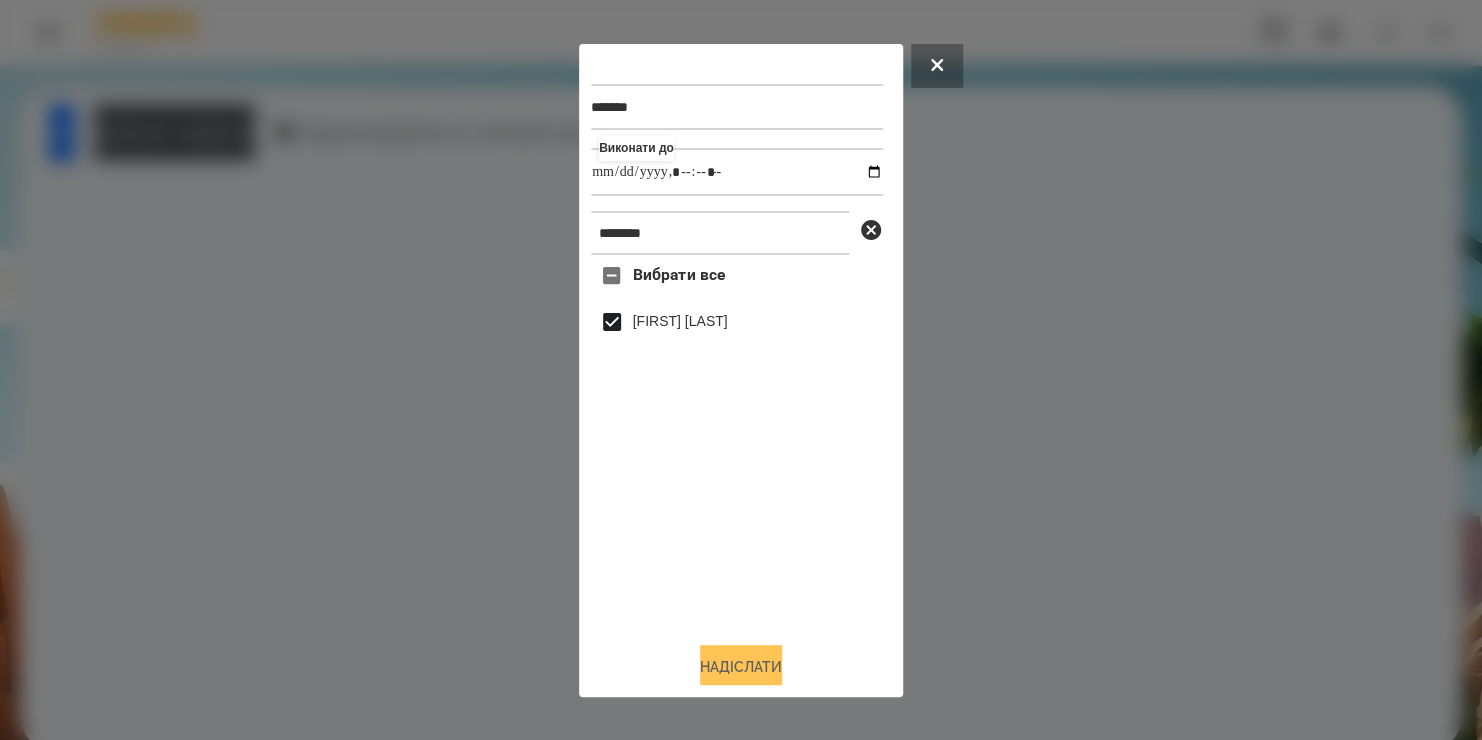 click on "Надіслати" at bounding box center [741, 667] 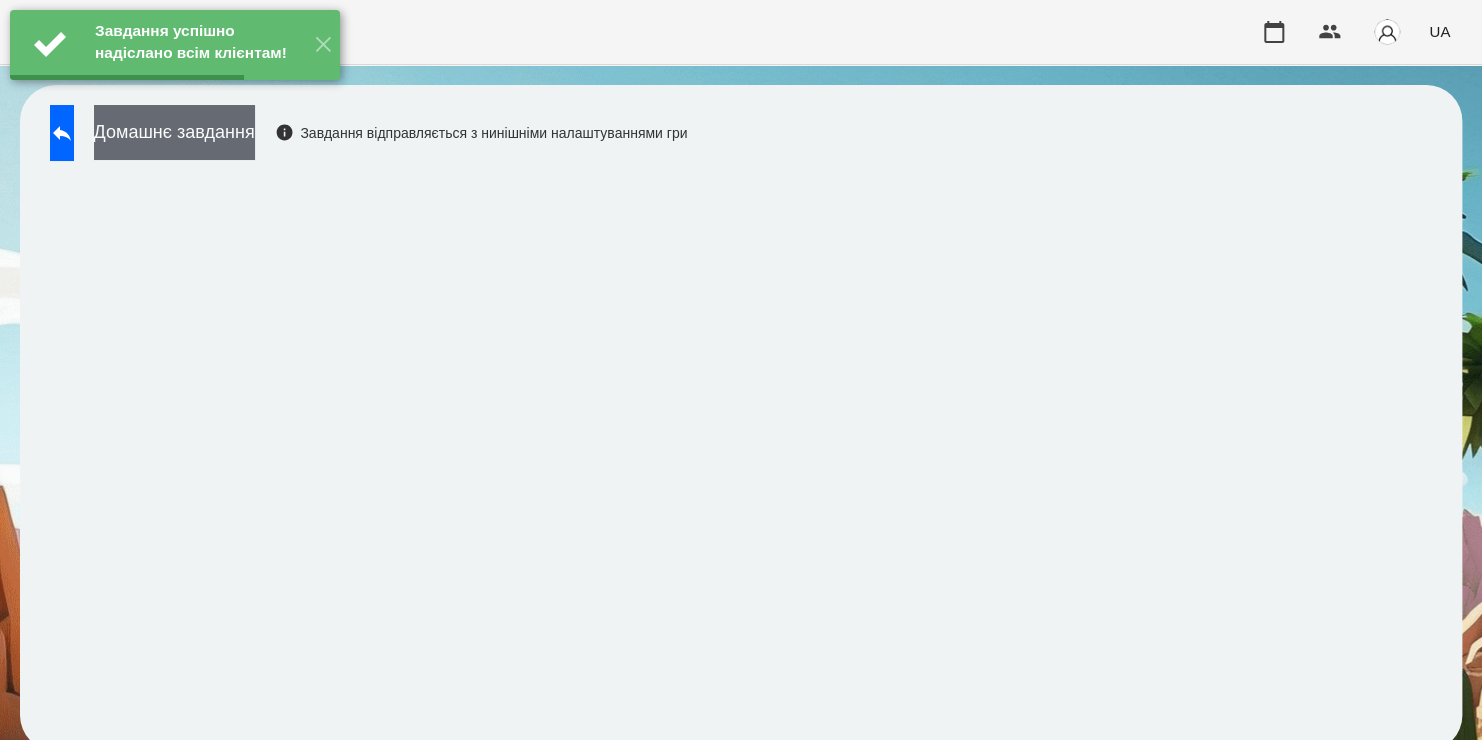 click on "Домашнє завдання" at bounding box center [174, 132] 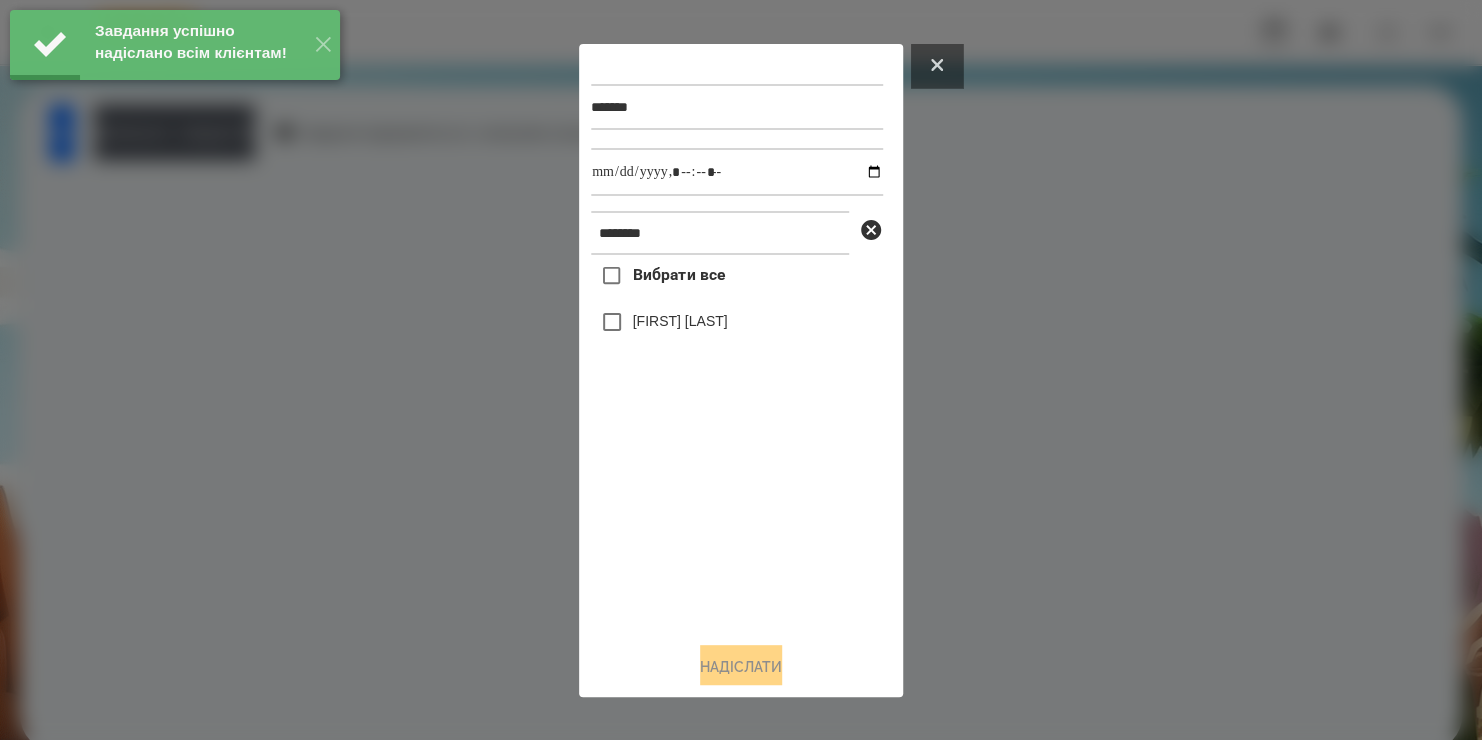 click at bounding box center (937, 66) 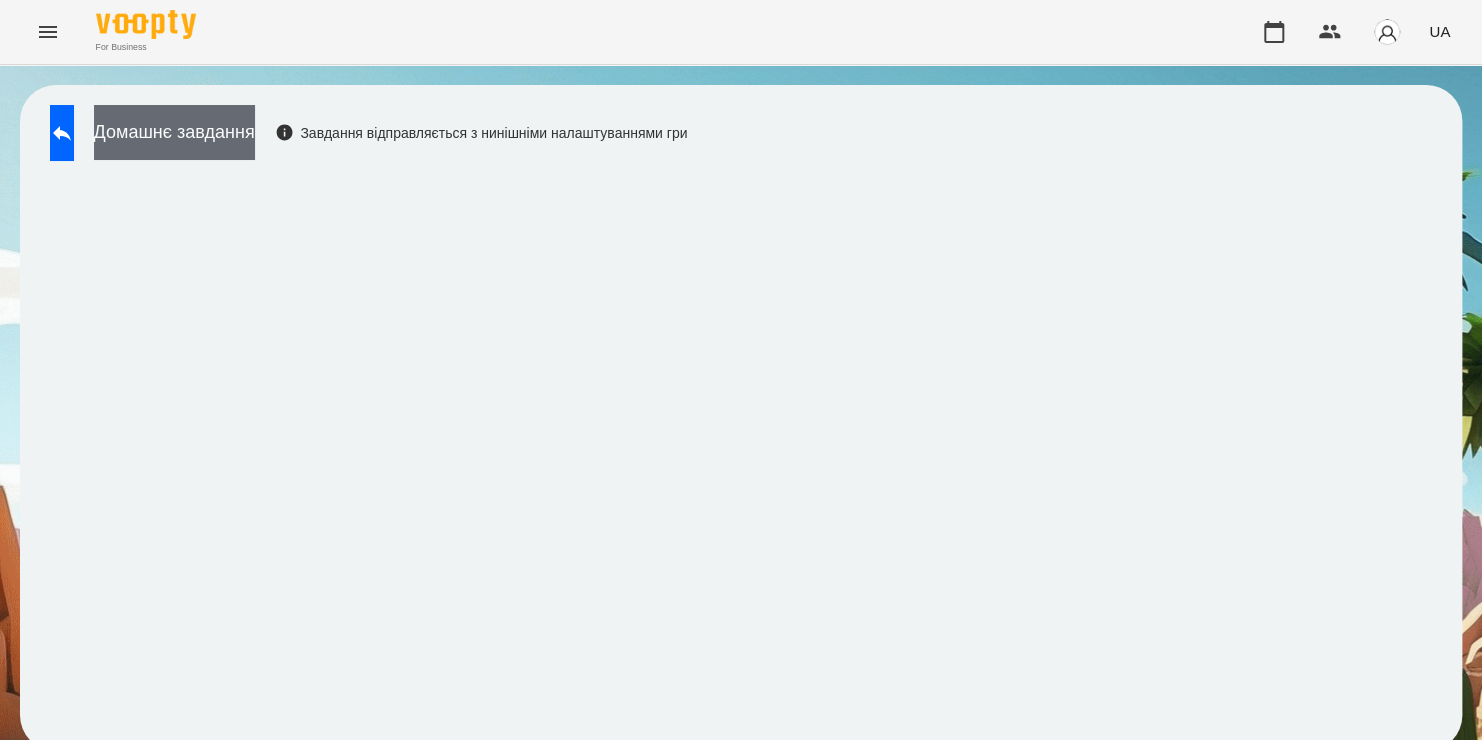 click on "Домашнє завдання" at bounding box center (174, 132) 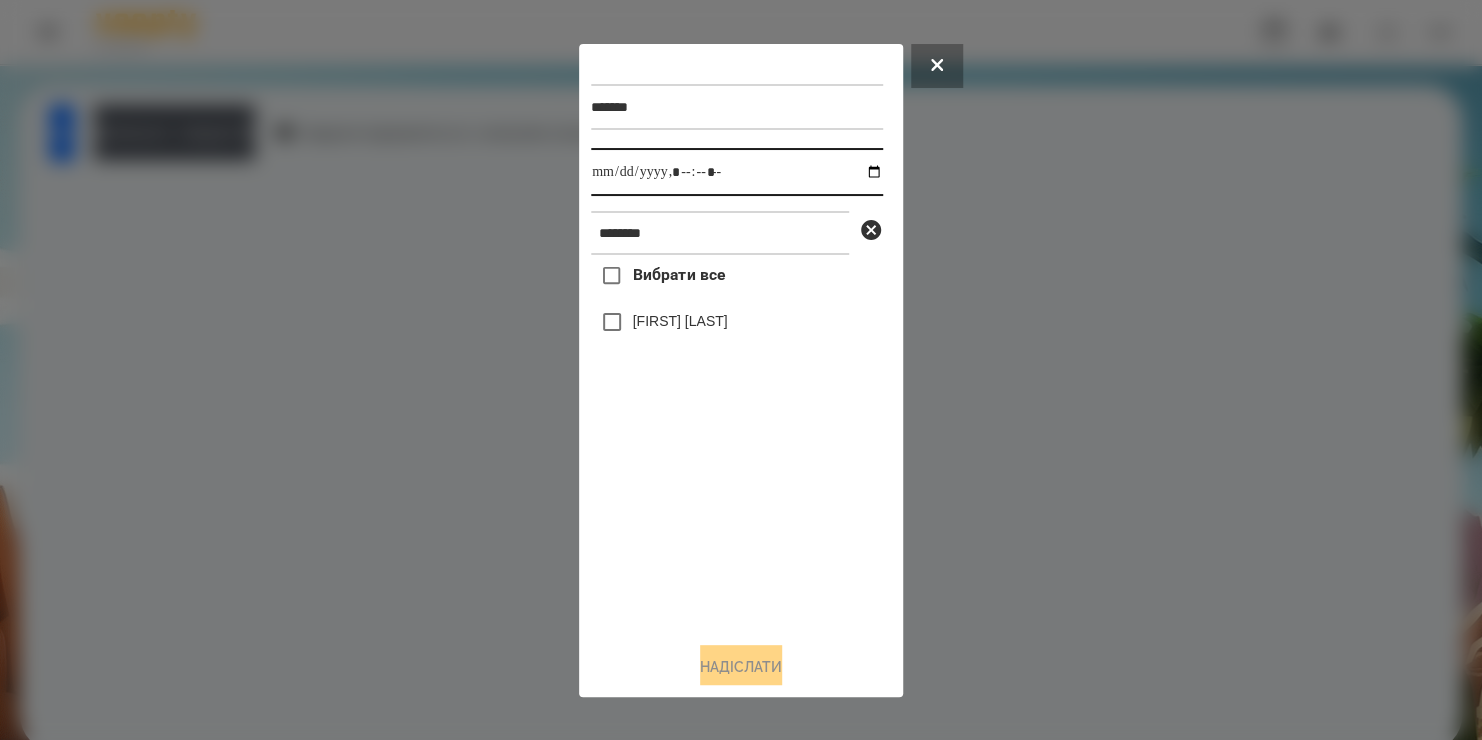 click at bounding box center (737, 172) 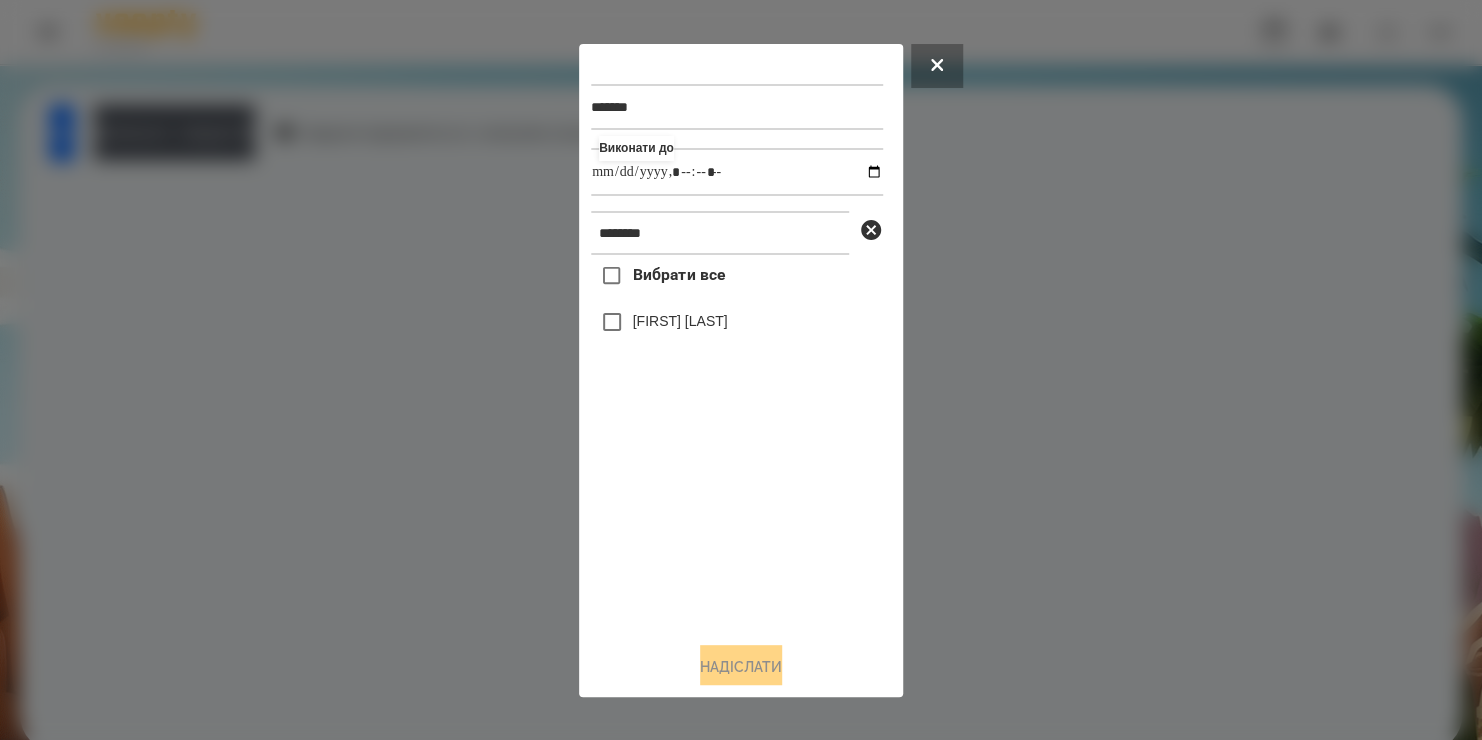type on "**********" 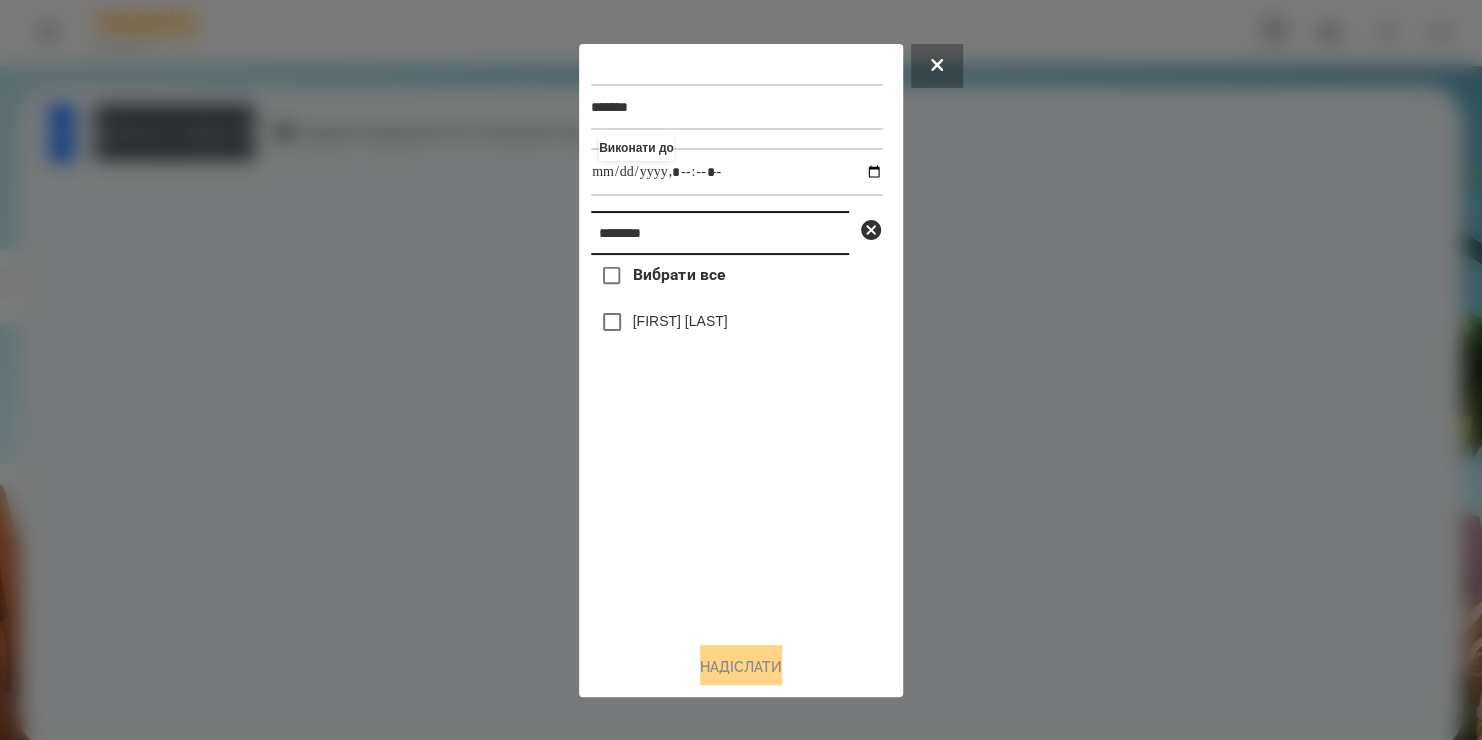 drag, startPoint x: 690, startPoint y: 249, endPoint x: 41, endPoint y: 424, distance: 672.18005 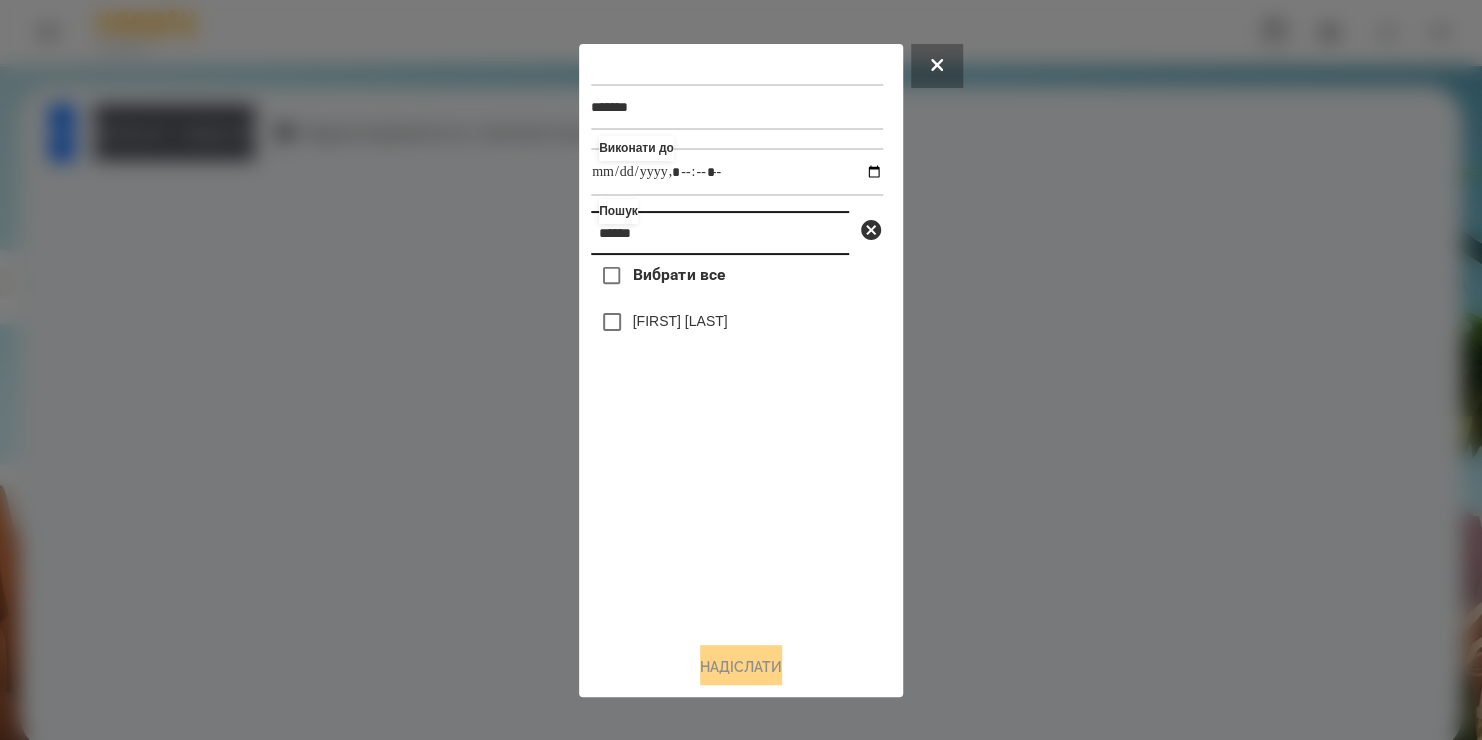 type on "******" 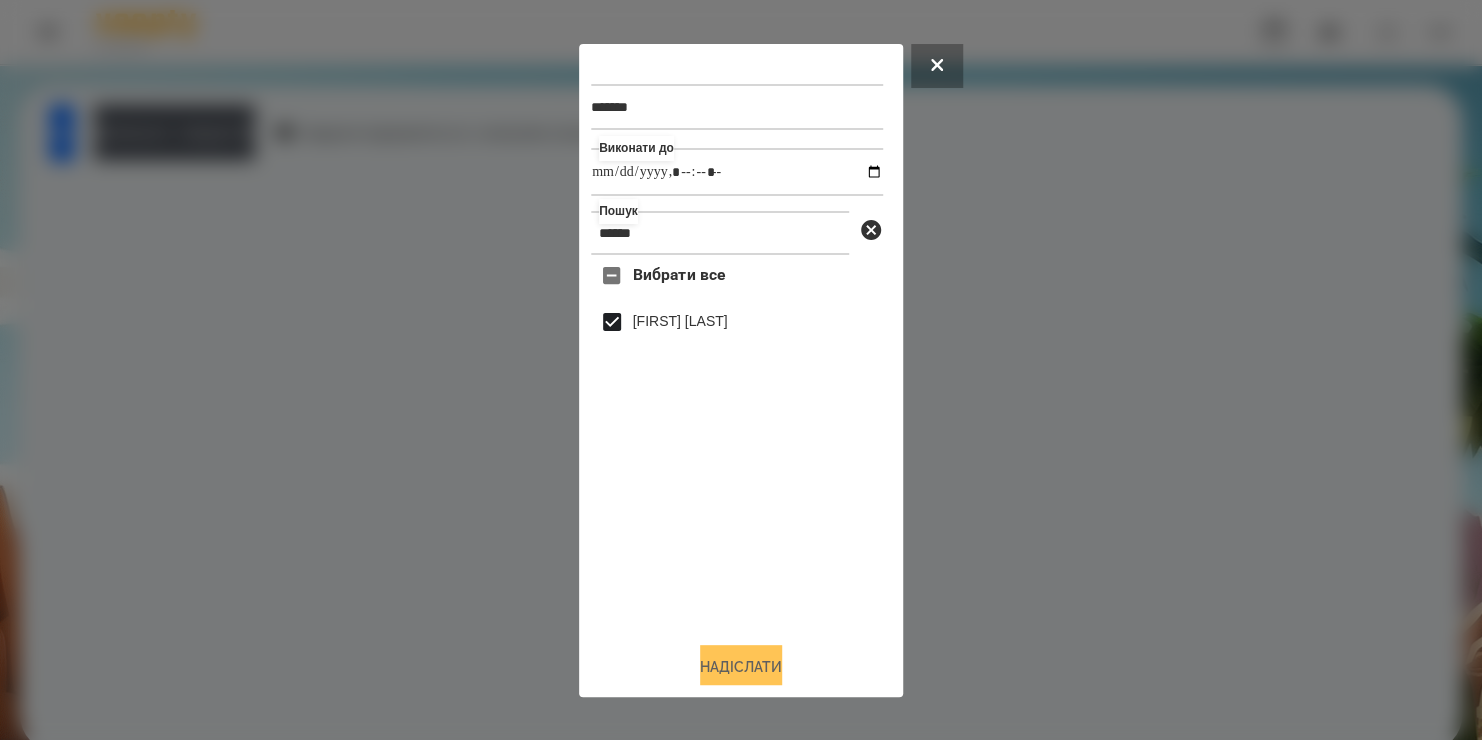 click on "Надіслати" at bounding box center [741, 667] 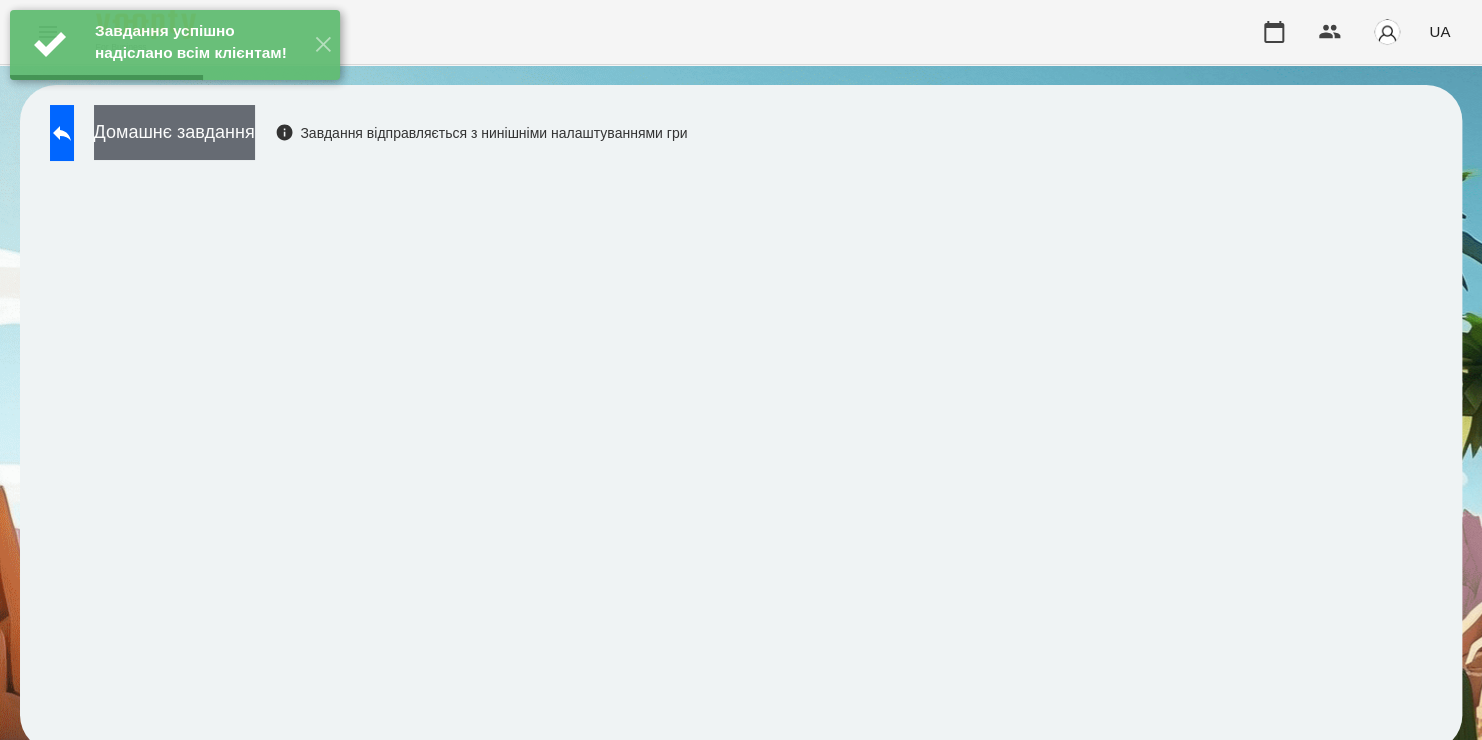 click on "Домашнє завдання" at bounding box center (174, 132) 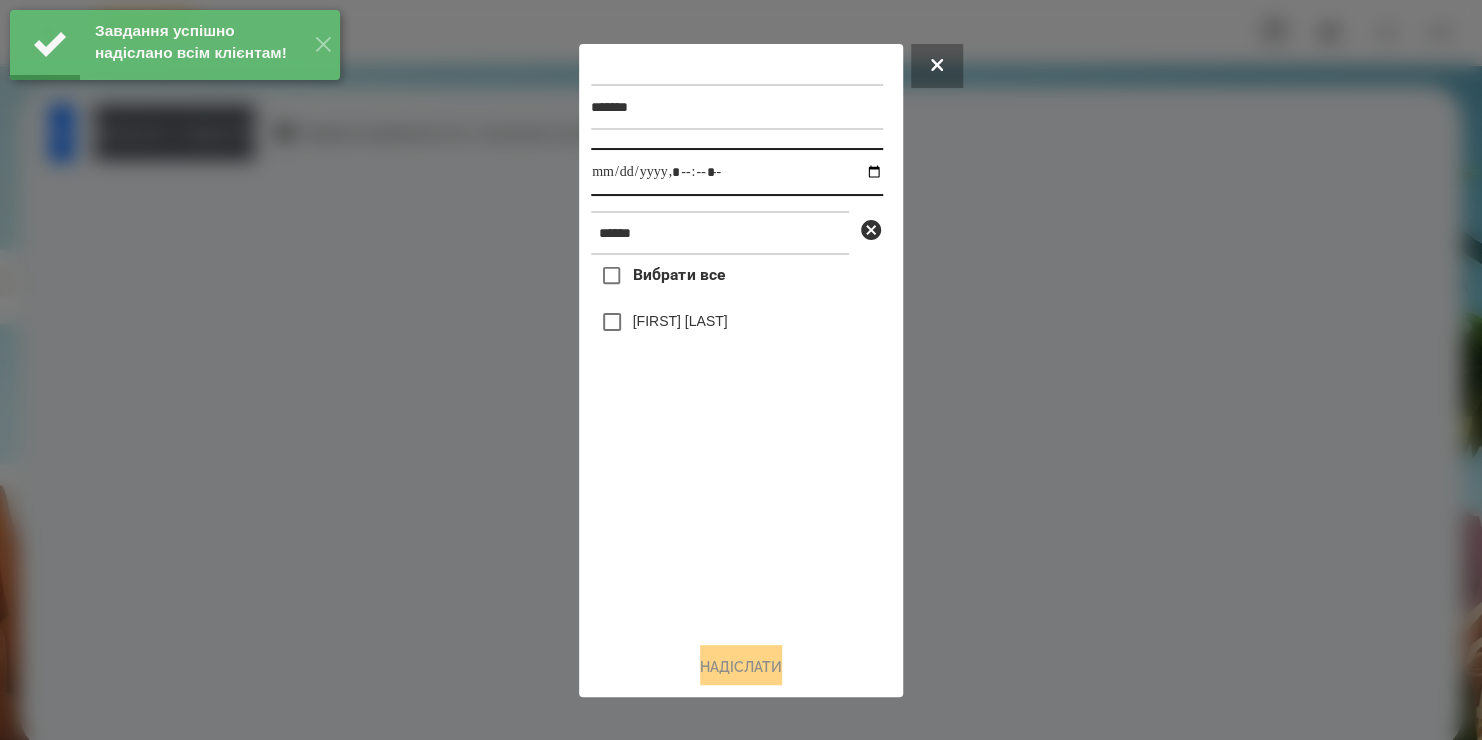 click at bounding box center [737, 172] 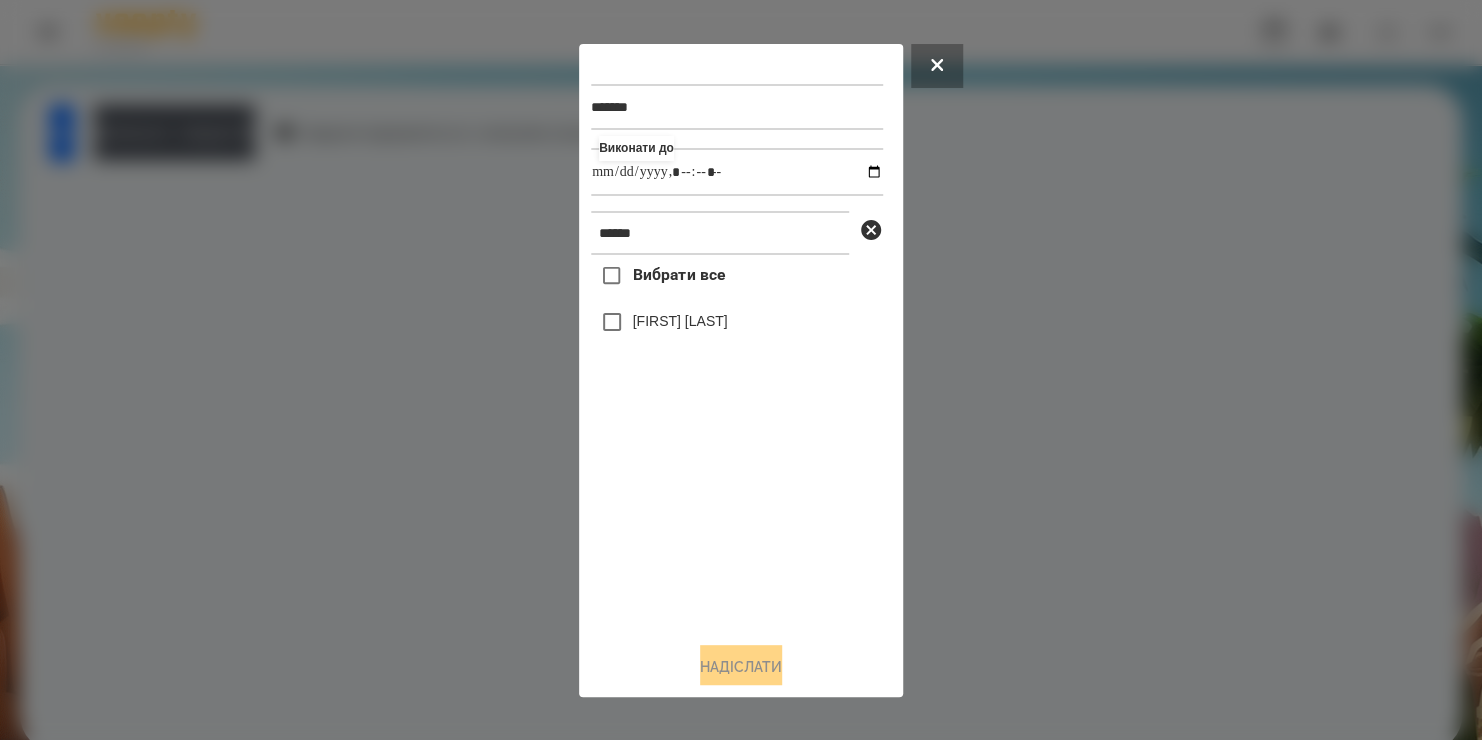 type on "**********" 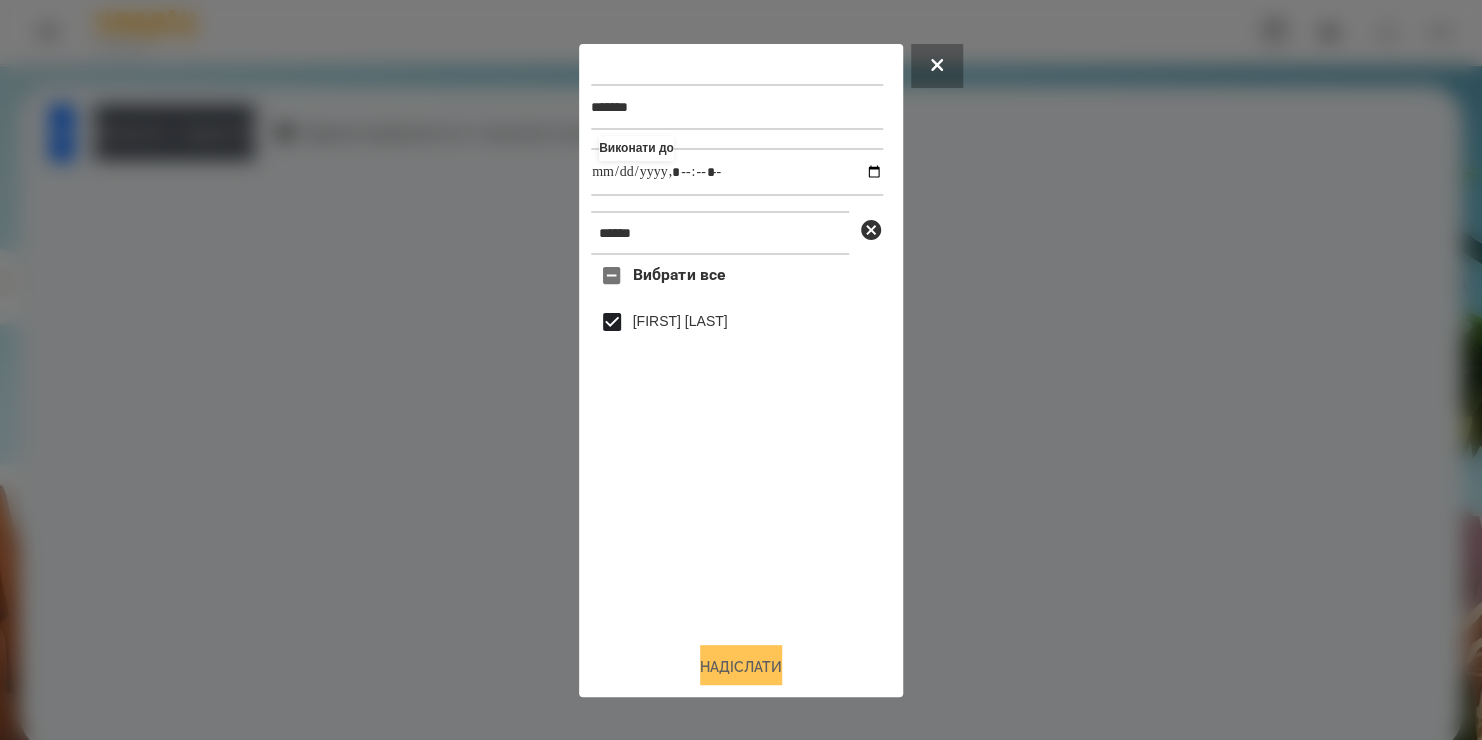 click on "Надіслати" at bounding box center (741, 667) 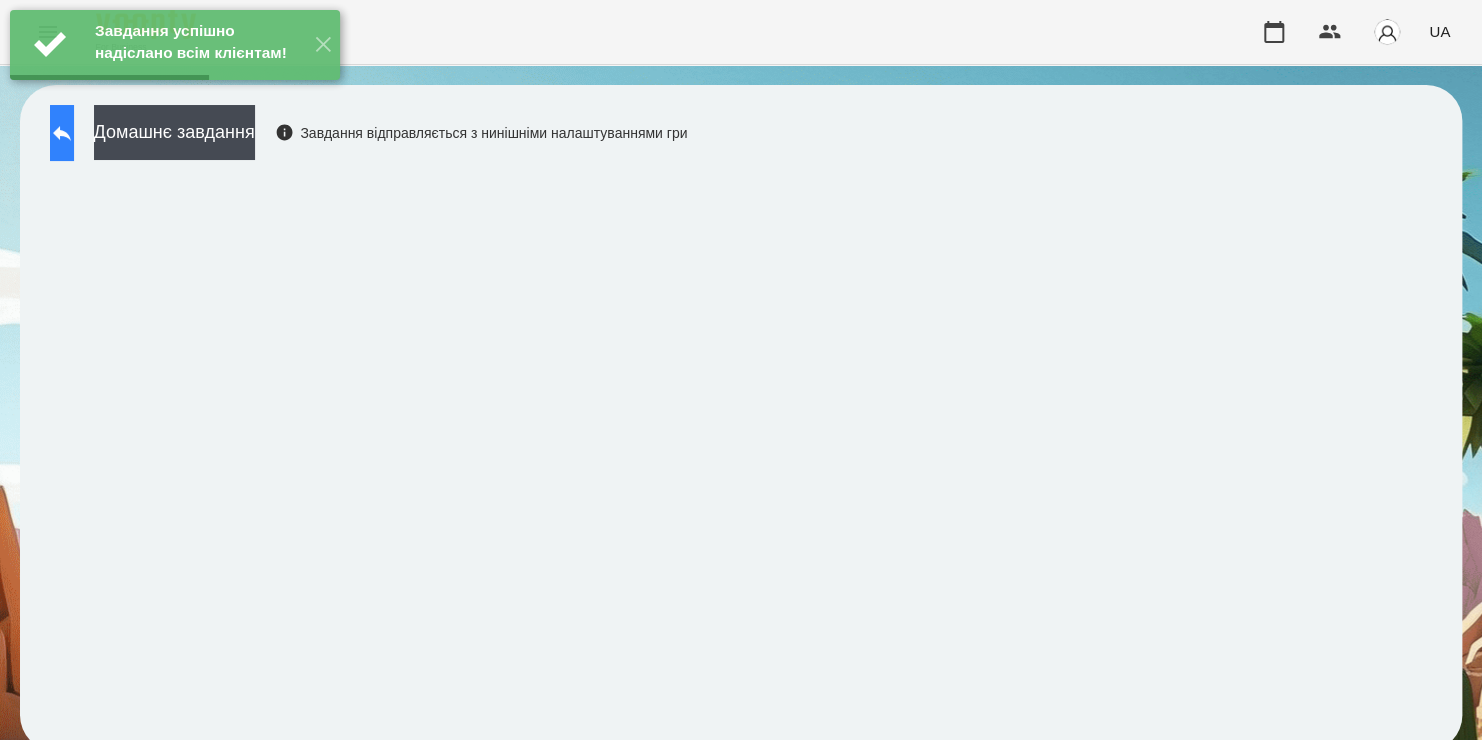 click 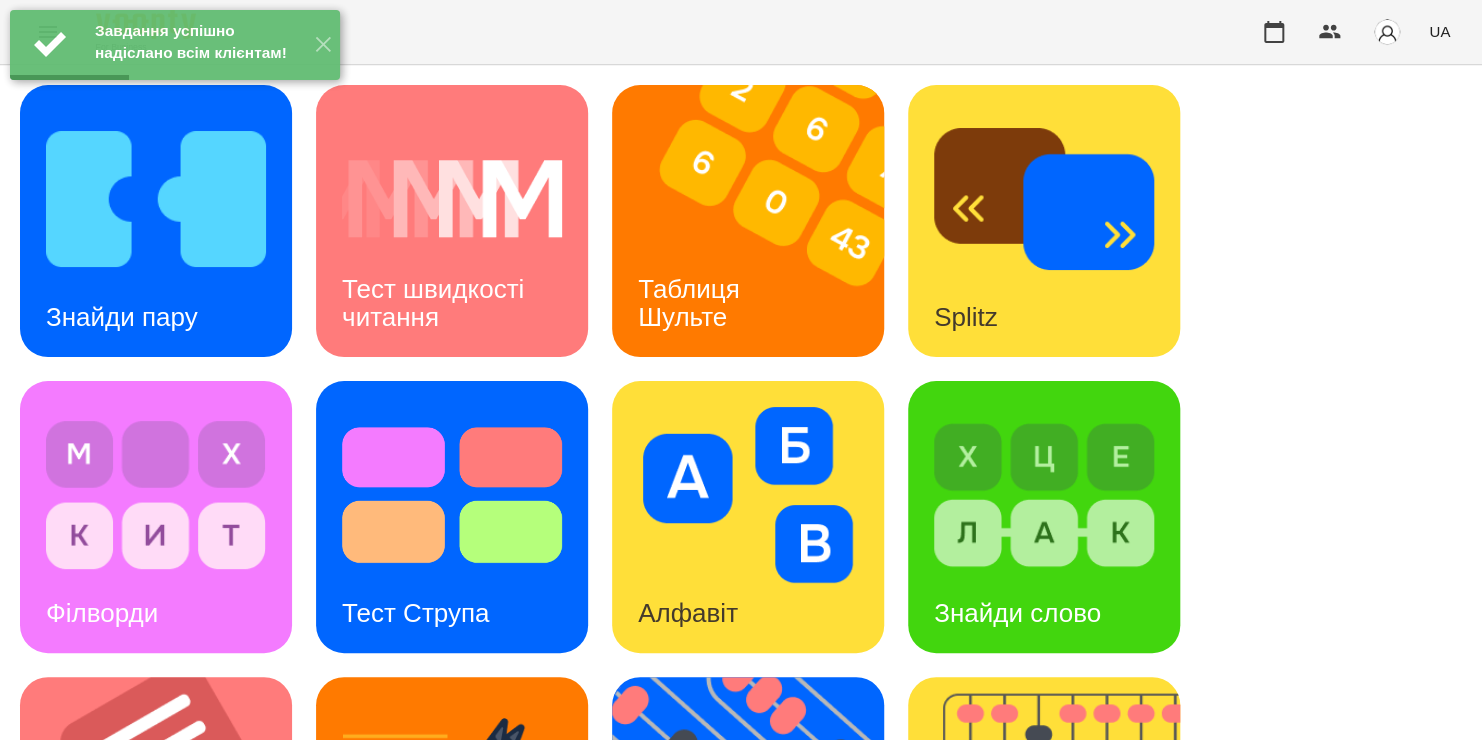 scroll, scrollTop: 603, scrollLeft: 0, axis: vertical 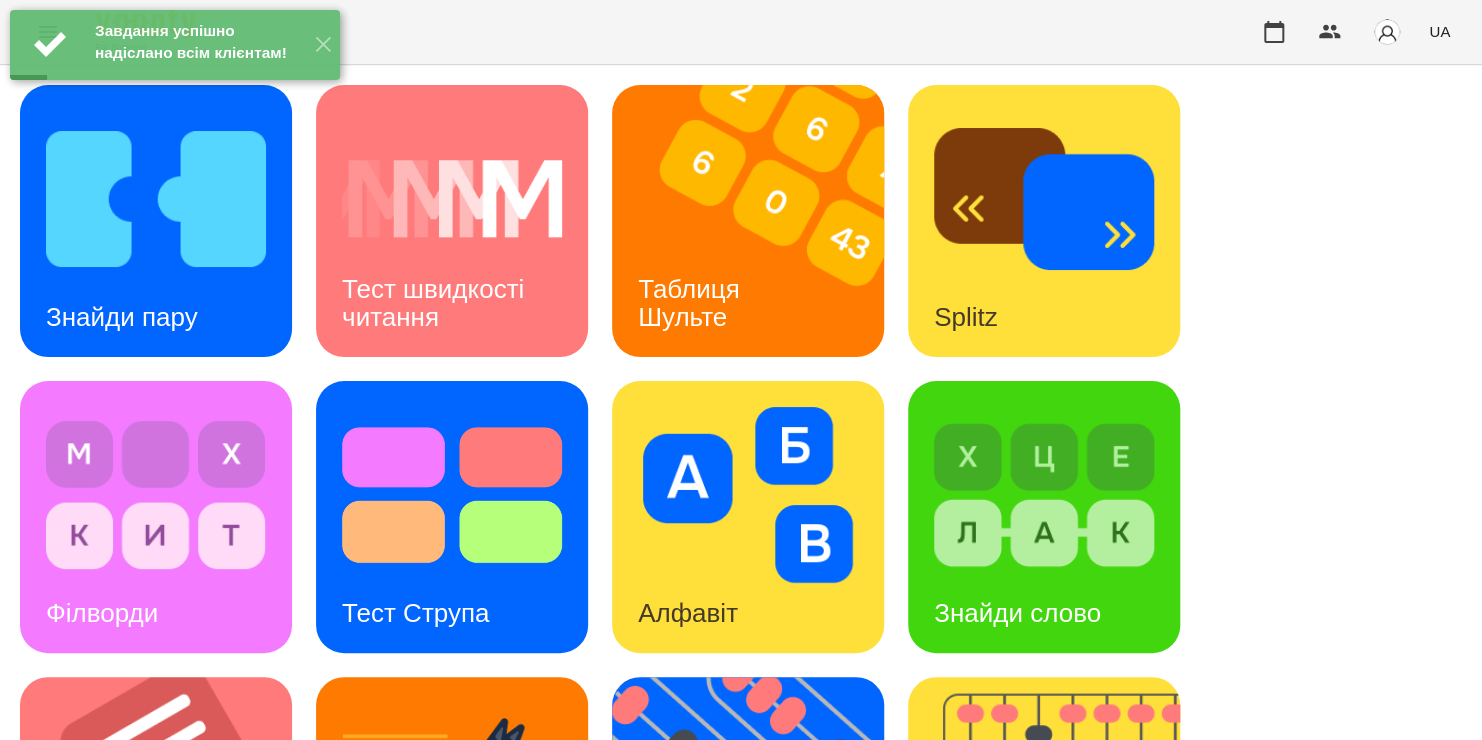 click at bounding box center [748, 1087] 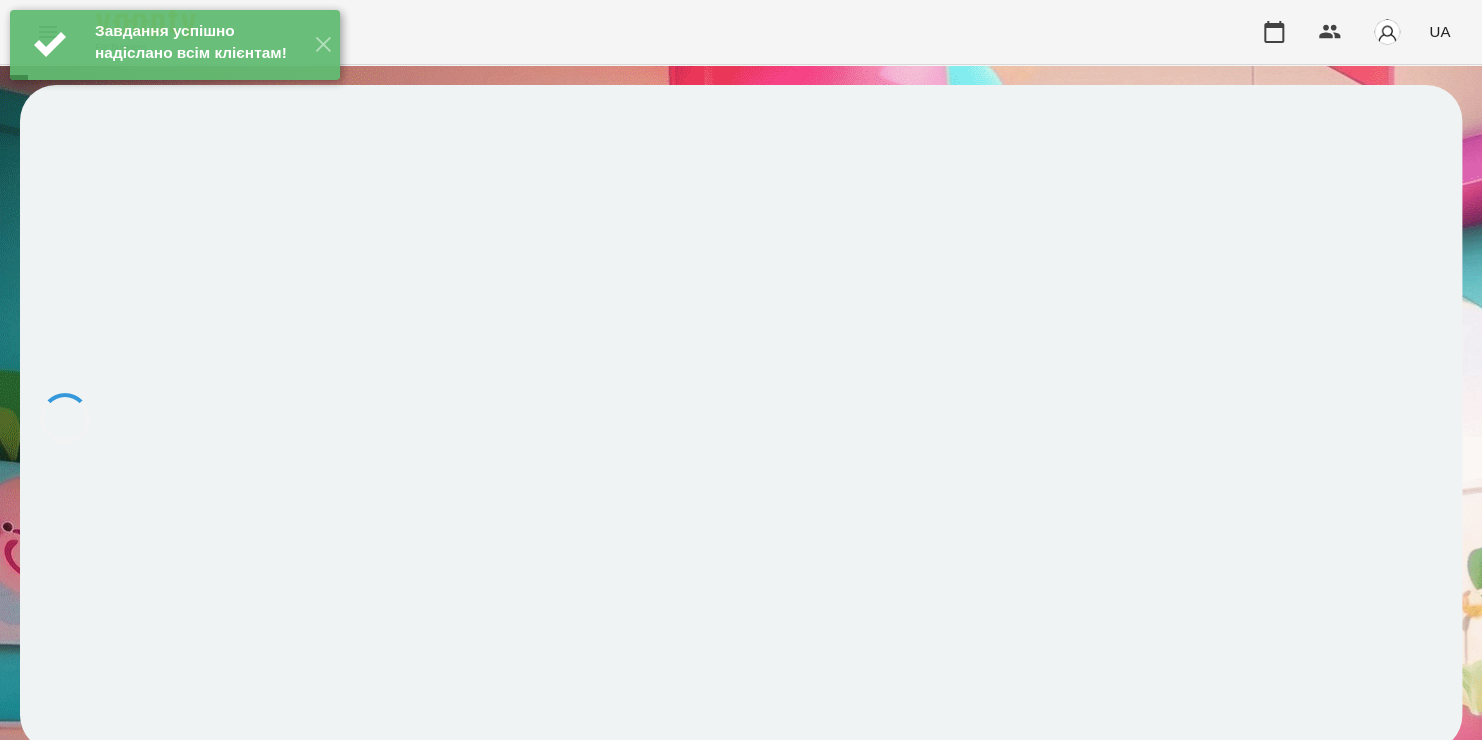 scroll, scrollTop: 0, scrollLeft: 0, axis: both 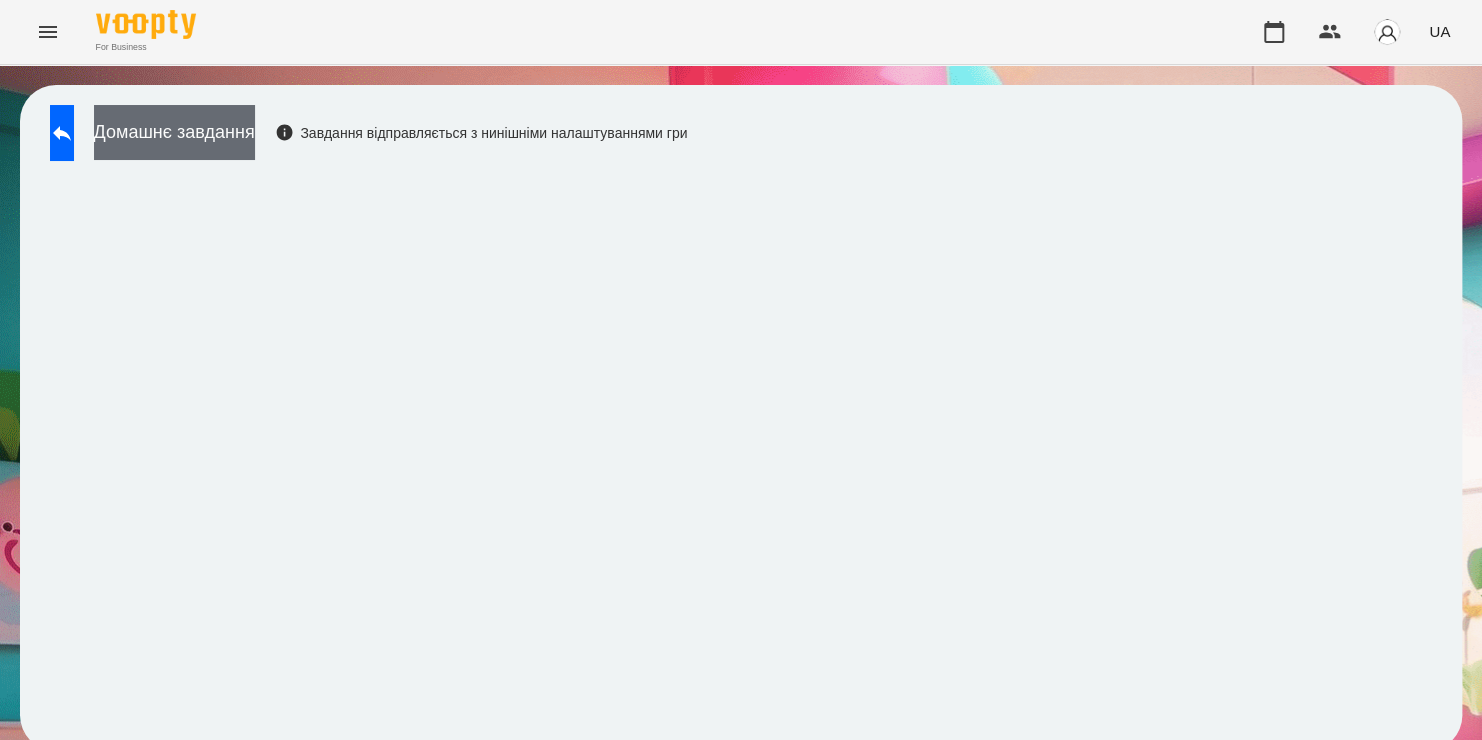 click on "Домашнє завдання" at bounding box center (174, 132) 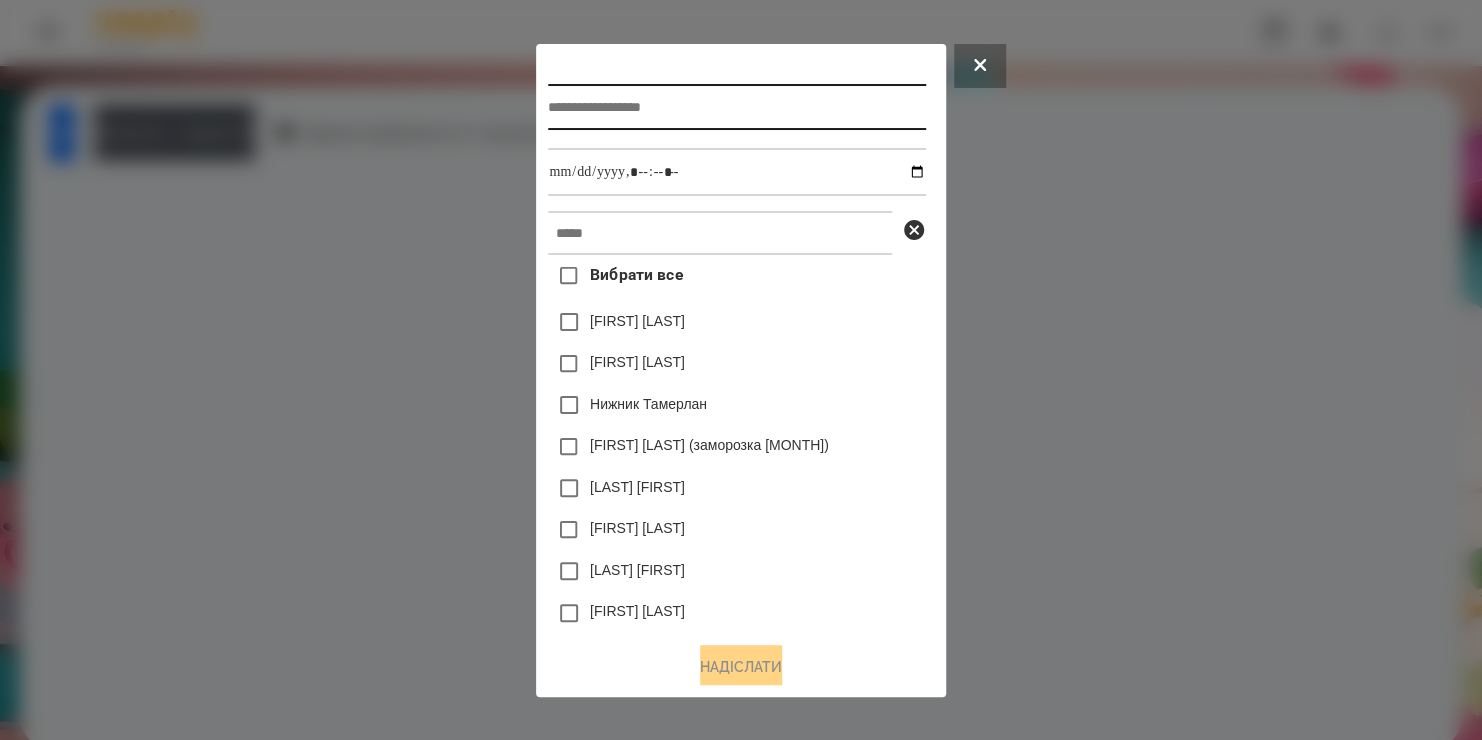click at bounding box center (736, 107) 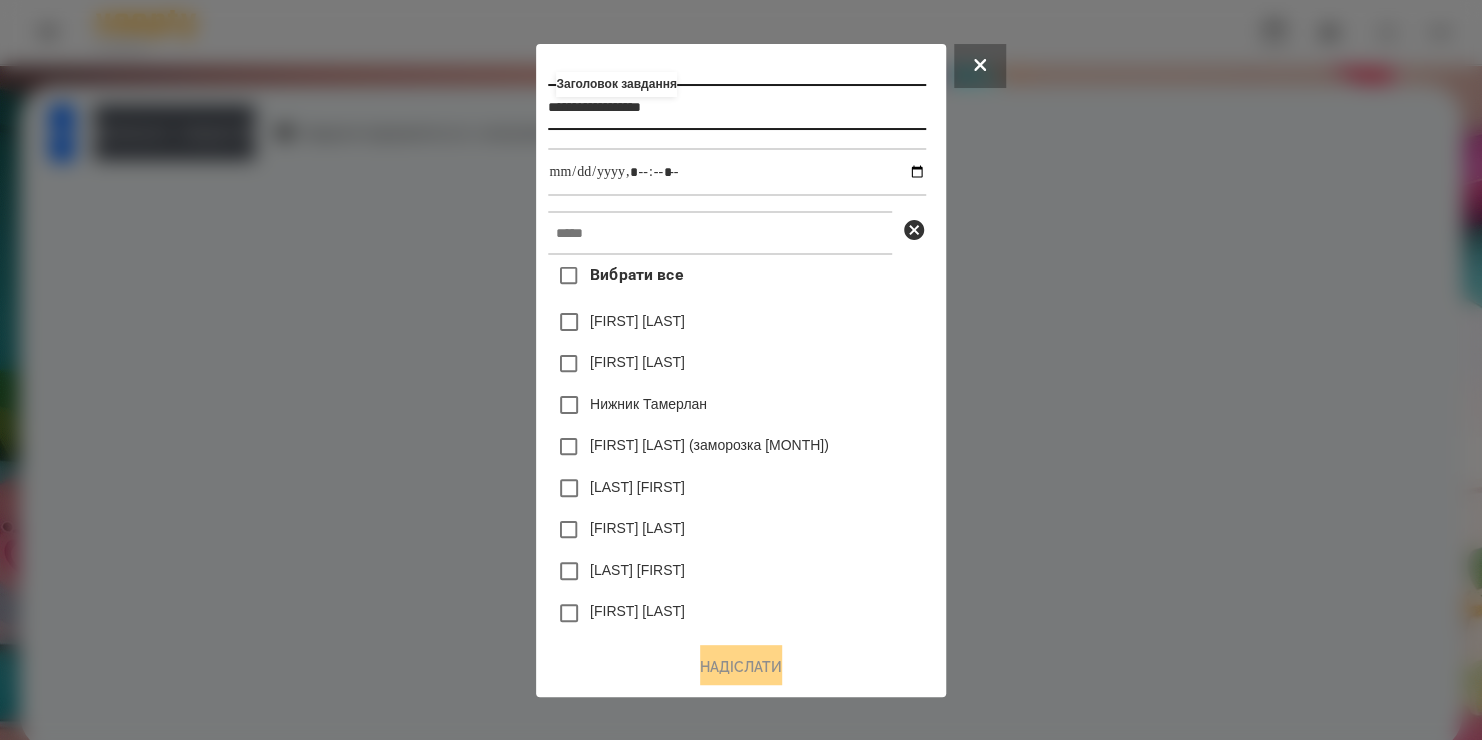 type on "**********" 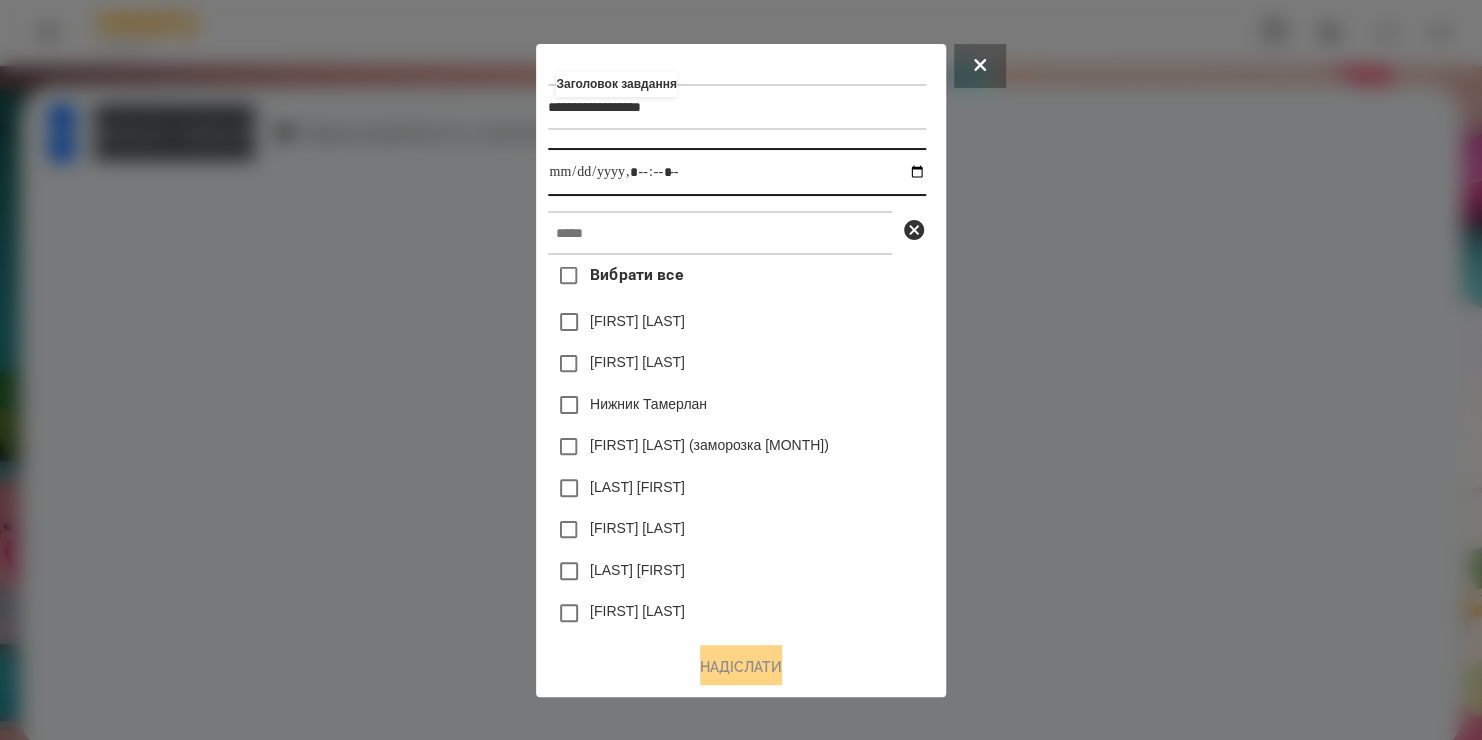 click at bounding box center [736, 172] 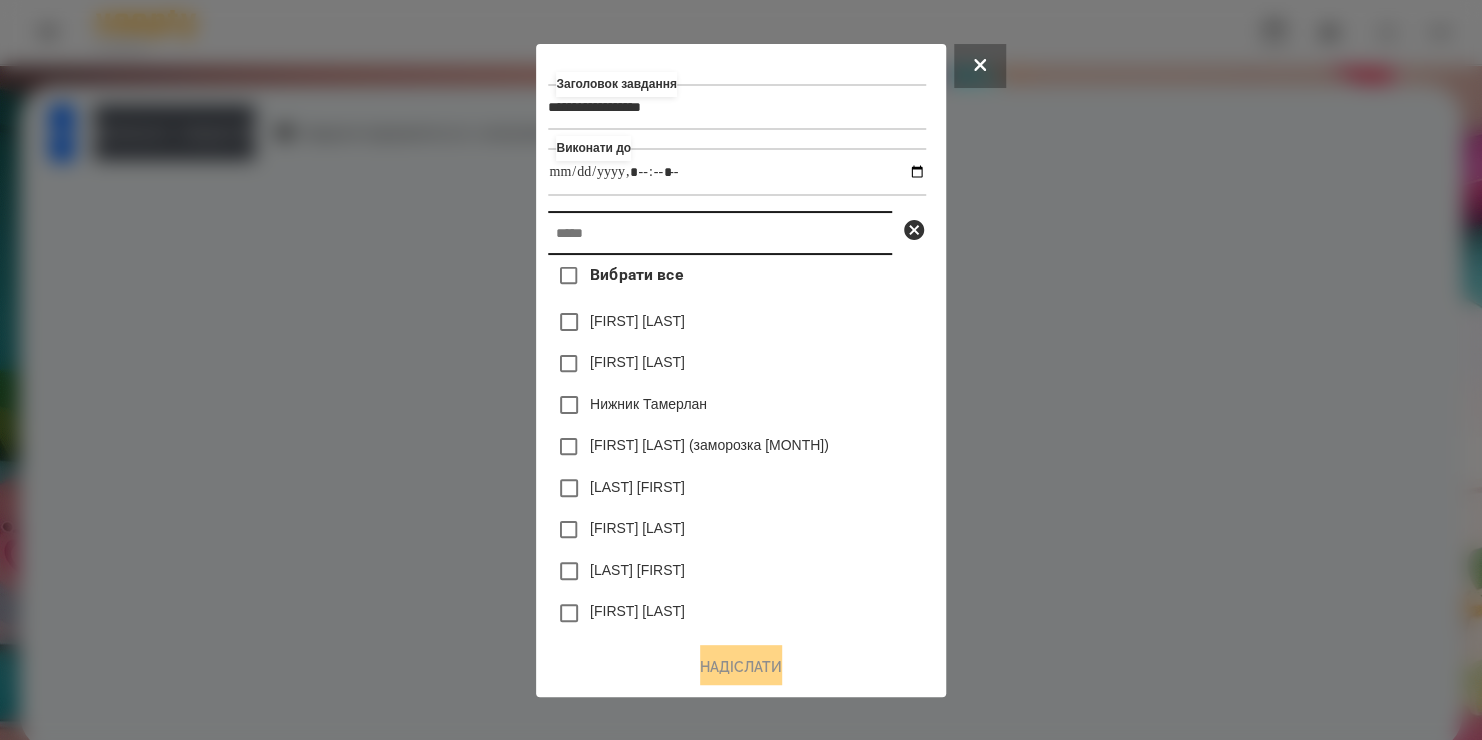 type on "**********" 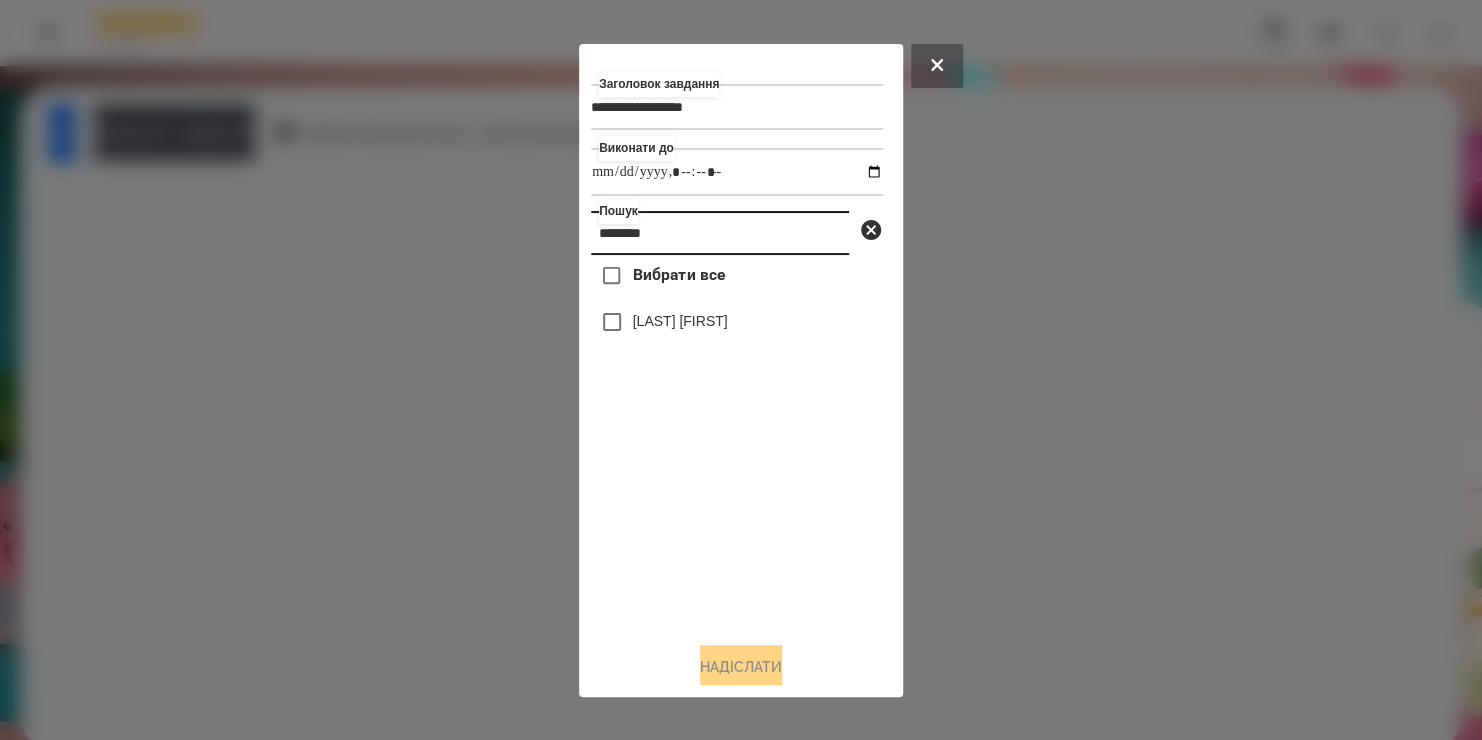 type on "********" 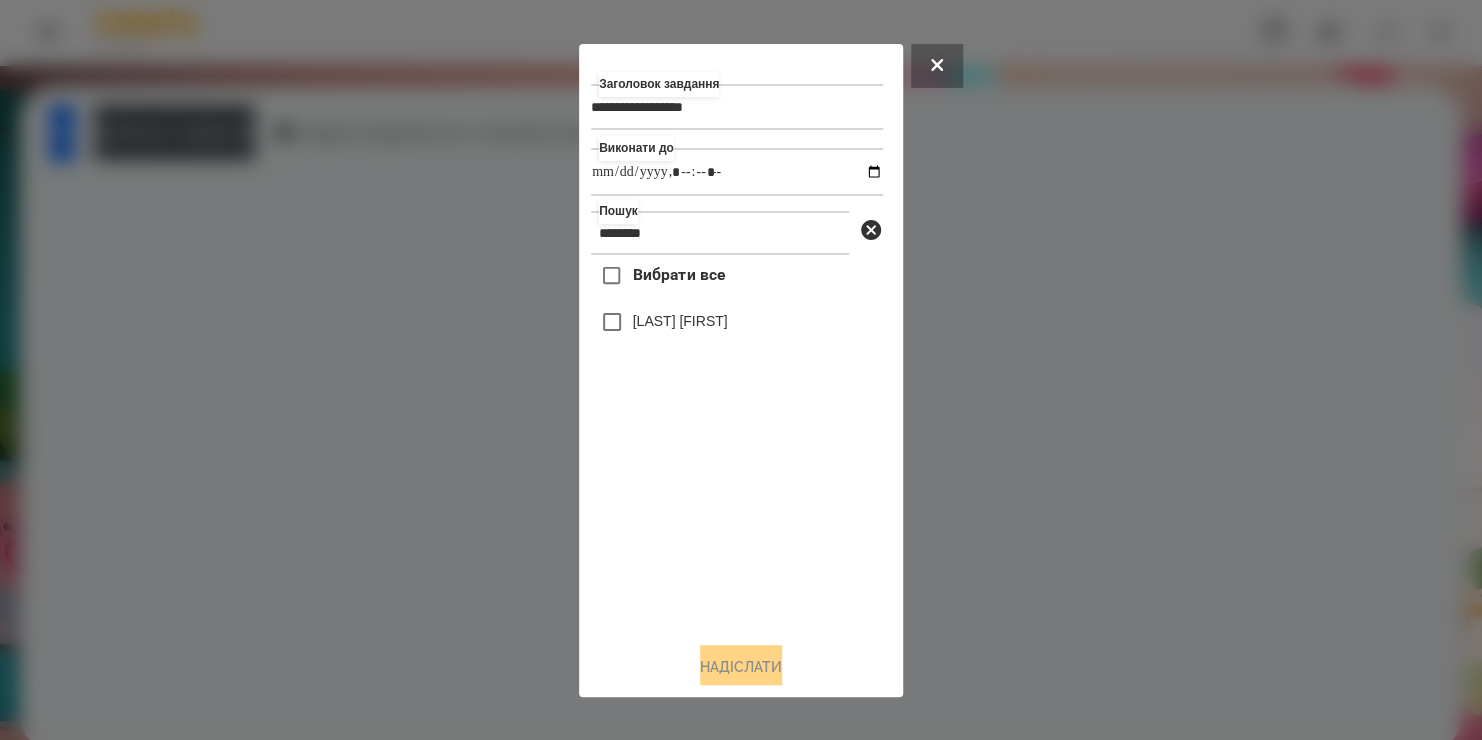 click on "[LAST] [FIRST]" at bounding box center (680, 321) 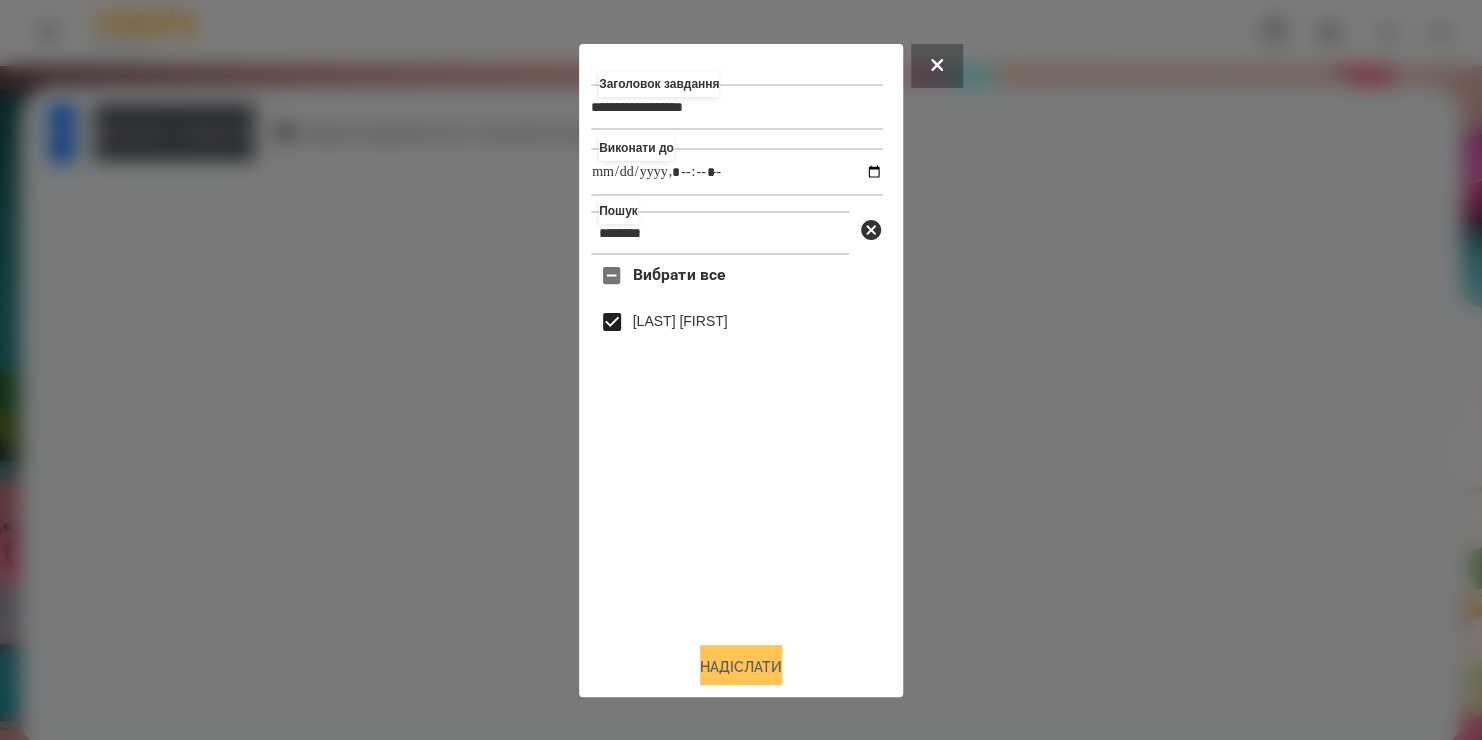click on "Надіслати" at bounding box center [741, 667] 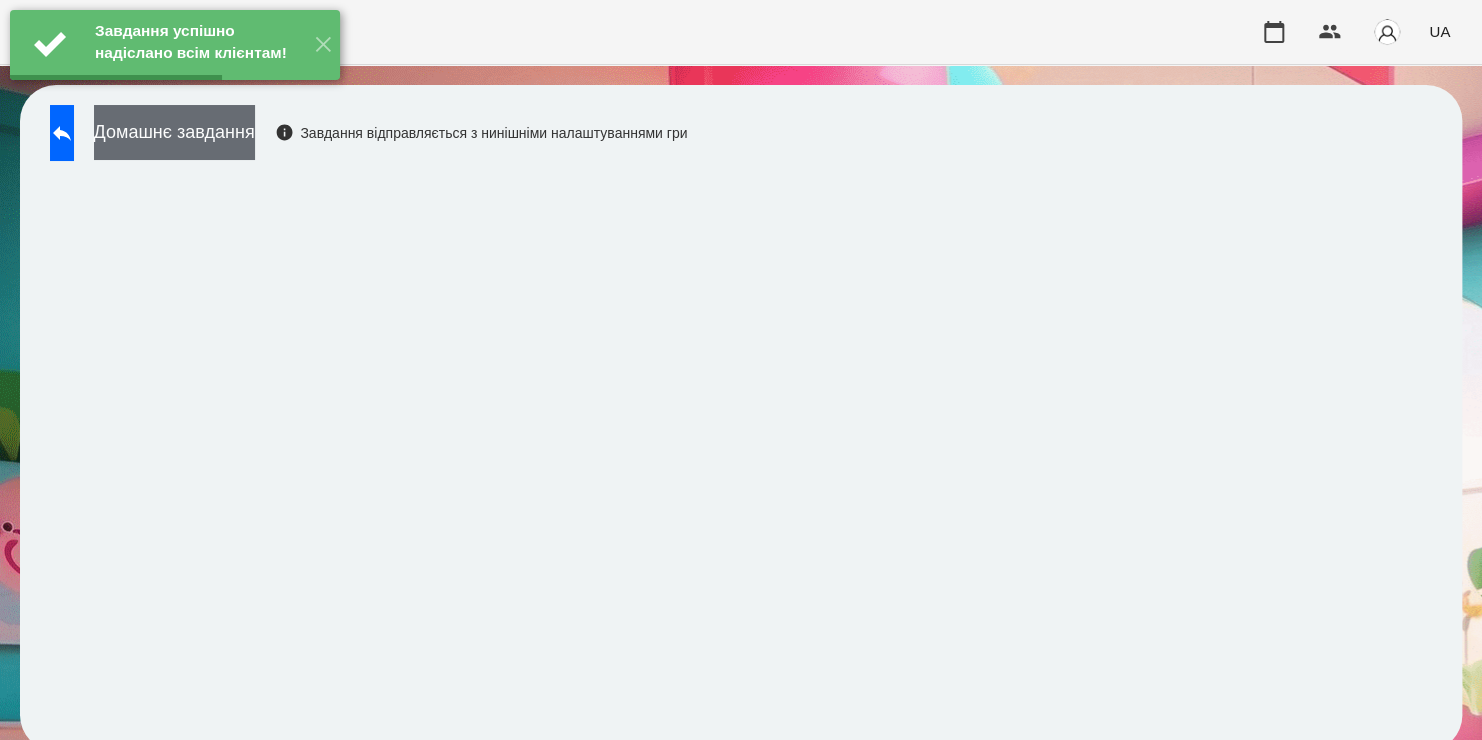 click on "Домашнє завдання" at bounding box center [174, 132] 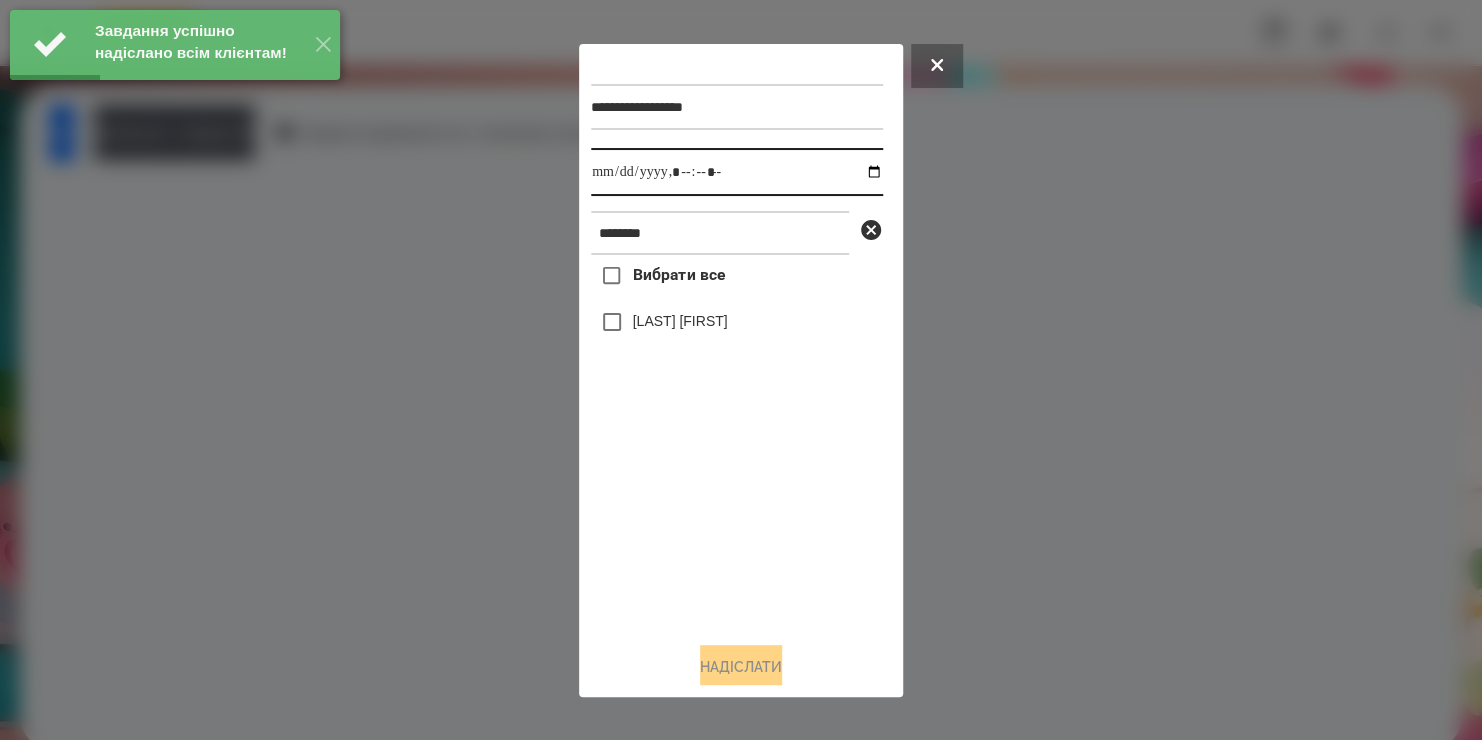 click at bounding box center (737, 172) 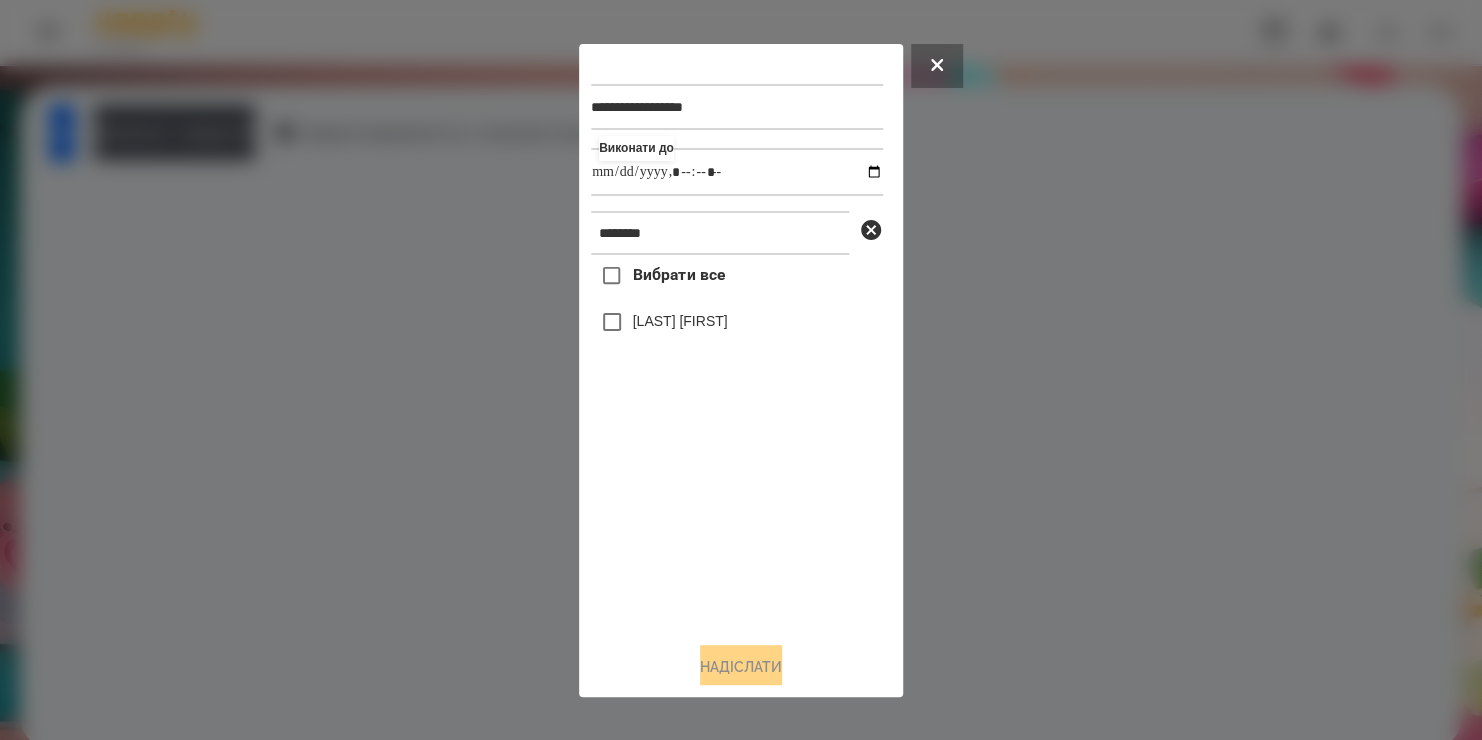 type on "**********" 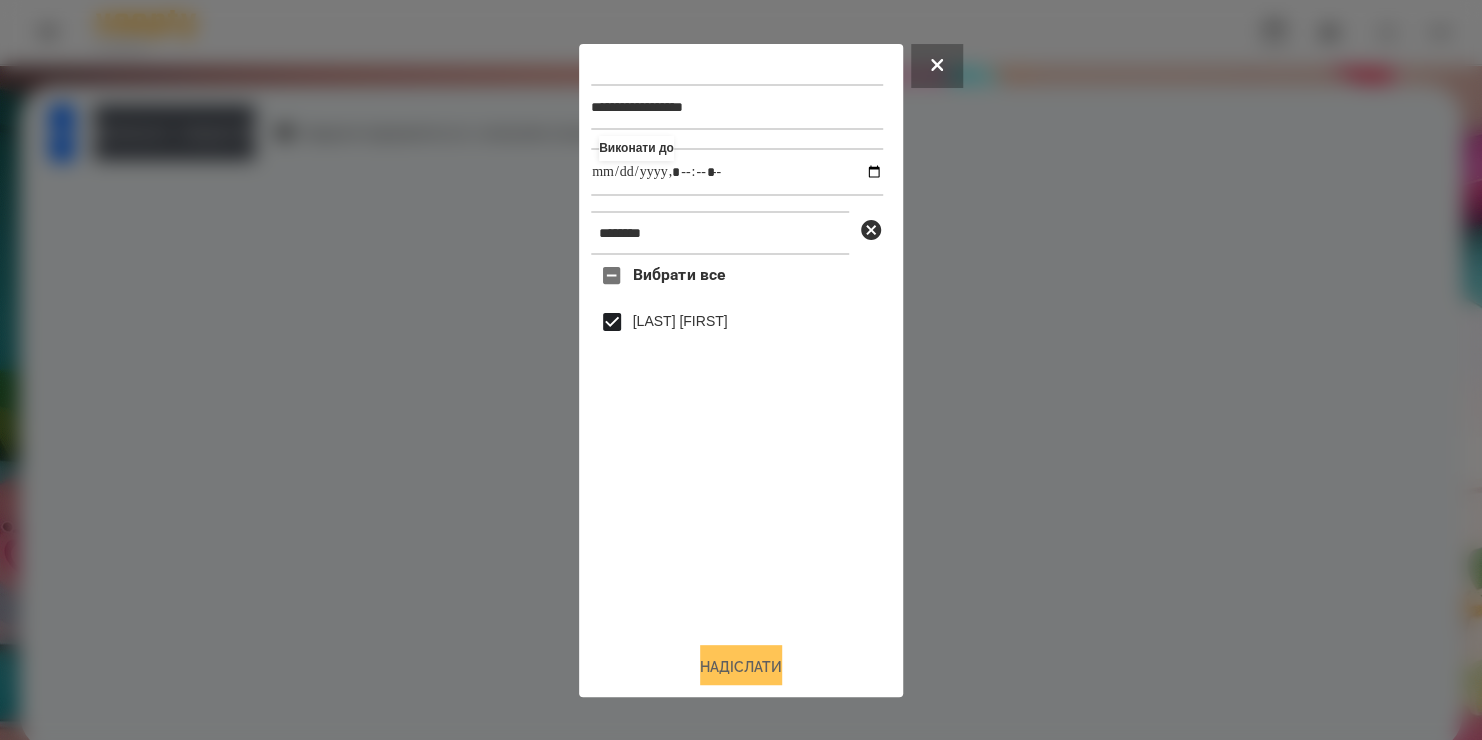 click on "Надіслати" at bounding box center [741, 667] 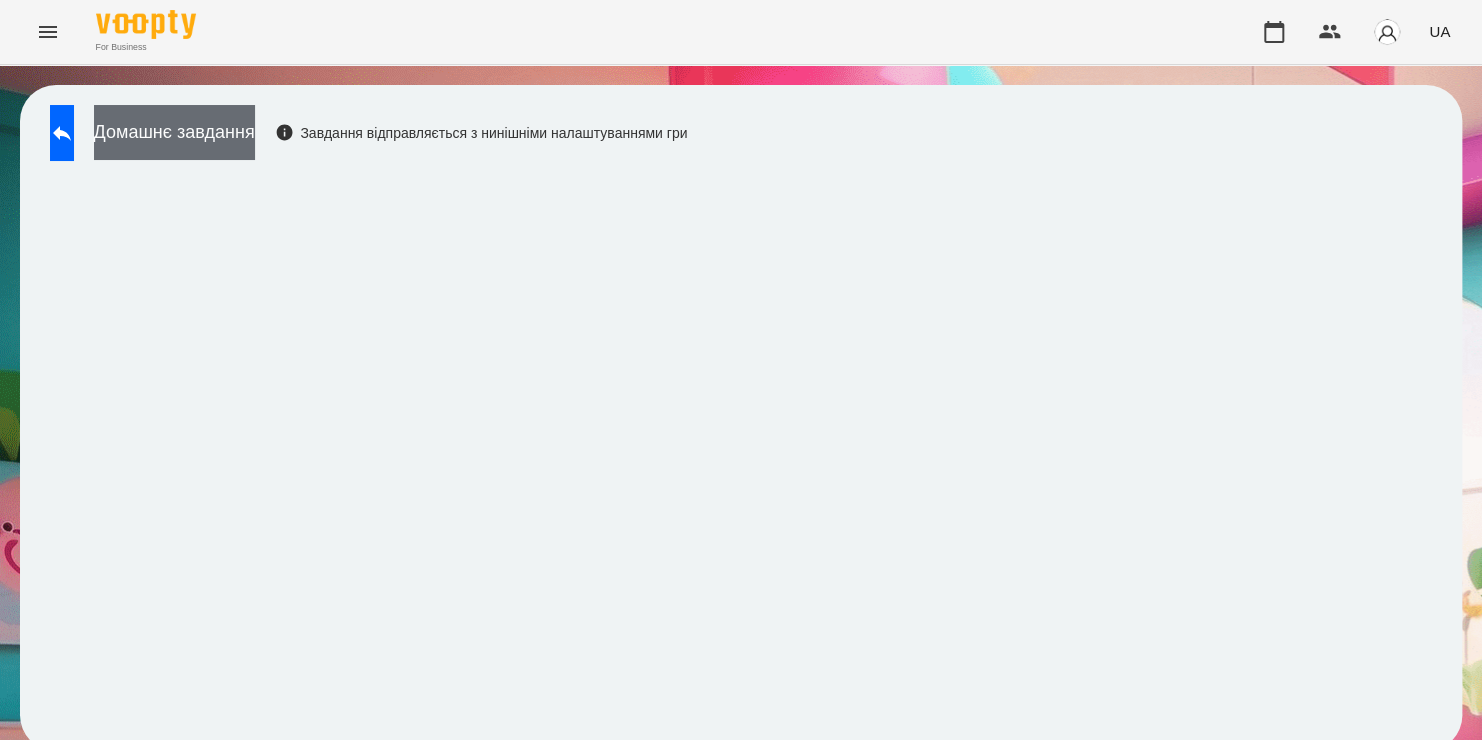 click on "Домашнє завдання" at bounding box center (174, 132) 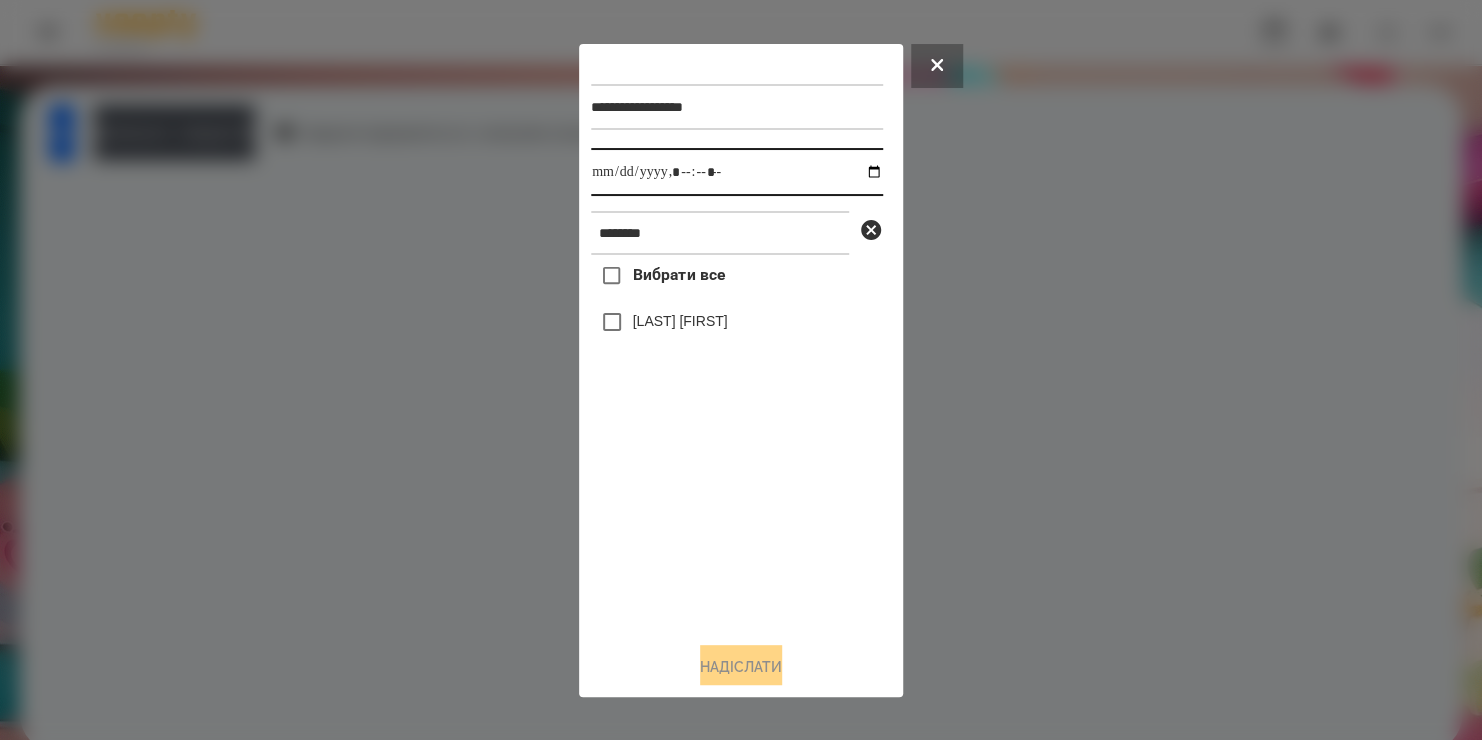 click at bounding box center [737, 172] 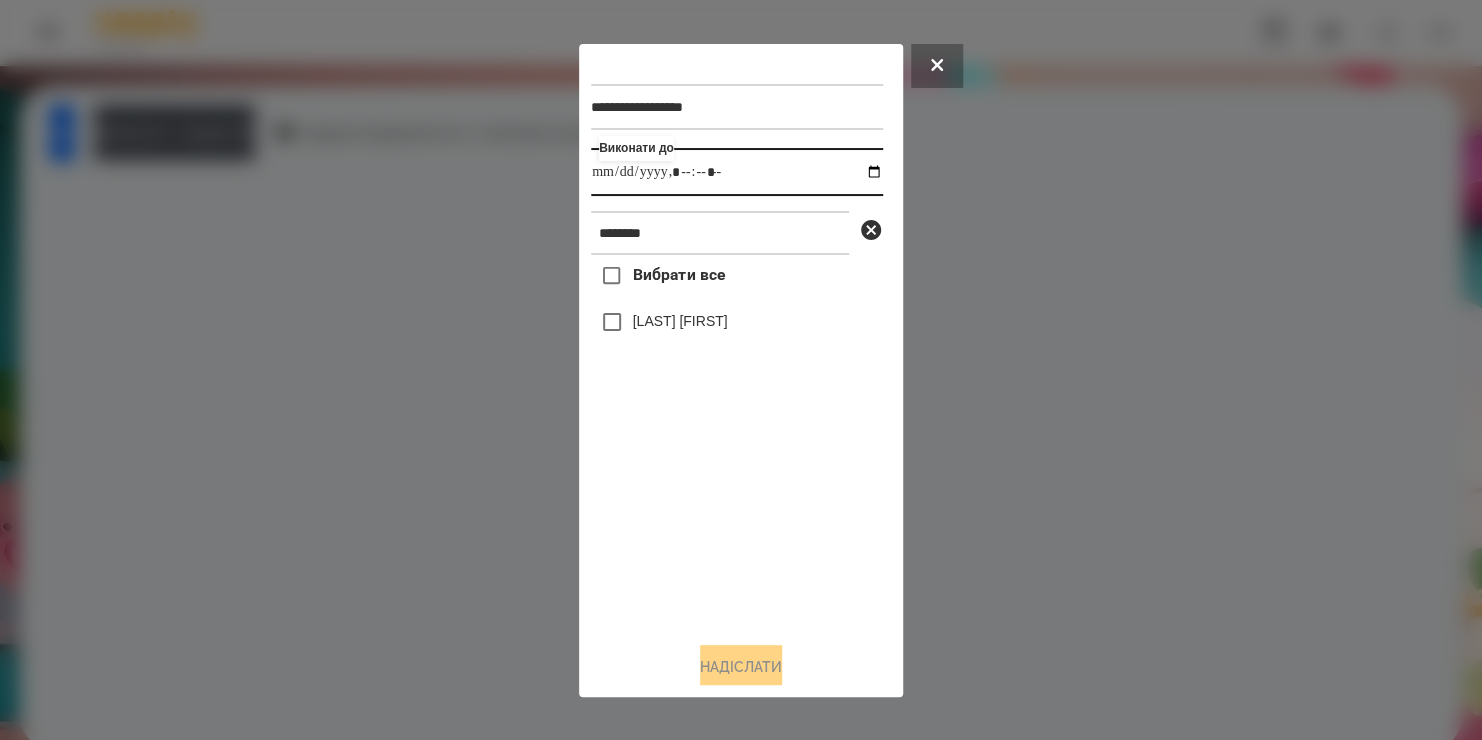 click at bounding box center (737, 172) 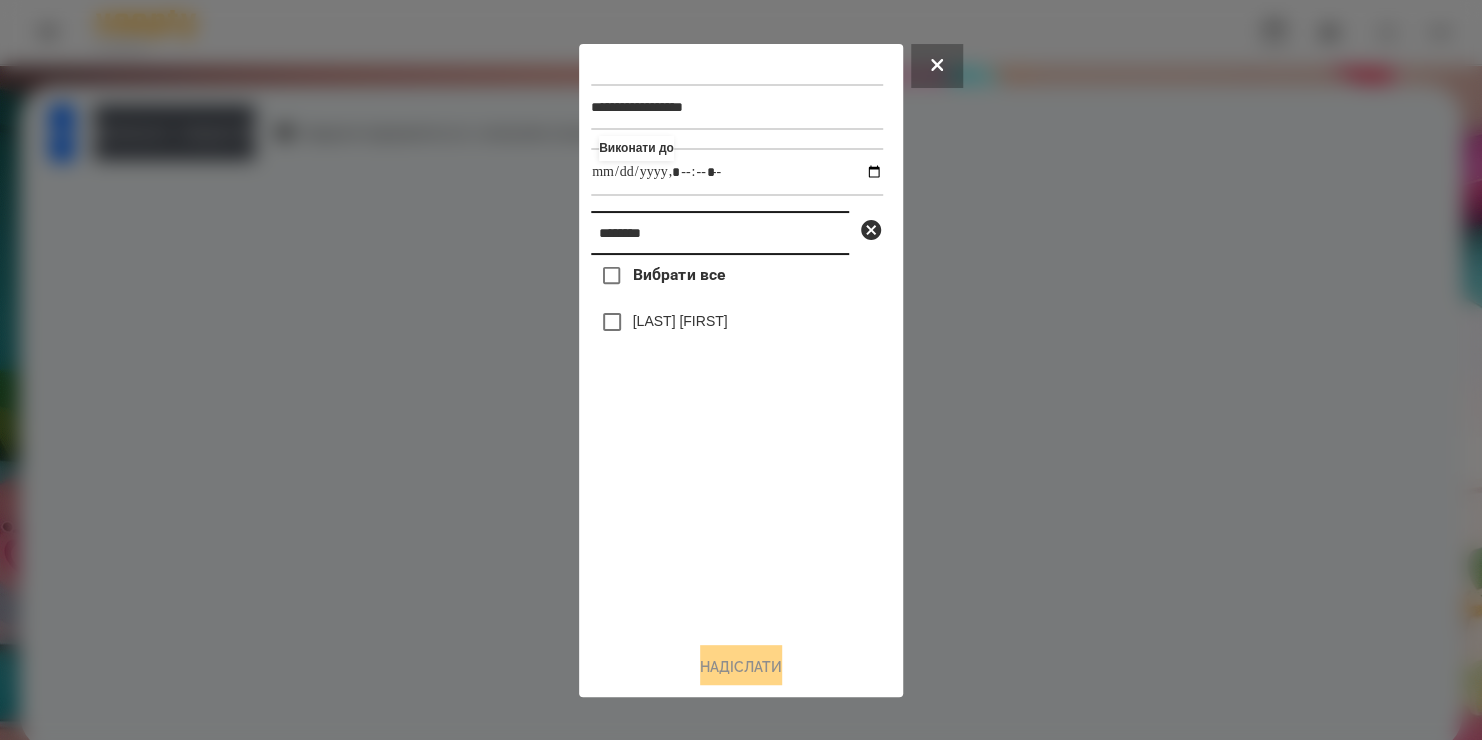 drag, startPoint x: 703, startPoint y: 228, endPoint x: 387, endPoint y: 283, distance: 320.75067 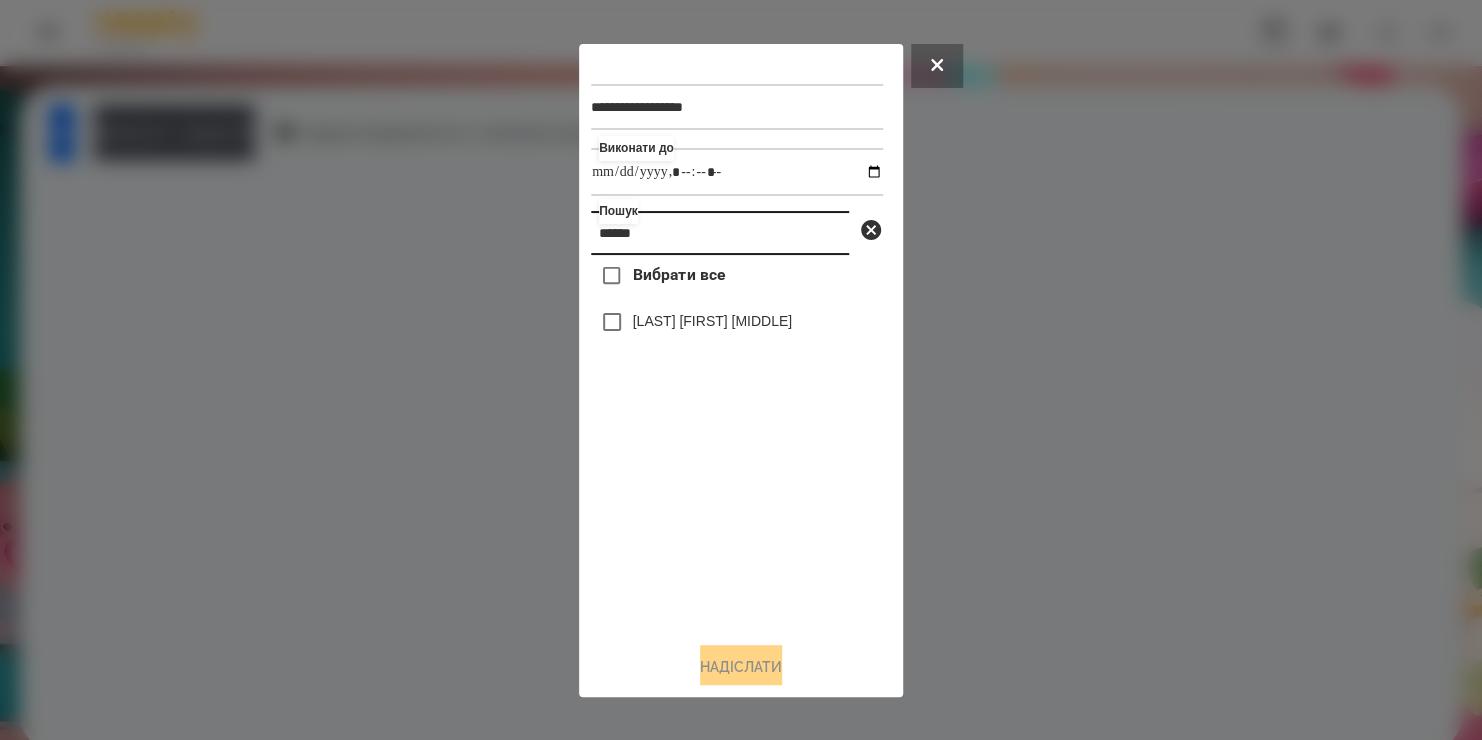 type on "******" 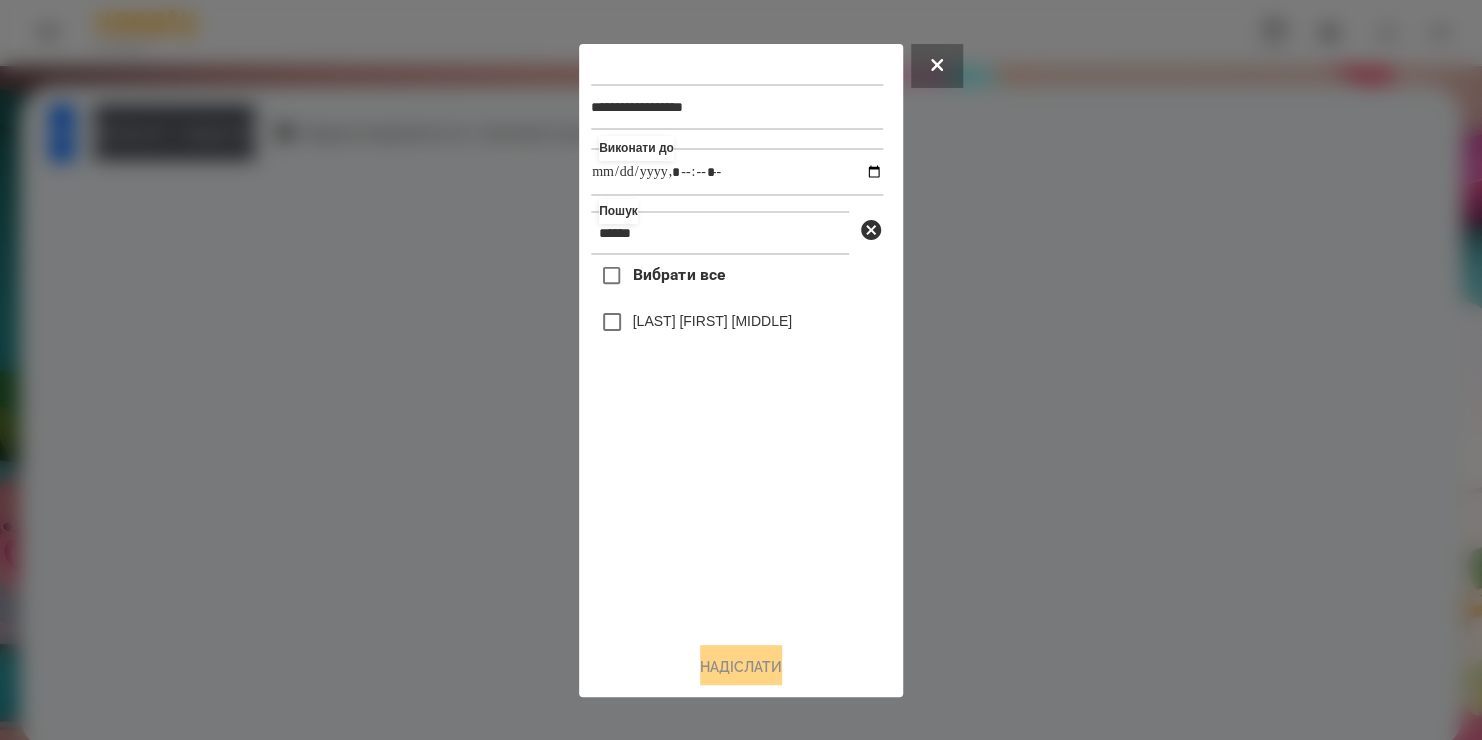 click on "[LAST] [FIRST] [MIDDLE]" at bounding box center [712, 321] 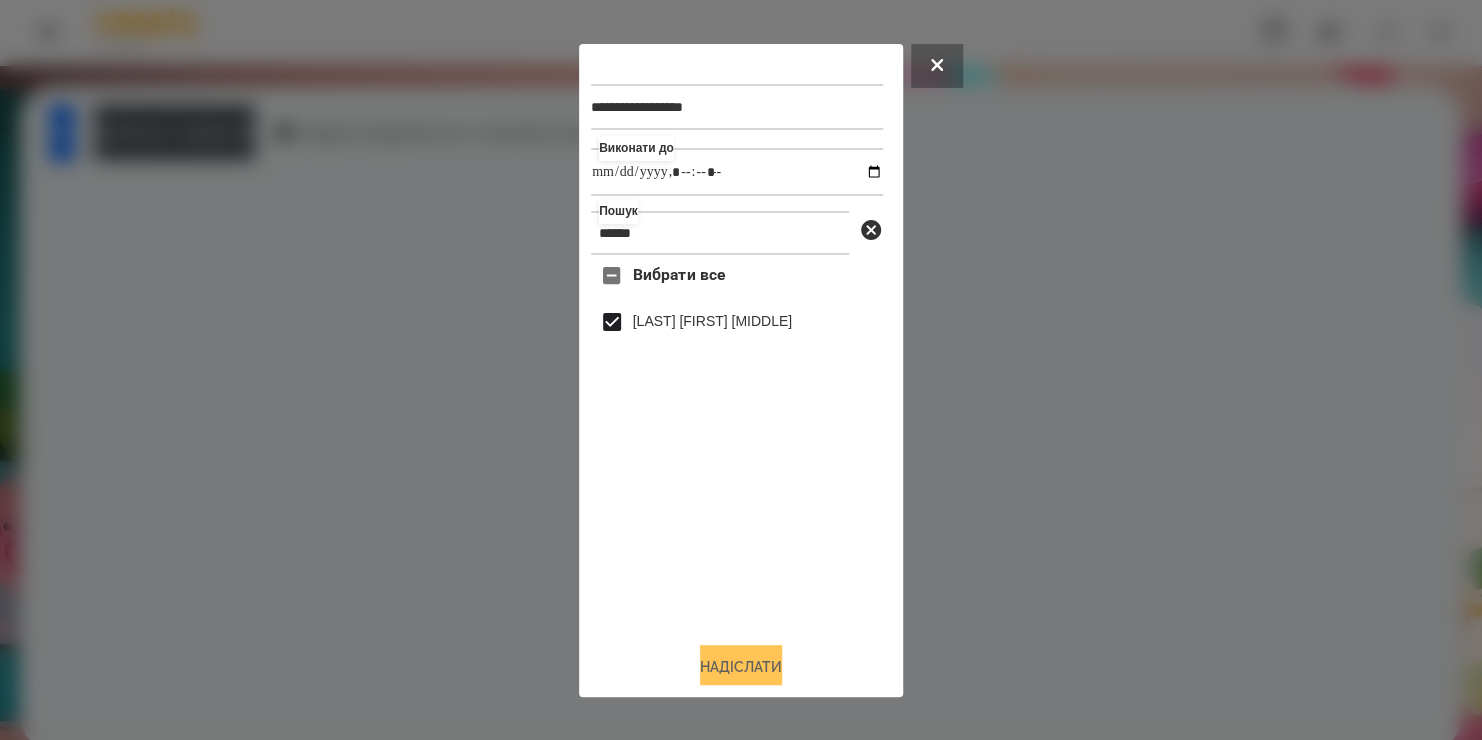 click on "Надіслати" at bounding box center [741, 667] 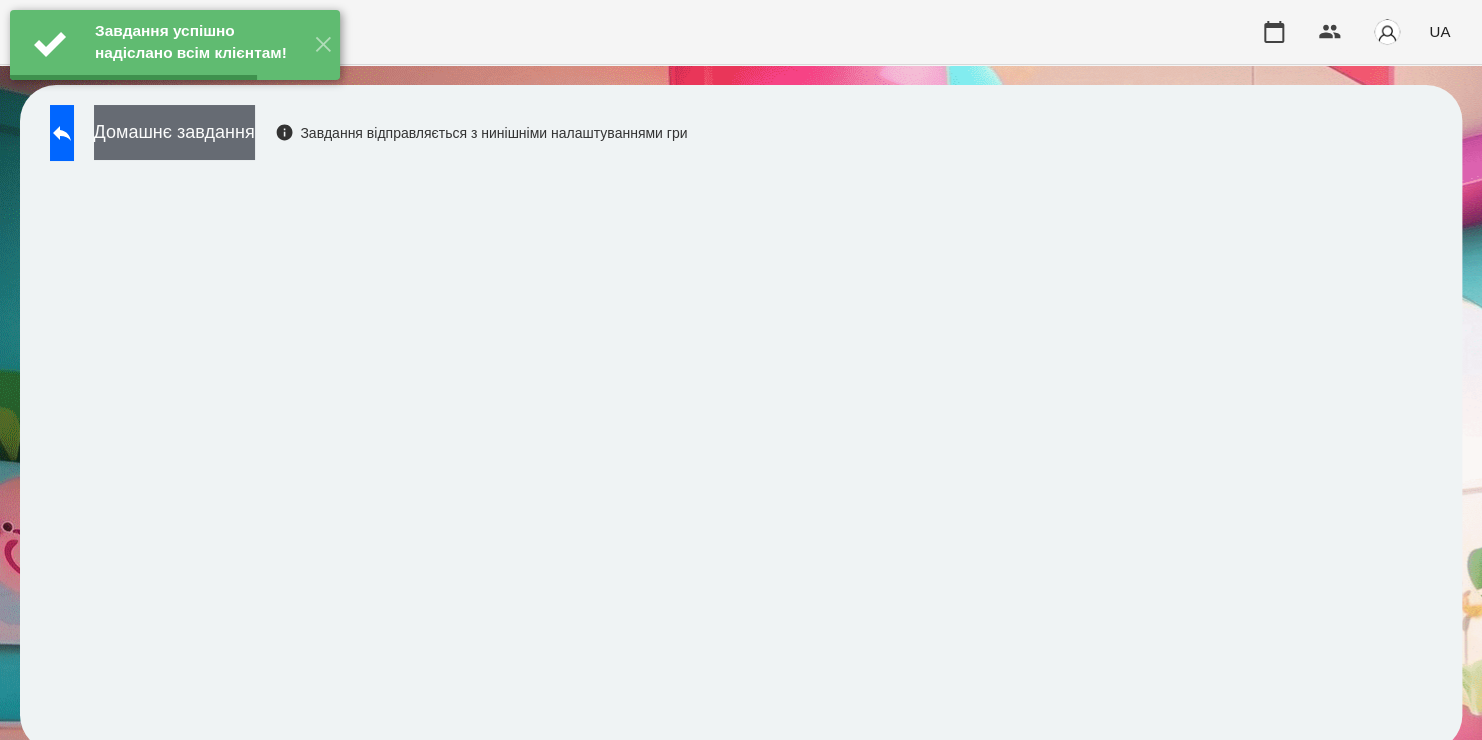 click on "Домашнє завдання" at bounding box center [174, 132] 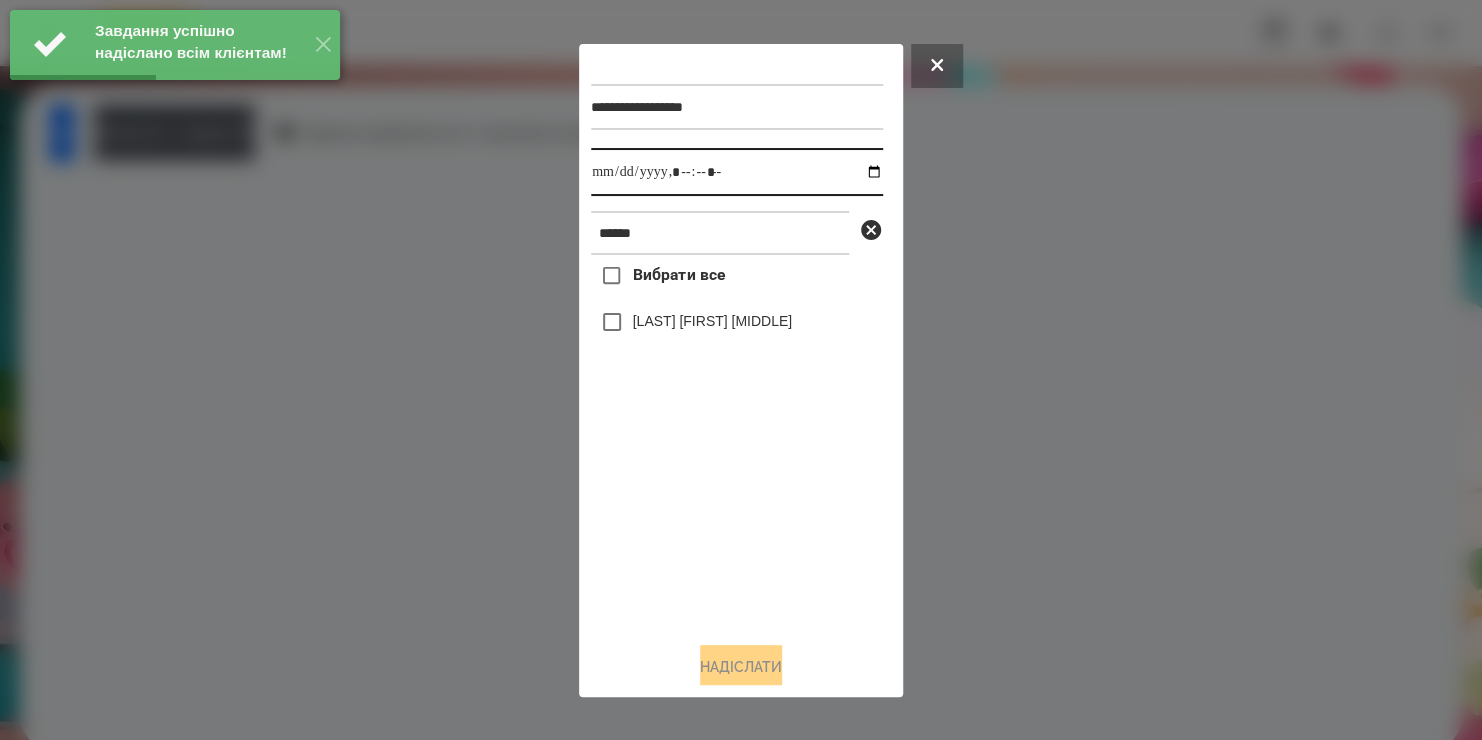 click at bounding box center (737, 172) 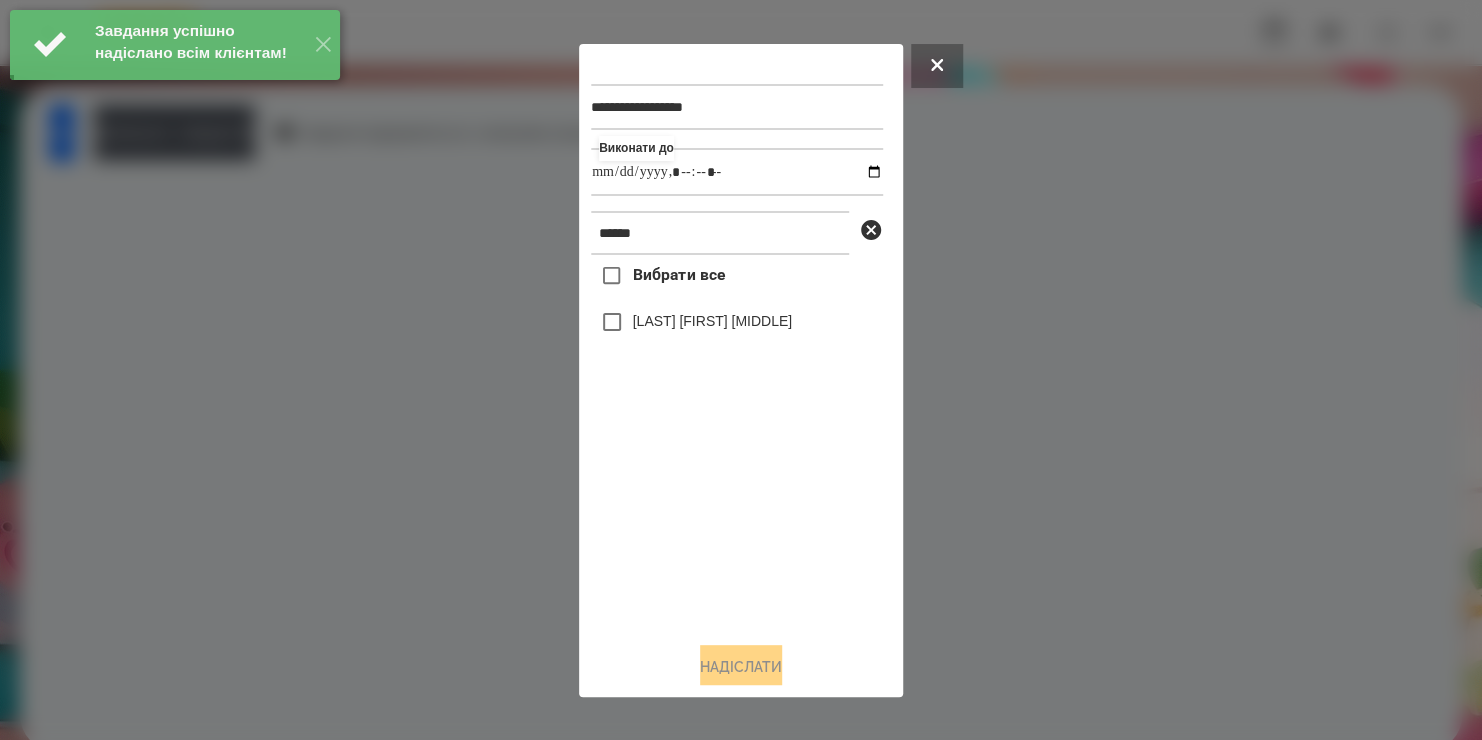 type on "**********" 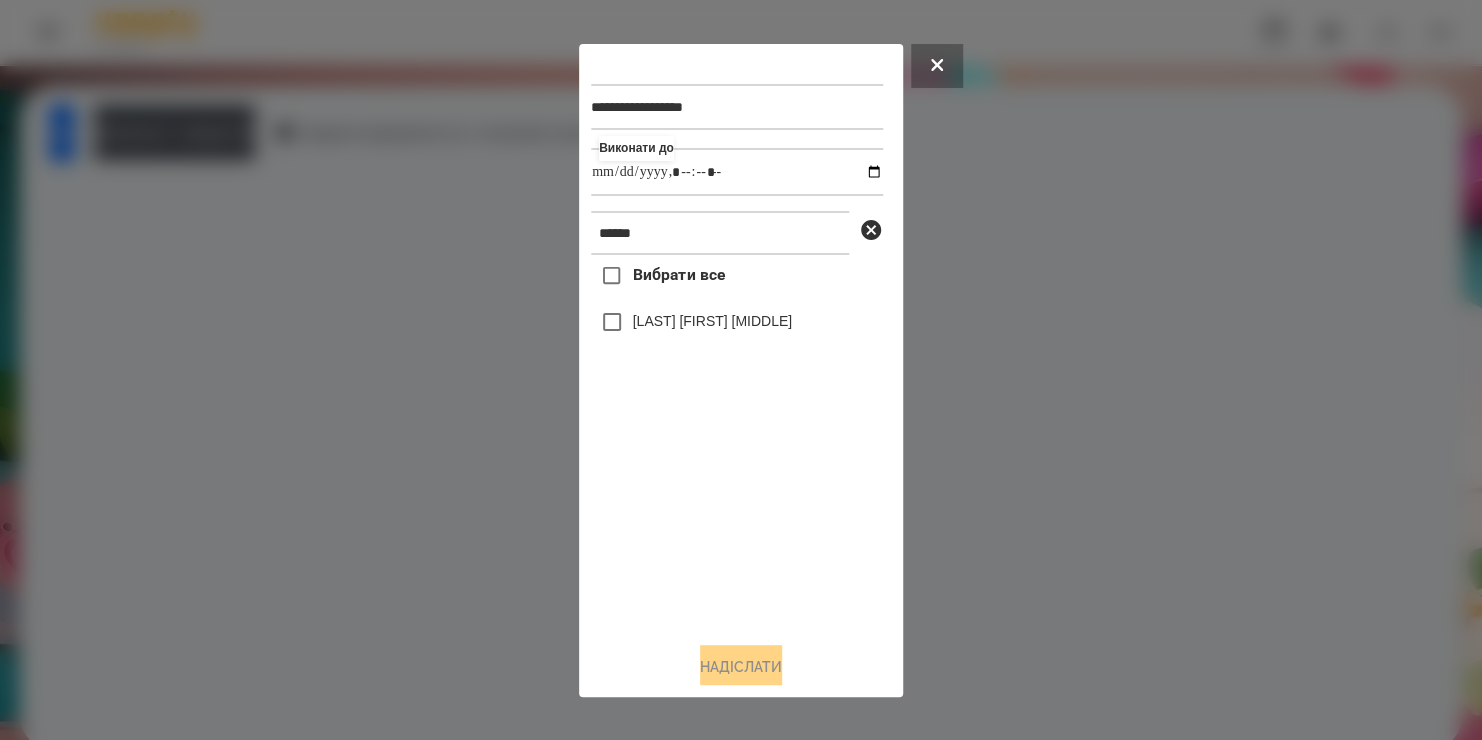 drag, startPoint x: 690, startPoint y: 541, endPoint x: 695, endPoint y: 329, distance: 212.05896 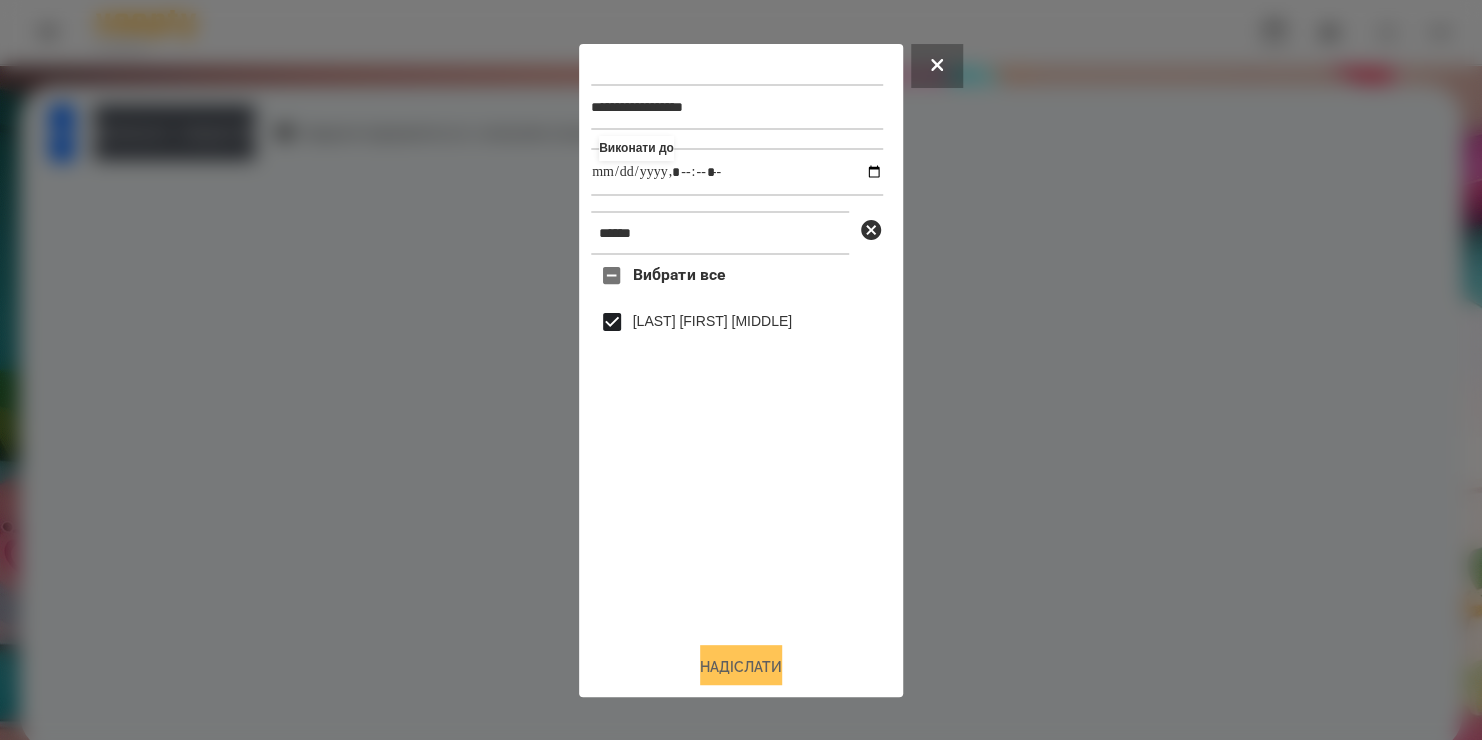 click on "Надіслати" at bounding box center [741, 667] 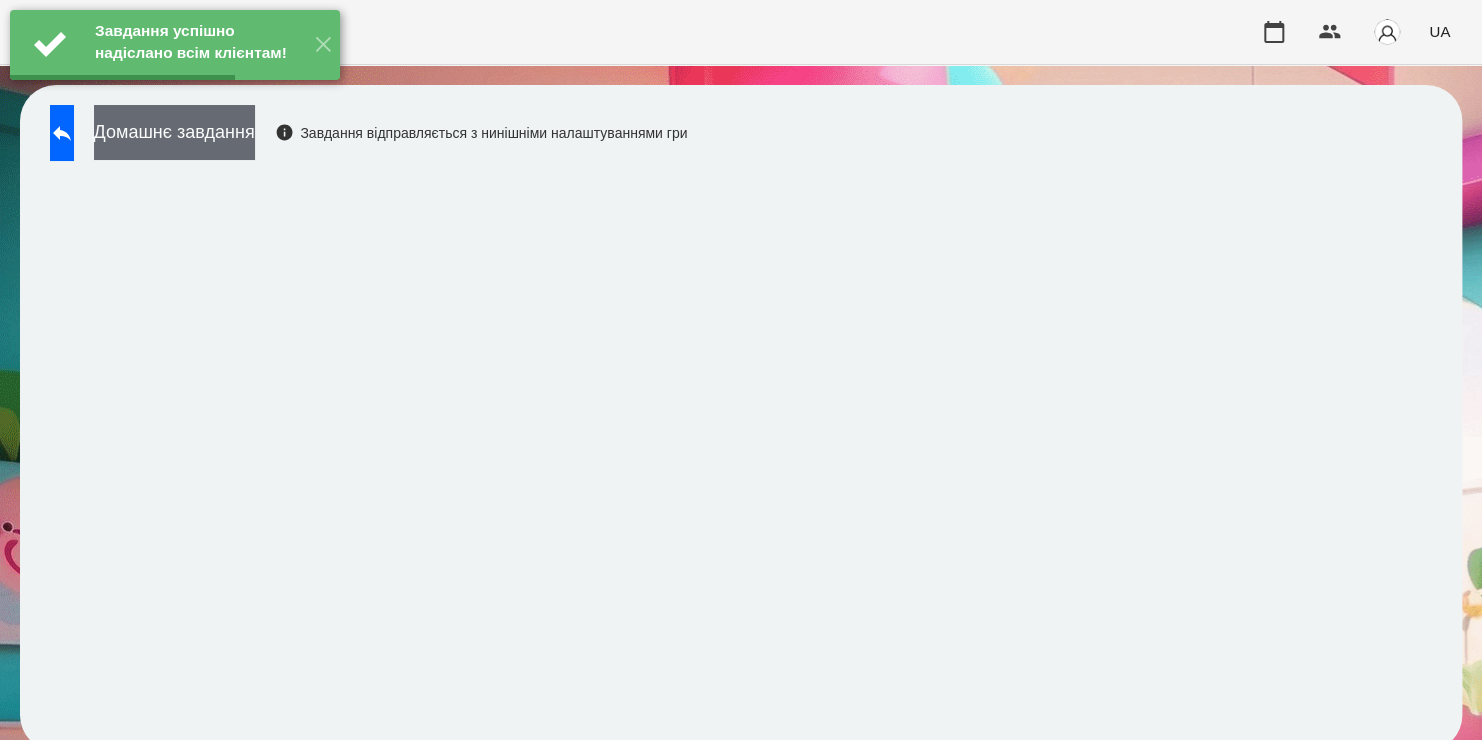 click on "Домашнє завдання" at bounding box center (174, 132) 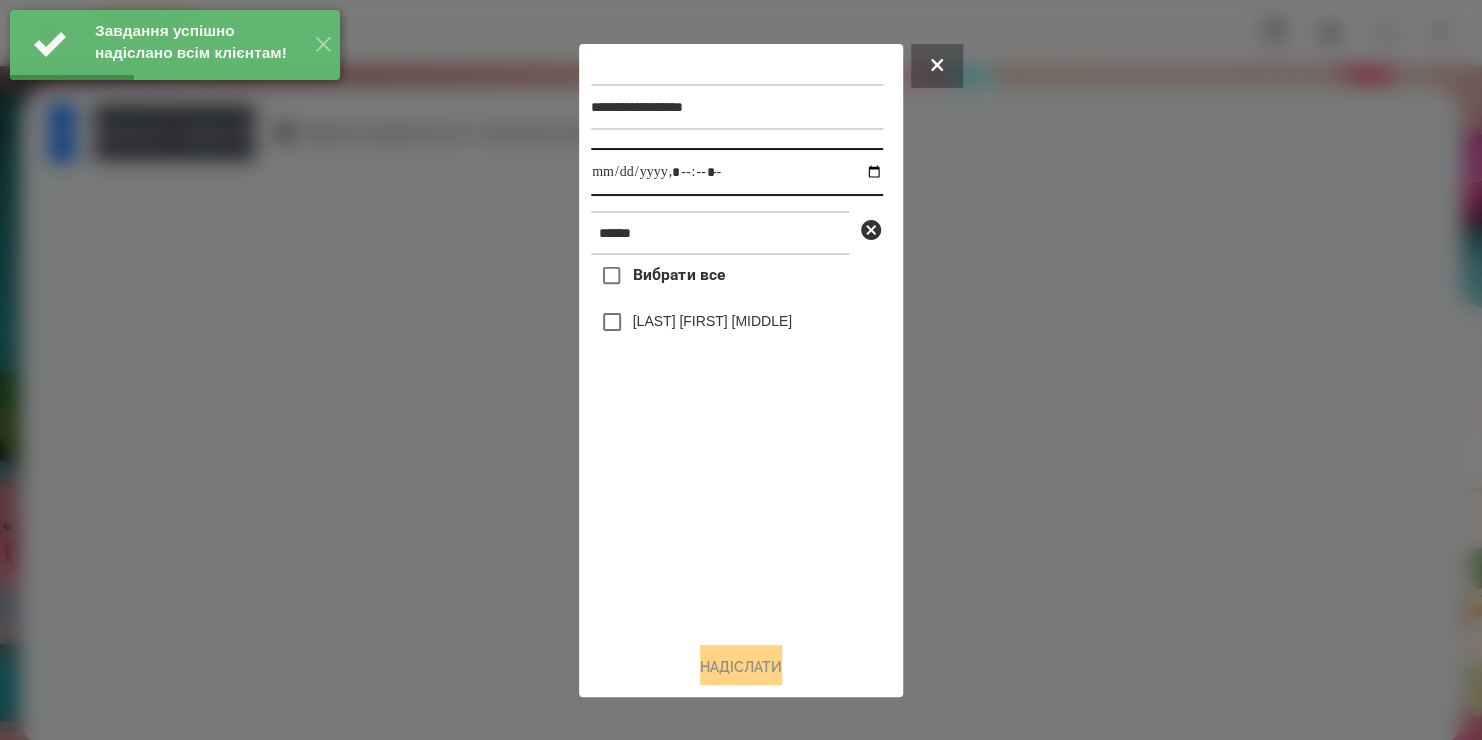 click at bounding box center [737, 172] 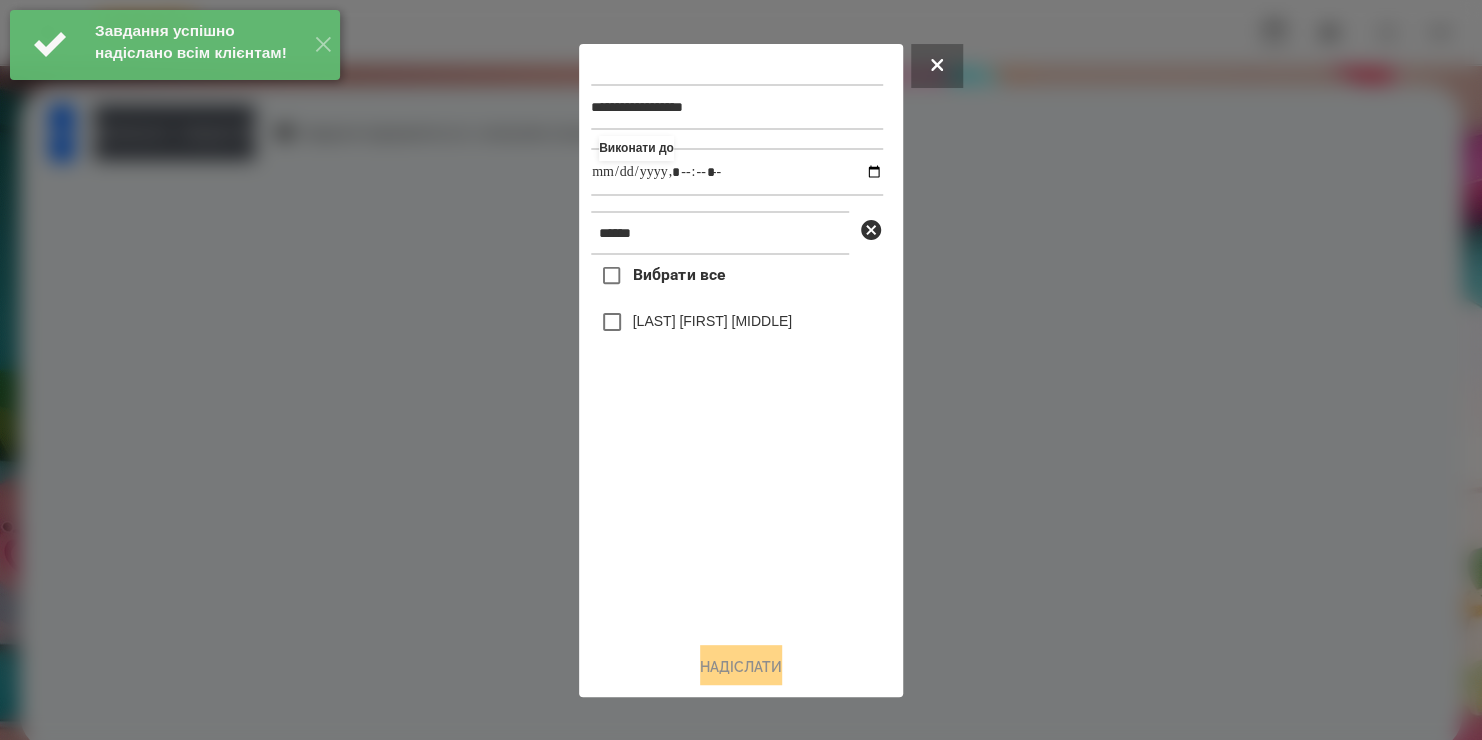 type on "**********" 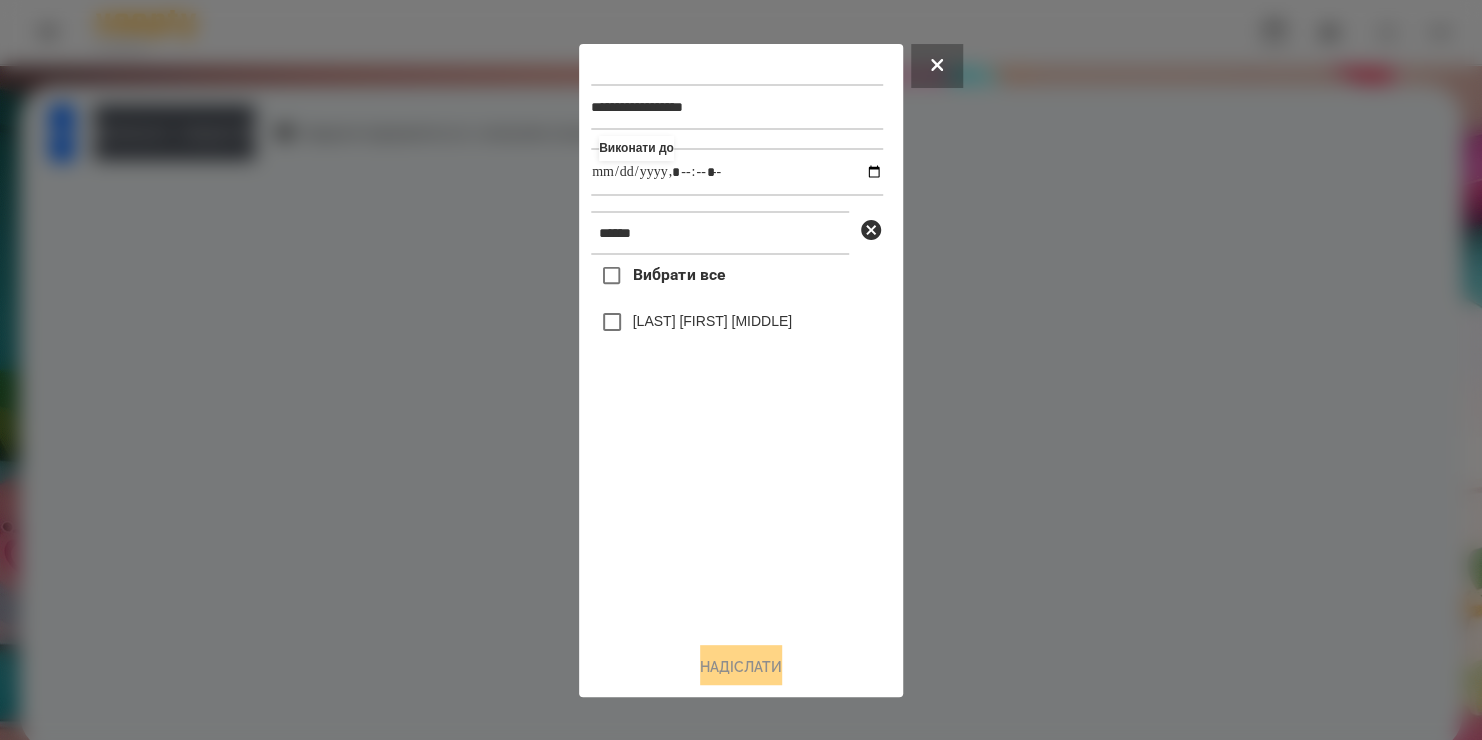 drag, startPoint x: 699, startPoint y: 541, endPoint x: 646, endPoint y: 332, distance: 215.6154 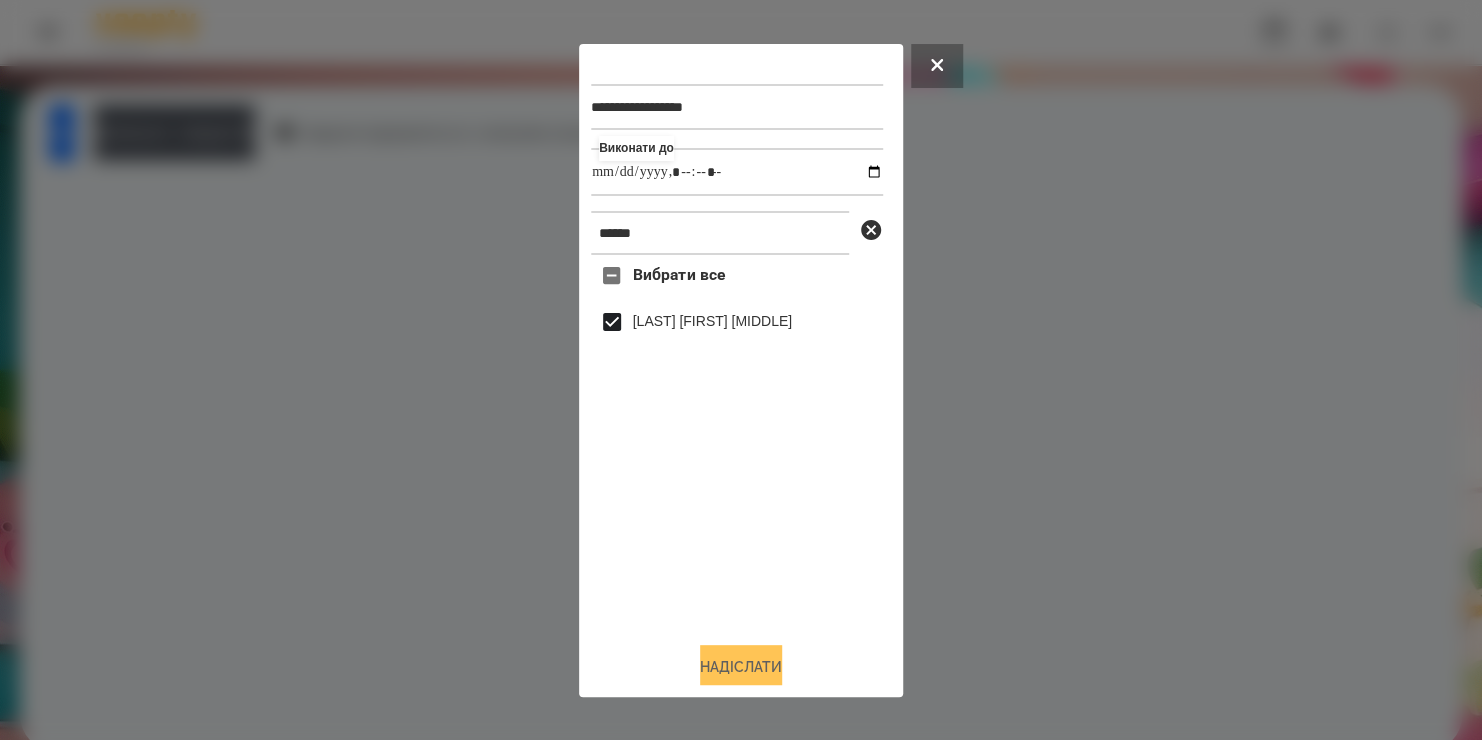 click on "Надіслати" at bounding box center (741, 667) 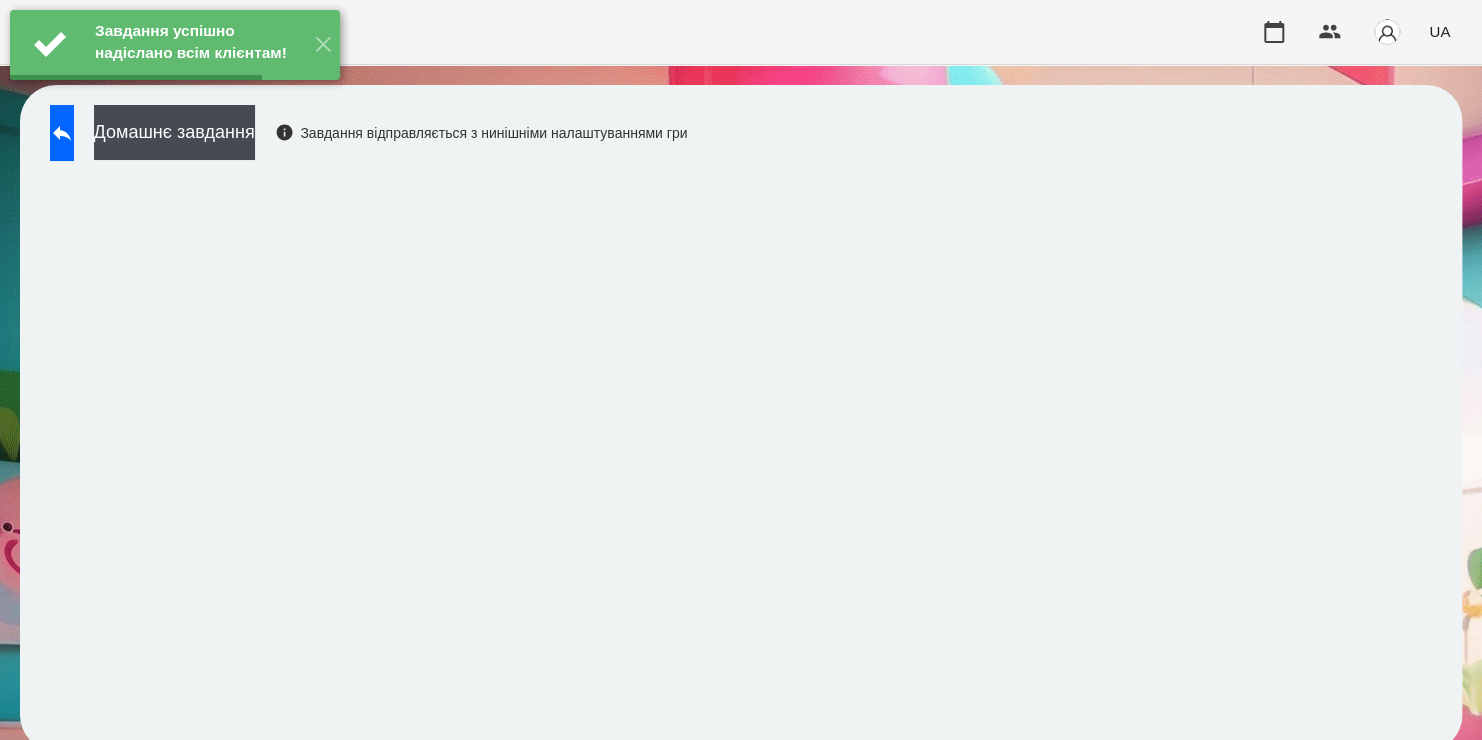 click on "Домашнє завдання" at bounding box center (174, 132) 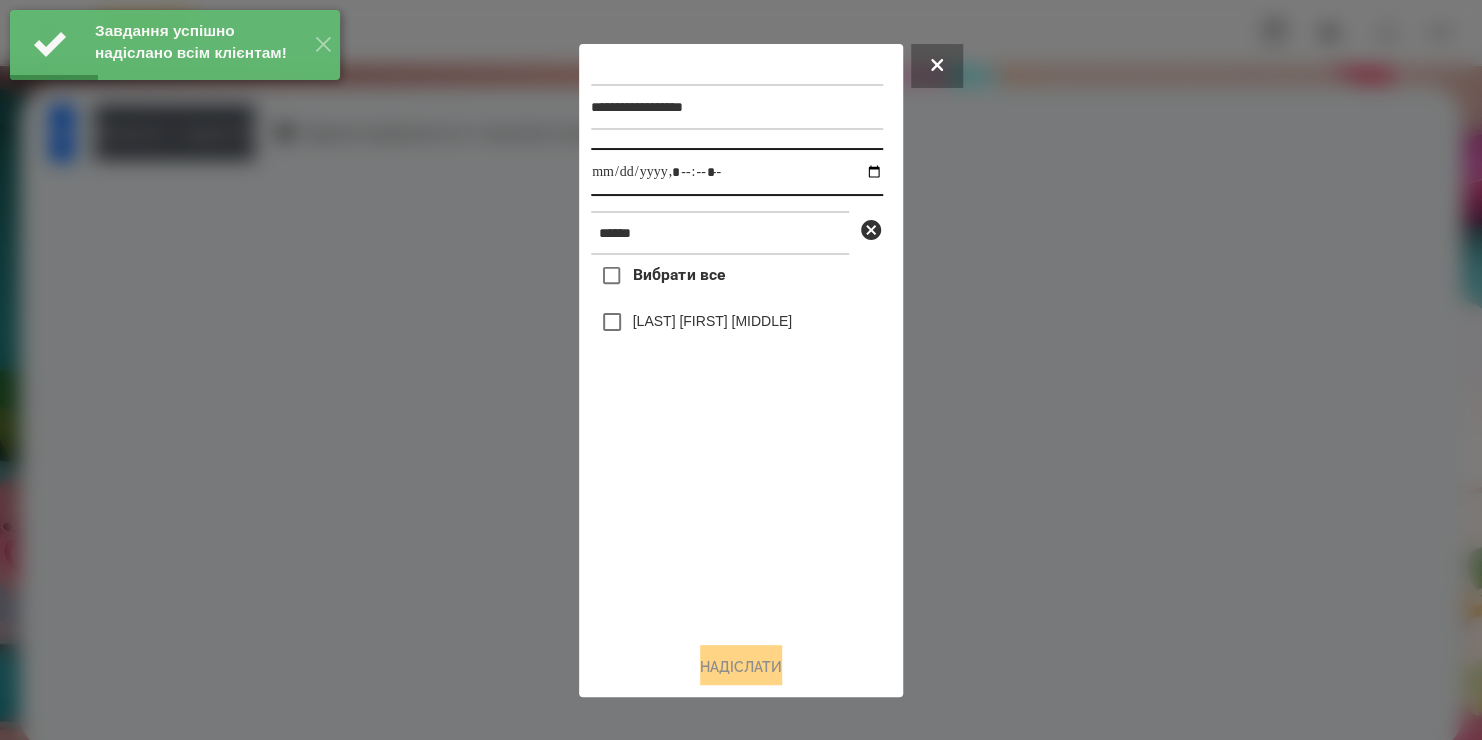click at bounding box center (737, 172) 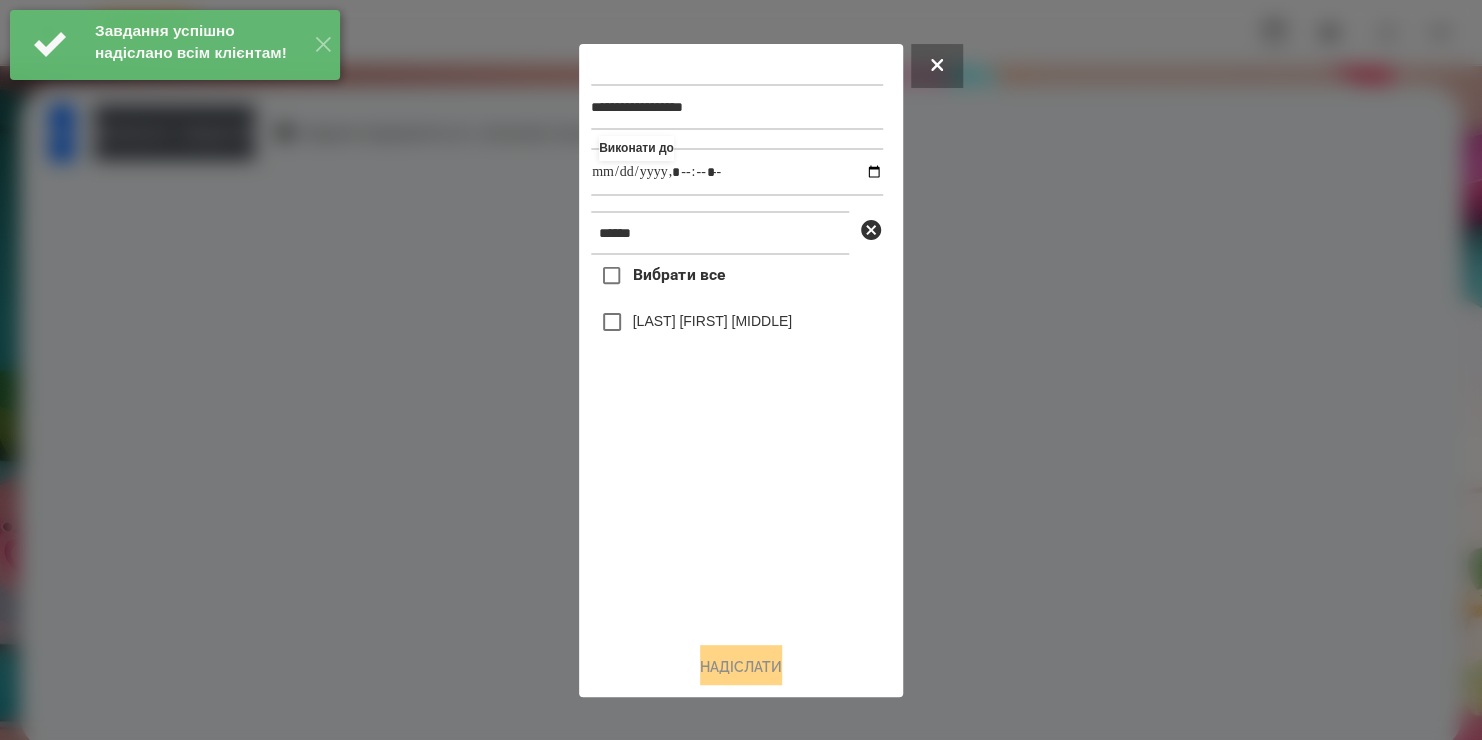type on "**********" 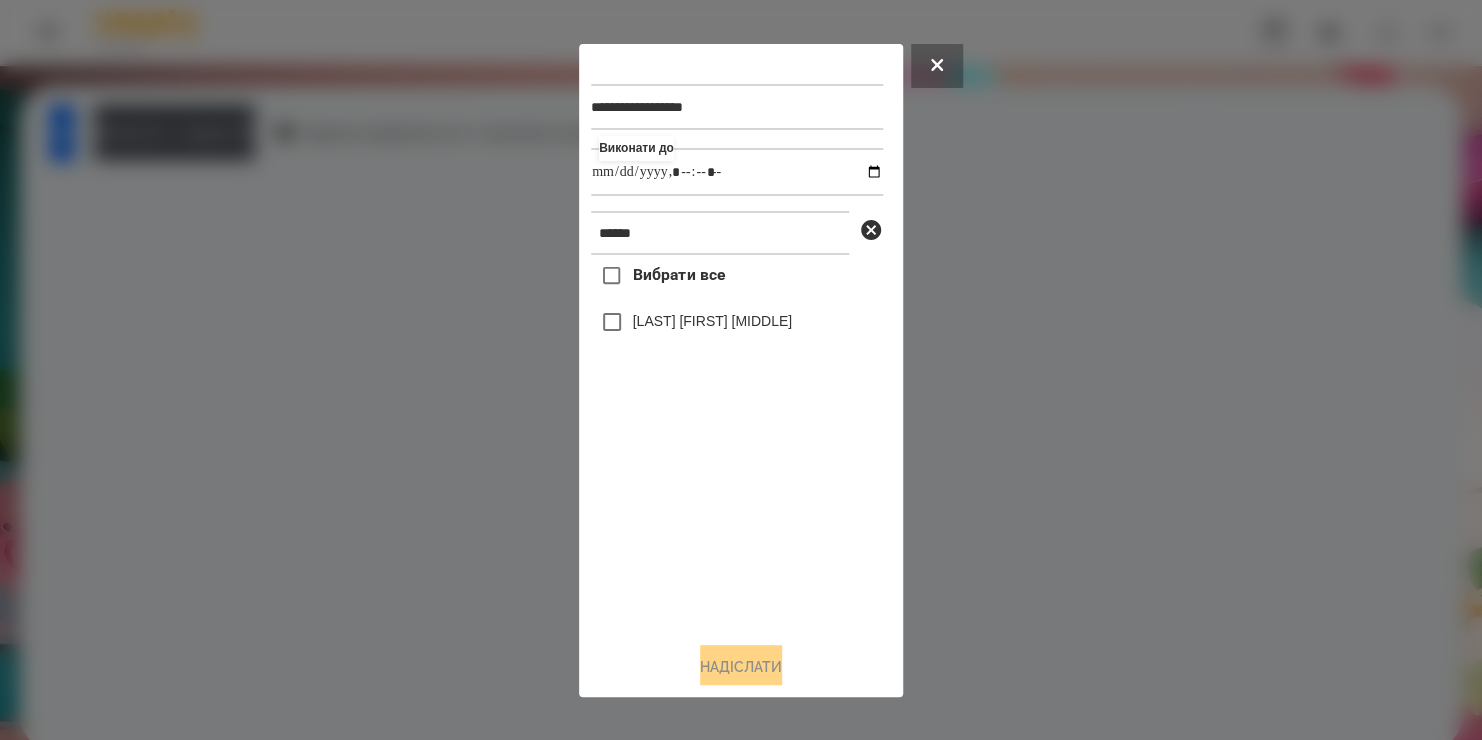 drag, startPoint x: 717, startPoint y: 557, endPoint x: 629, endPoint y: 329, distance: 244.39313 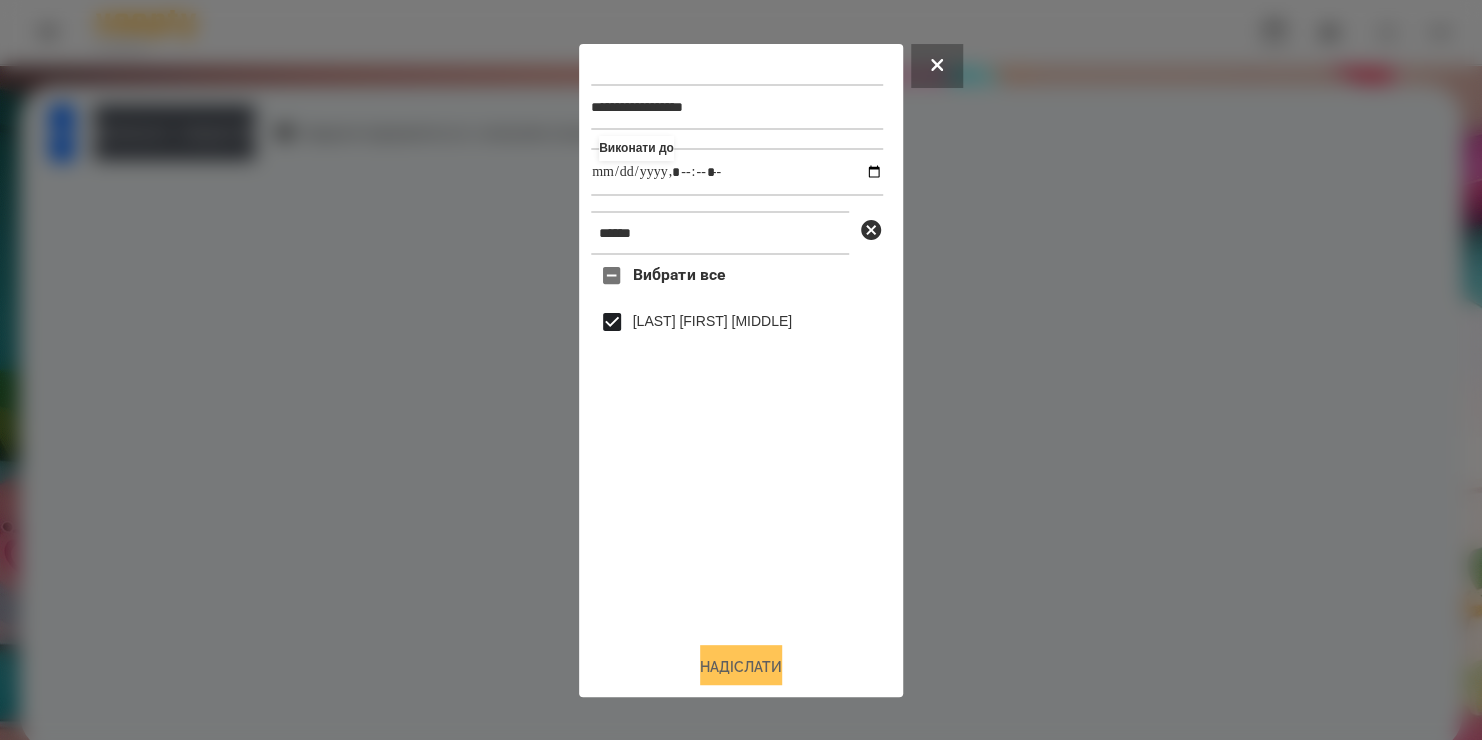 click on "Надіслати" at bounding box center [741, 667] 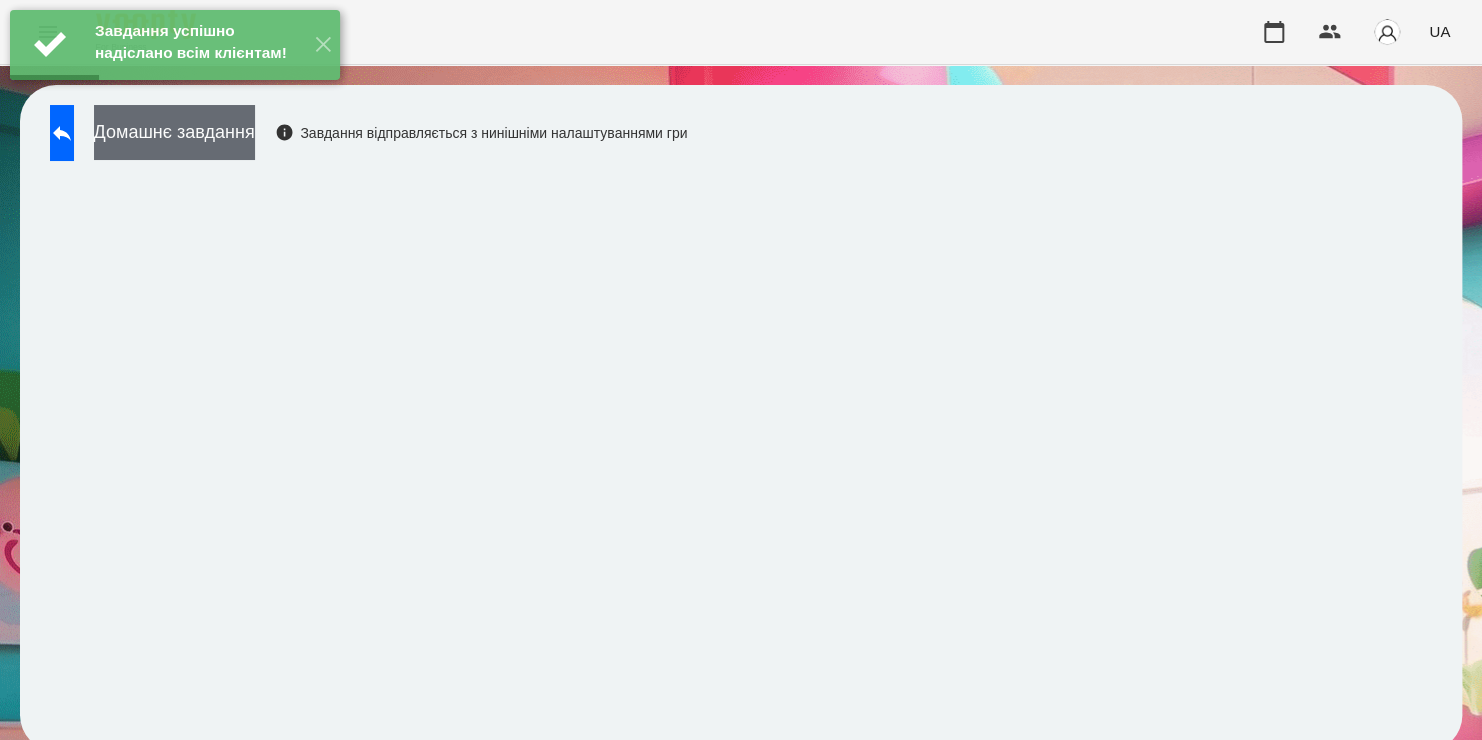 click on "Домашнє завдання" at bounding box center [174, 132] 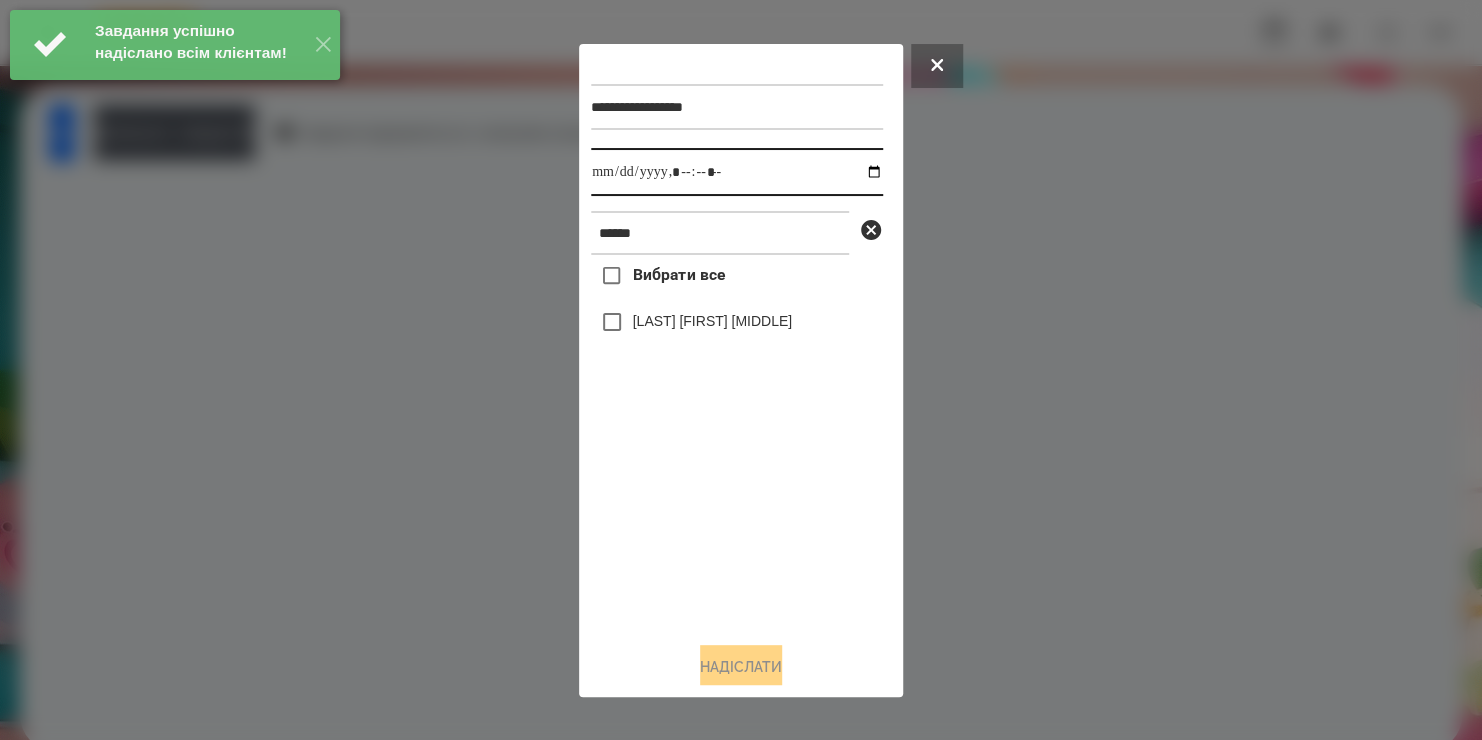 click at bounding box center (737, 172) 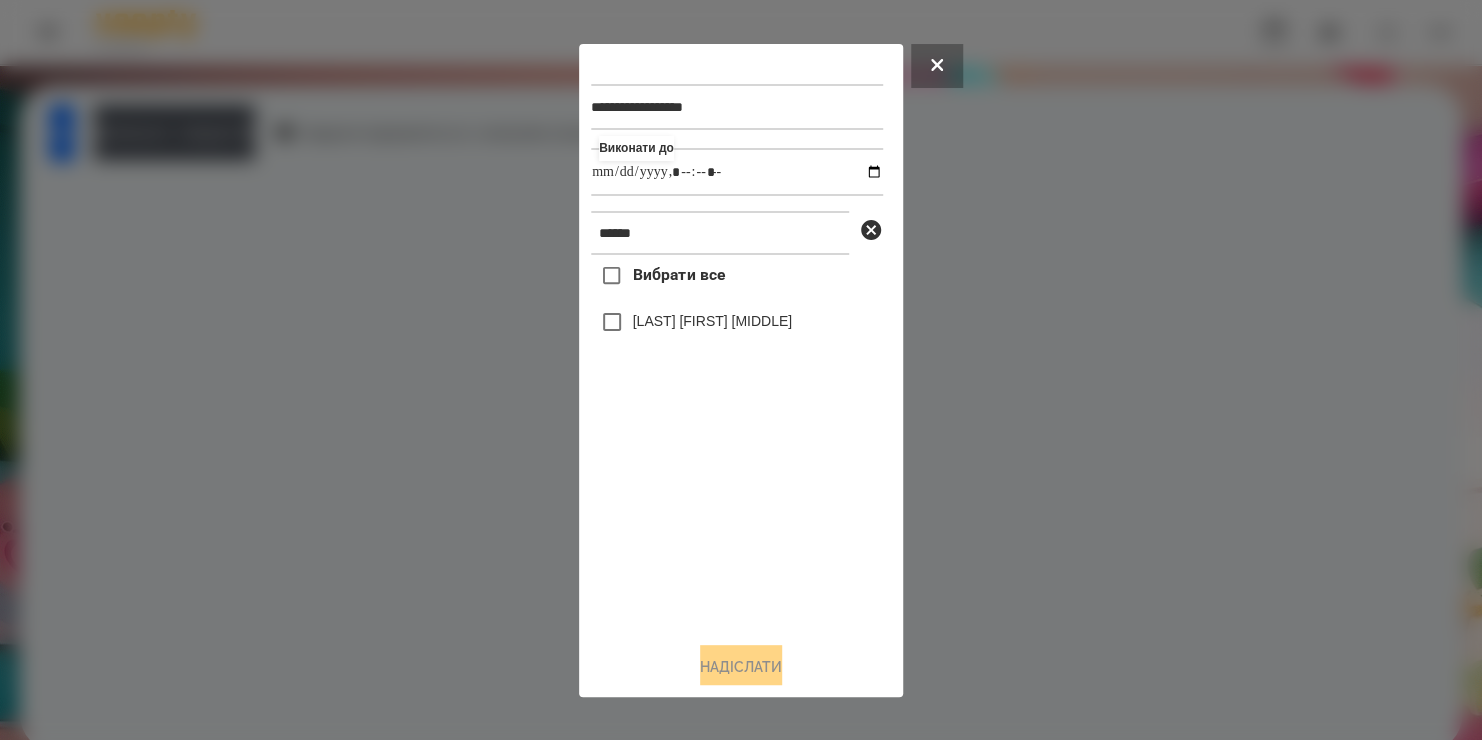 type on "**********" 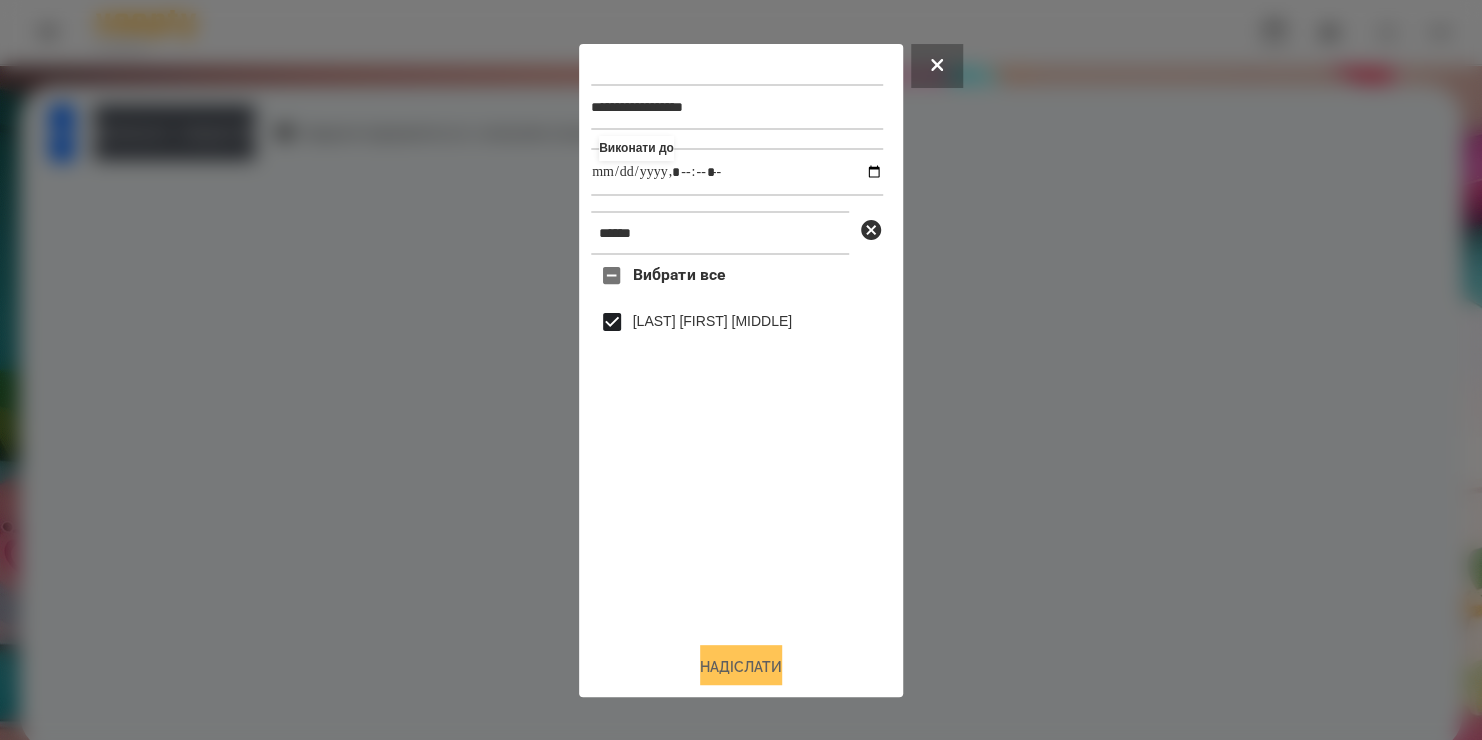 click on "Надіслати" at bounding box center [741, 667] 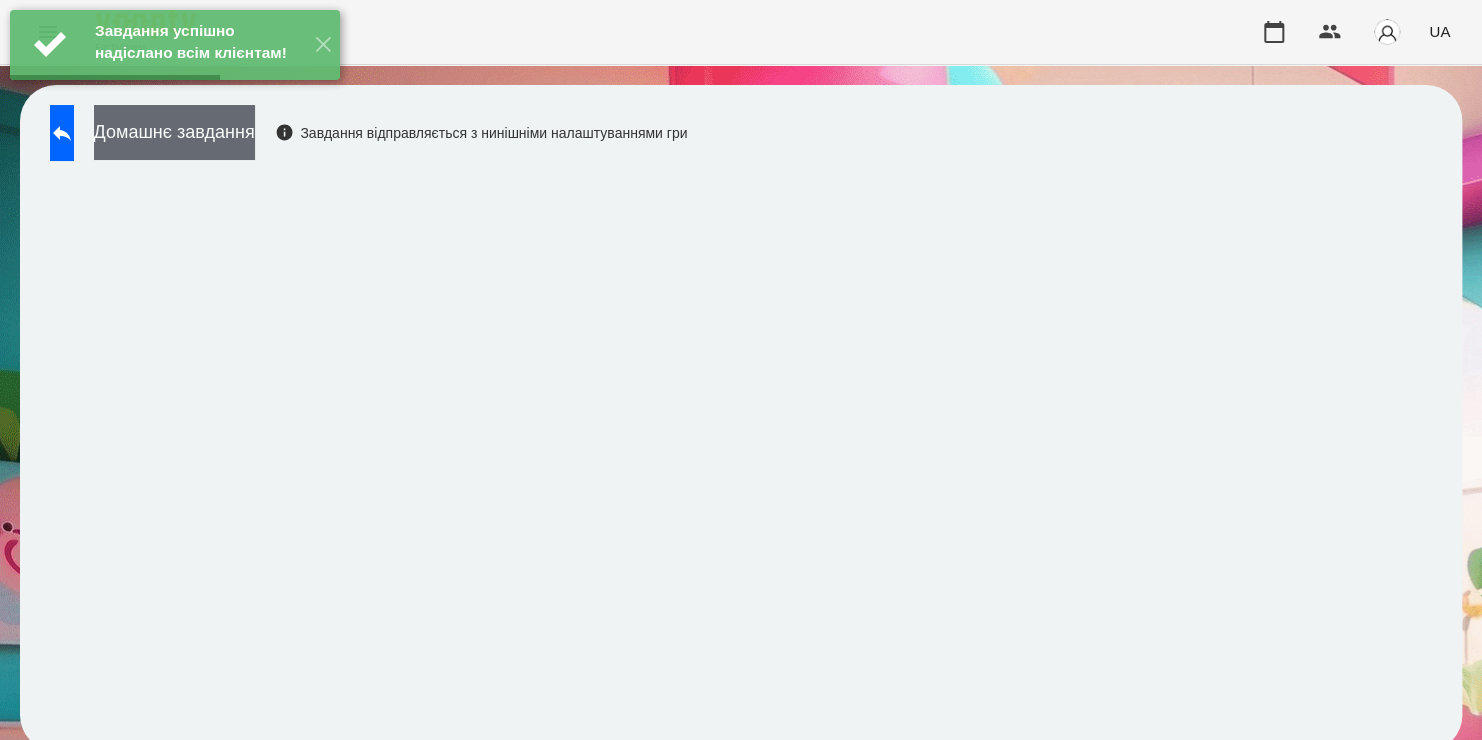 click on "Домашнє завдання" at bounding box center (174, 132) 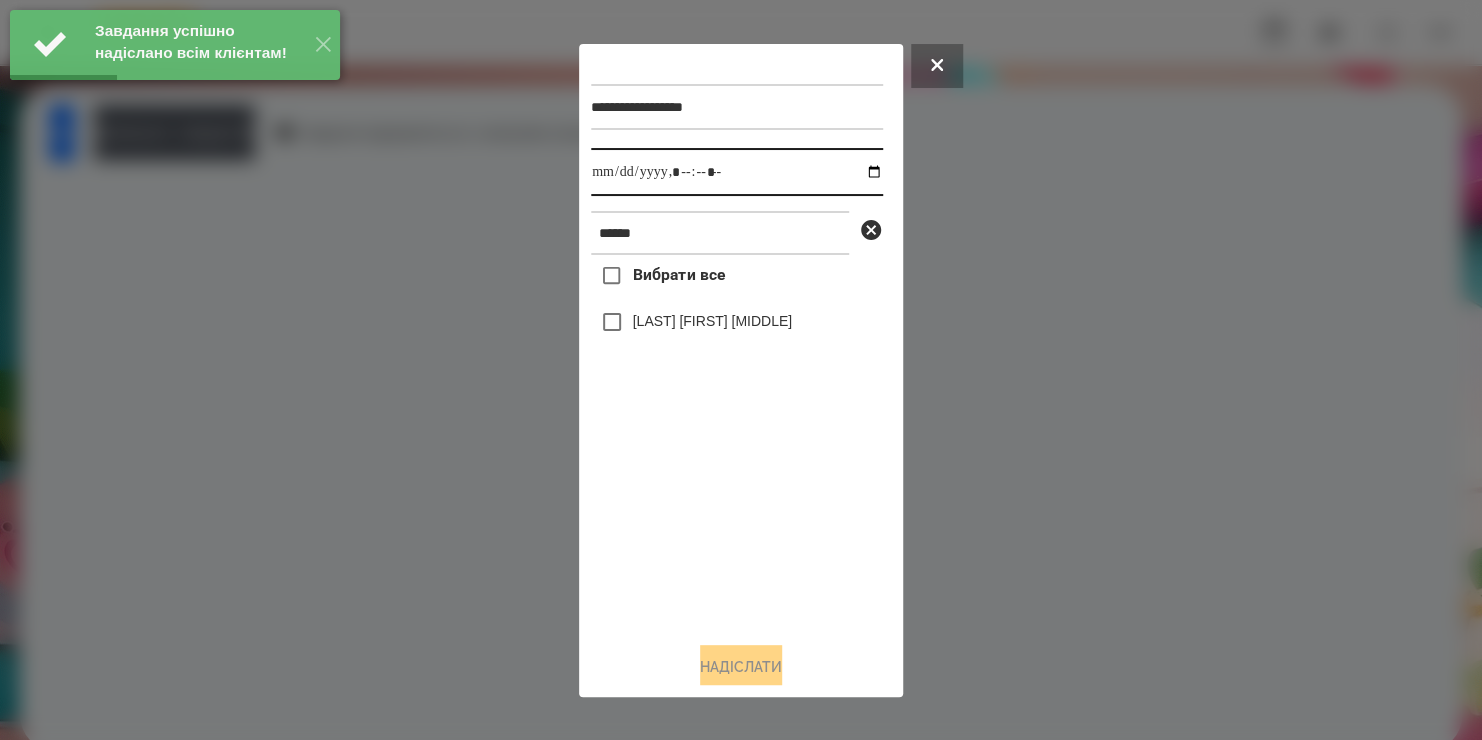 click at bounding box center [737, 172] 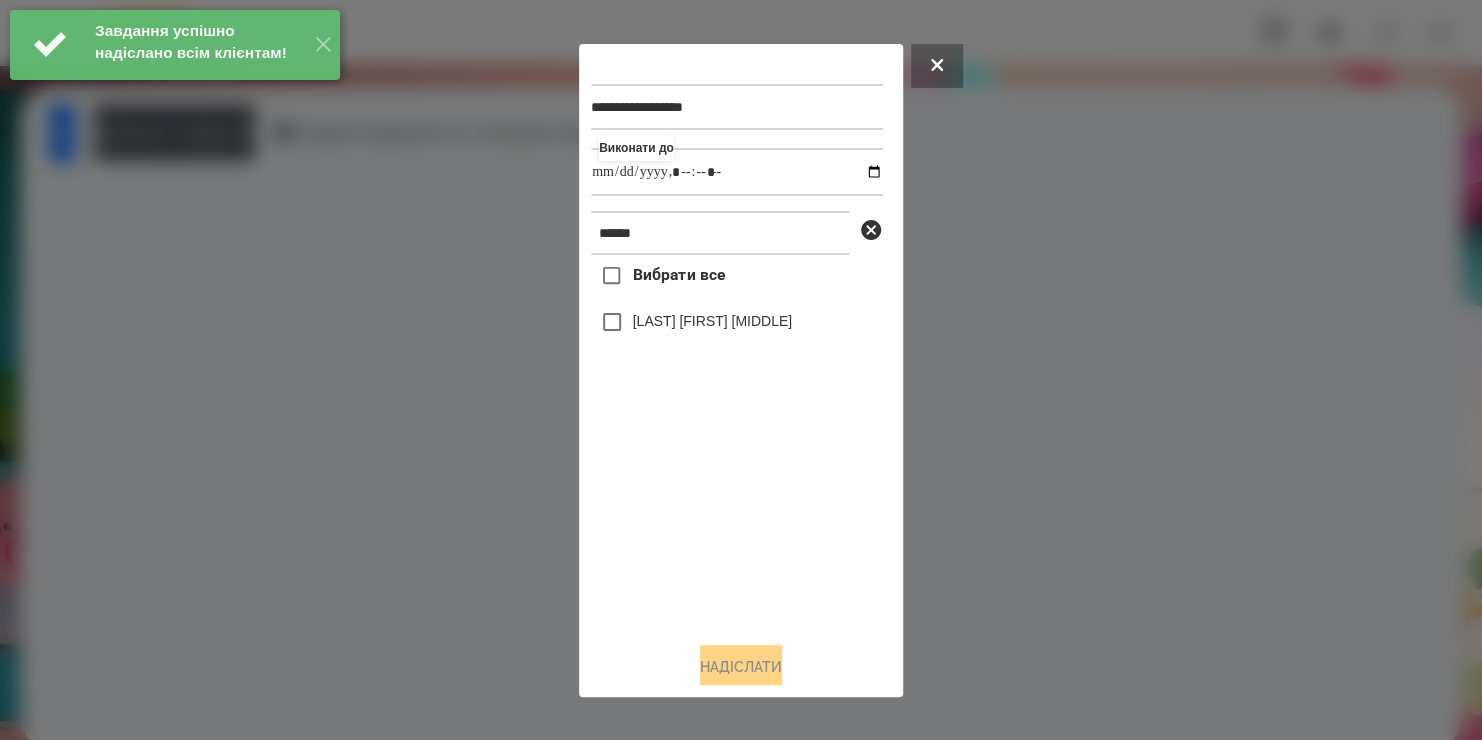 type on "**********" 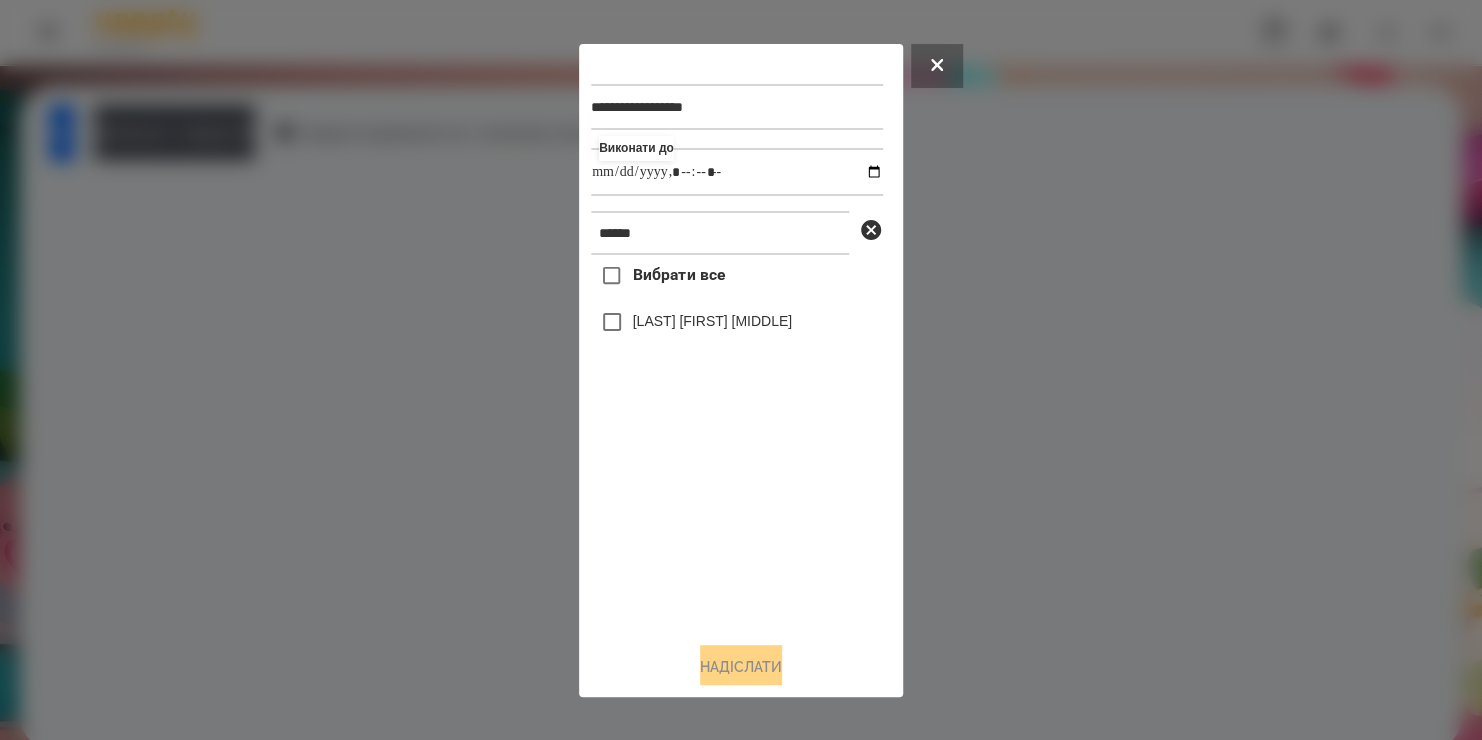 drag, startPoint x: 754, startPoint y: 541, endPoint x: 649, endPoint y: 329, distance: 236.57768 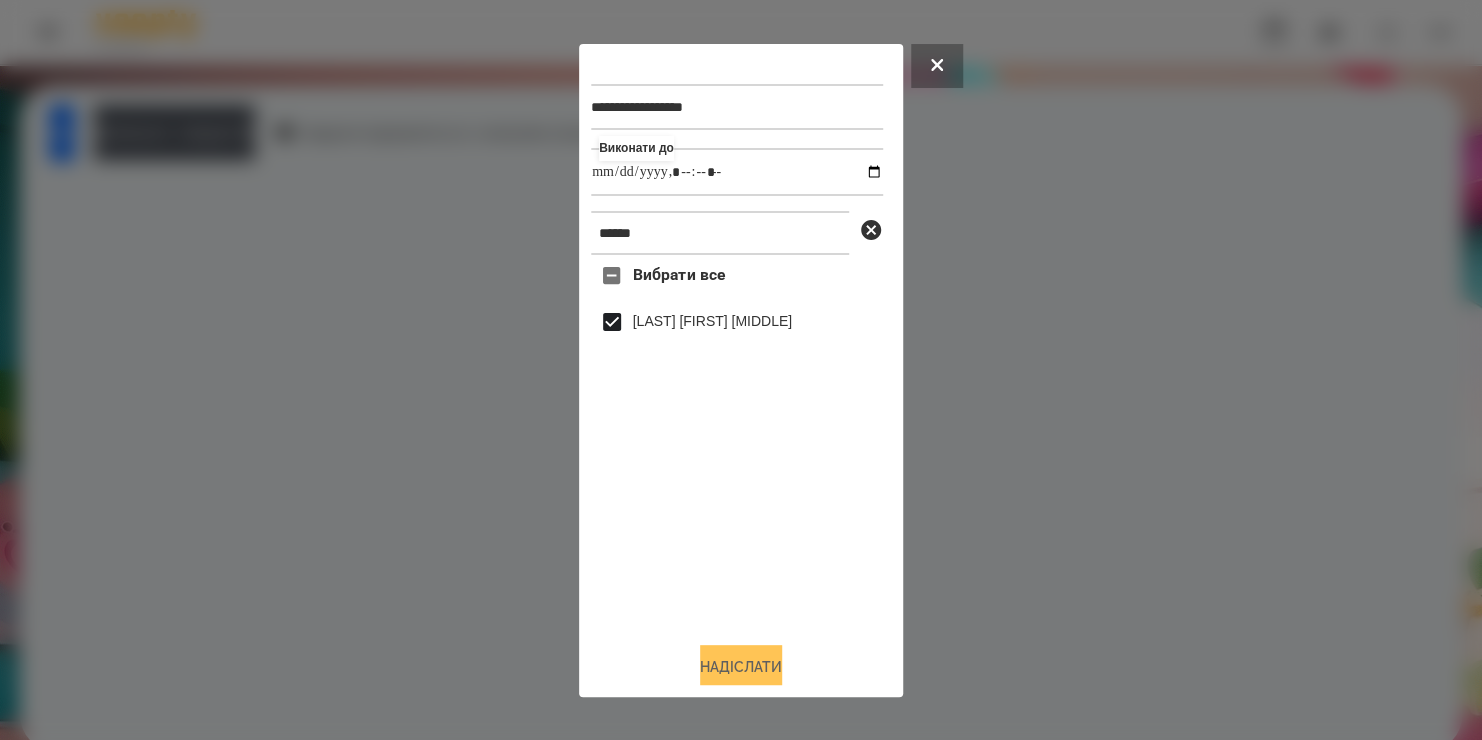click on "Надіслати" at bounding box center (741, 667) 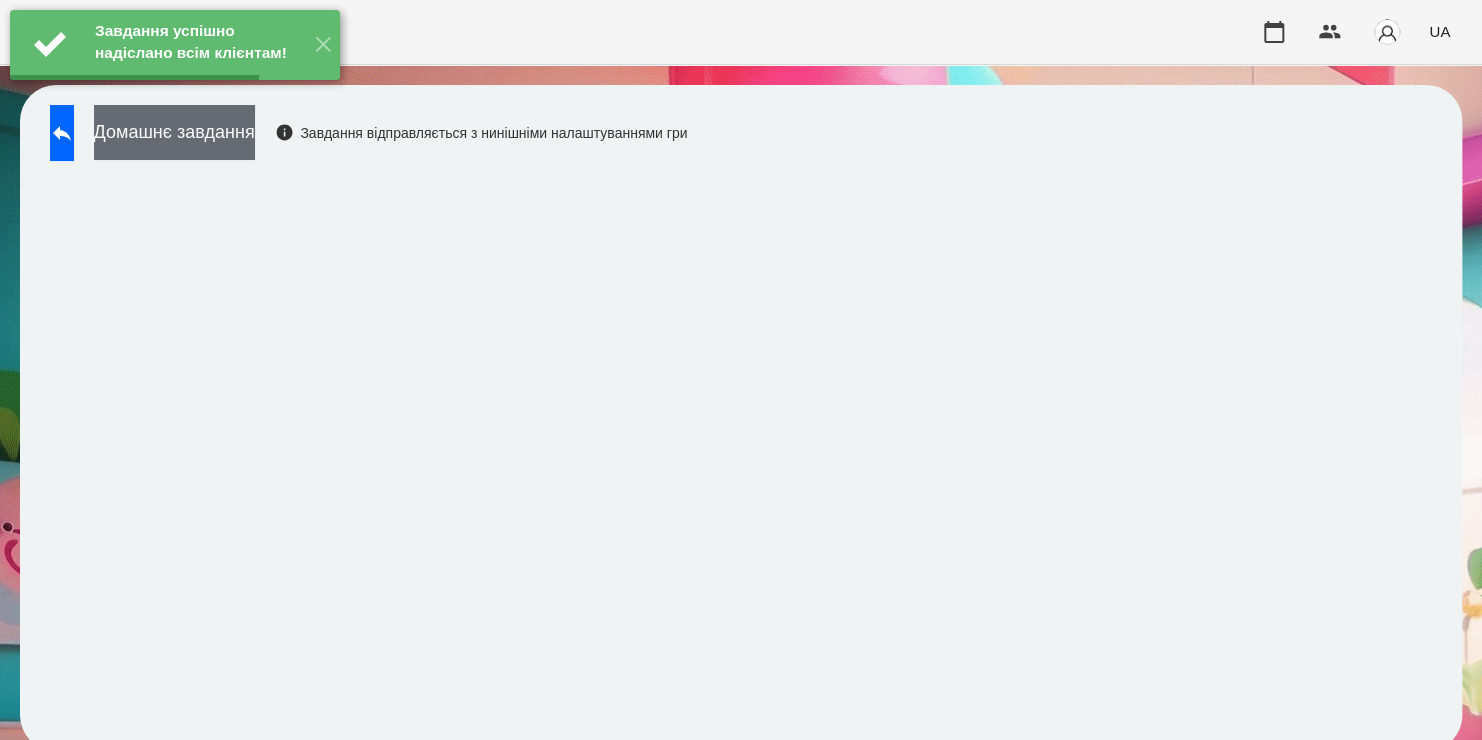 click on "Домашнє завдання" at bounding box center (174, 132) 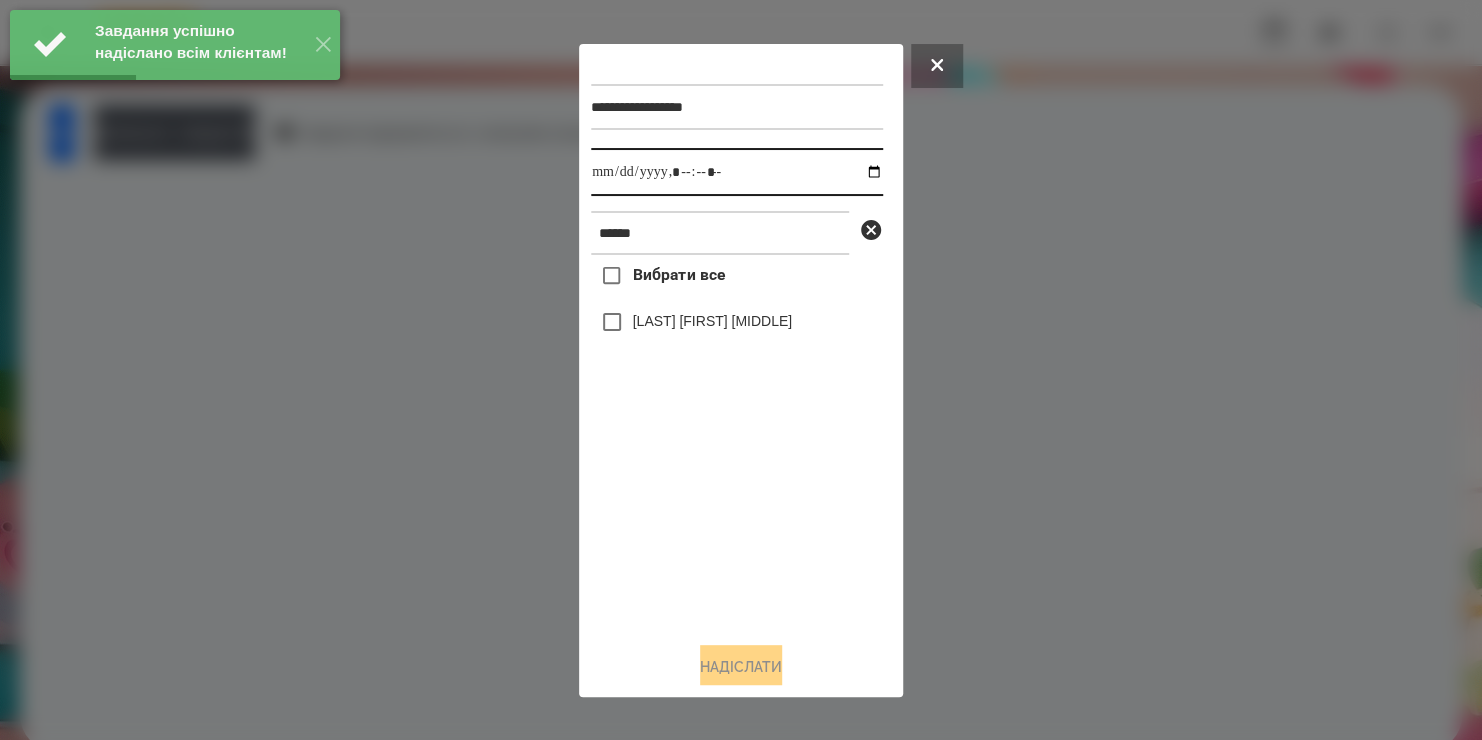 click at bounding box center [737, 172] 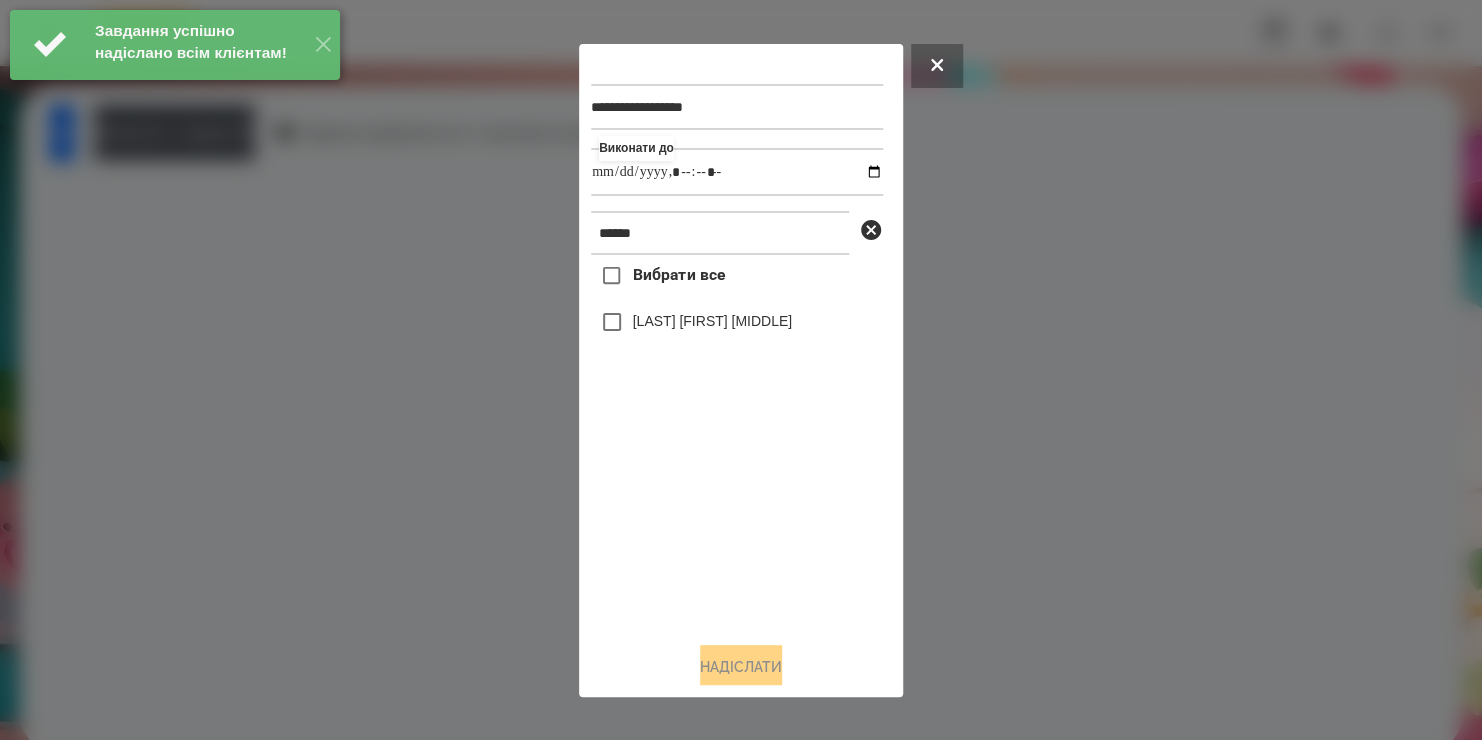 type on "**********" 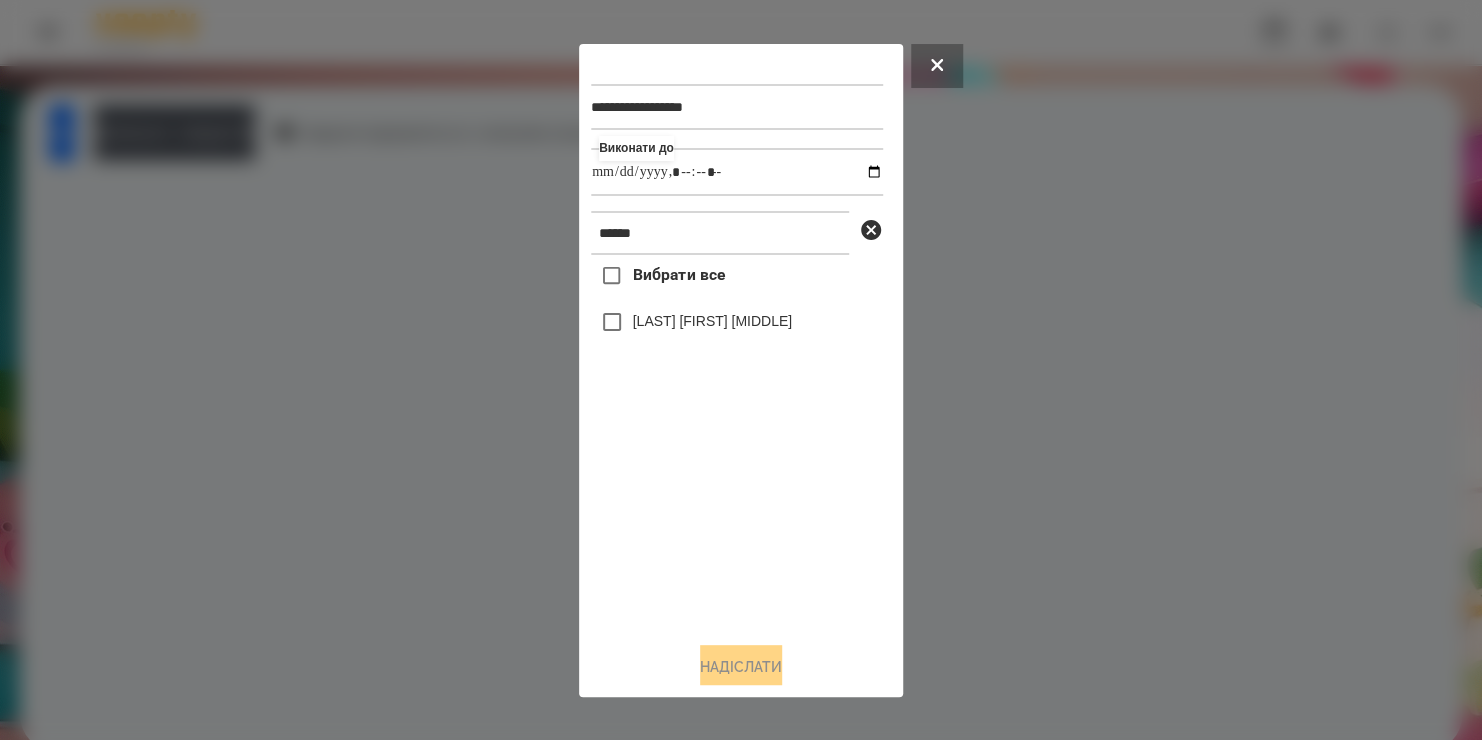 click on "Вибрати все [FIRST] [MIDDLE] [LAST]" at bounding box center (737, 440) 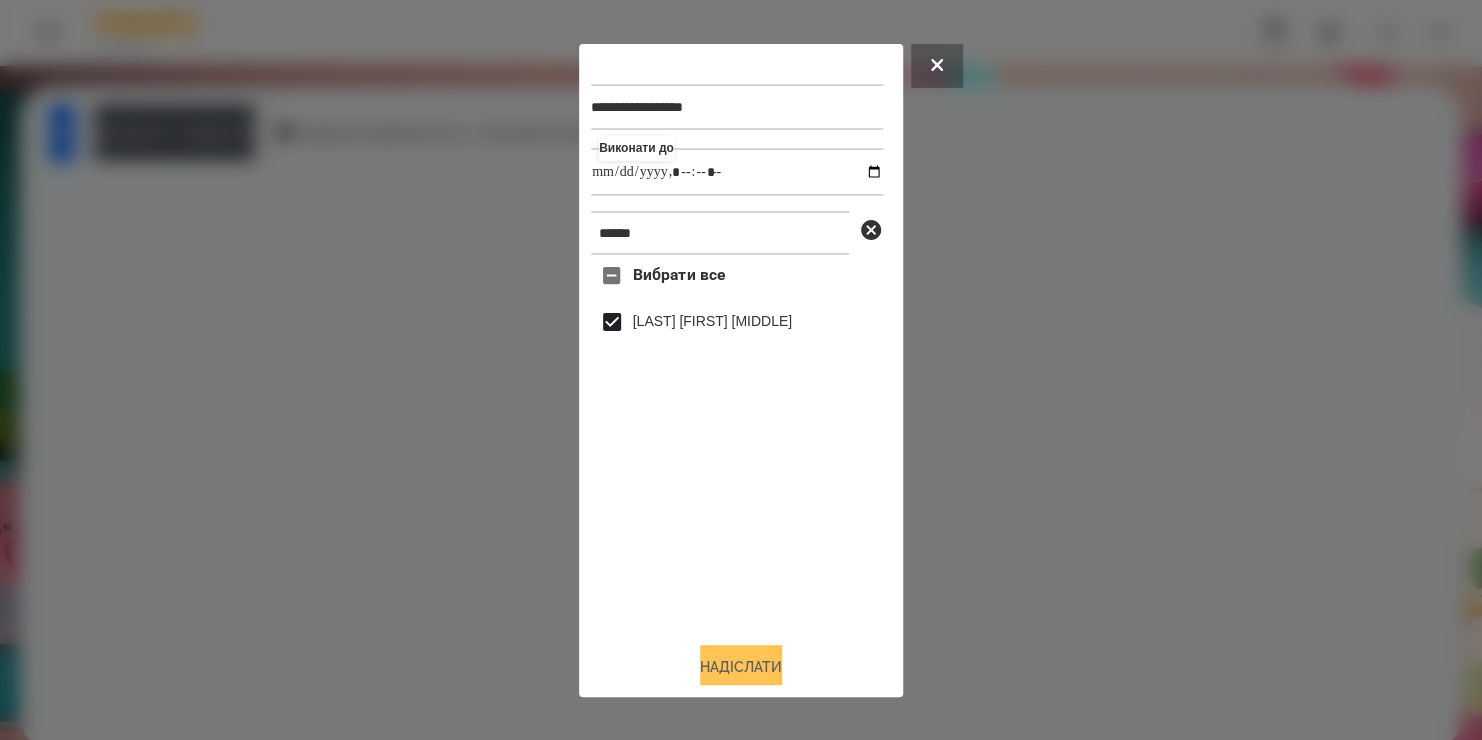 click on "Надіслати" at bounding box center (741, 667) 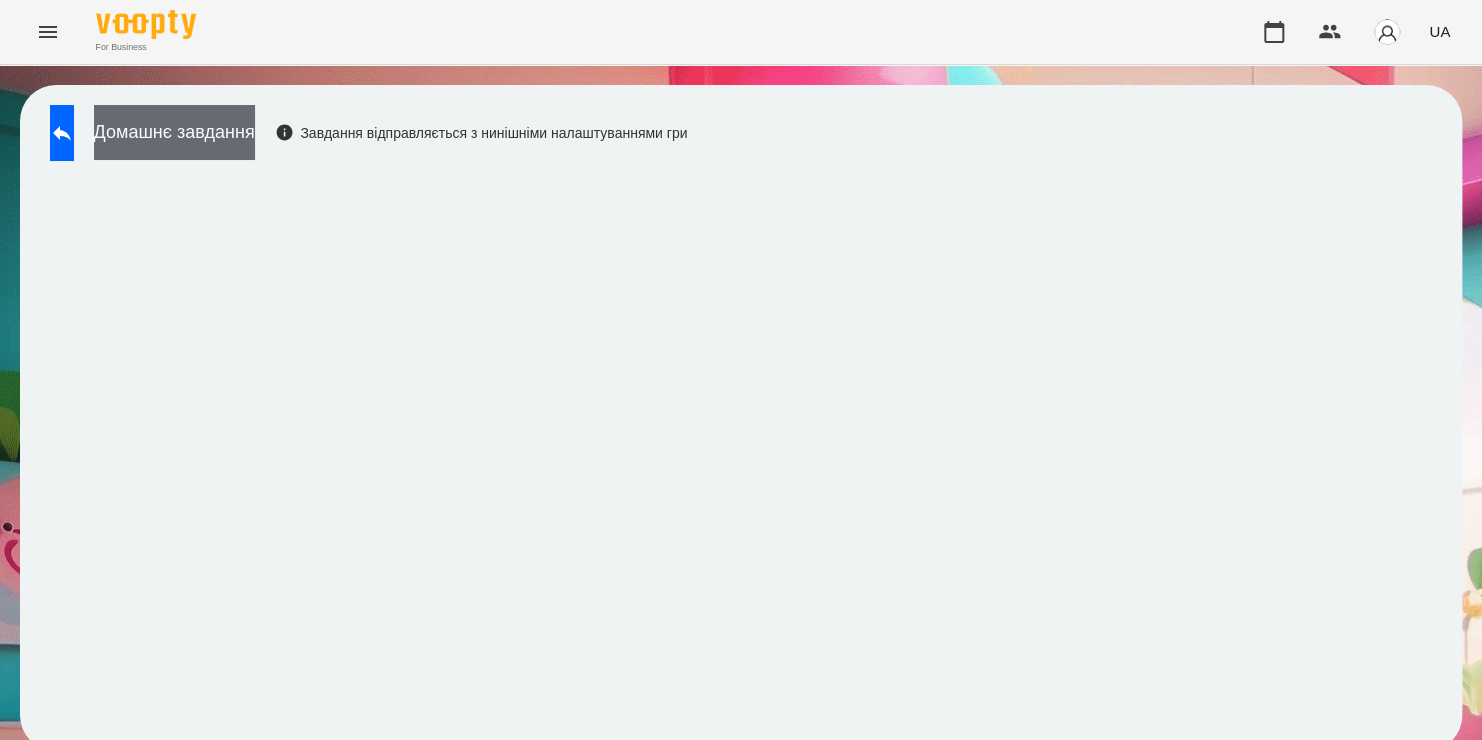 click on "Домашнє завдання" at bounding box center [174, 132] 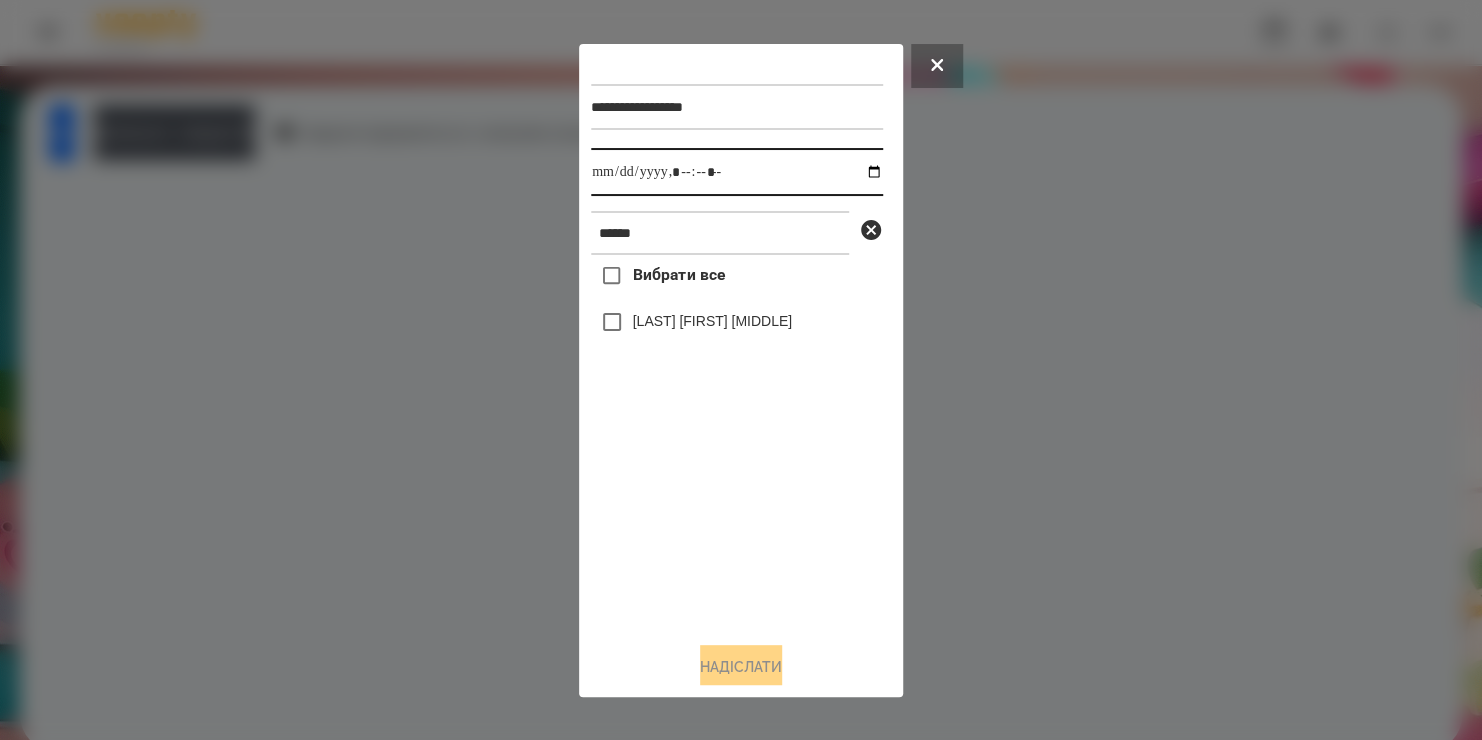 click at bounding box center [737, 172] 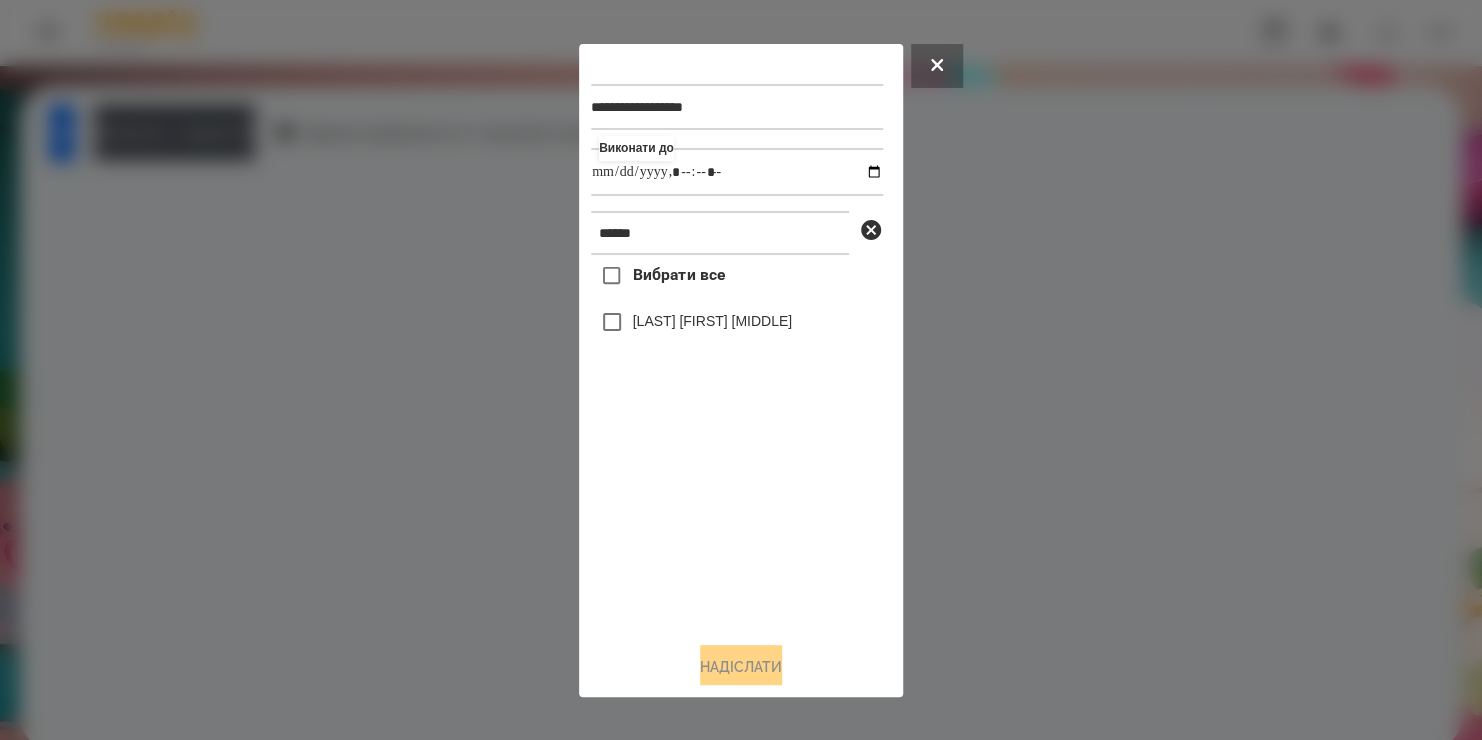 type on "**********" 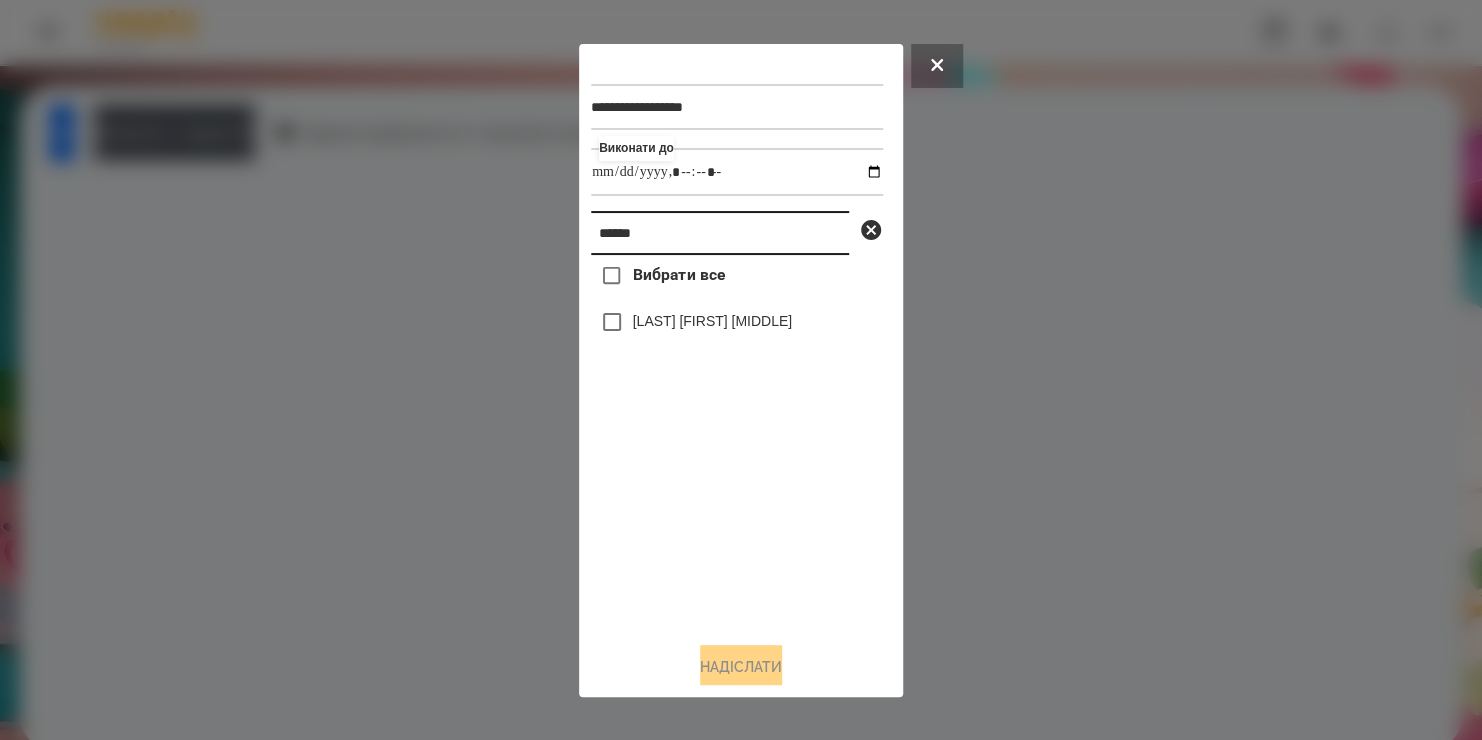 drag, startPoint x: 670, startPoint y: 238, endPoint x: 129, endPoint y: 356, distance: 553.71924 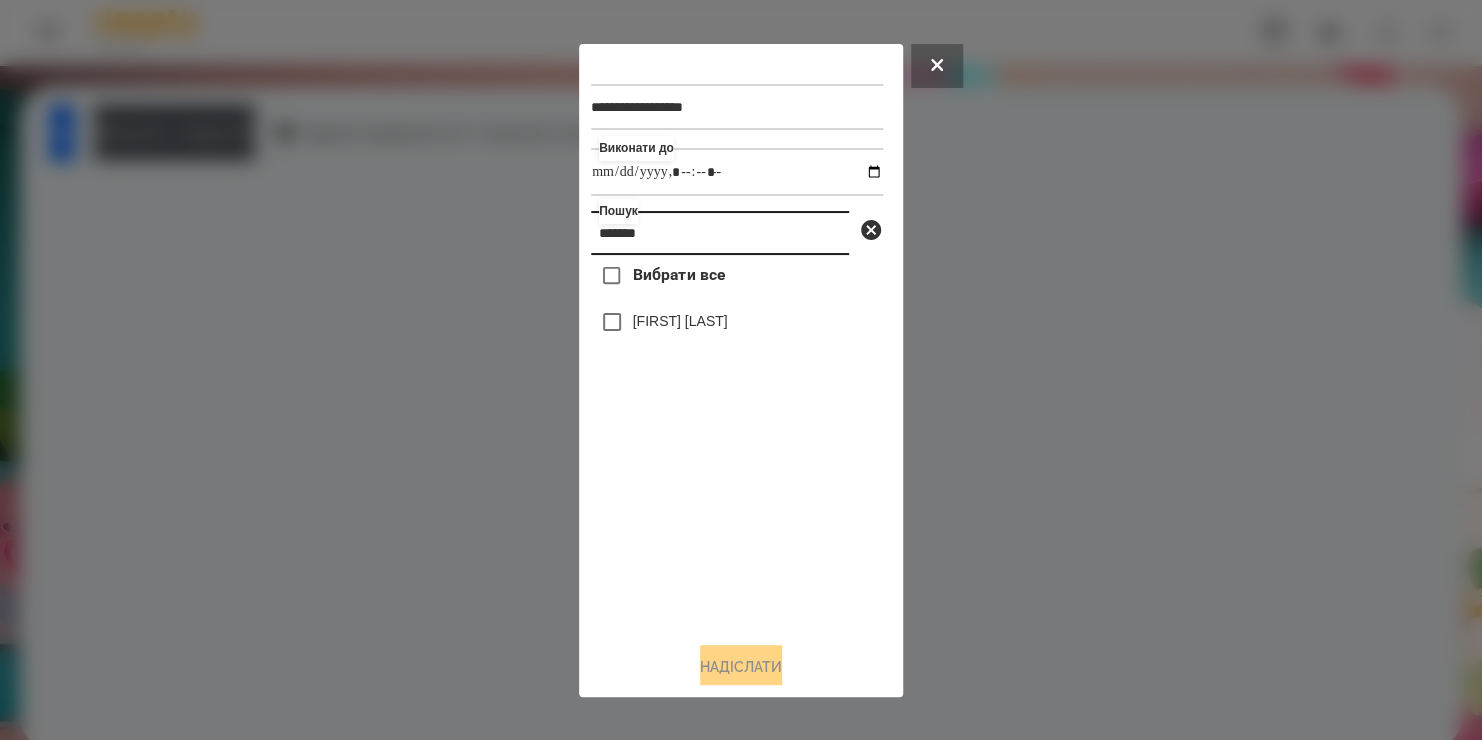 type on "*******" 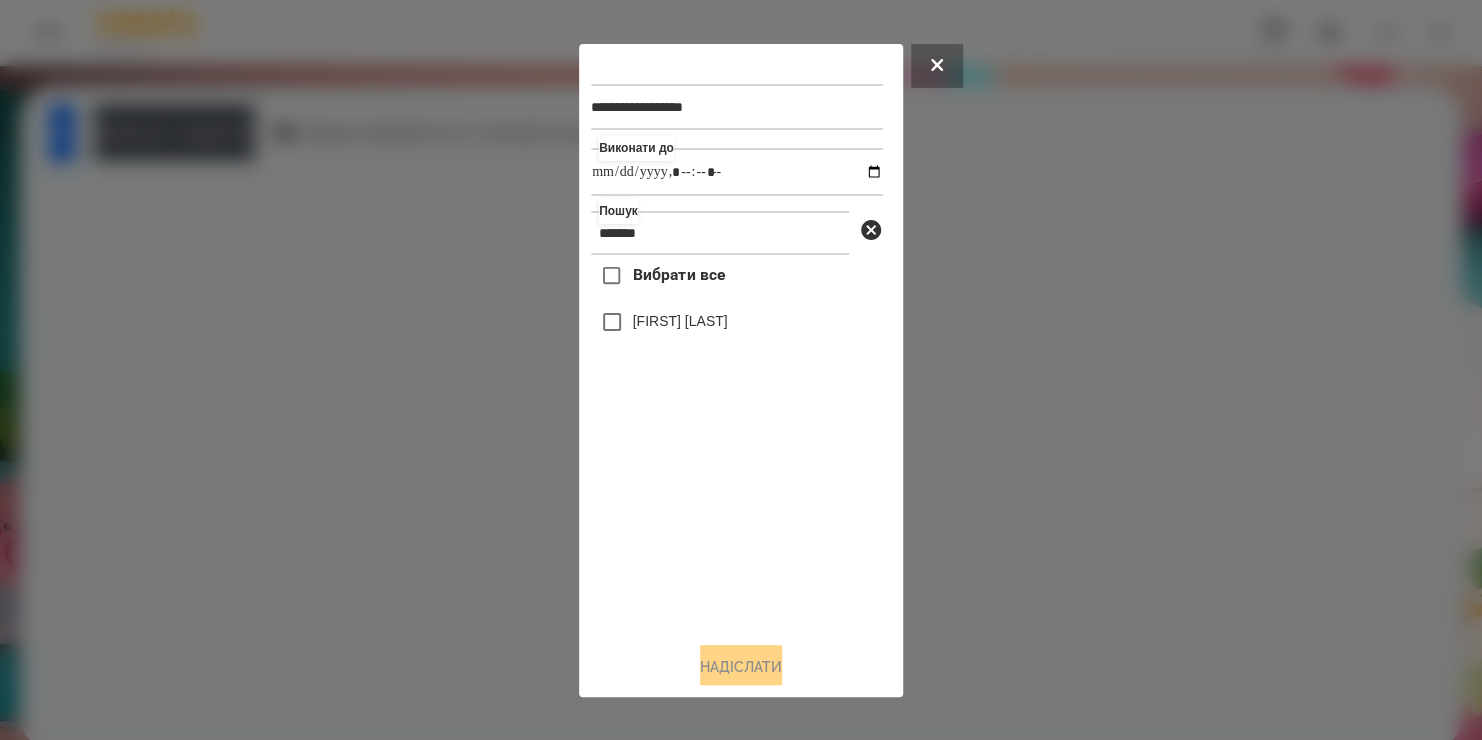 click on "[FIRST] [LAST]" at bounding box center (680, 321) 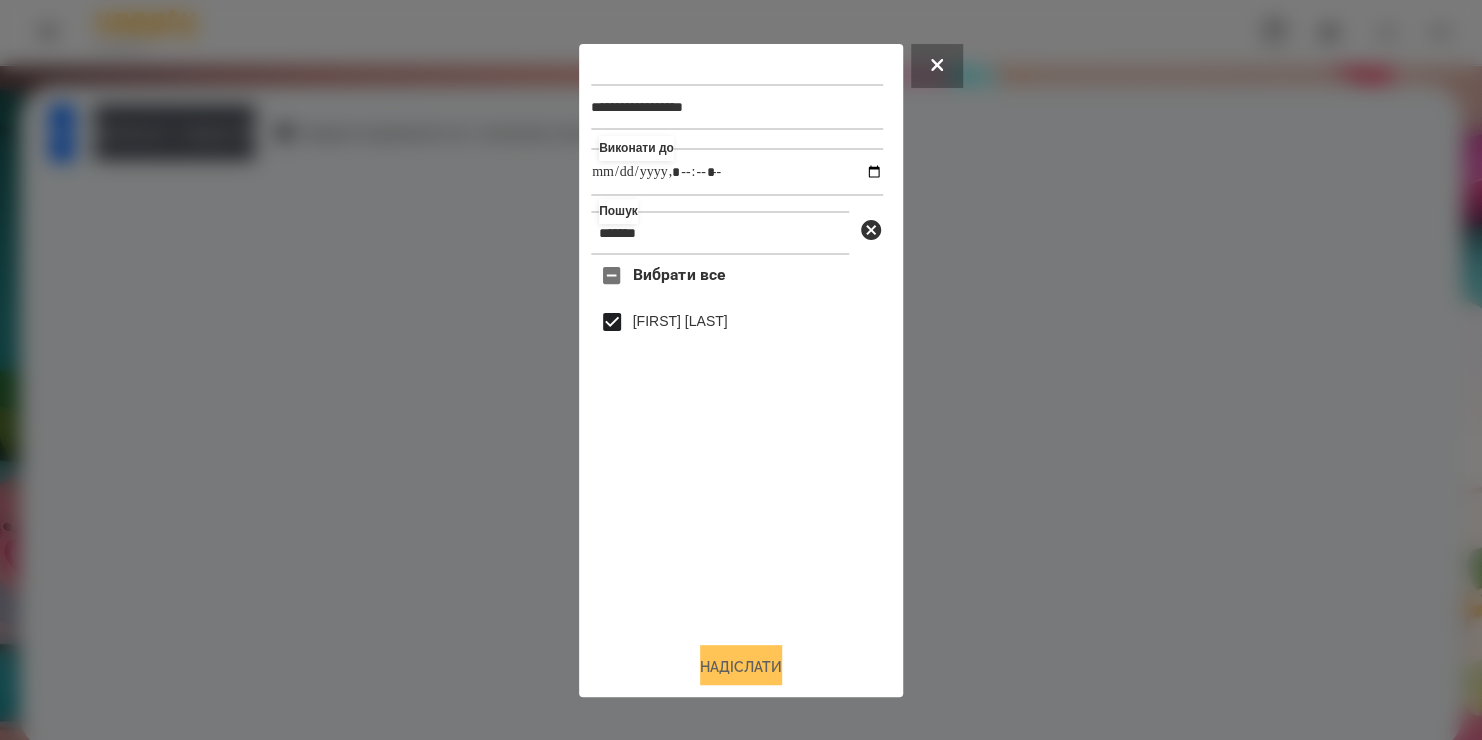 click on "Надіслати" at bounding box center [741, 667] 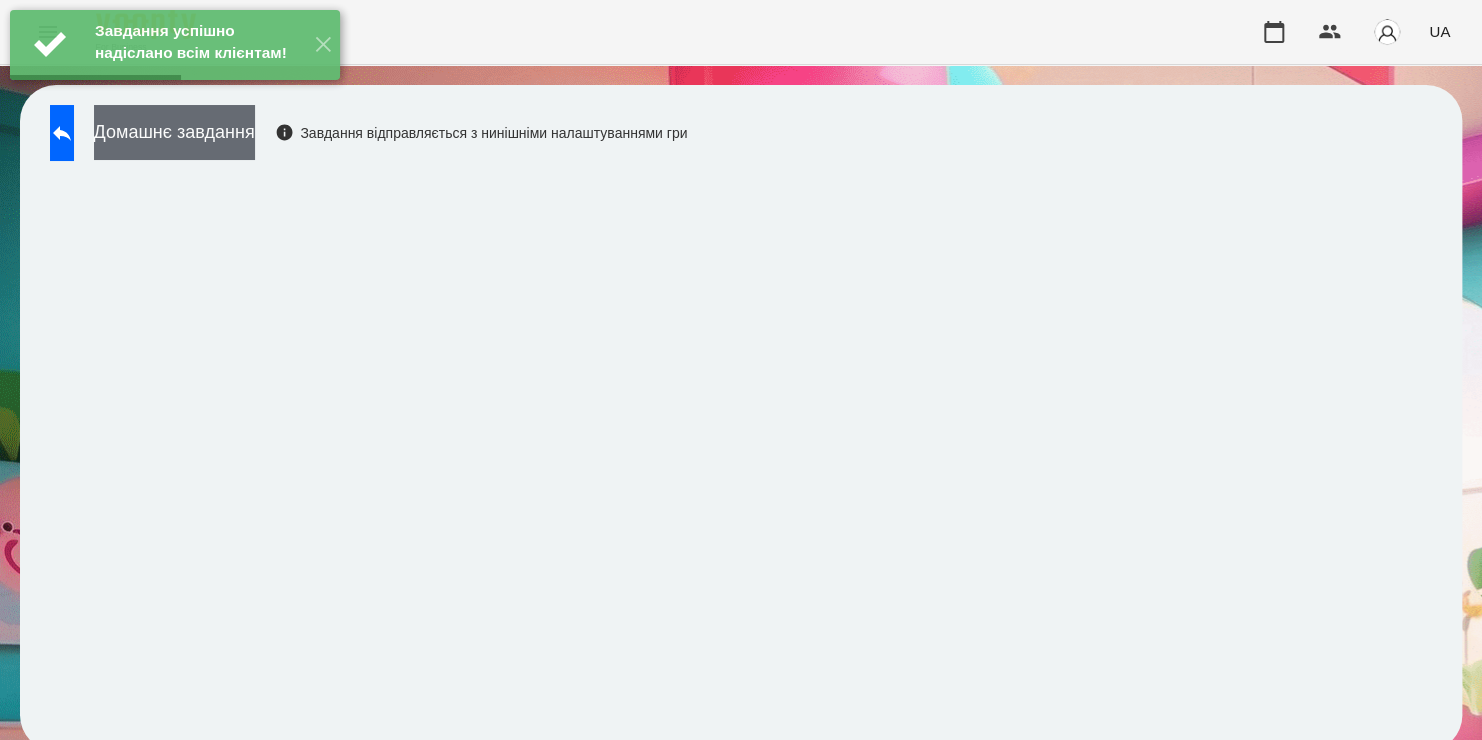 click on "Домашнє завдання" at bounding box center (174, 132) 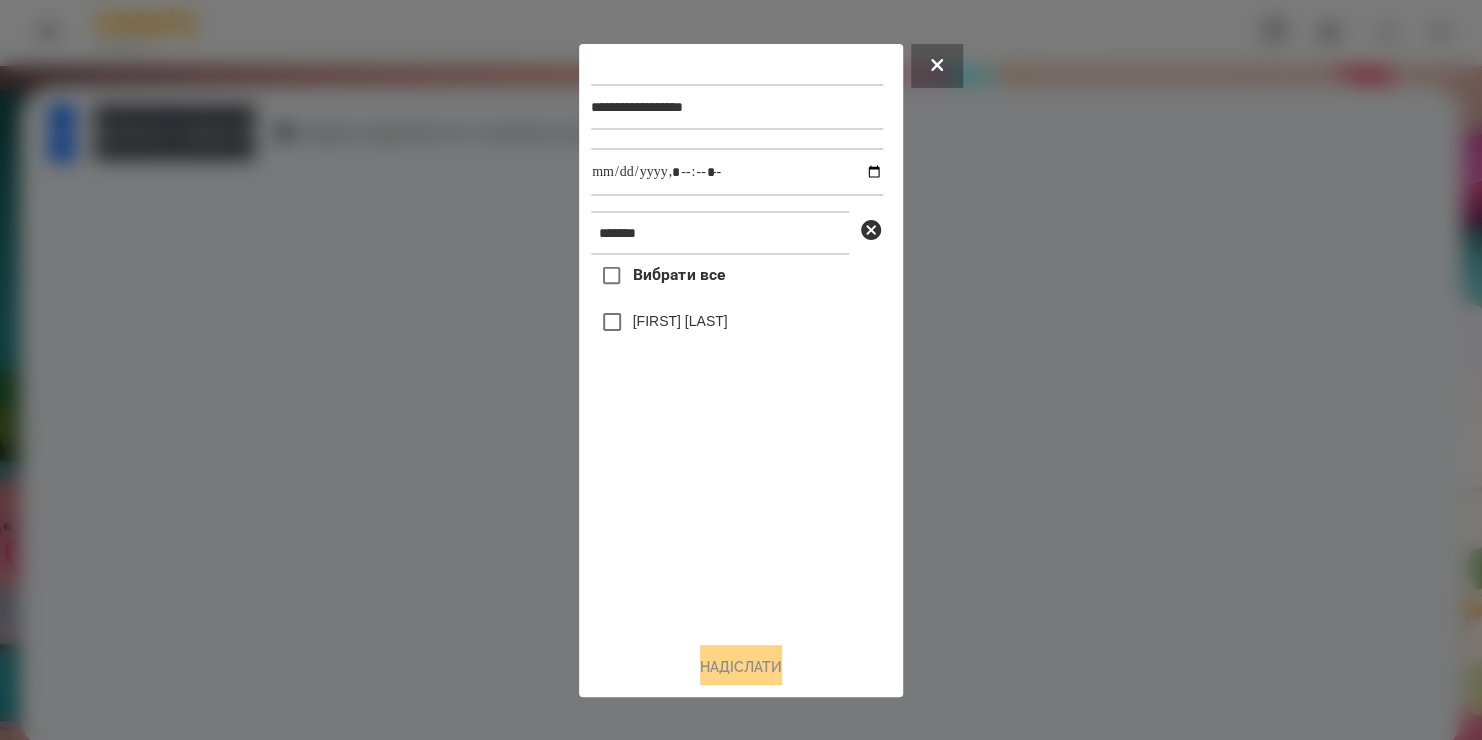 click on "[FIRST] [LAST]" at bounding box center [680, 321] 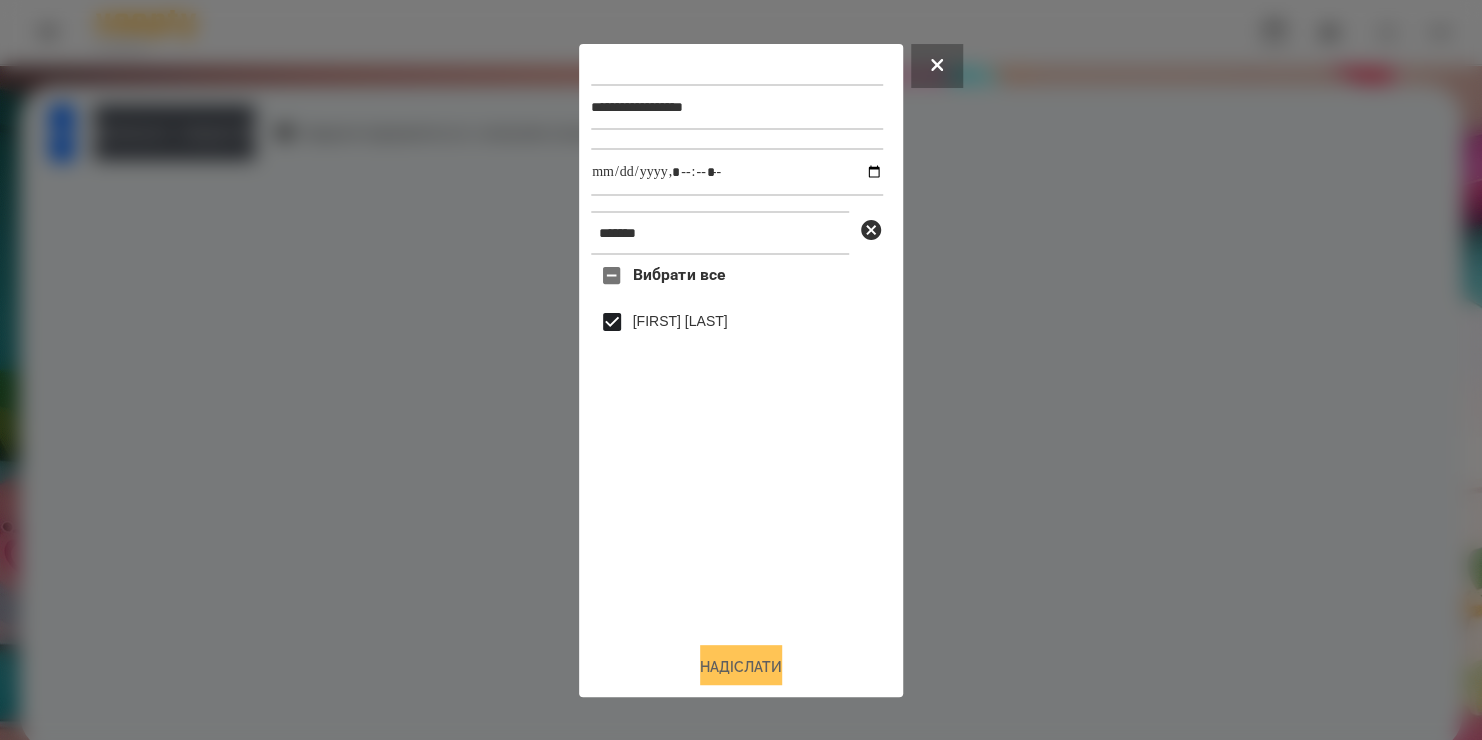 click on "Надіслати" at bounding box center (741, 667) 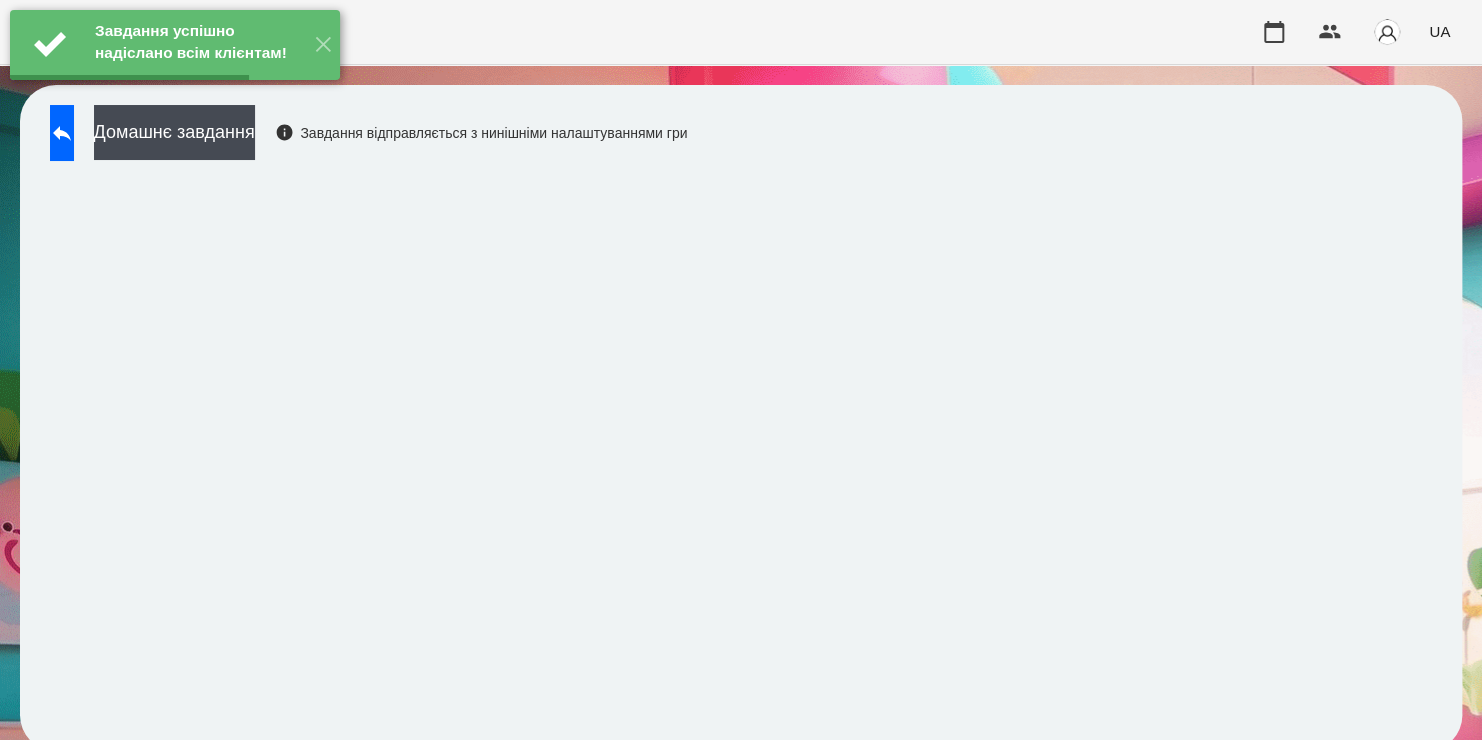 click on "Домашнє завдання" at bounding box center (174, 132) 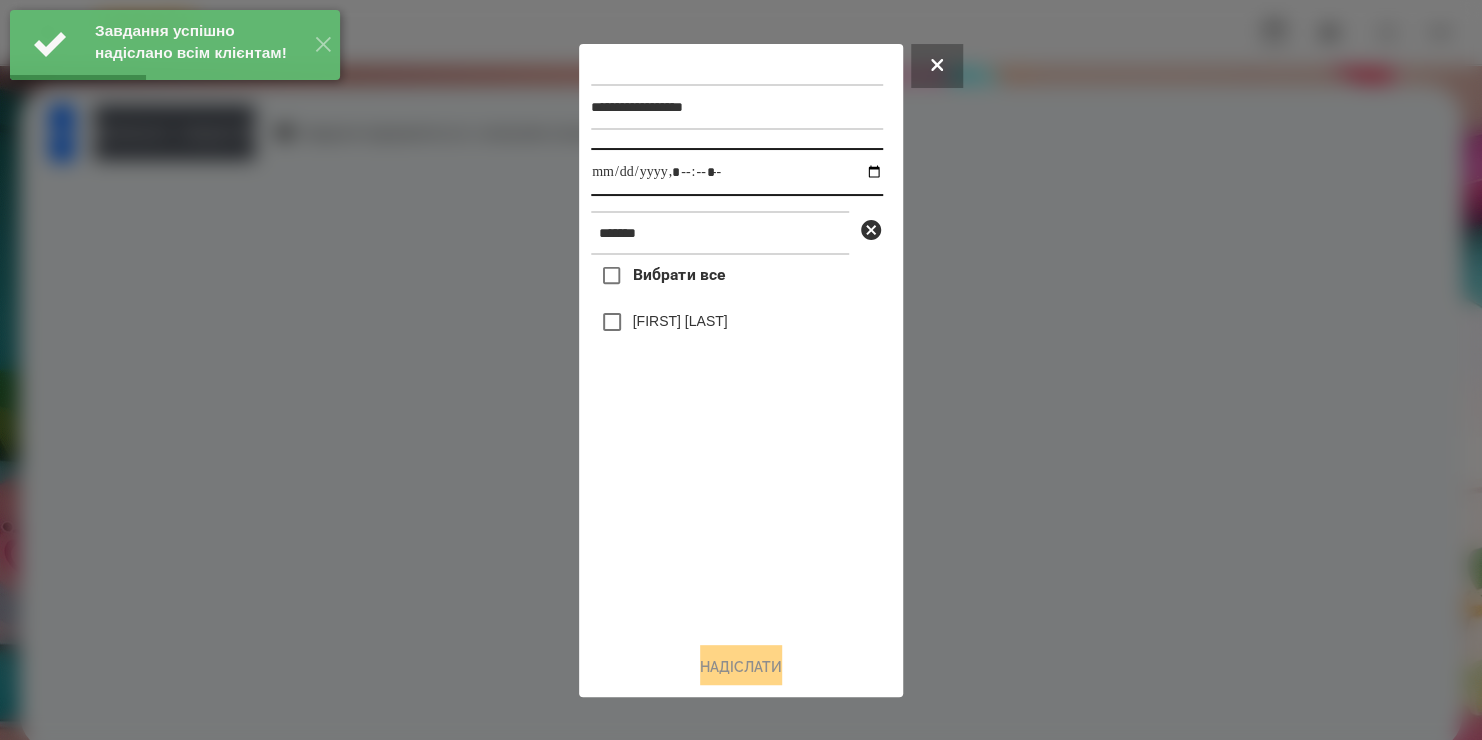 click at bounding box center (737, 172) 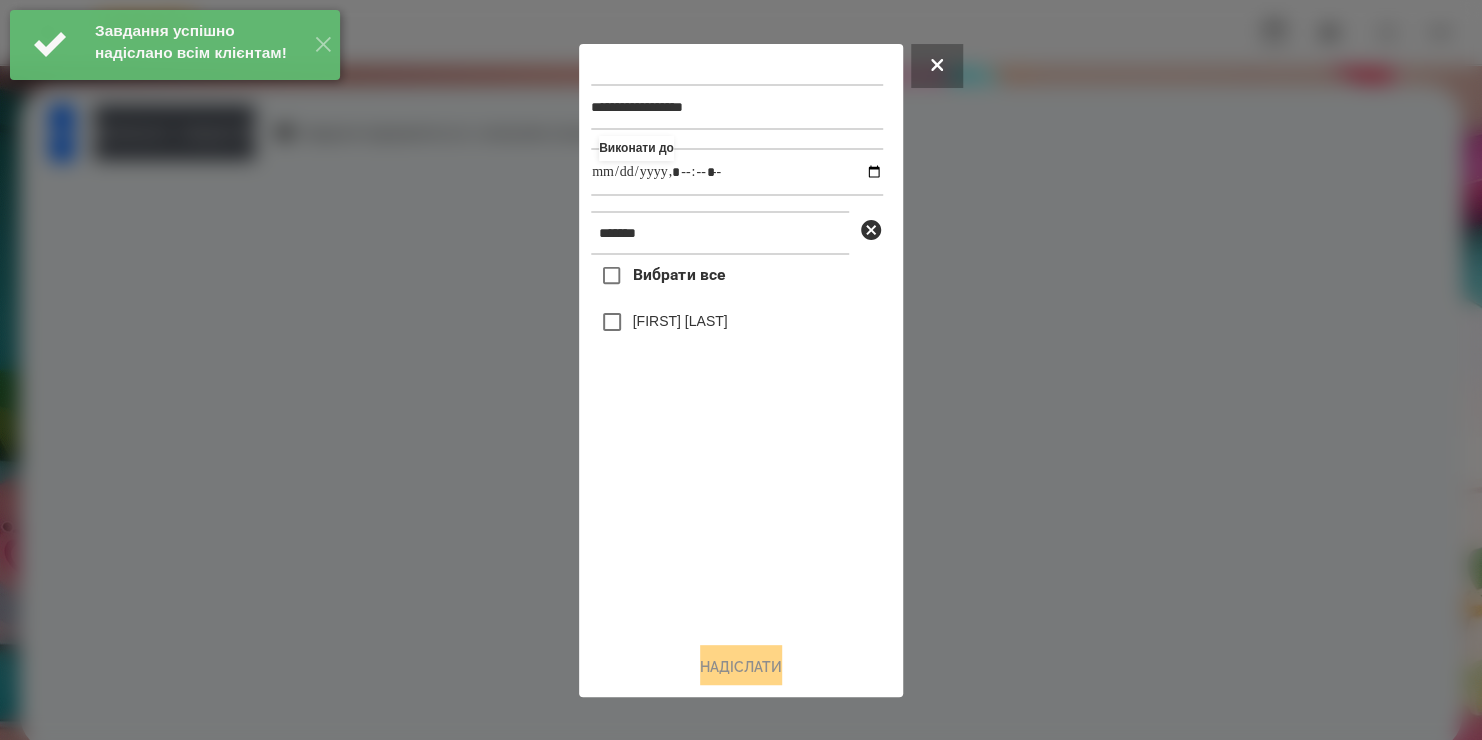 type on "**********" 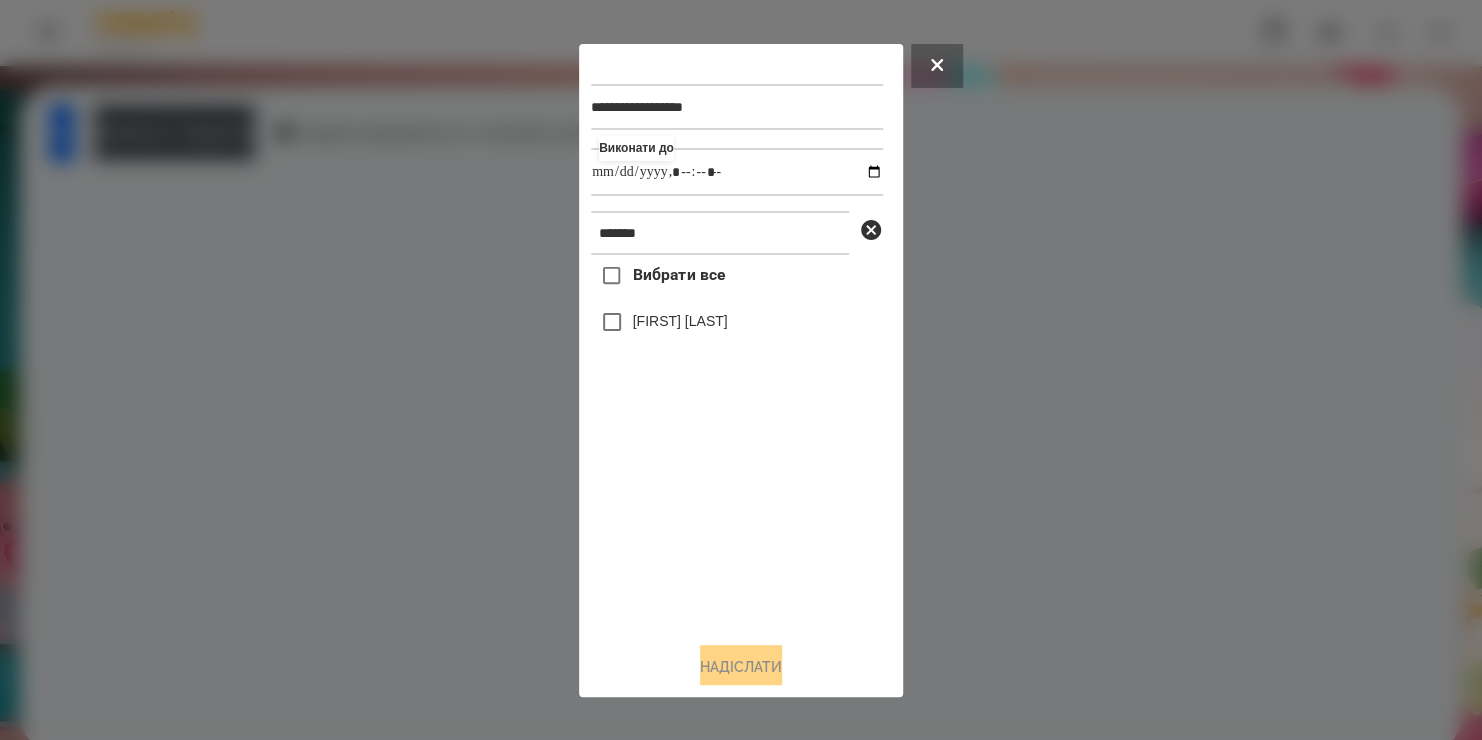 click on "[FIRST] [LAST]" at bounding box center (680, 321) 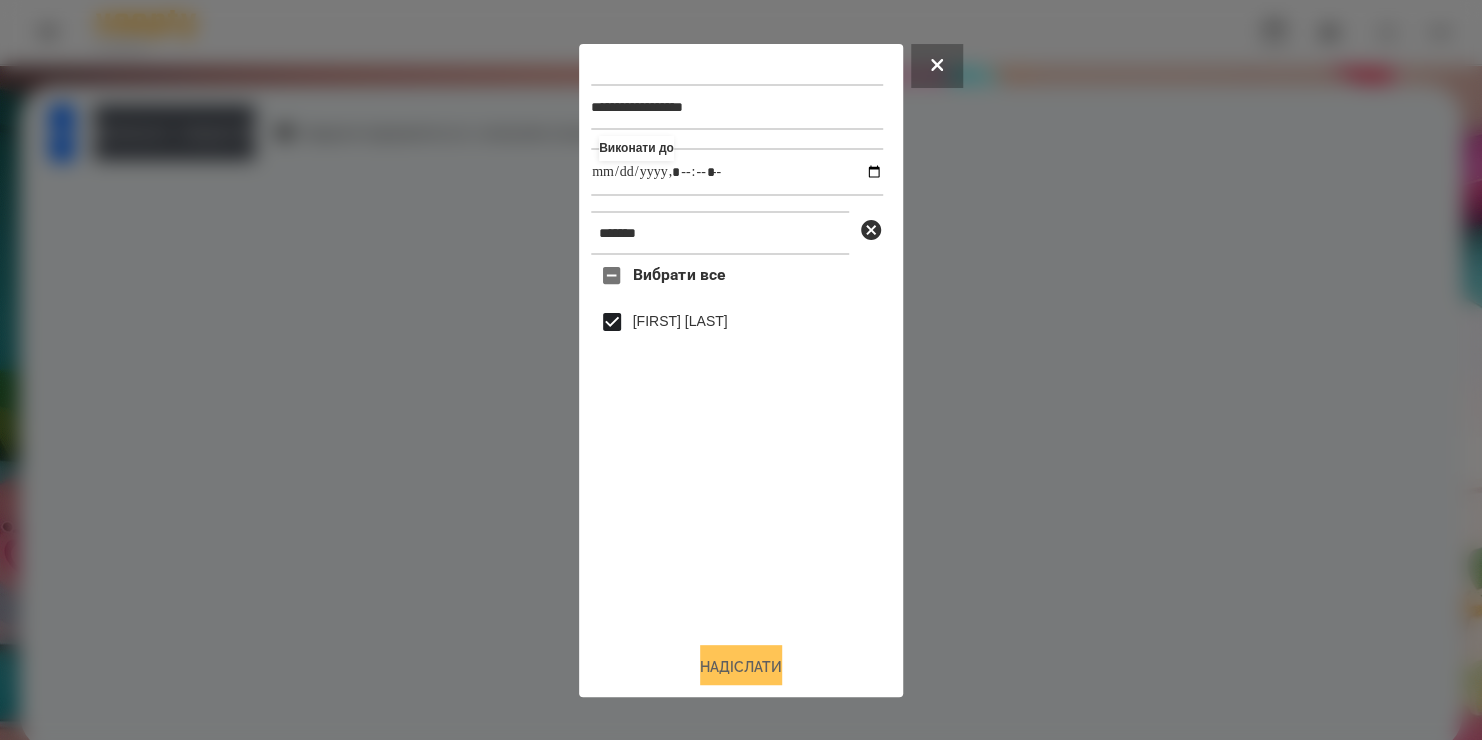click on "Надіслати" at bounding box center (741, 667) 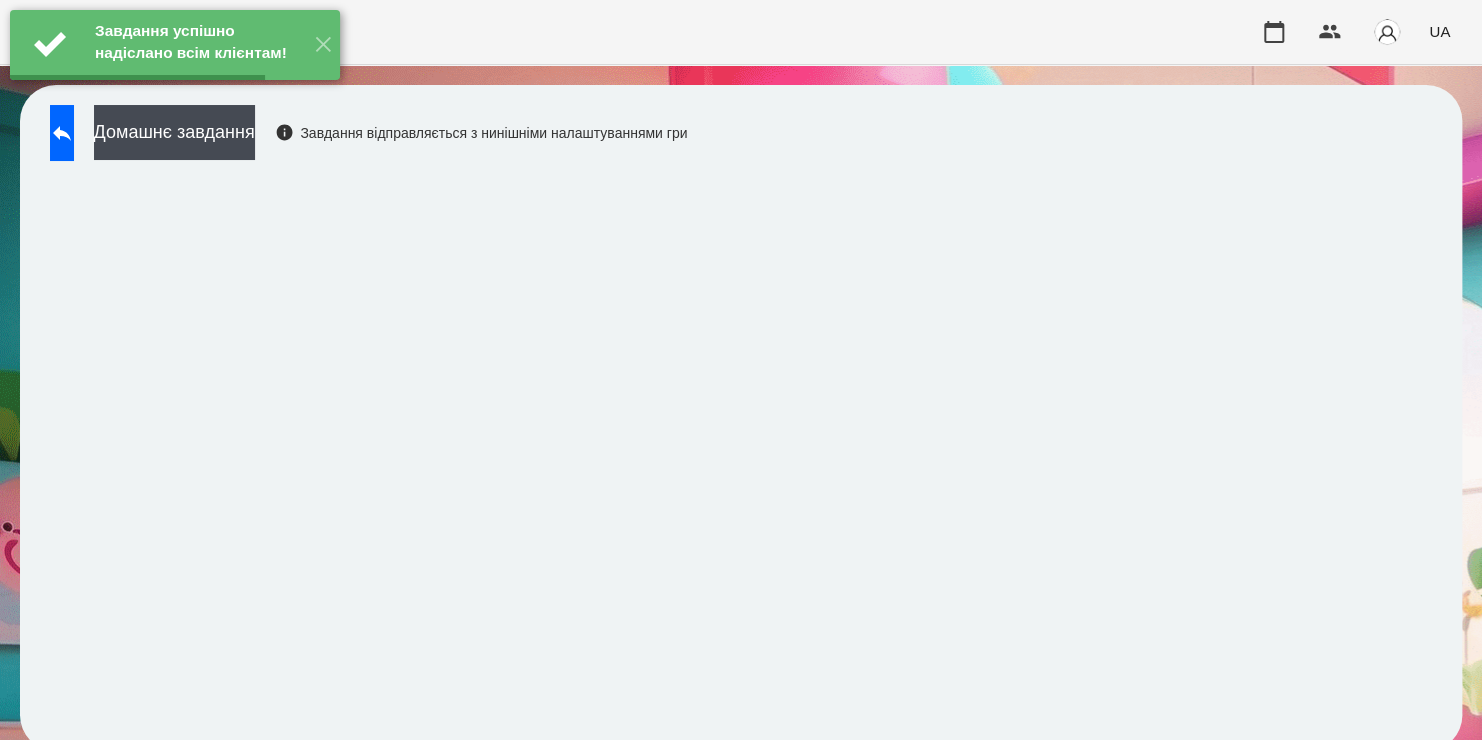 click on "Домашнє завдання" at bounding box center (174, 132) 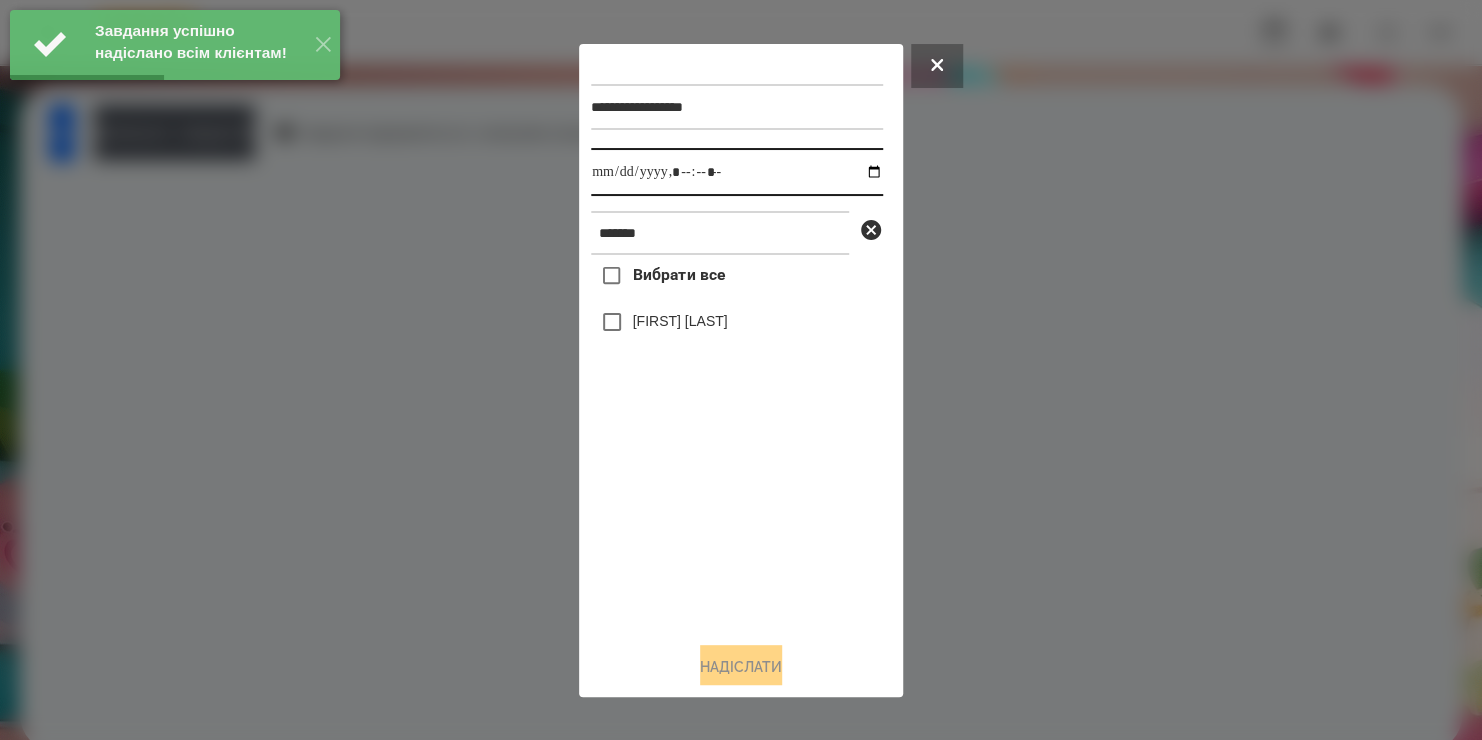 click at bounding box center [737, 172] 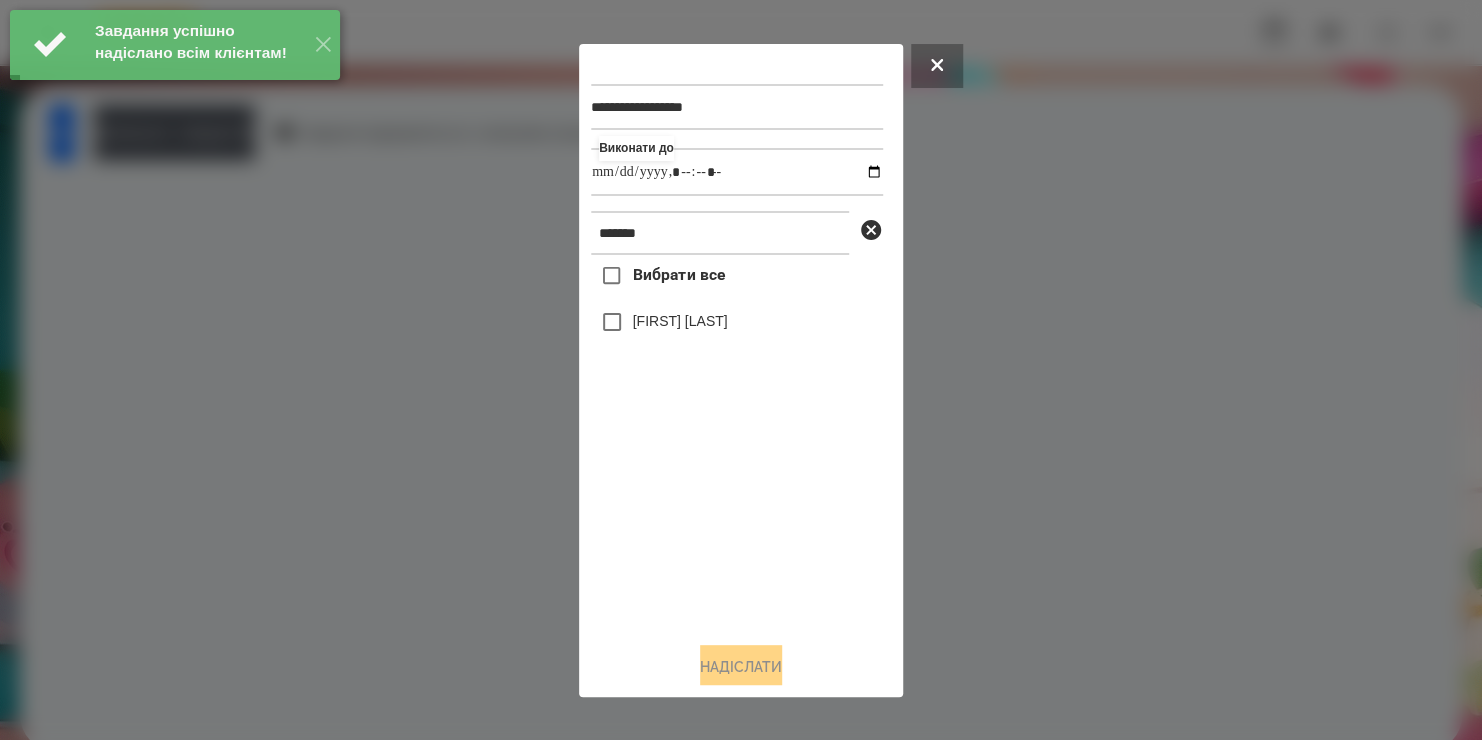 type on "**********" 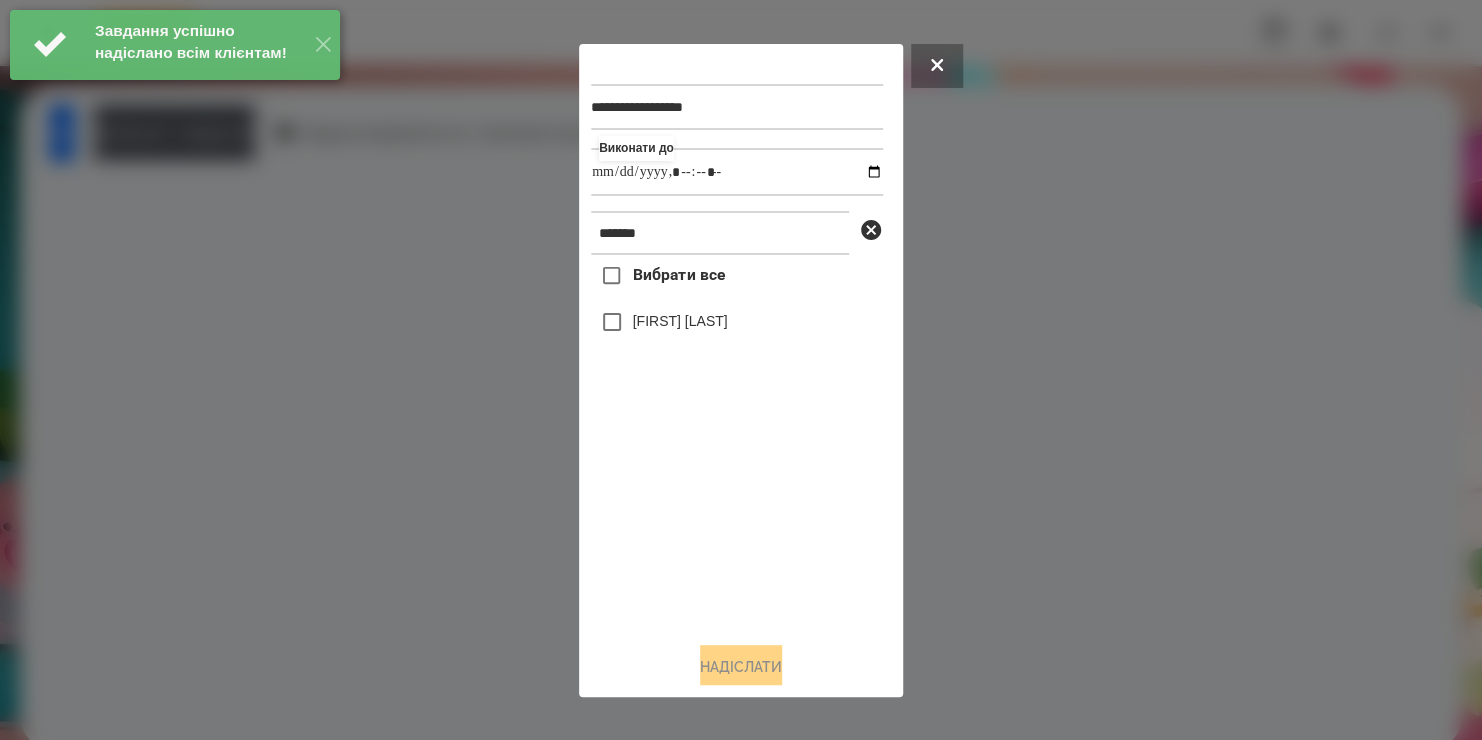 drag, startPoint x: 699, startPoint y: 512, endPoint x: 650, endPoint y: 327, distance: 191.37921 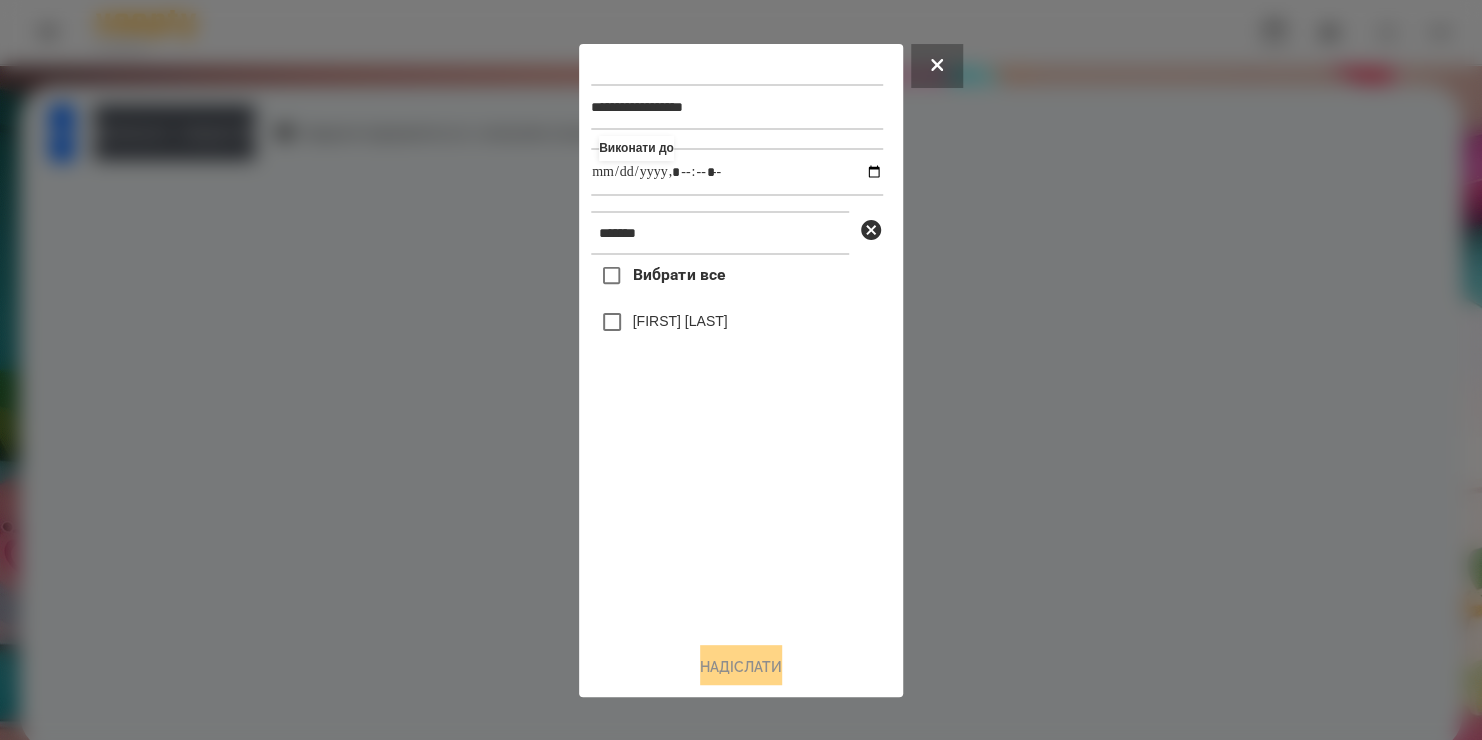 click on "[FIRST] [LAST]" at bounding box center [680, 321] 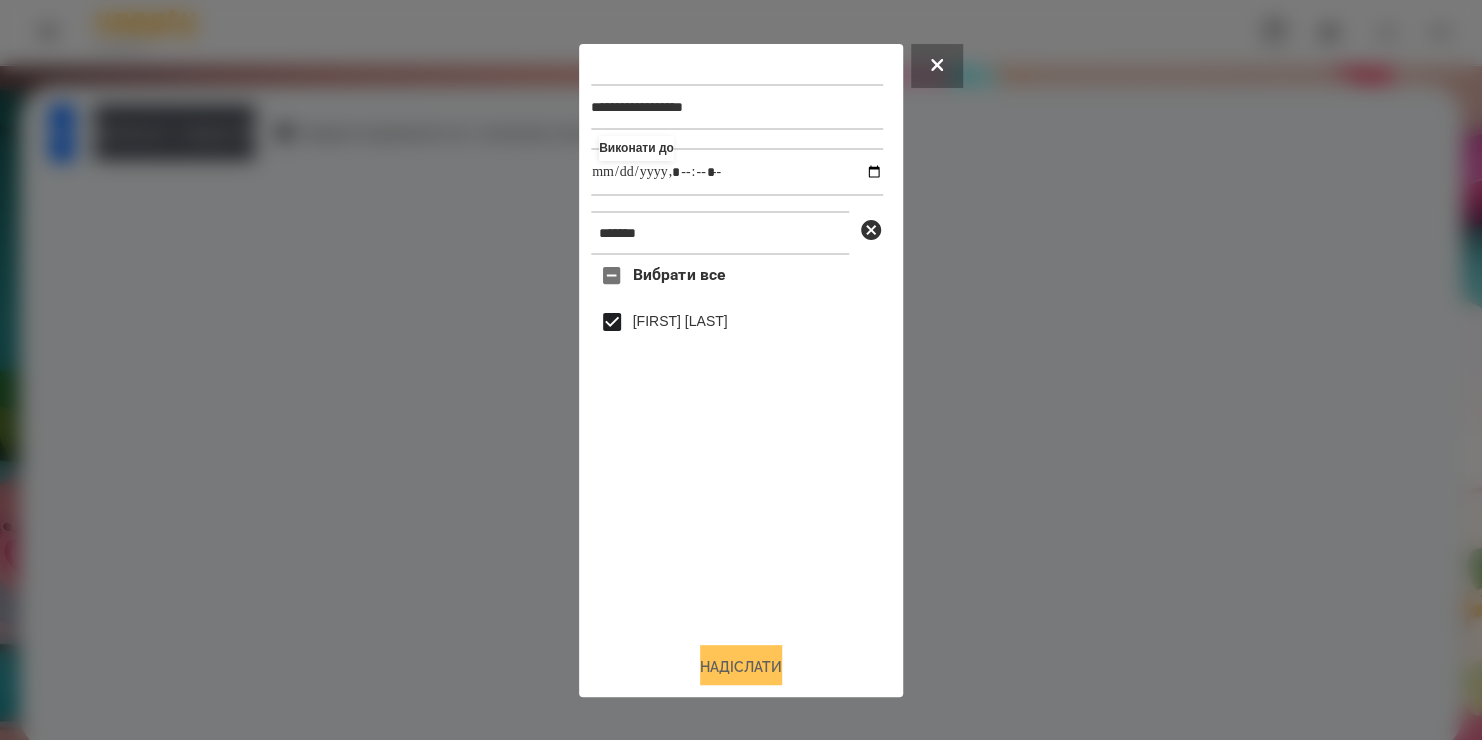 click on "Надіслати" at bounding box center [741, 667] 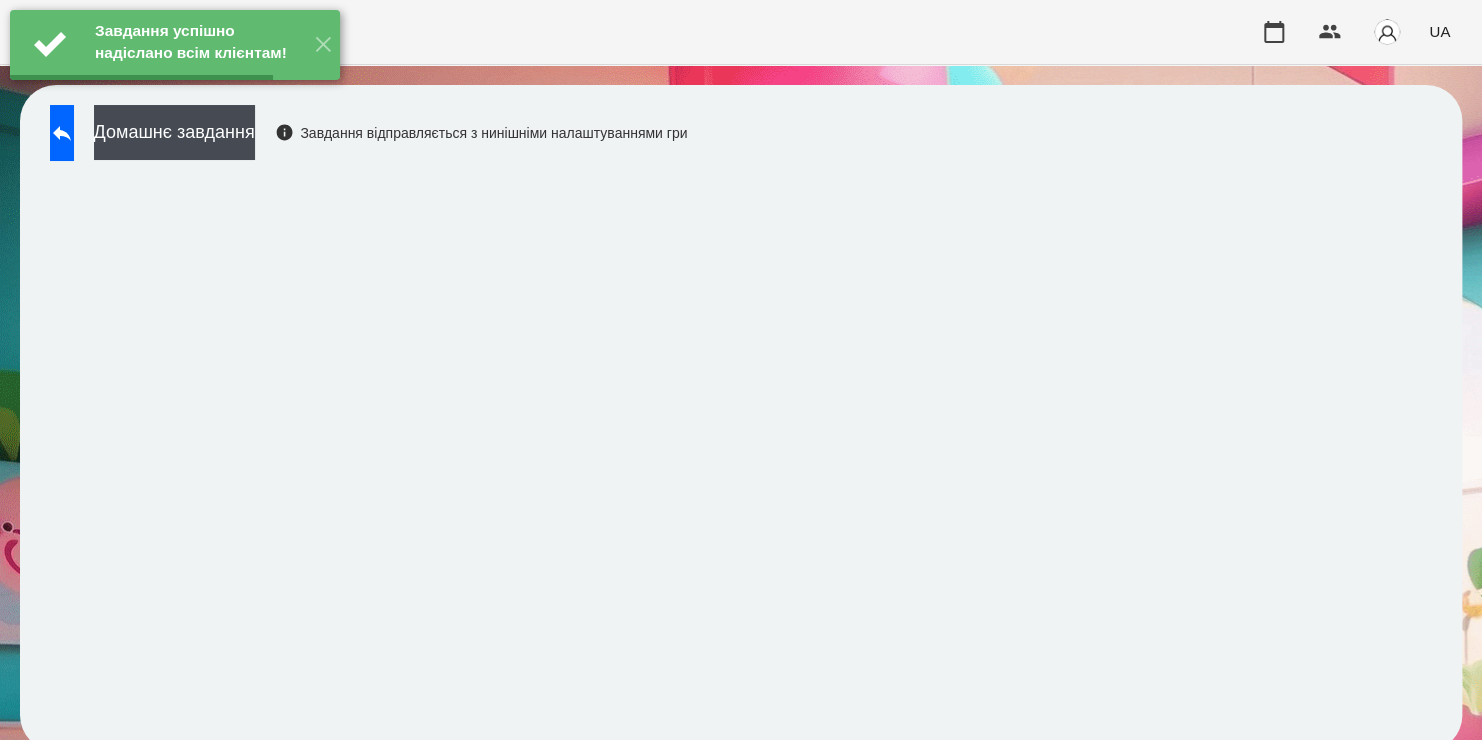 click on "Домашнє завдання" at bounding box center (174, 132) 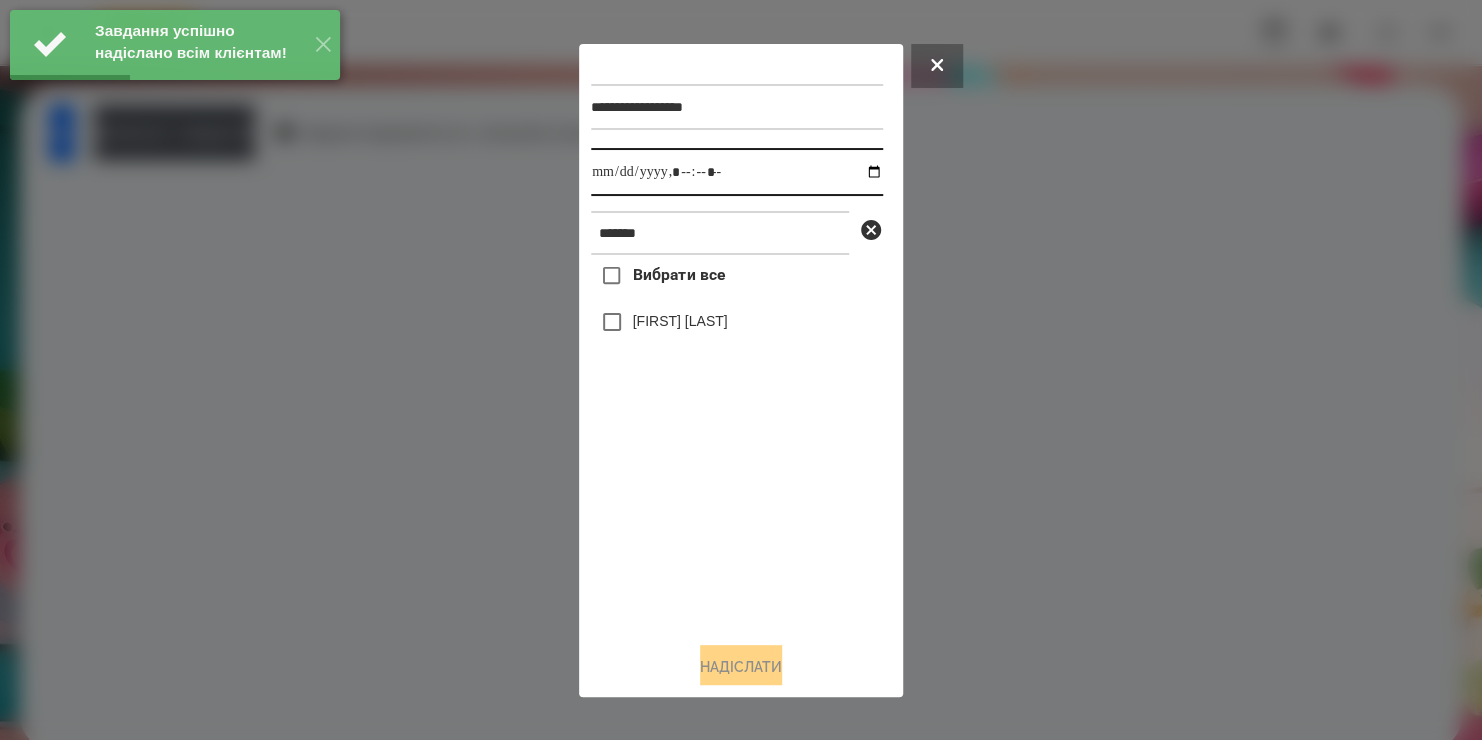 click at bounding box center [737, 172] 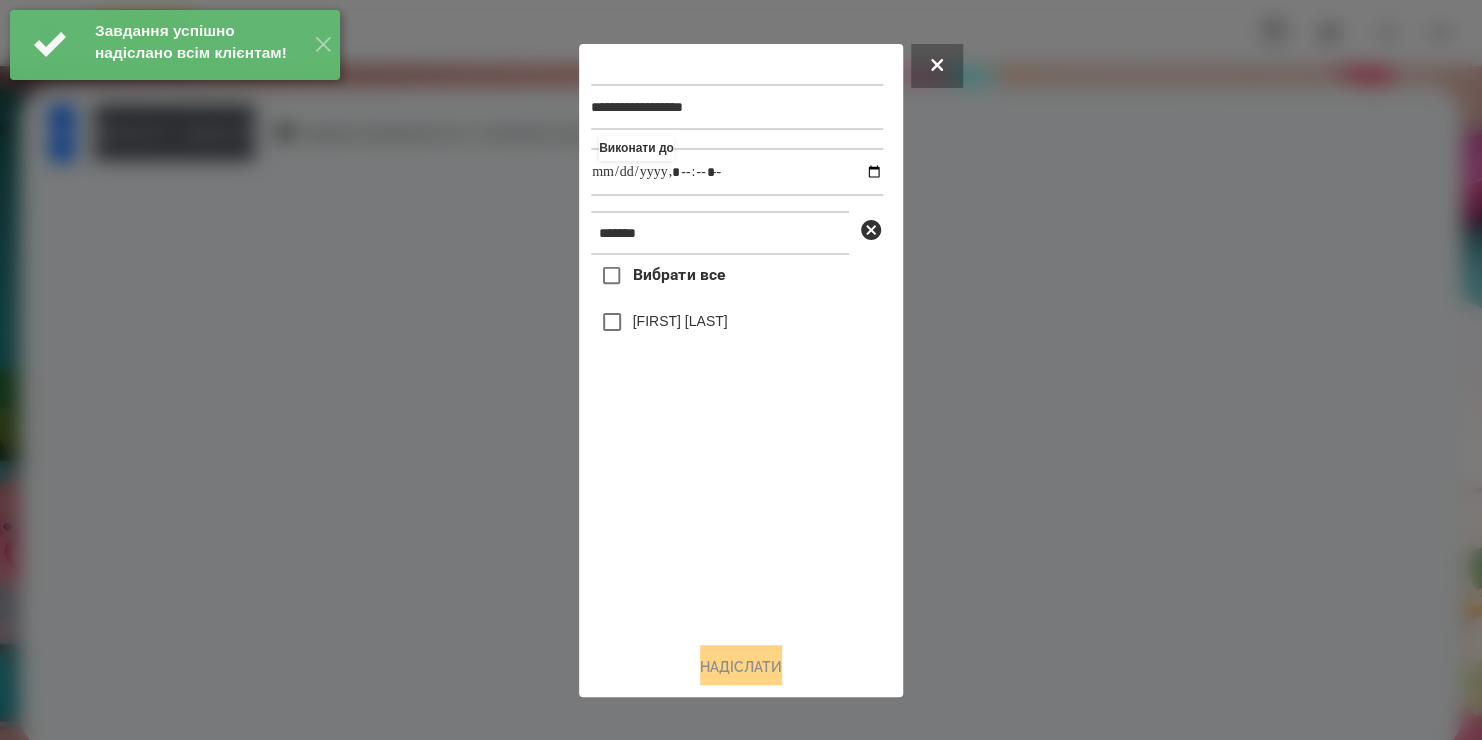 type on "**********" 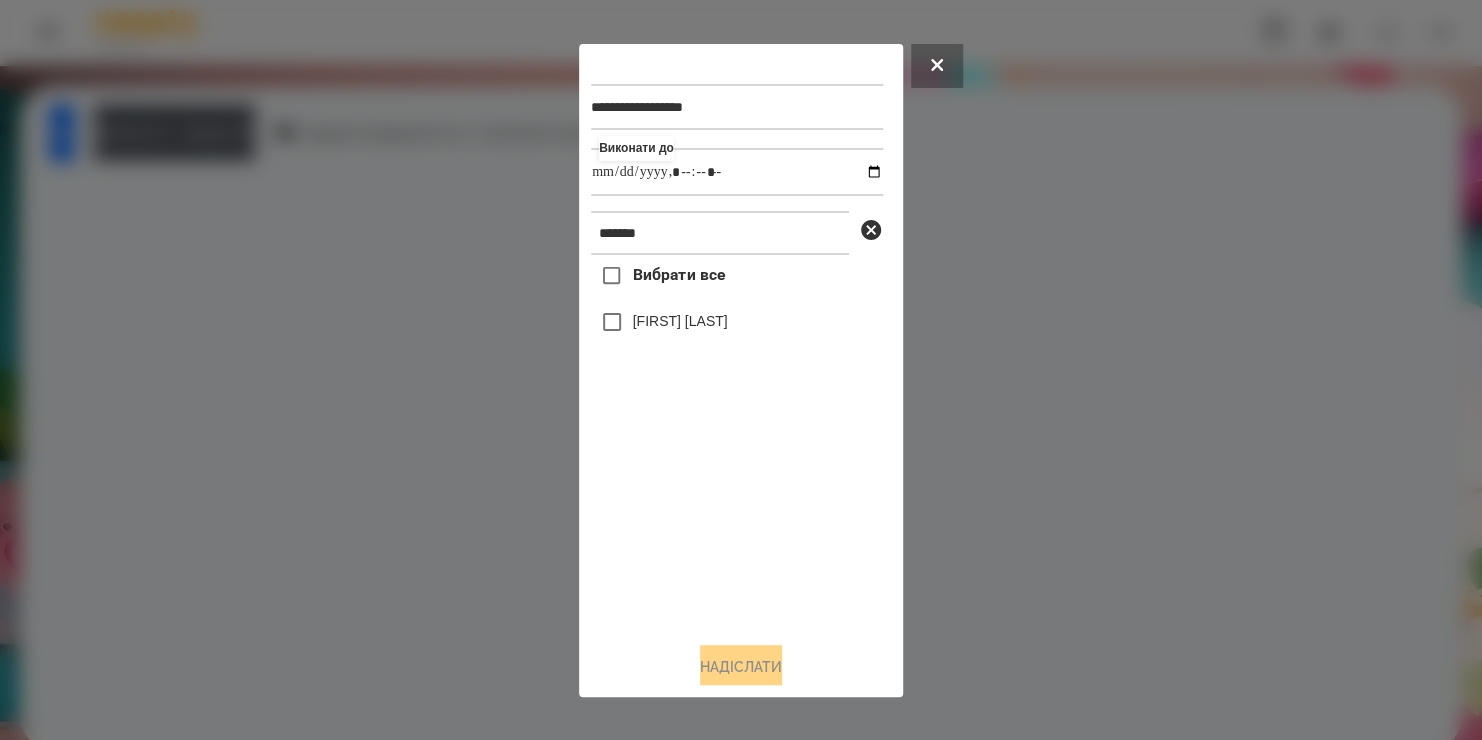 click on "[FIRST] [LAST]" at bounding box center (680, 321) 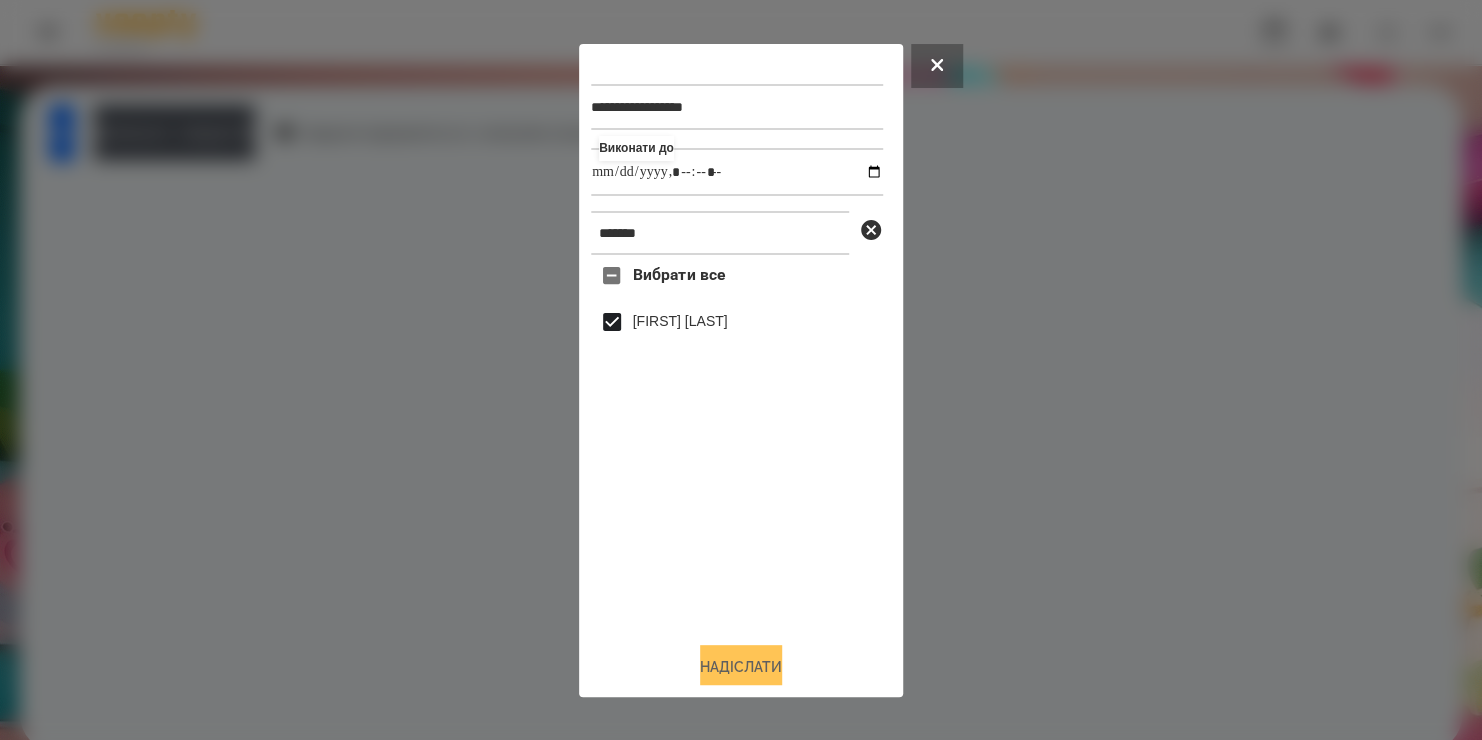 click on "Надіслати" at bounding box center (741, 667) 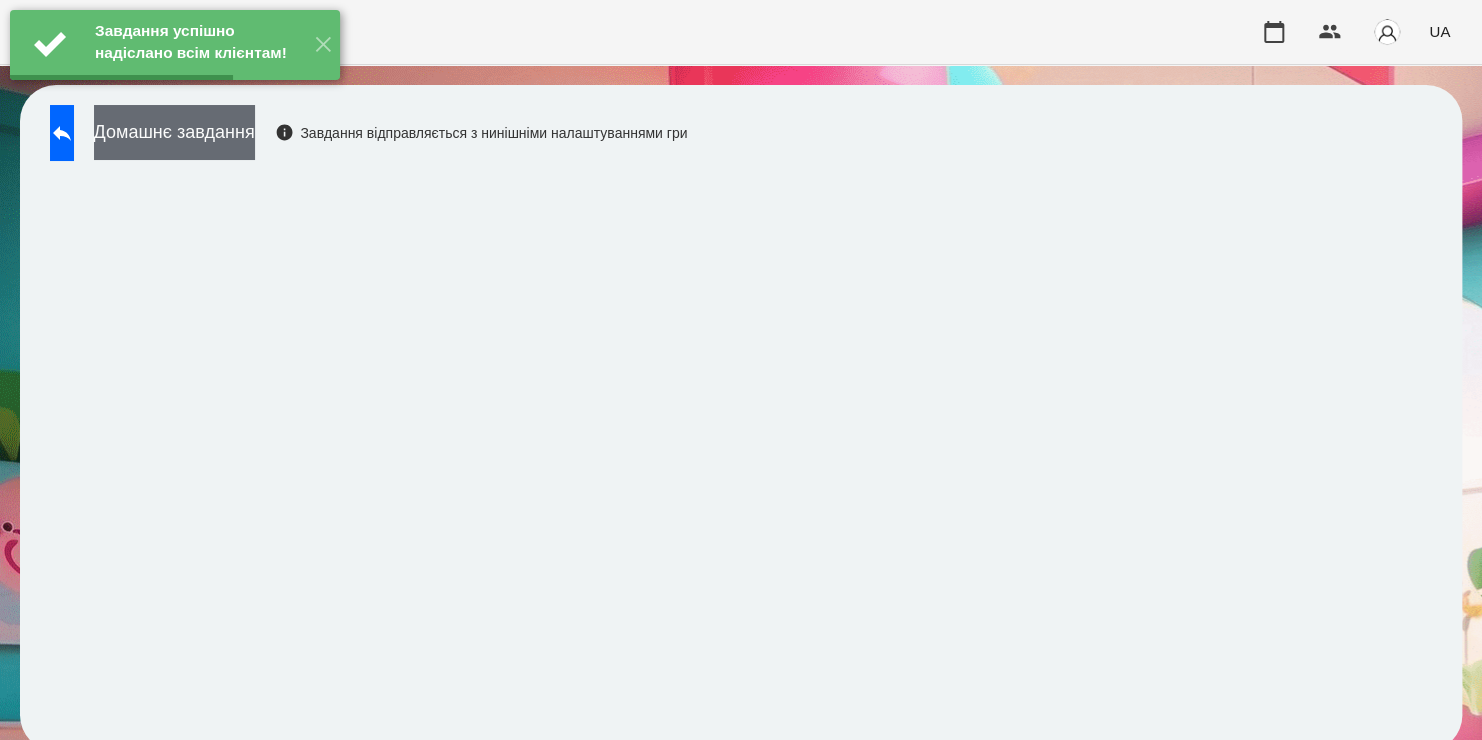 click on "Домашнє завдання" at bounding box center (174, 132) 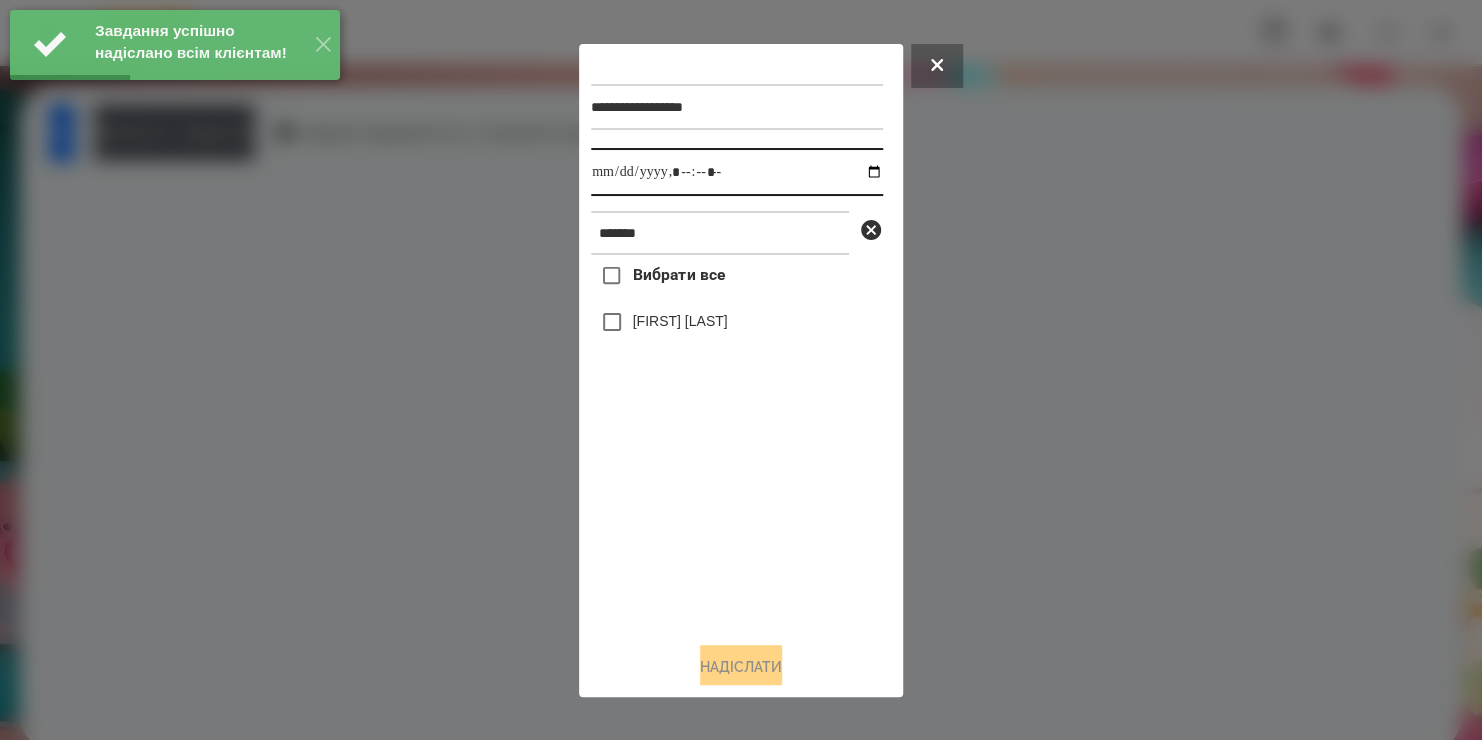 click at bounding box center (737, 172) 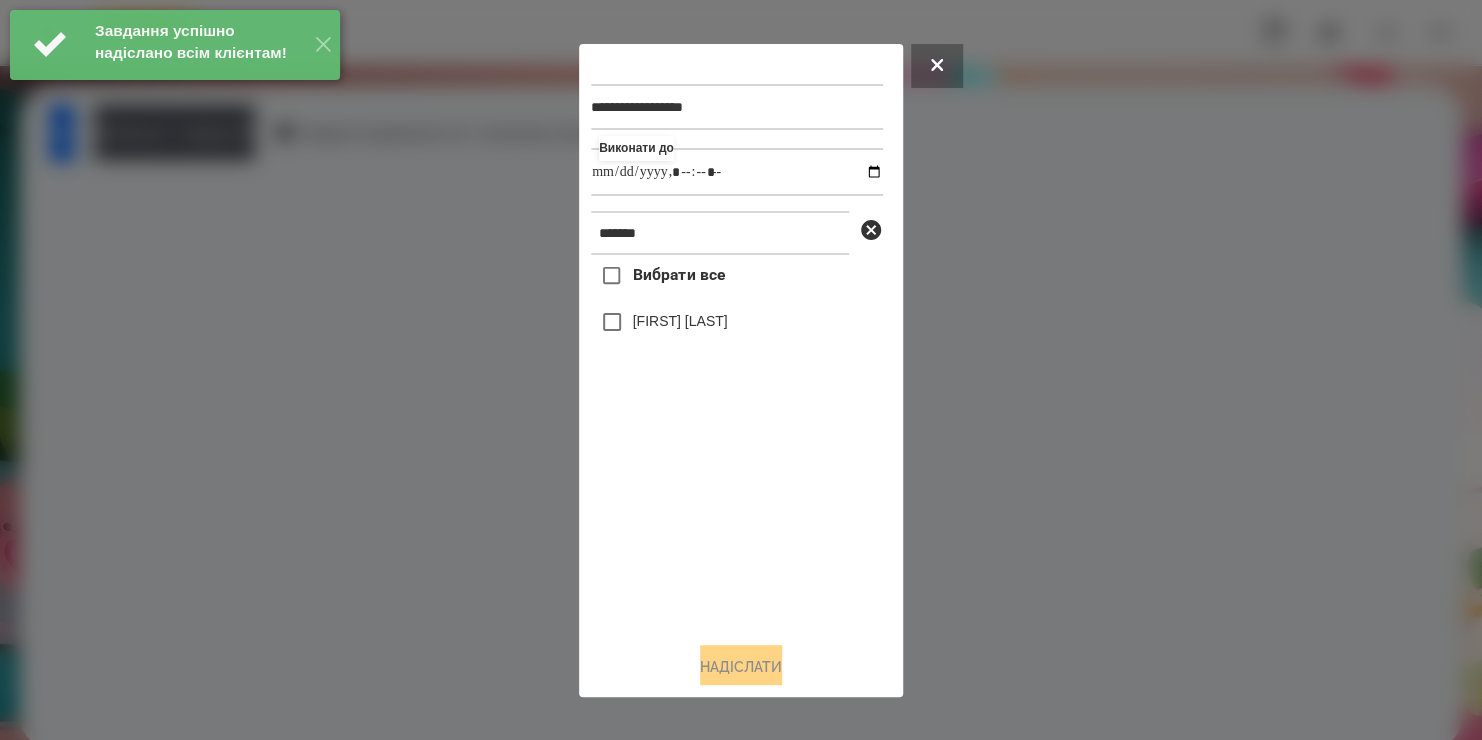 type on "**********" 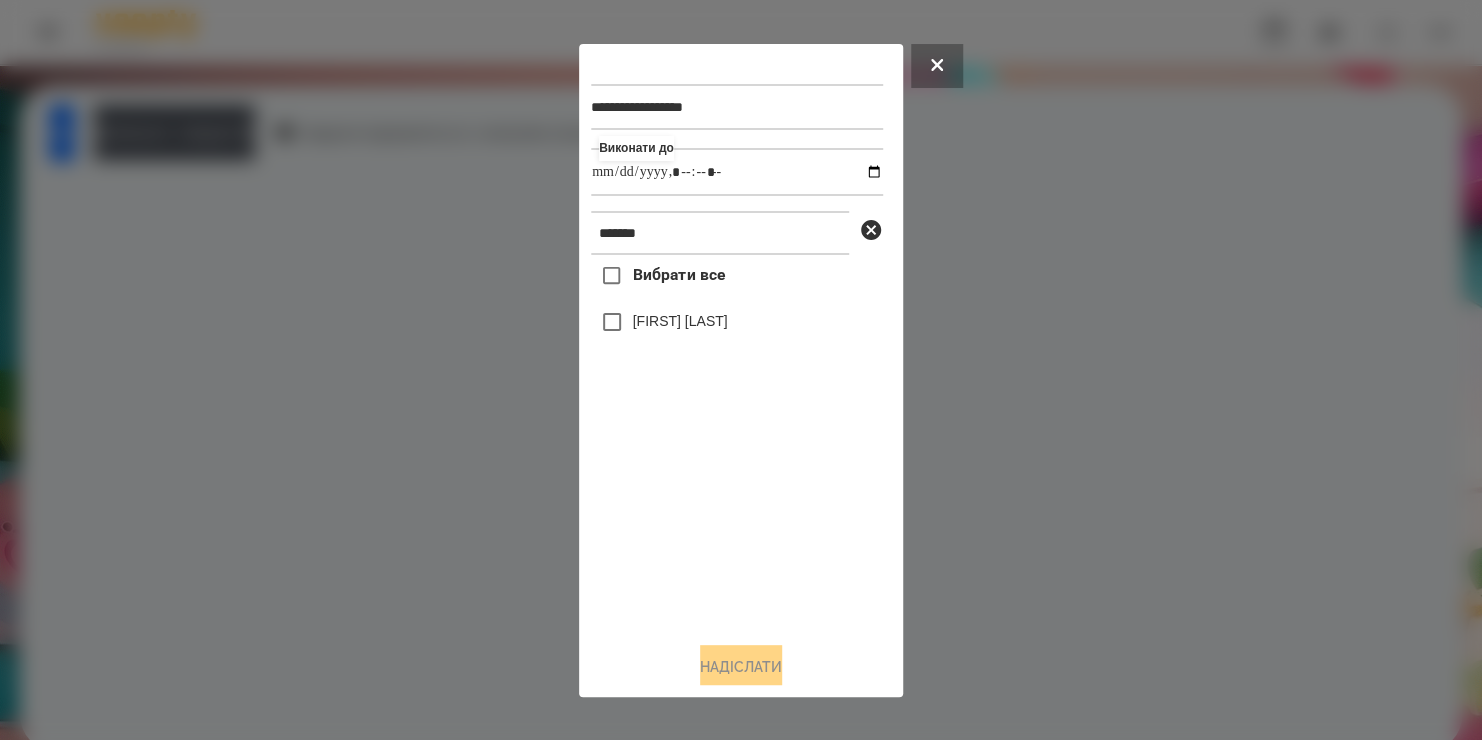 drag, startPoint x: 753, startPoint y: 512, endPoint x: 698, endPoint y: 330, distance: 190.1289 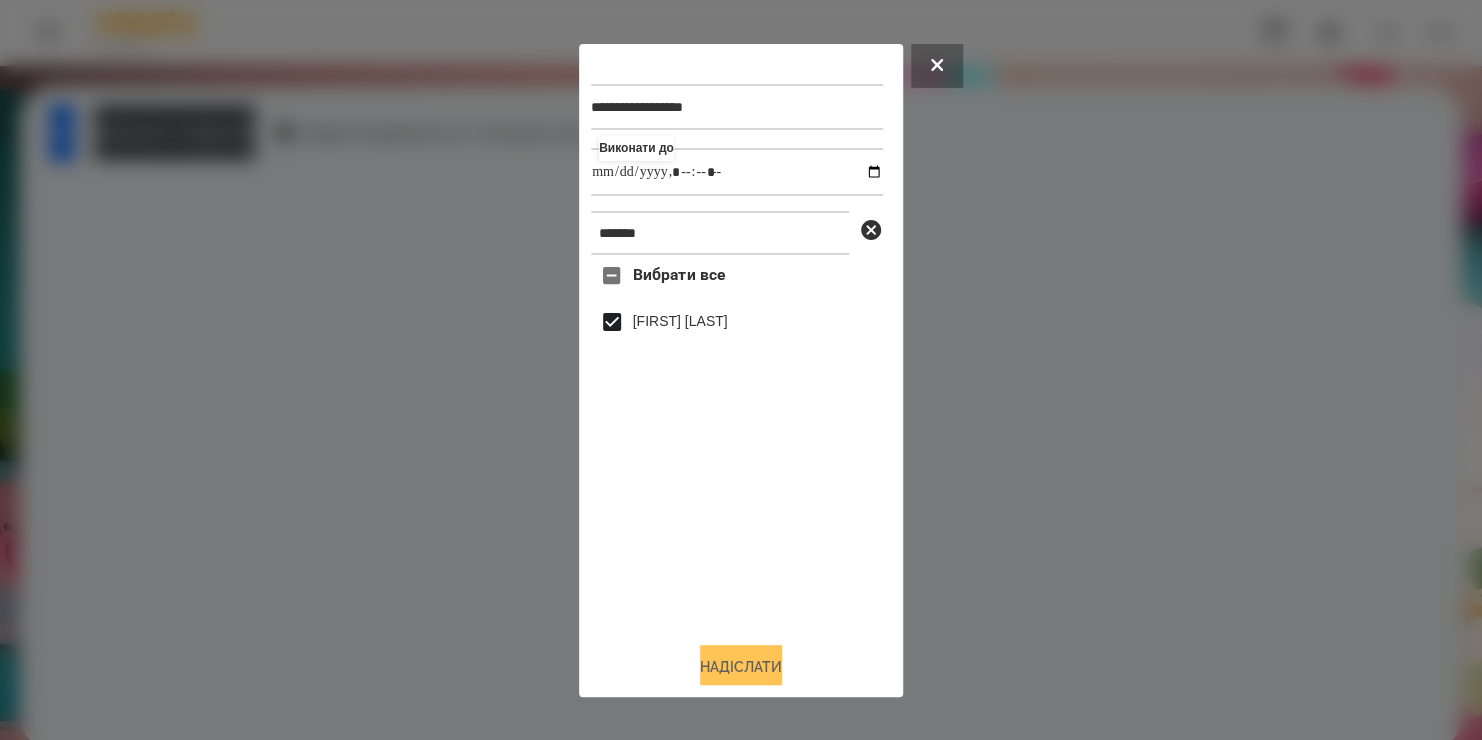click on "Надіслати" at bounding box center [741, 667] 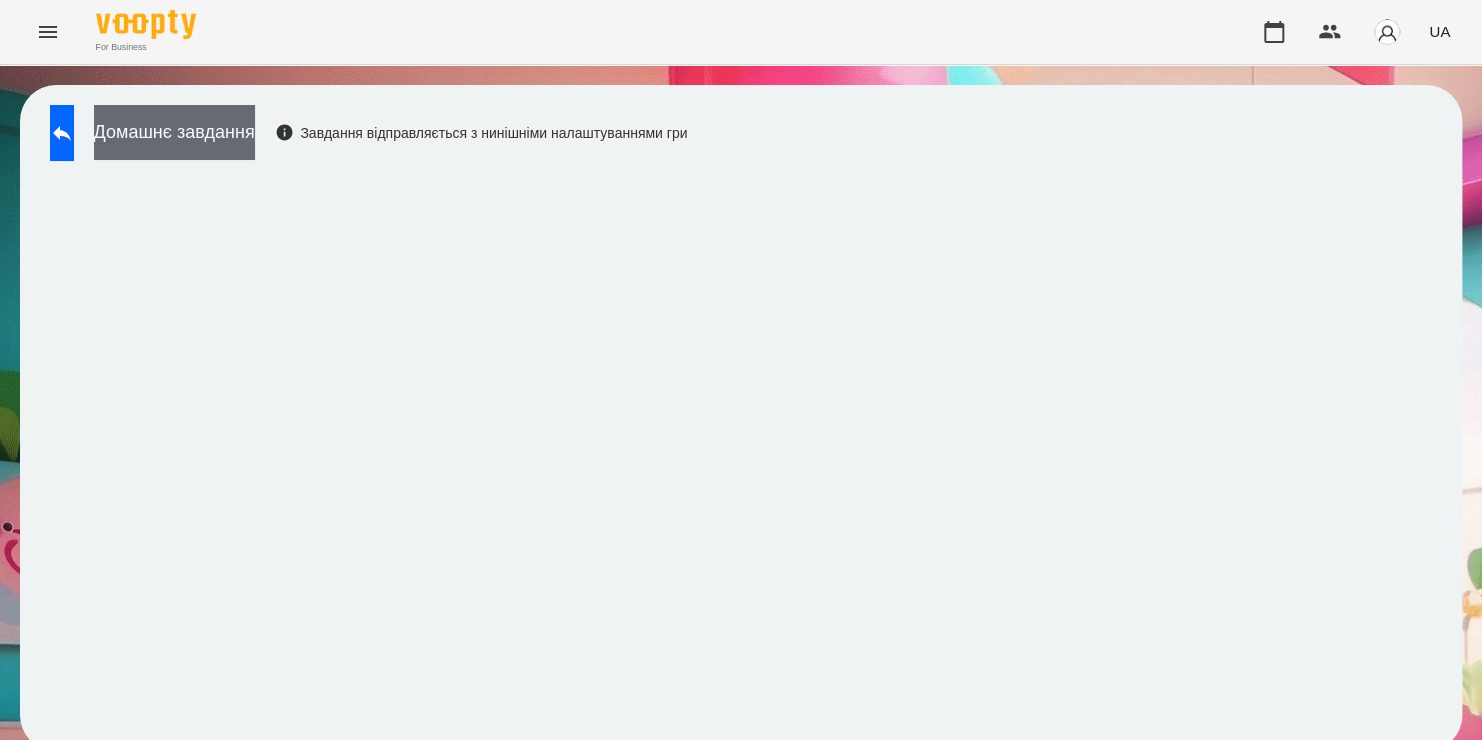 click on "Домашнє завдання" at bounding box center (174, 132) 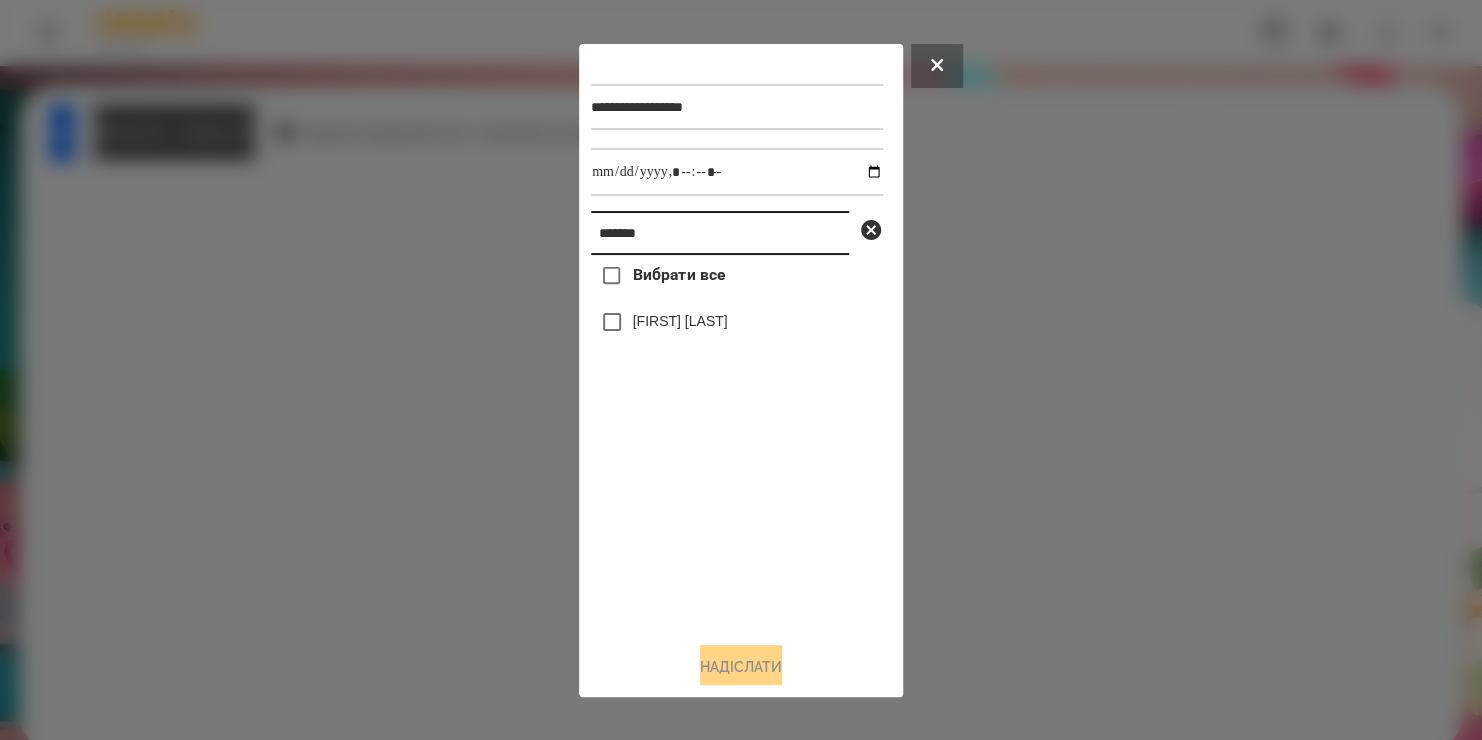 drag, startPoint x: 669, startPoint y: 233, endPoint x: 129, endPoint y: 365, distance: 555.8993 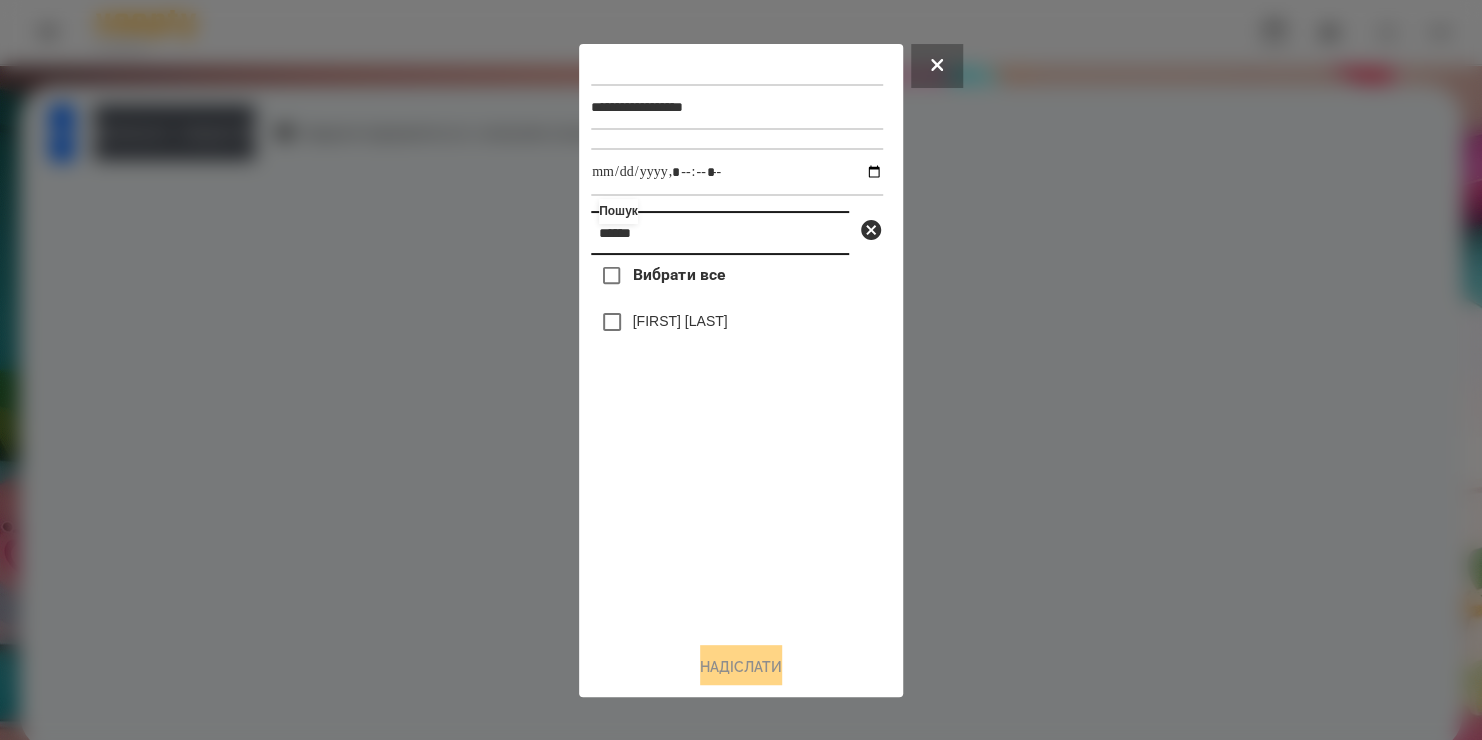 type on "******" 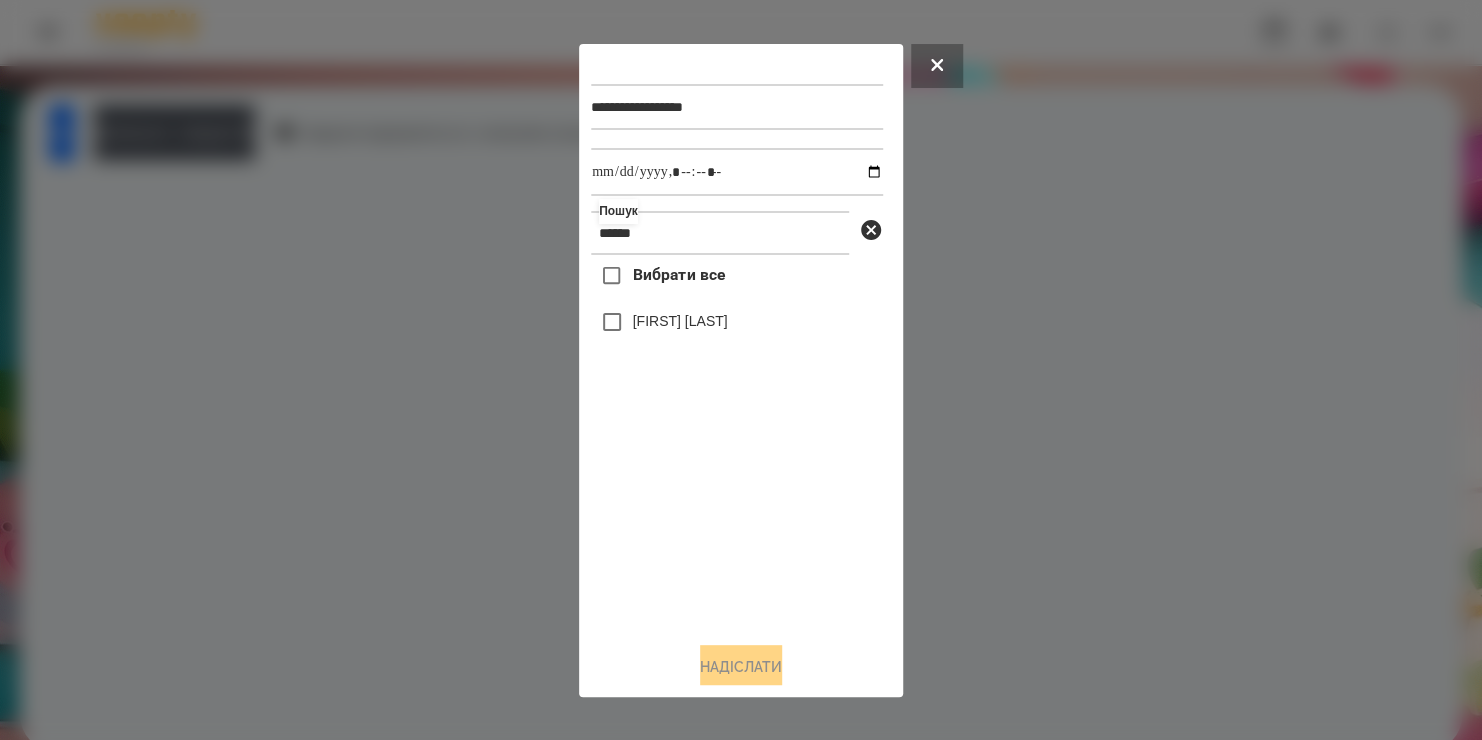 click on "[FIRST] [LAST]" at bounding box center [680, 321] 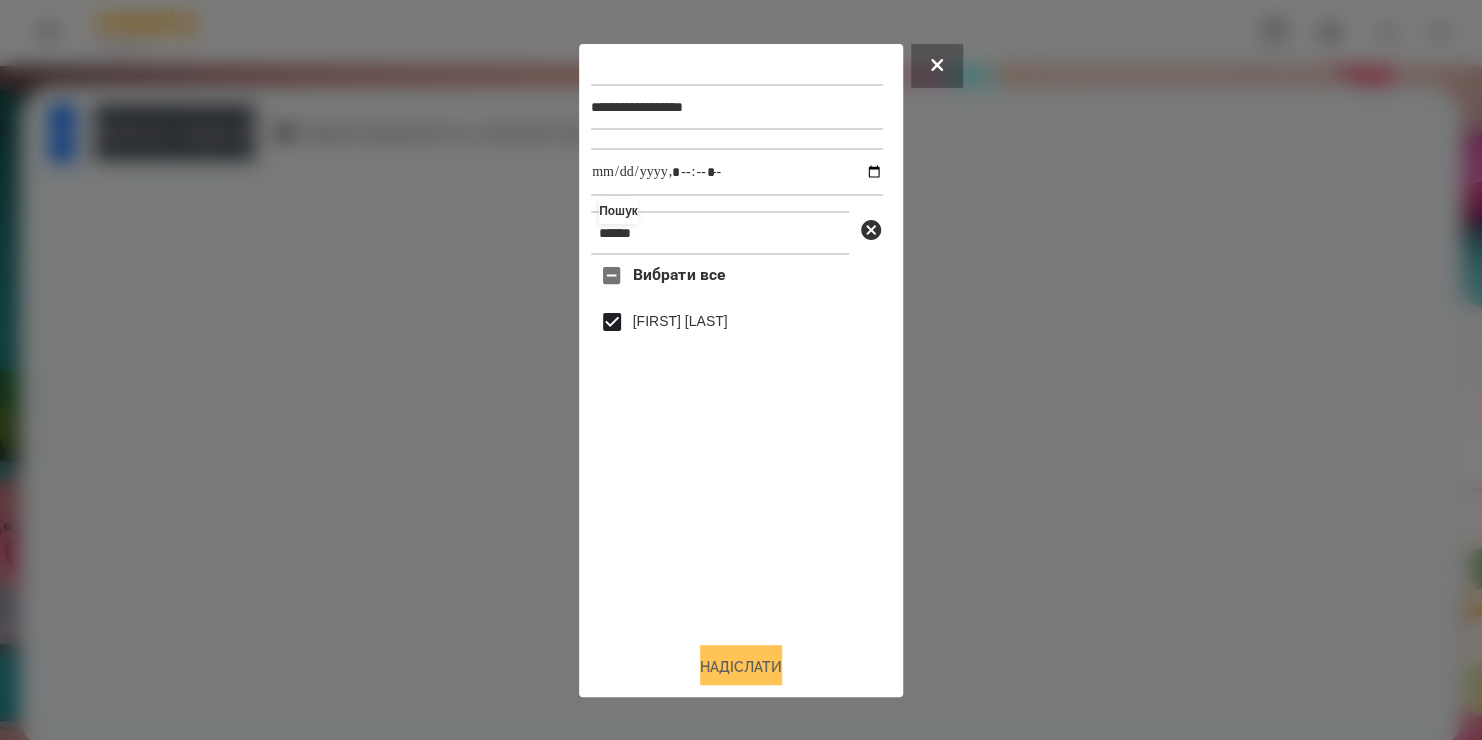 click on "Надіслати" at bounding box center [741, 667] 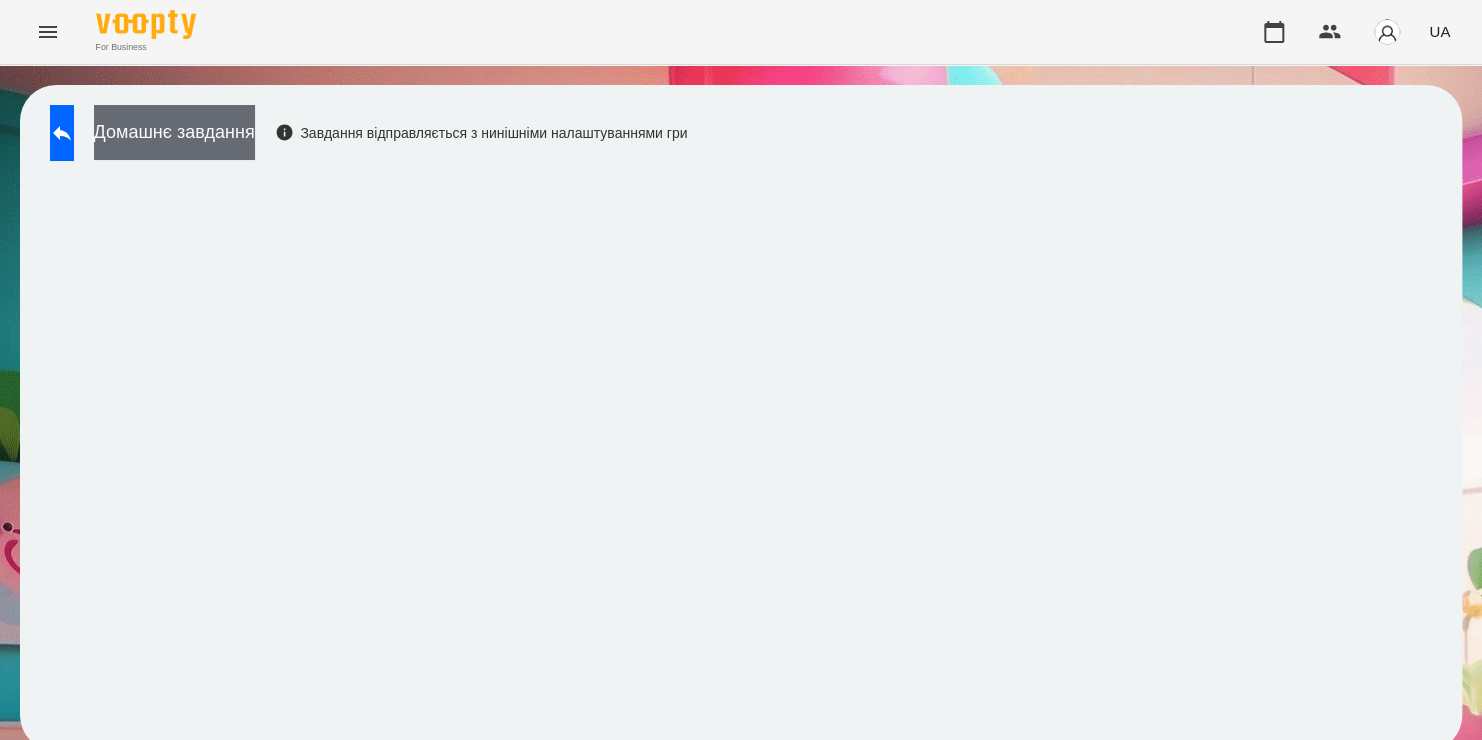 click on "Домашнє завдання" at bounding box center [174, 132] 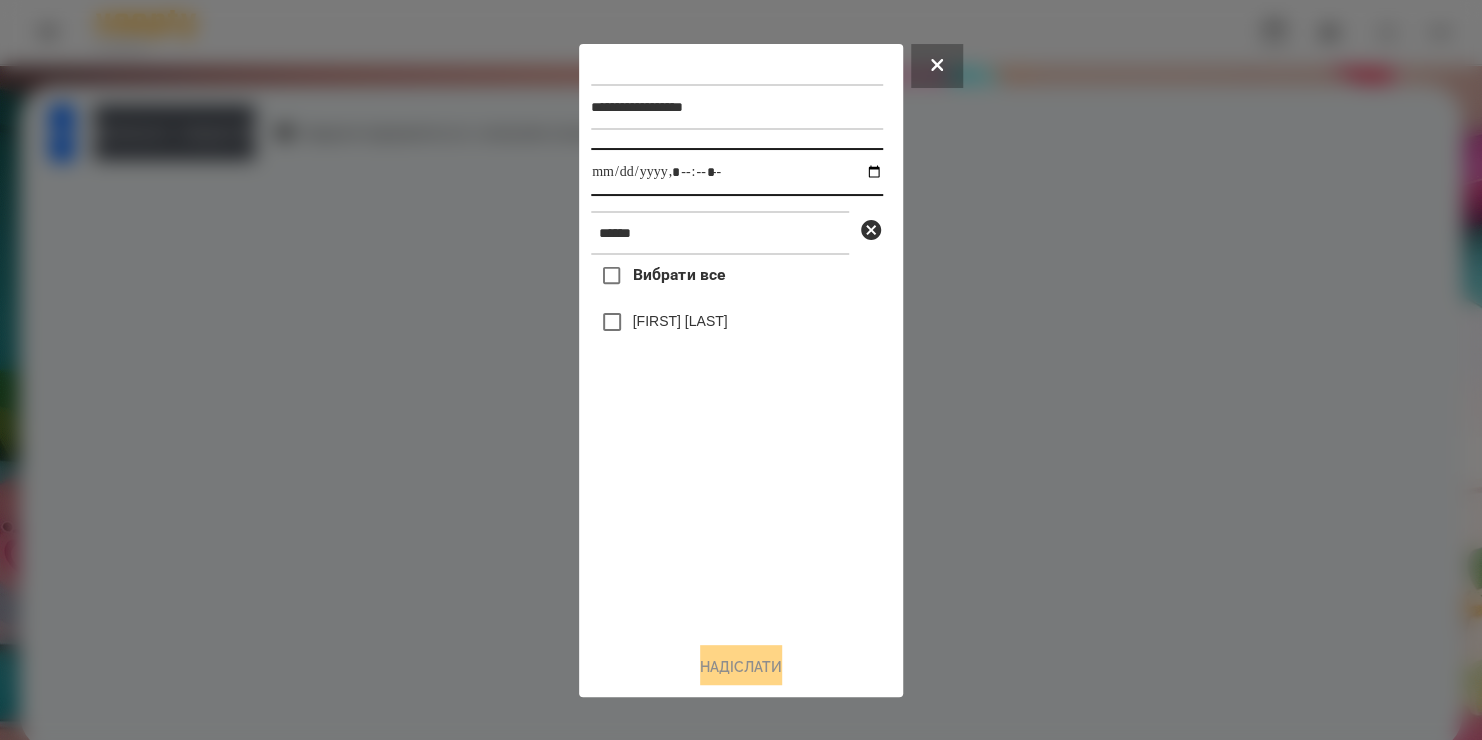 click at bounding box center (737, 172) 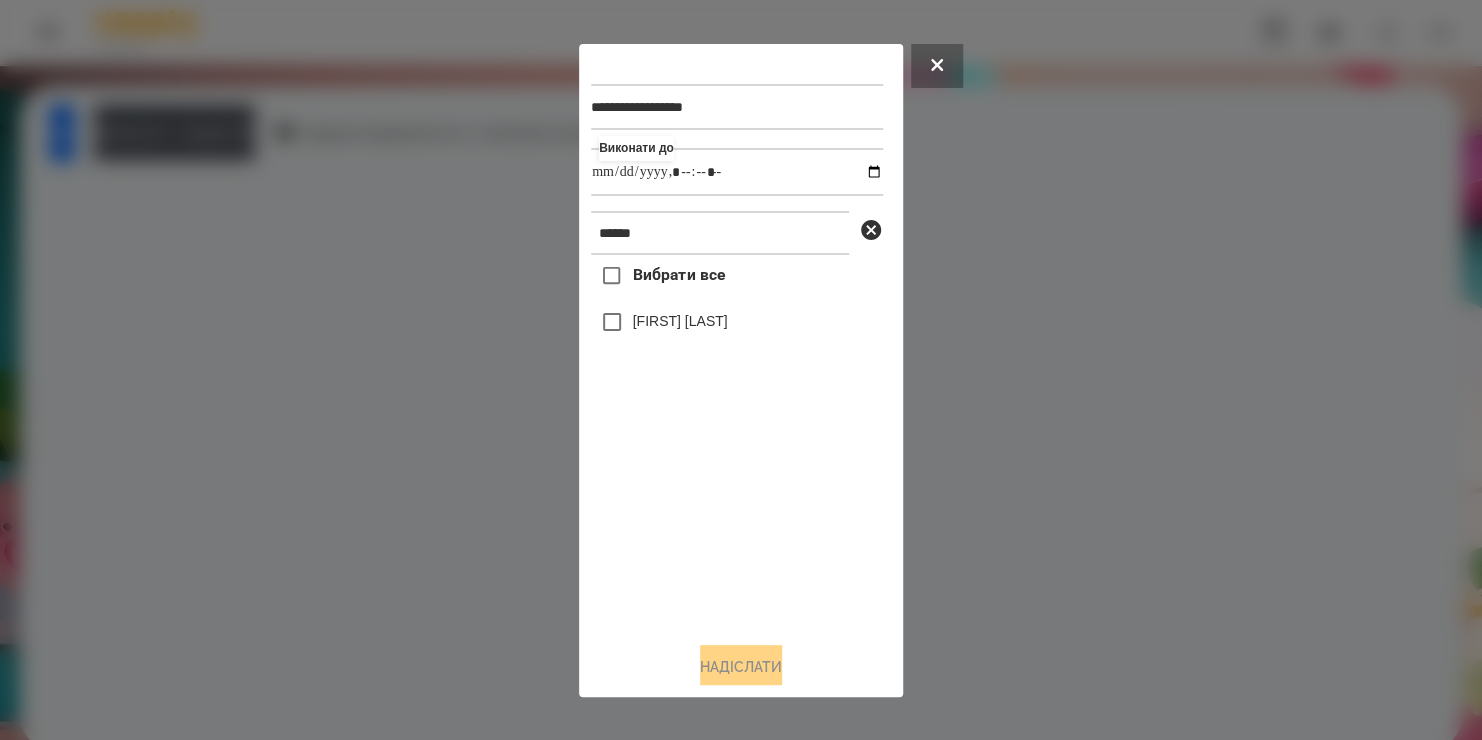 type on "**********" 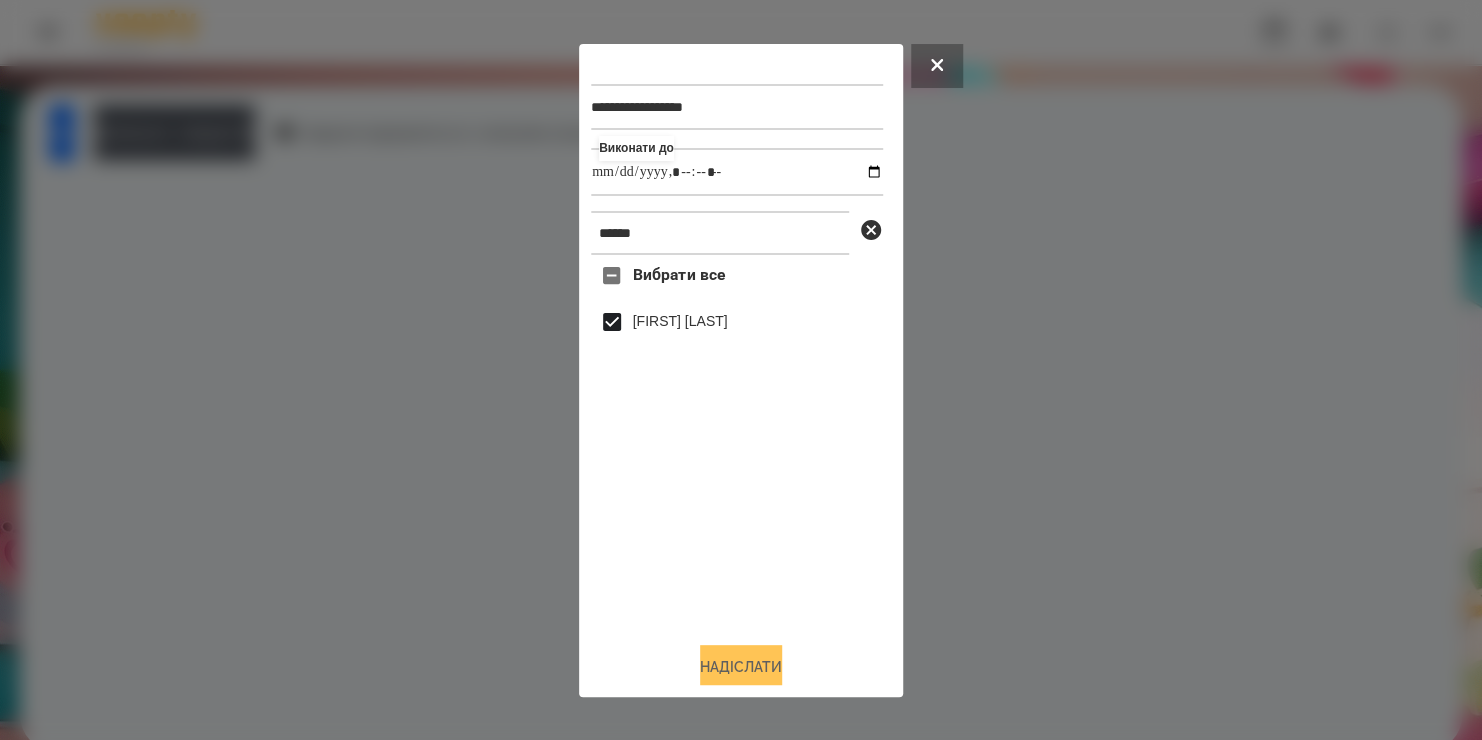 click on "Надіслати" at bounding box center (741, 667) 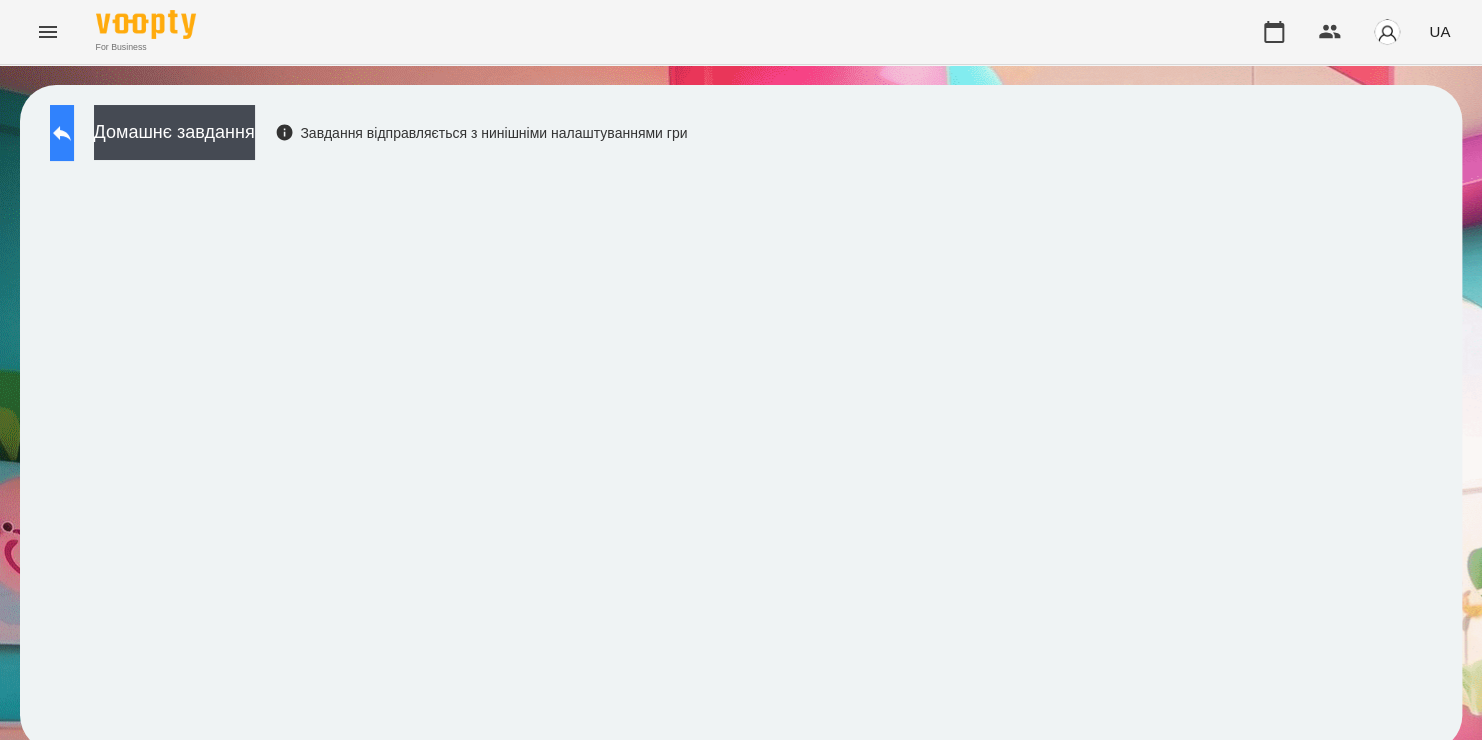 click 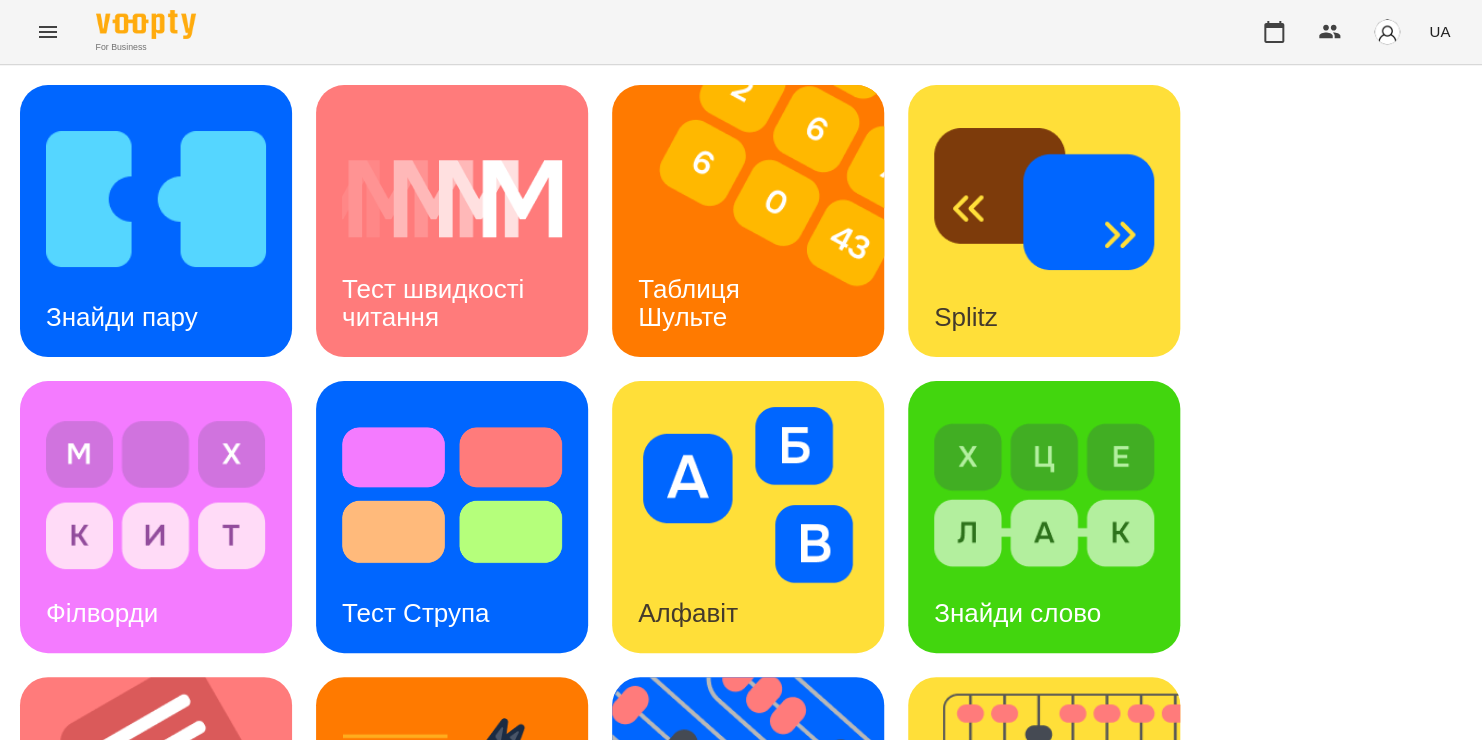 scroll, scrollTop: 202, scrollLeft: 0, axis: vertical 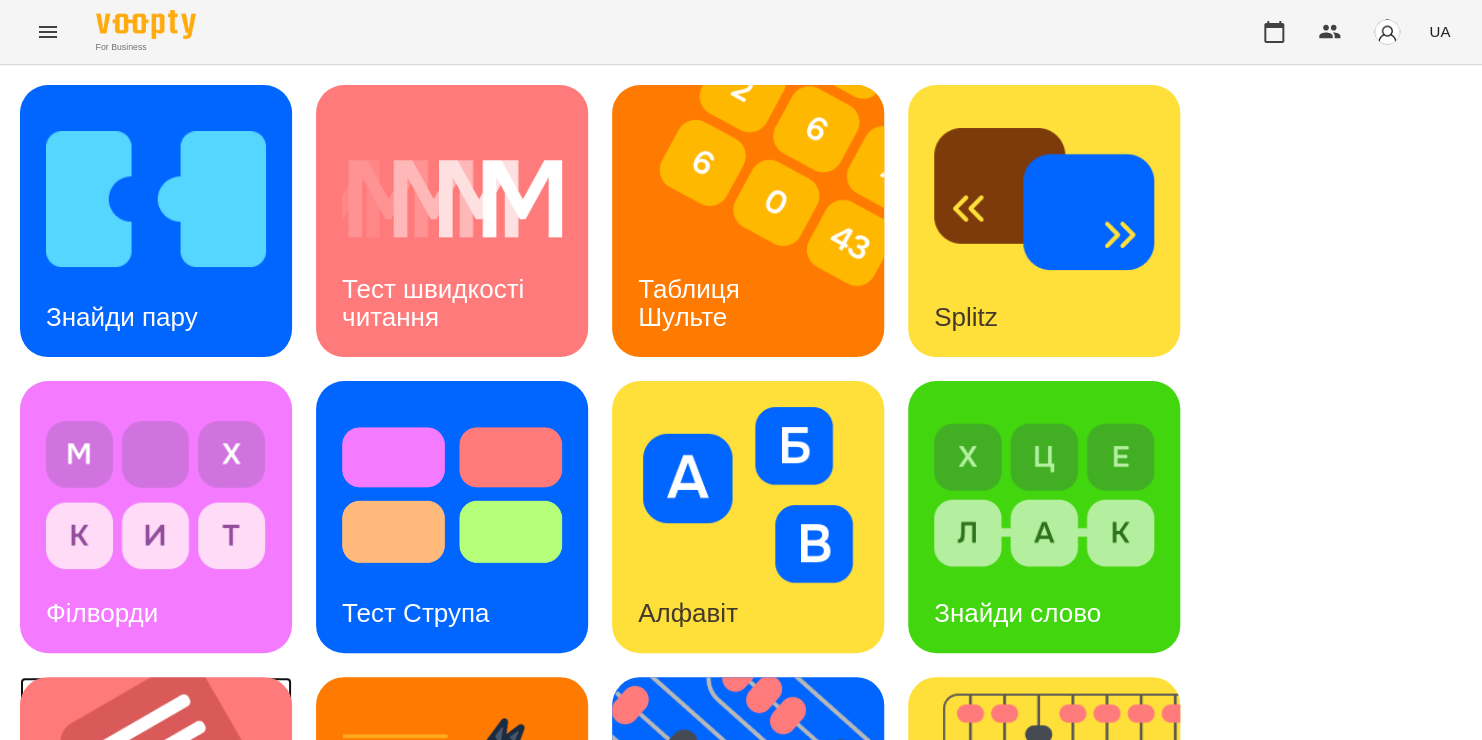 click at bounding box center (168, 813) 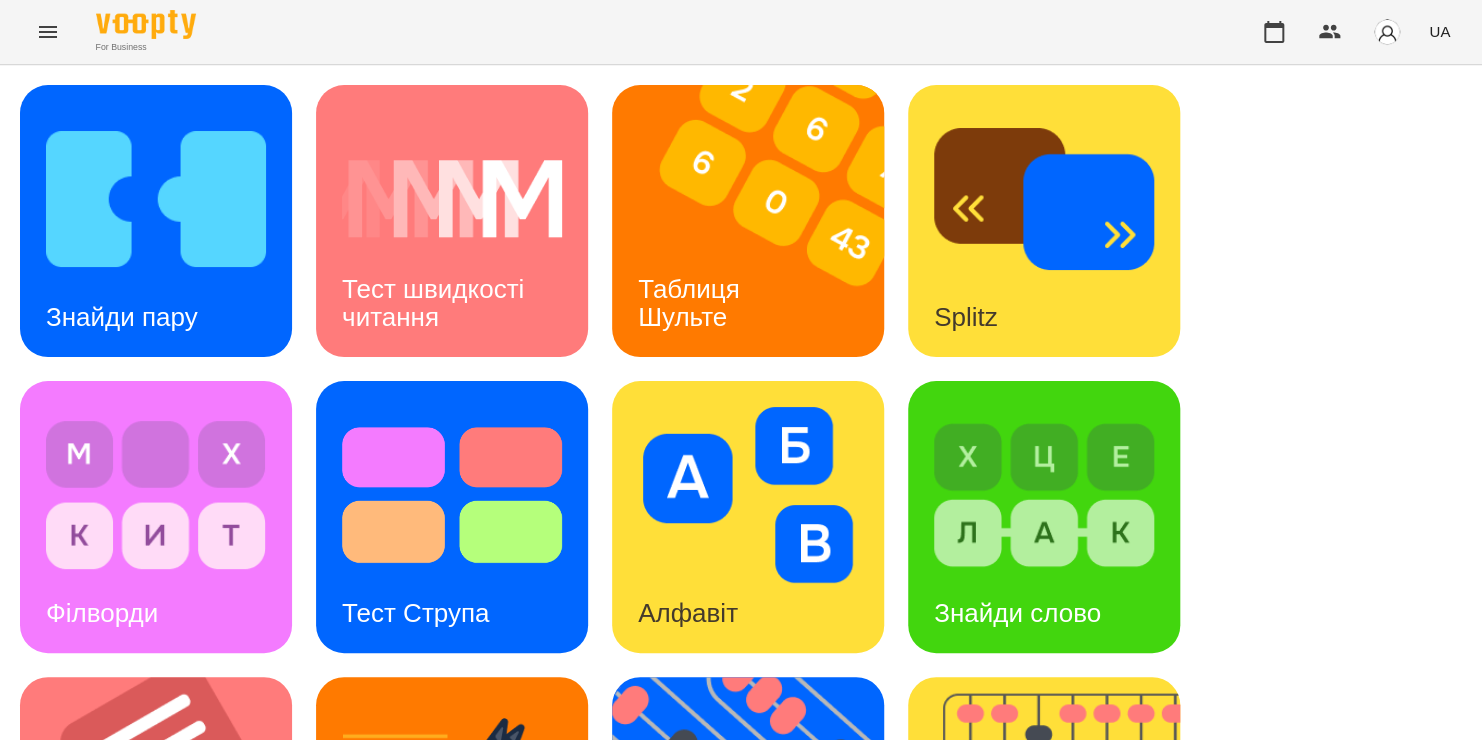 scroll, scrollTop: 0, scrollLeft: 0, axis: both 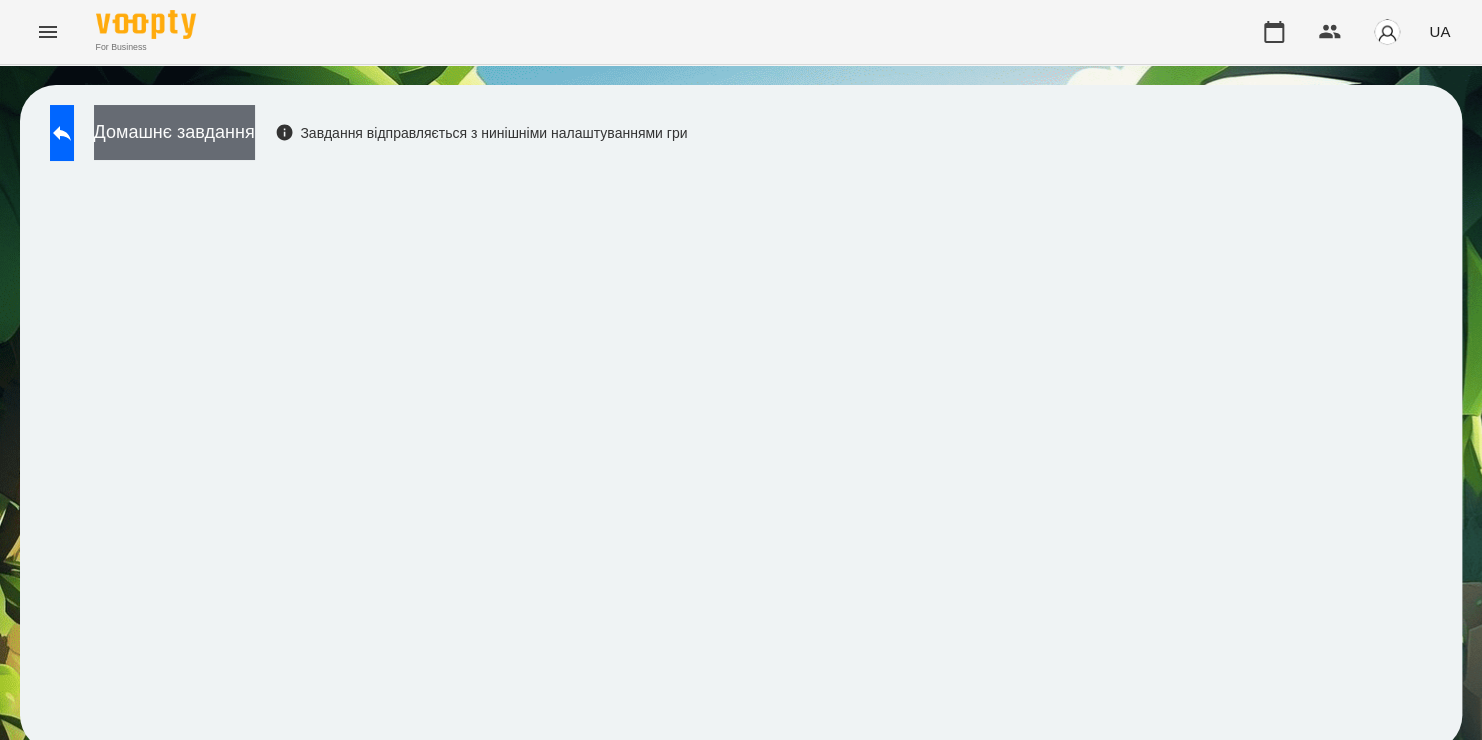 click on "Домашнє завдання" at bounding box center [174, 132] 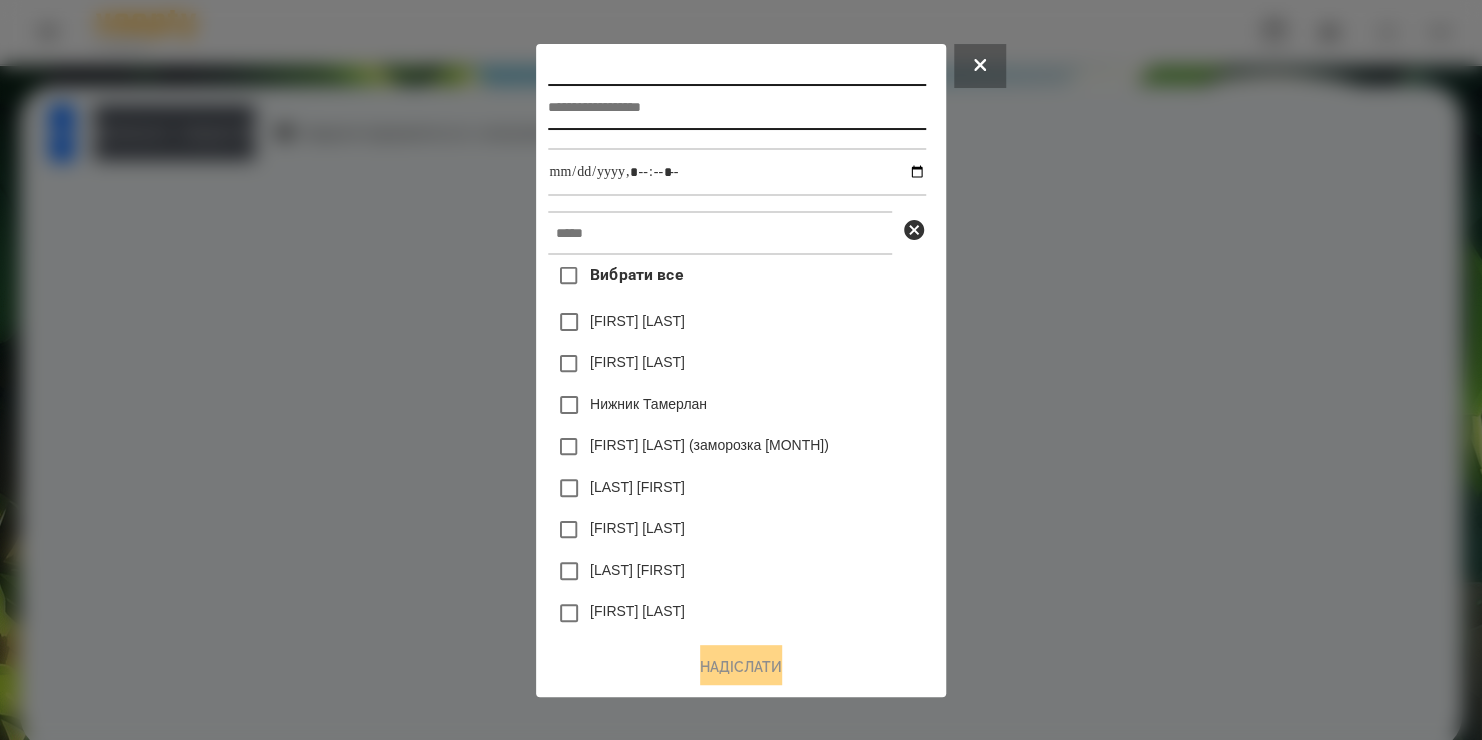 click at bounding box center (736, 107) 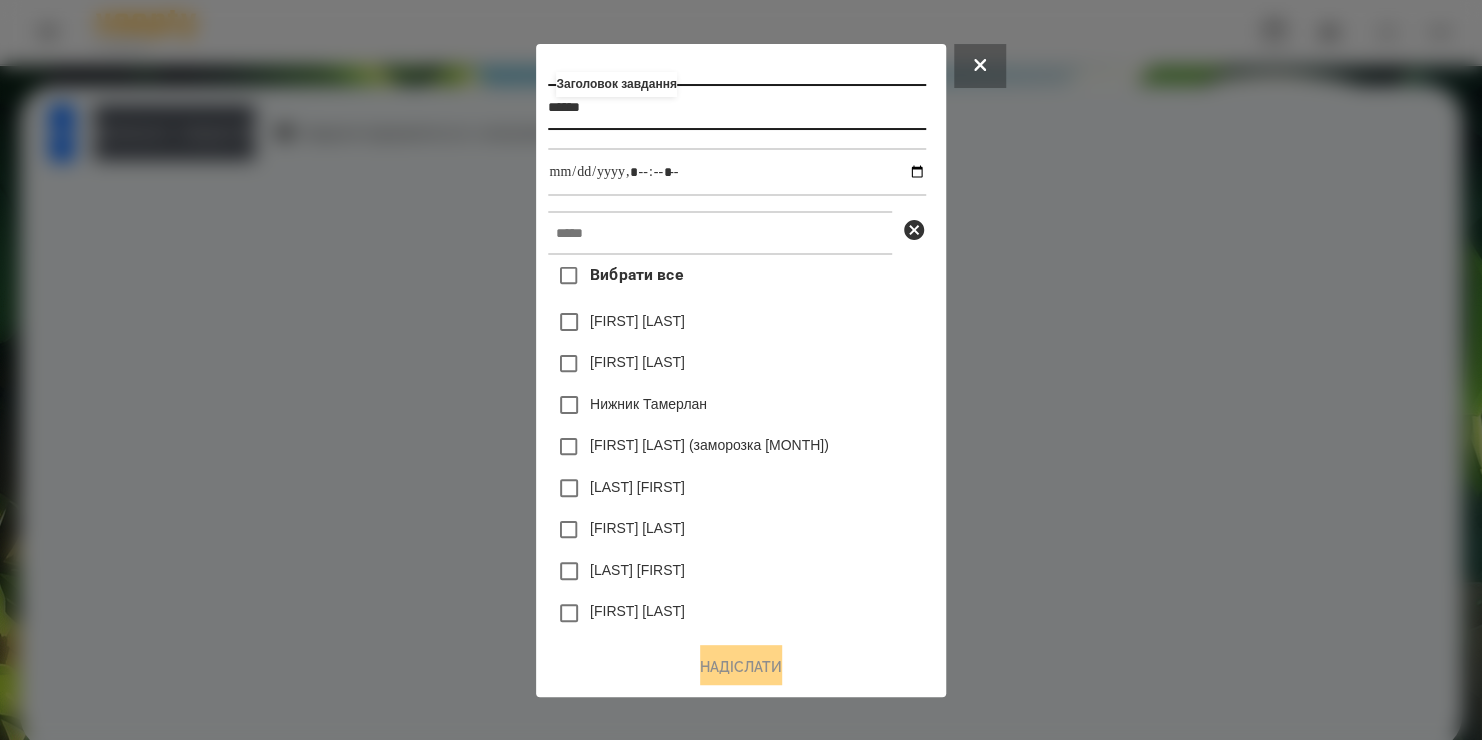 type on "******" 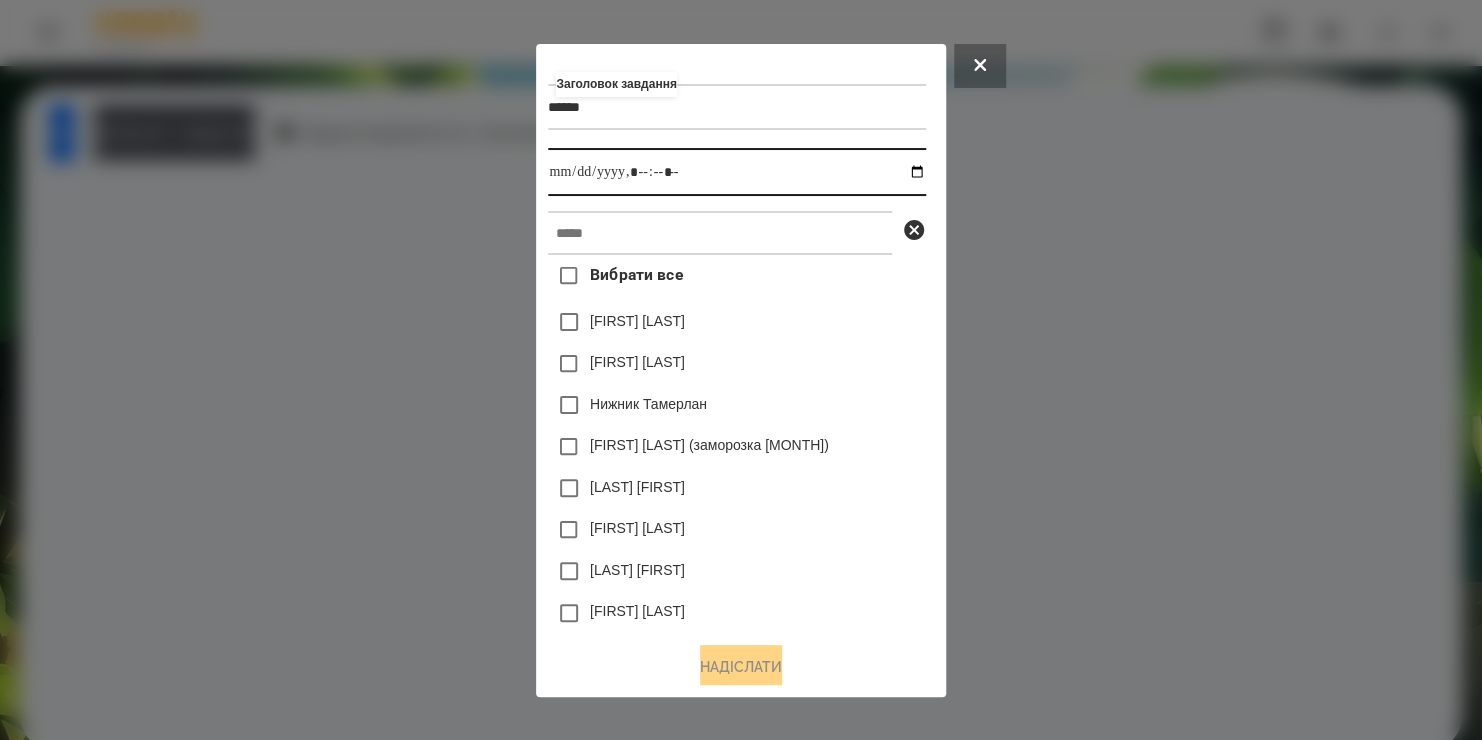 click at bounding box center (736, 172) 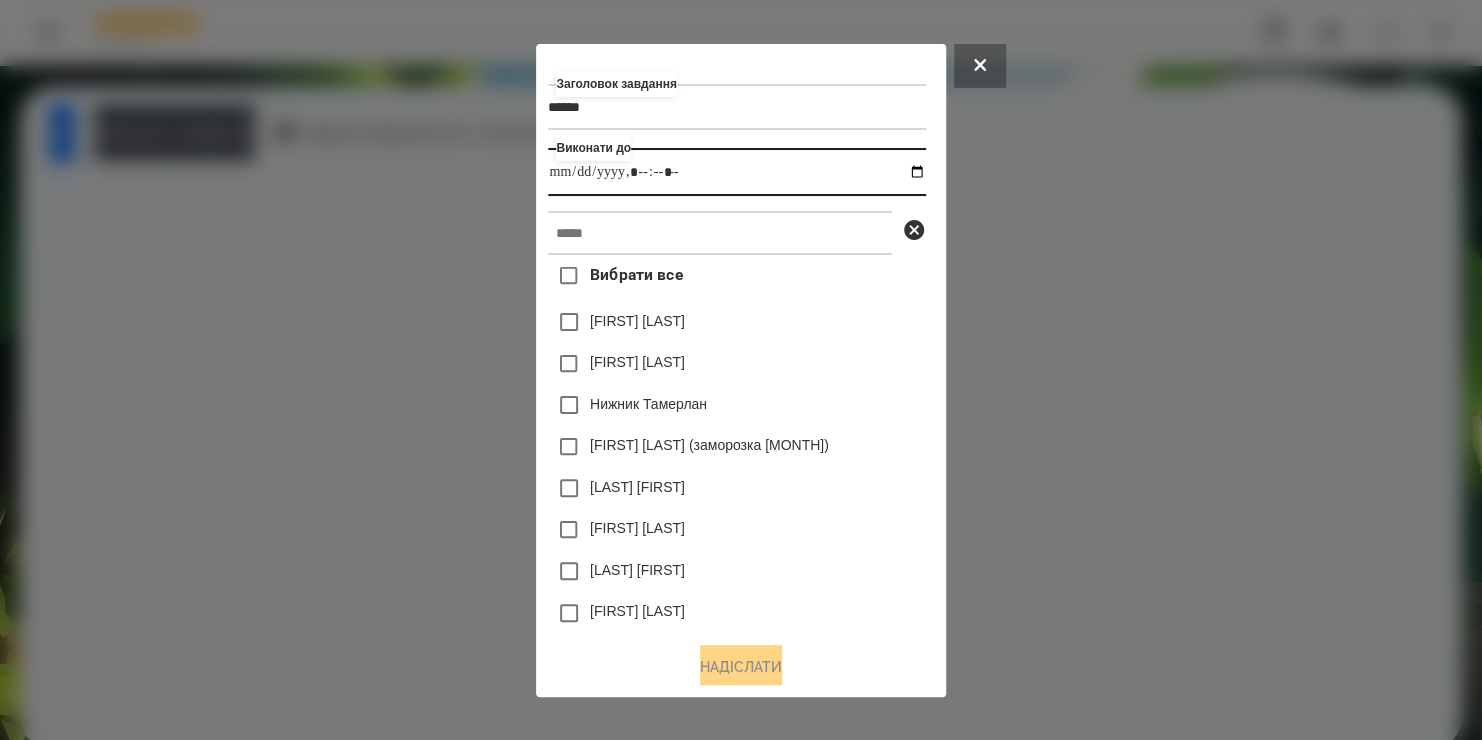 click at bounding box center [736, 172] 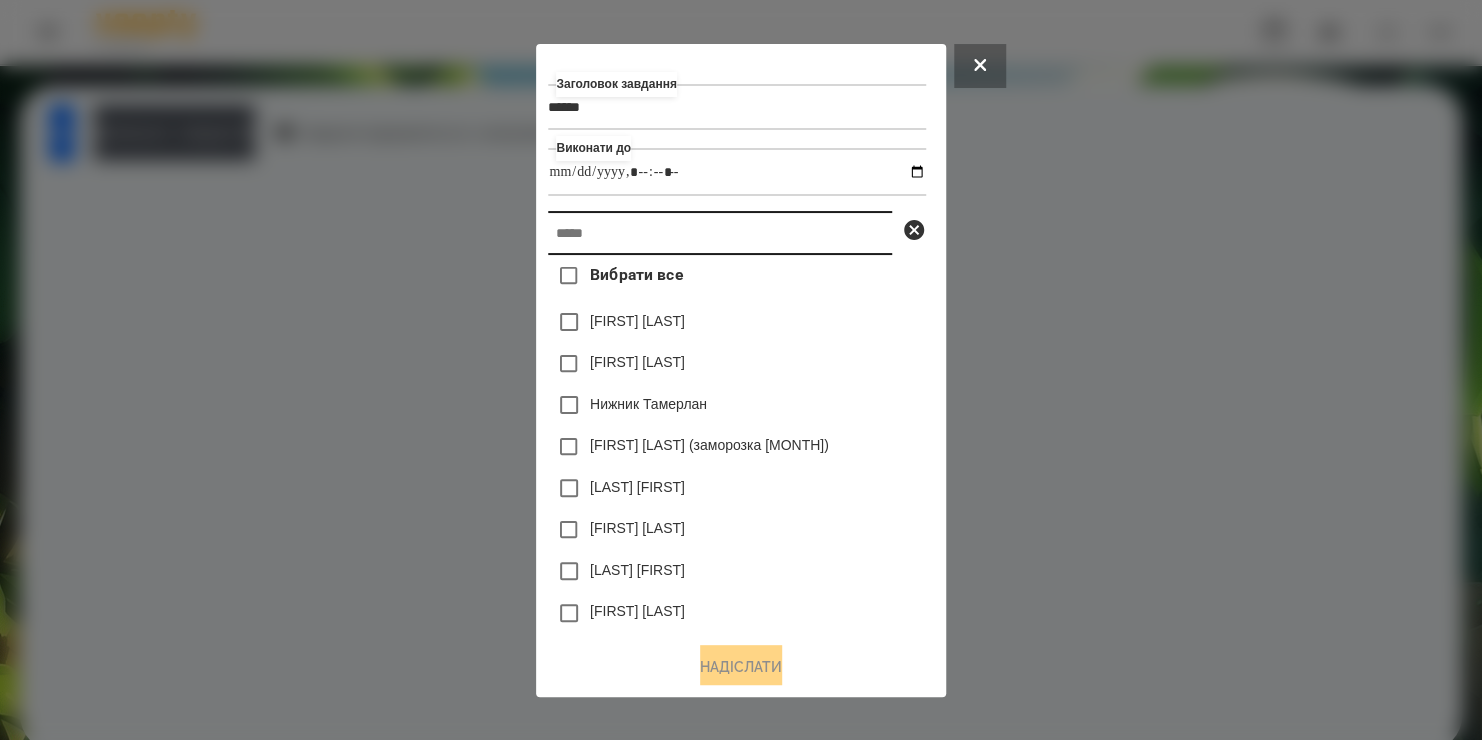 type on "**********" 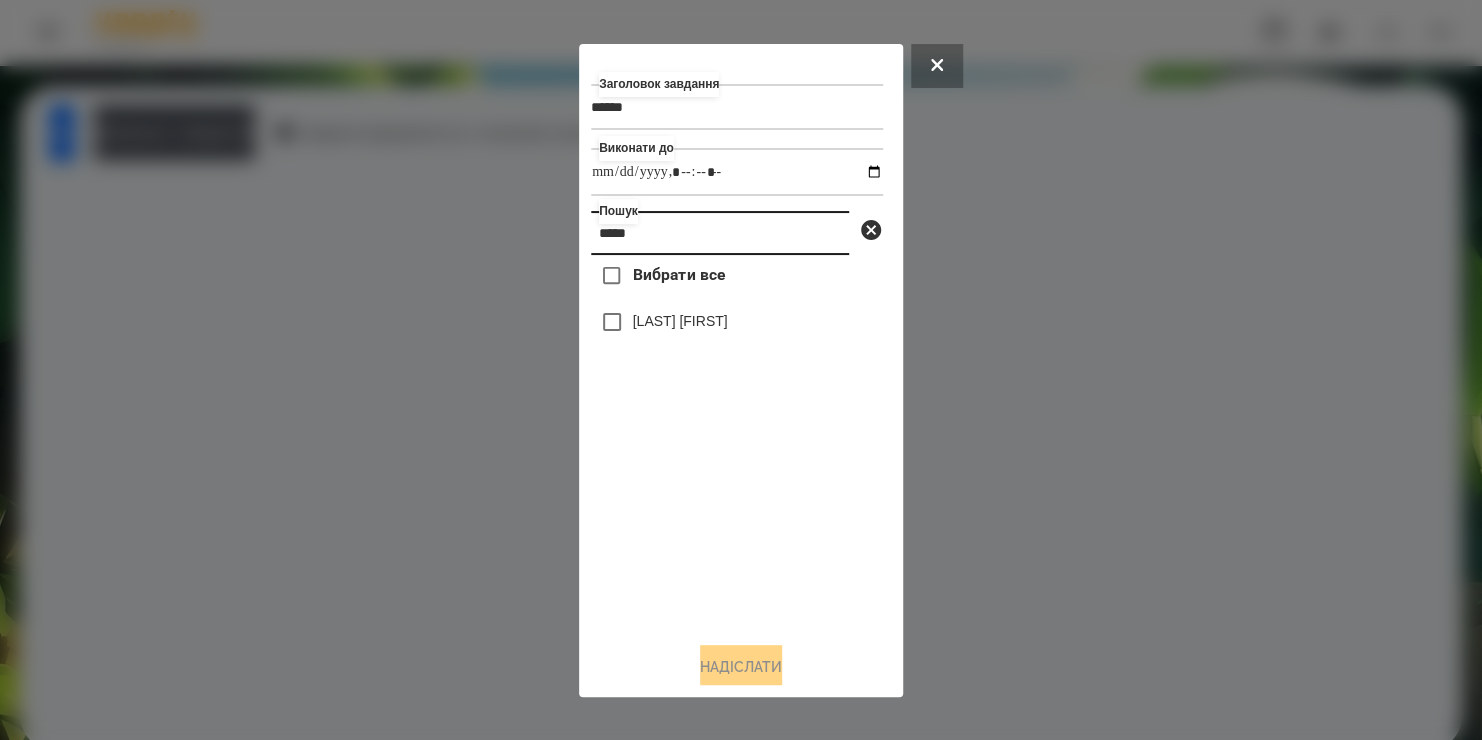 type on "*****" 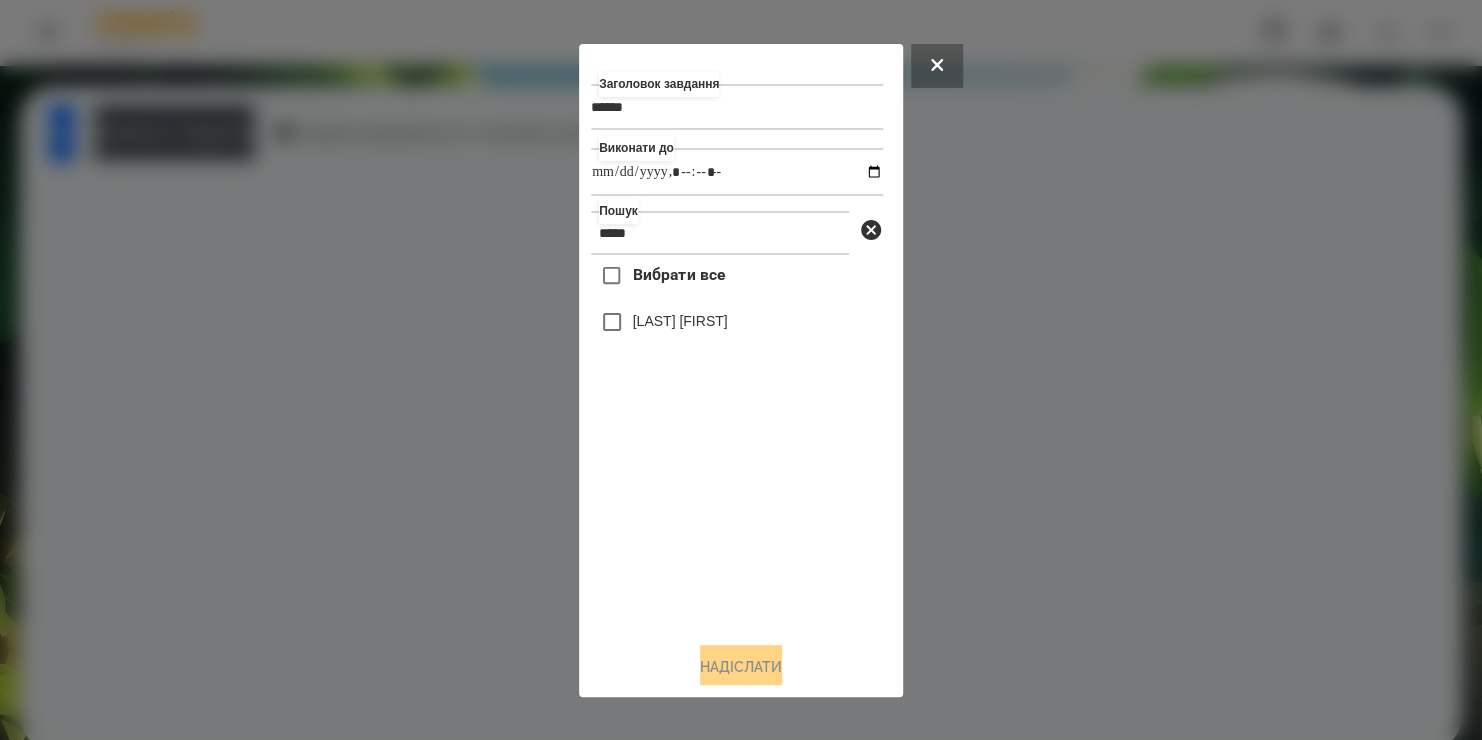 click on "[LAST] [FIRST]" at bounding box center [680, 321] 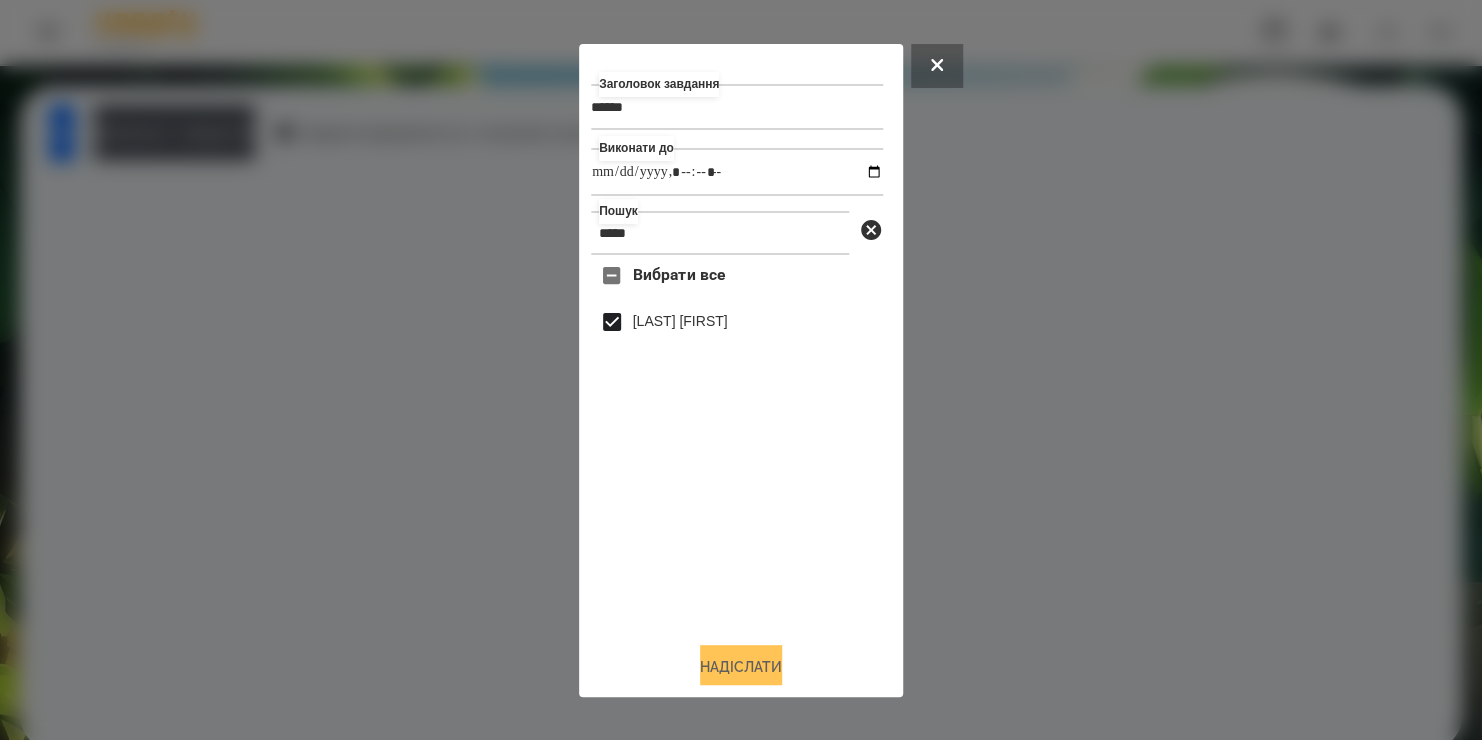 click on "Надіслати" at bounding box center (741, 667) 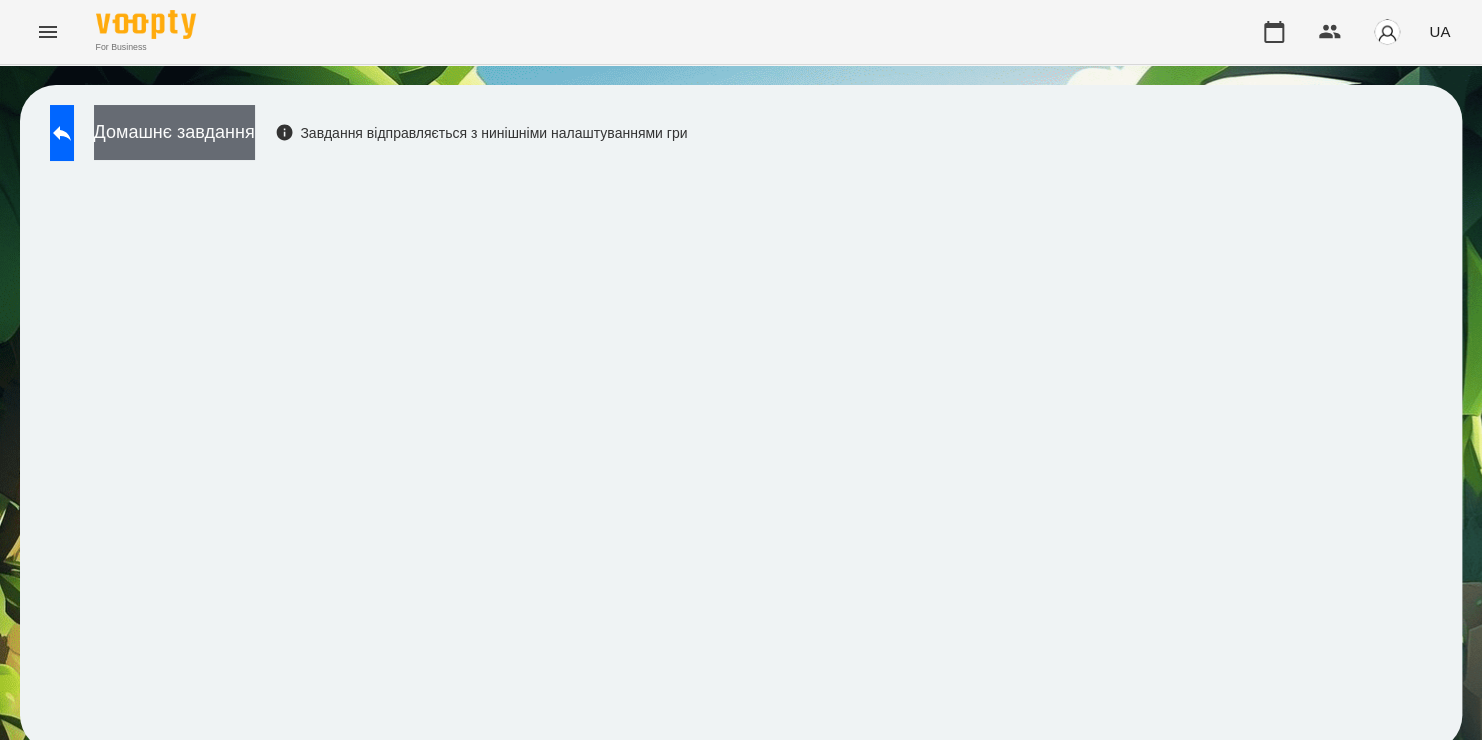 click on "Домашнє завдання" at bounding box center (174, 132) 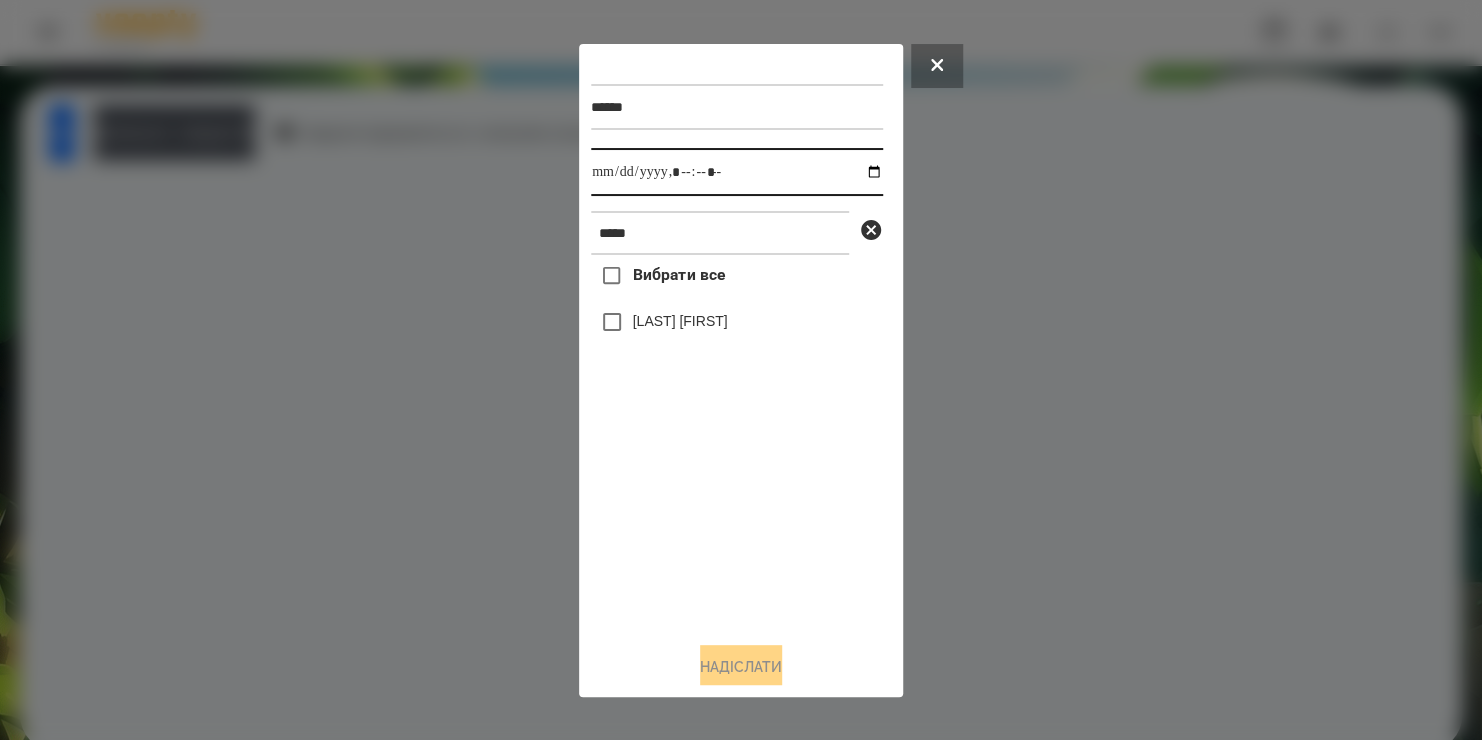 click at bounding box center [737, 172] 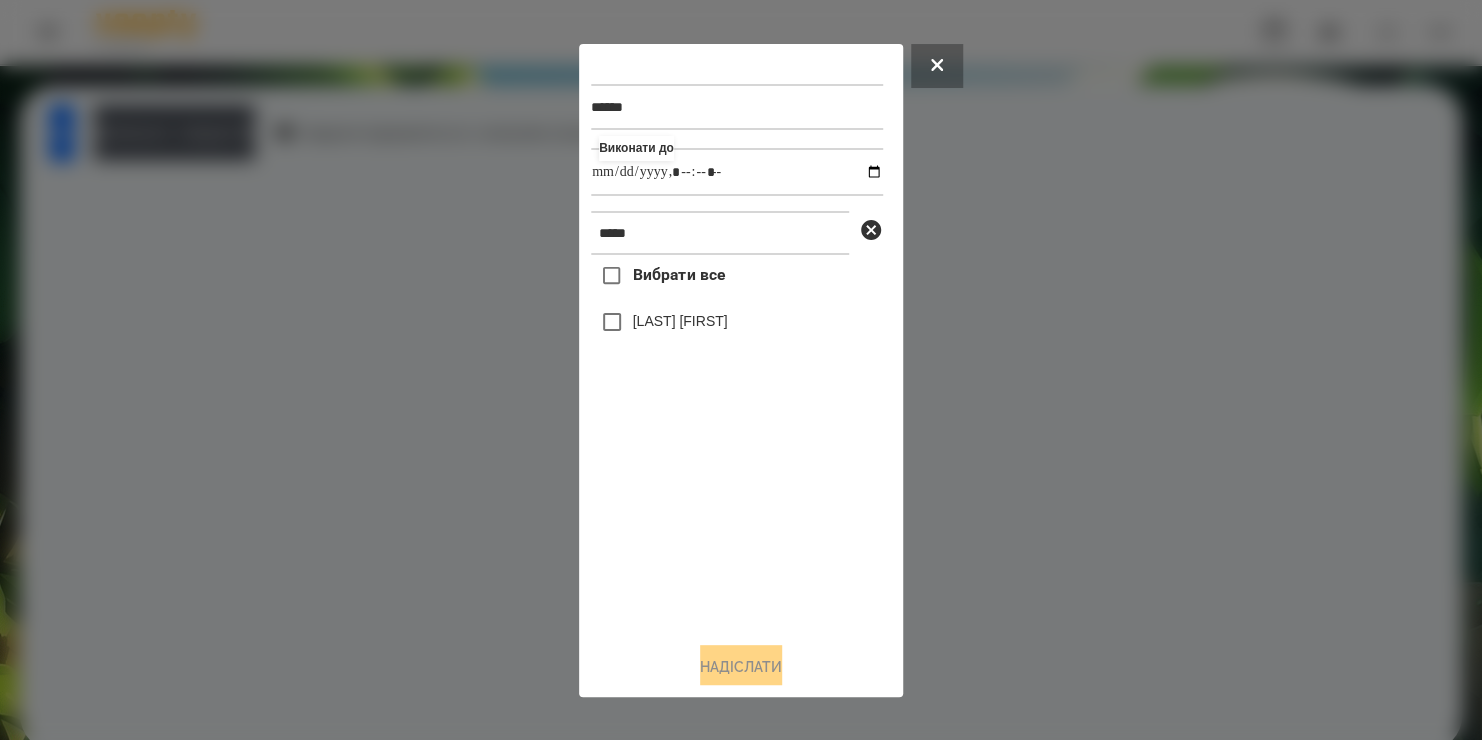 type on "**********" 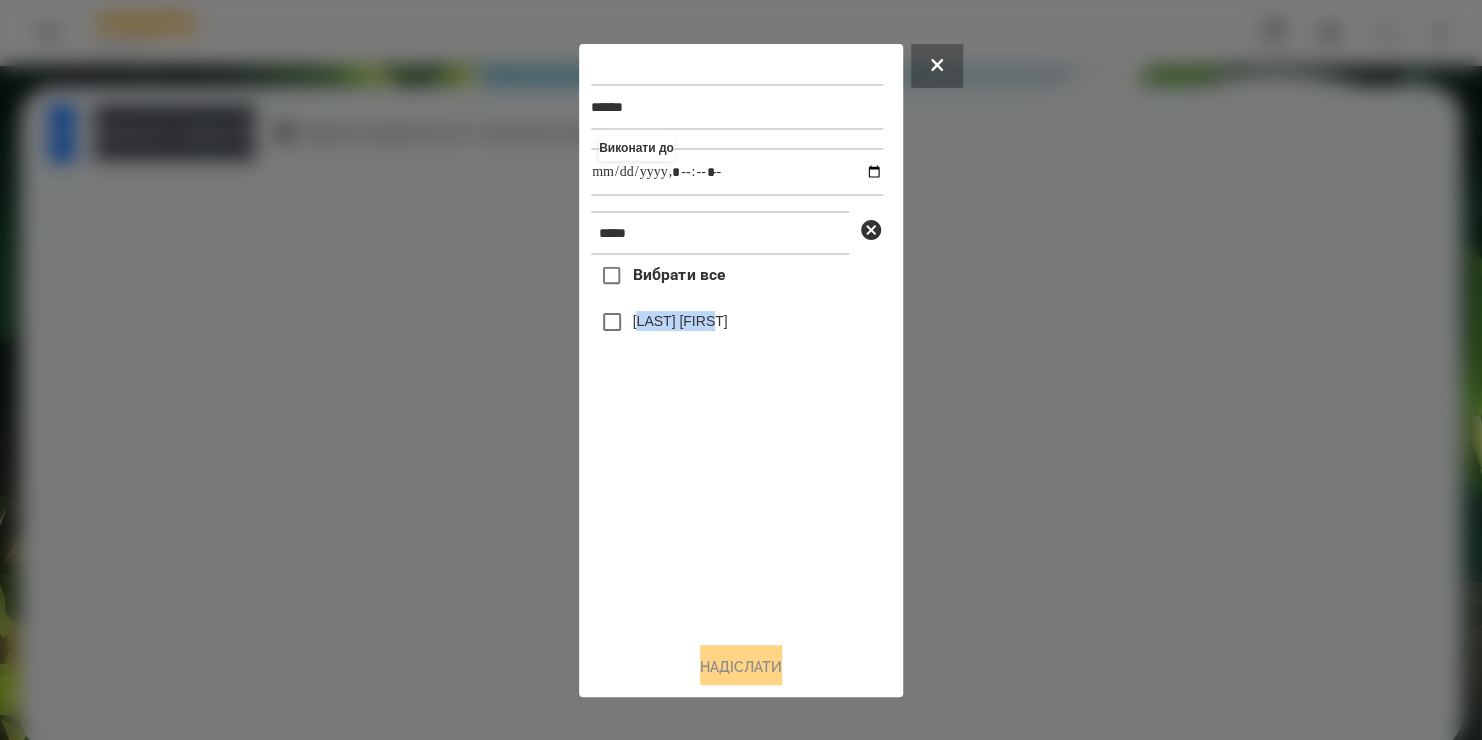 drag, startPoint x: 701, startPoint y: 539, endPoint x: 637, endPoint y: 316, distance: 232.00215 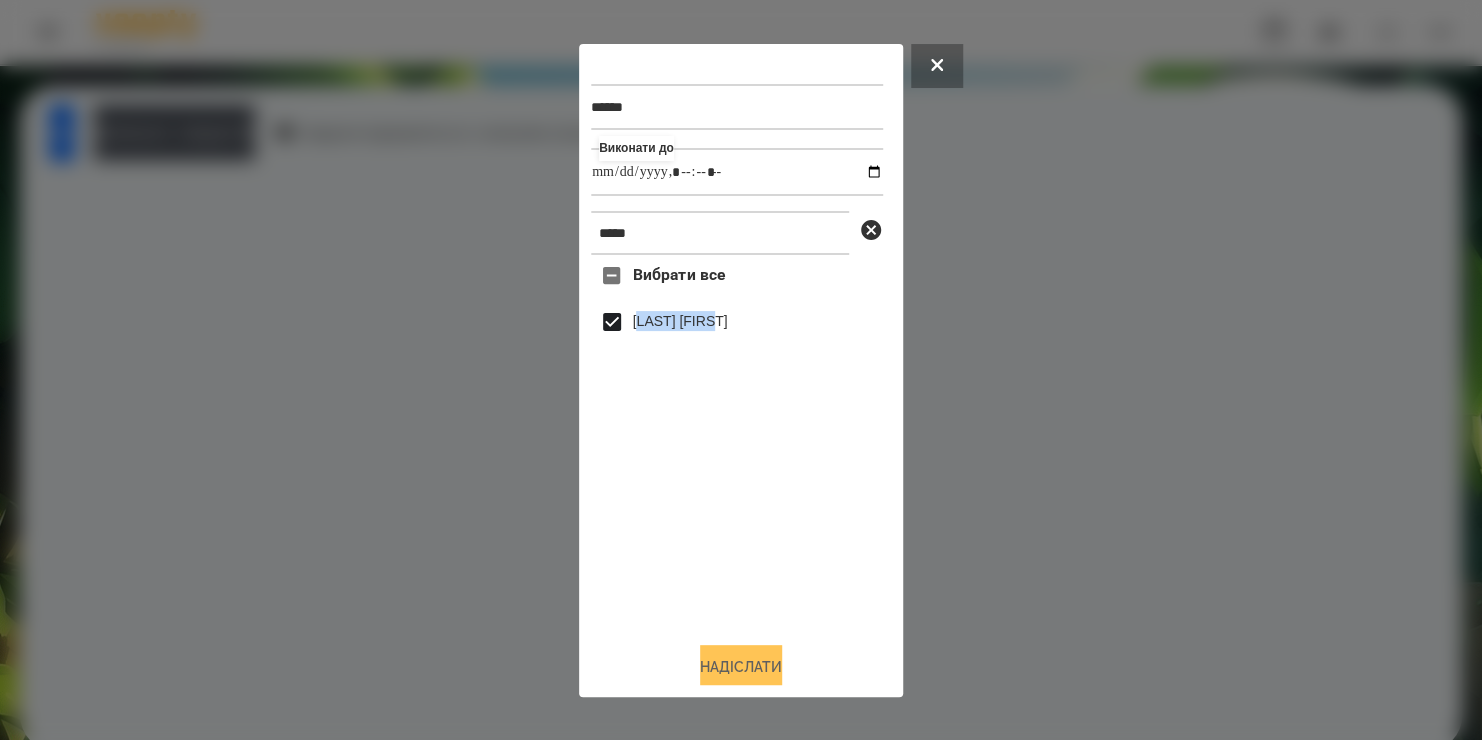 click on "Надіслати" at bounding box center (741, 667) 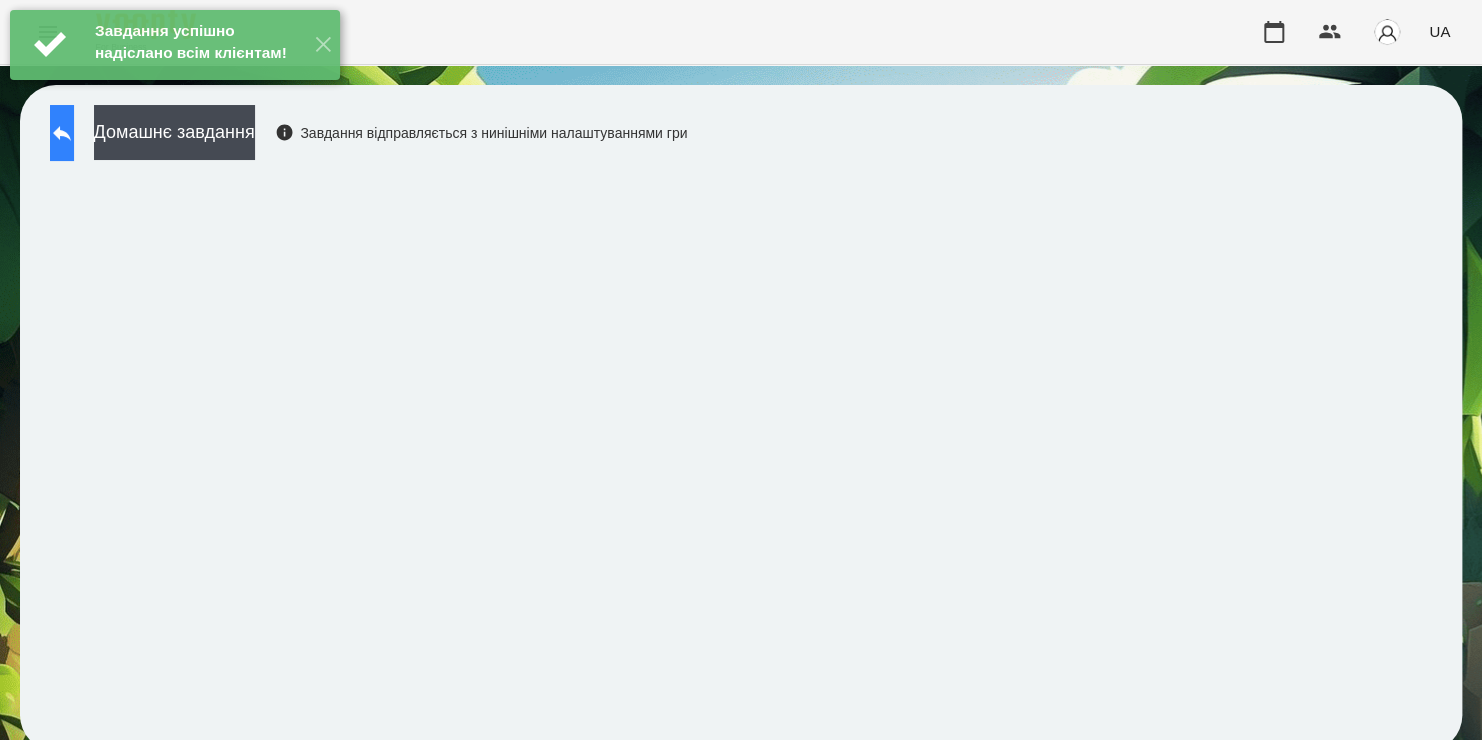 click 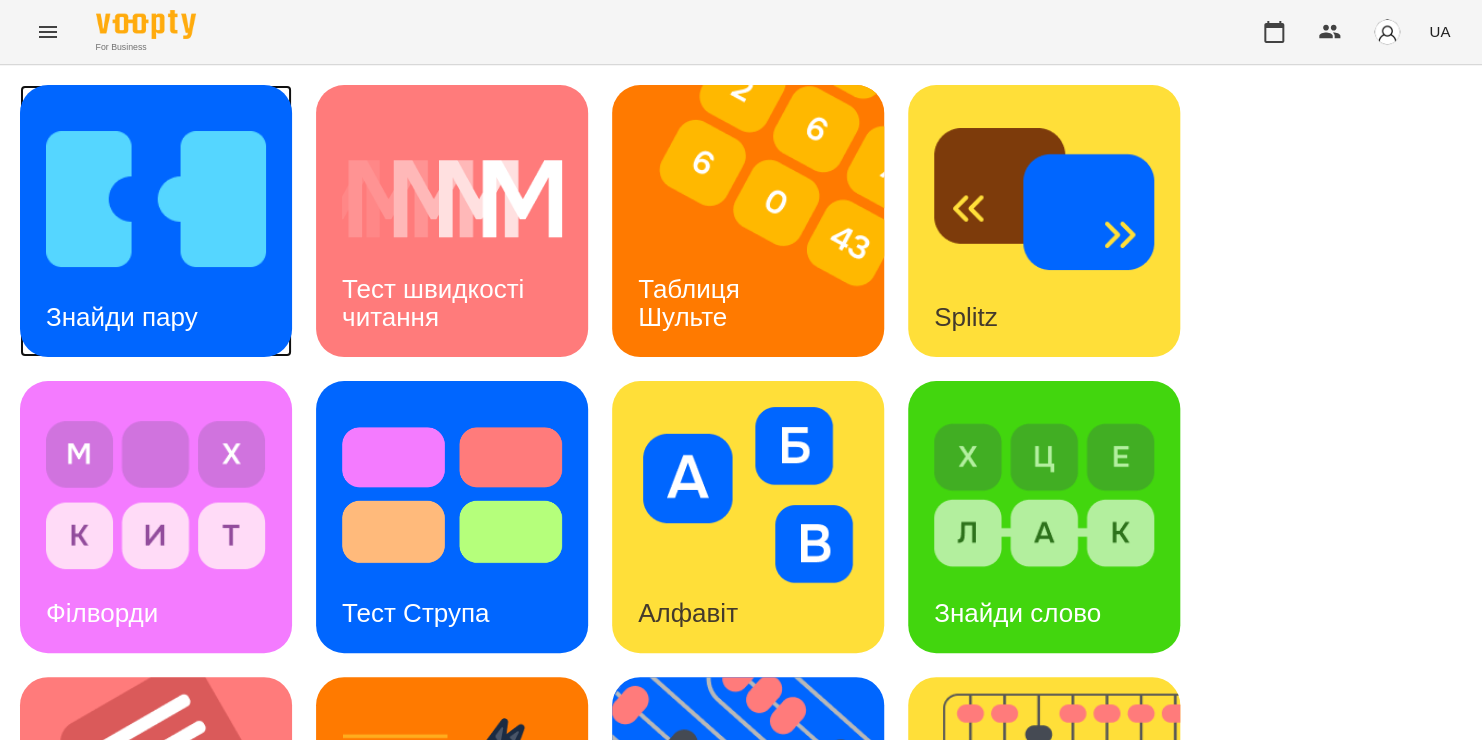 click at bounding box center [156, 199] 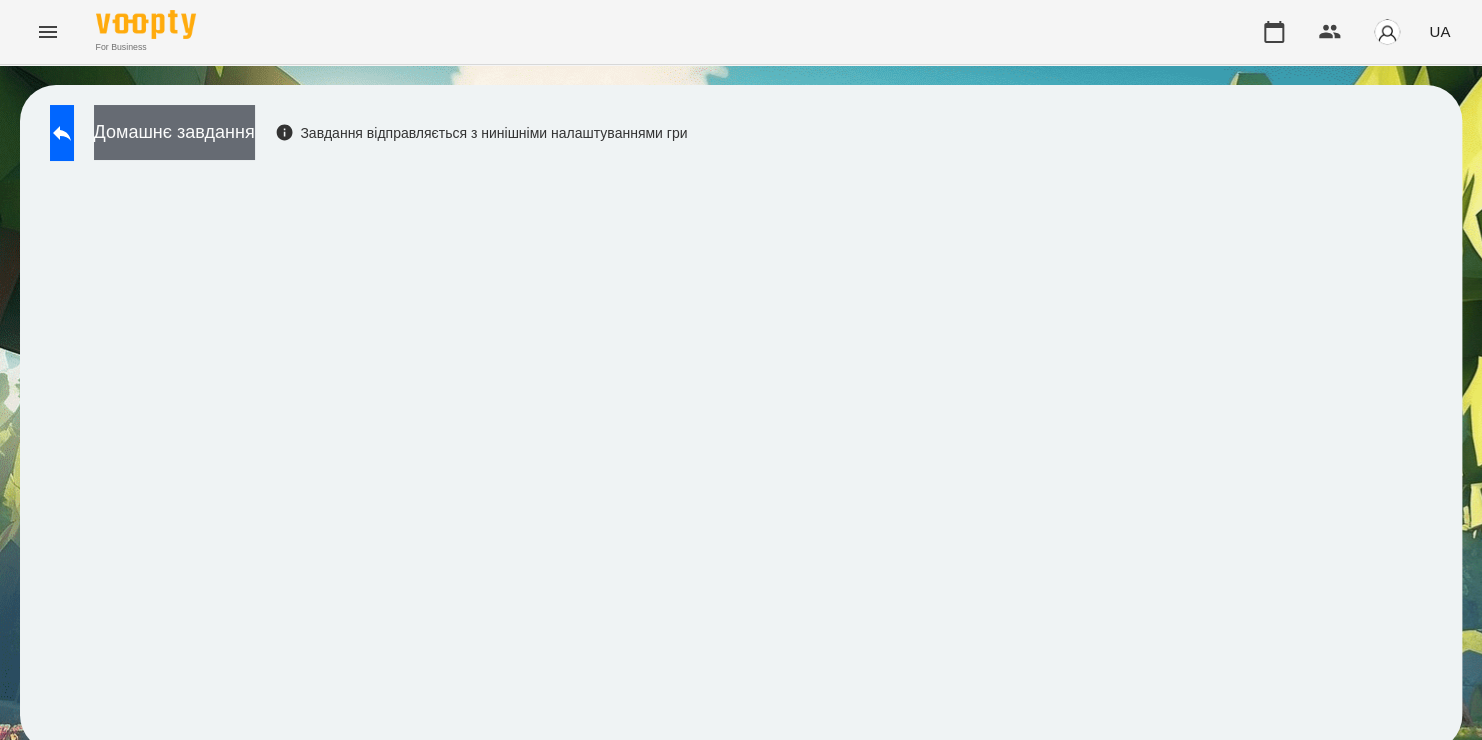 click on "Домашнє завдання" at bounding box center (174, 132) 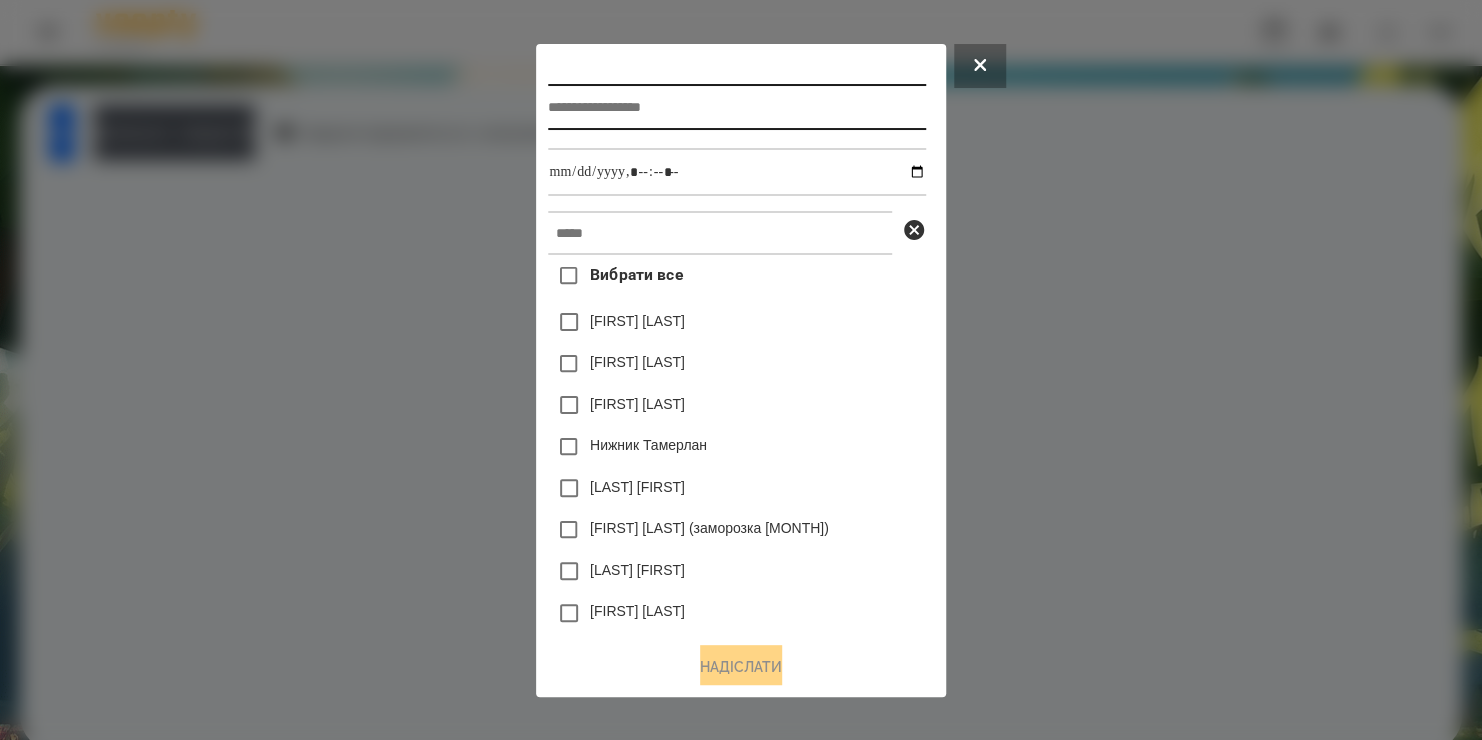 click at bounding box center (736, 107) 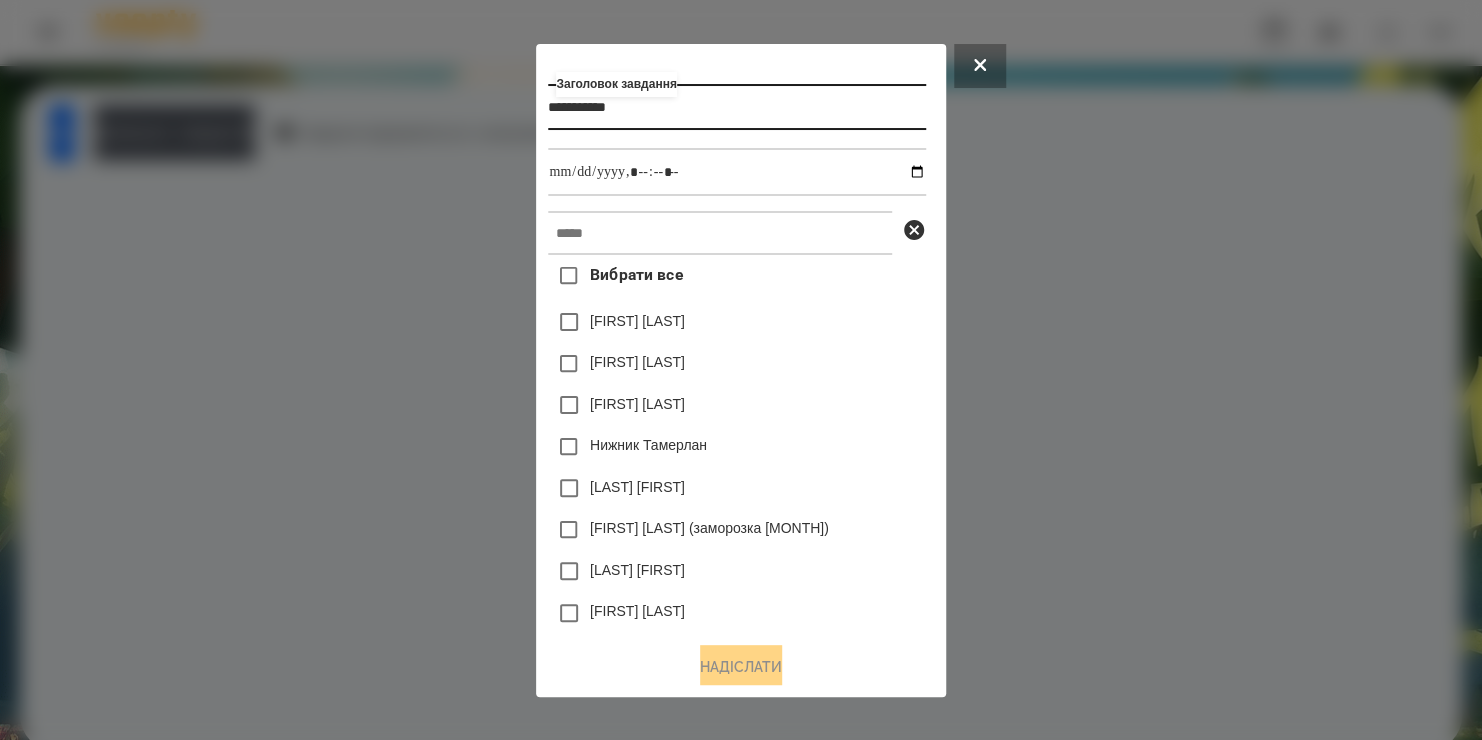 type on "**********" 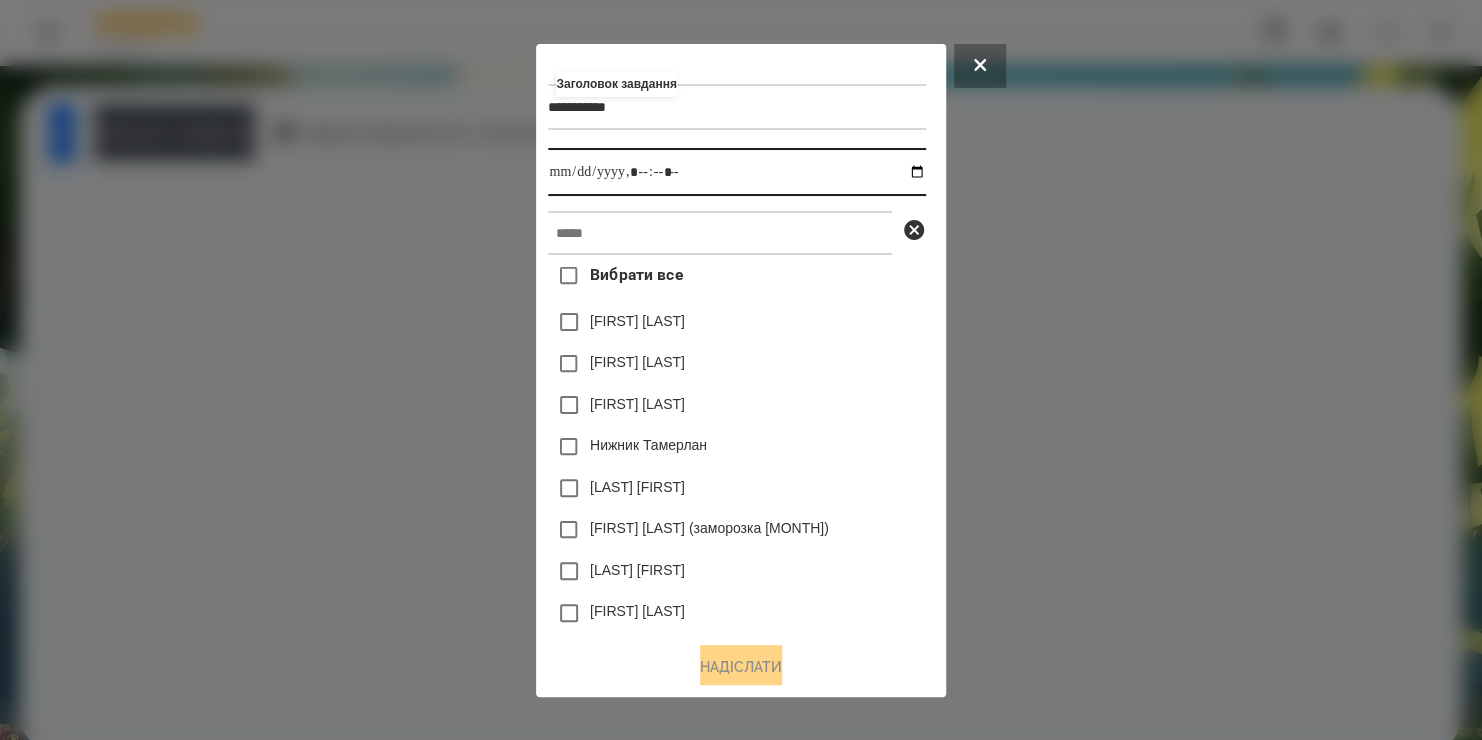 click at bounding box center (736, 172) 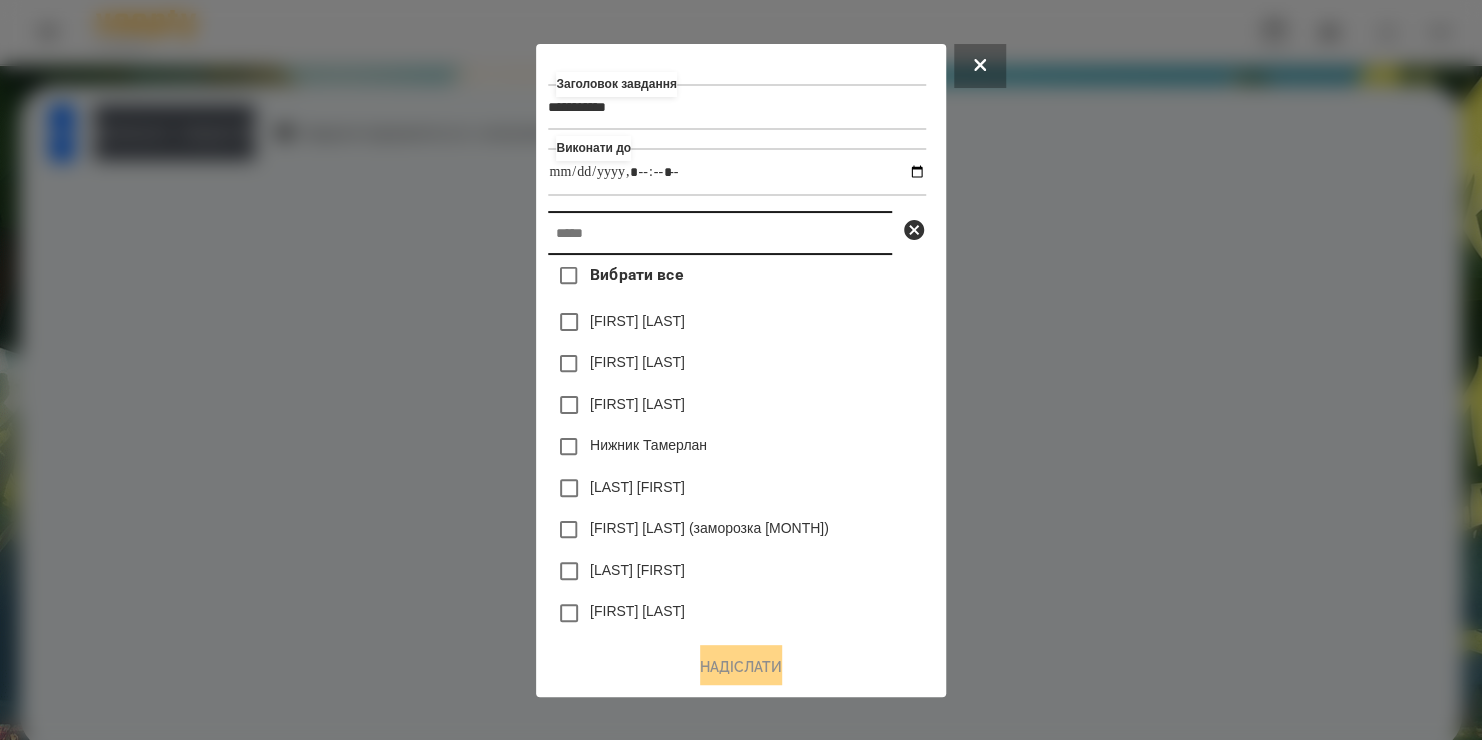 type on "**********" 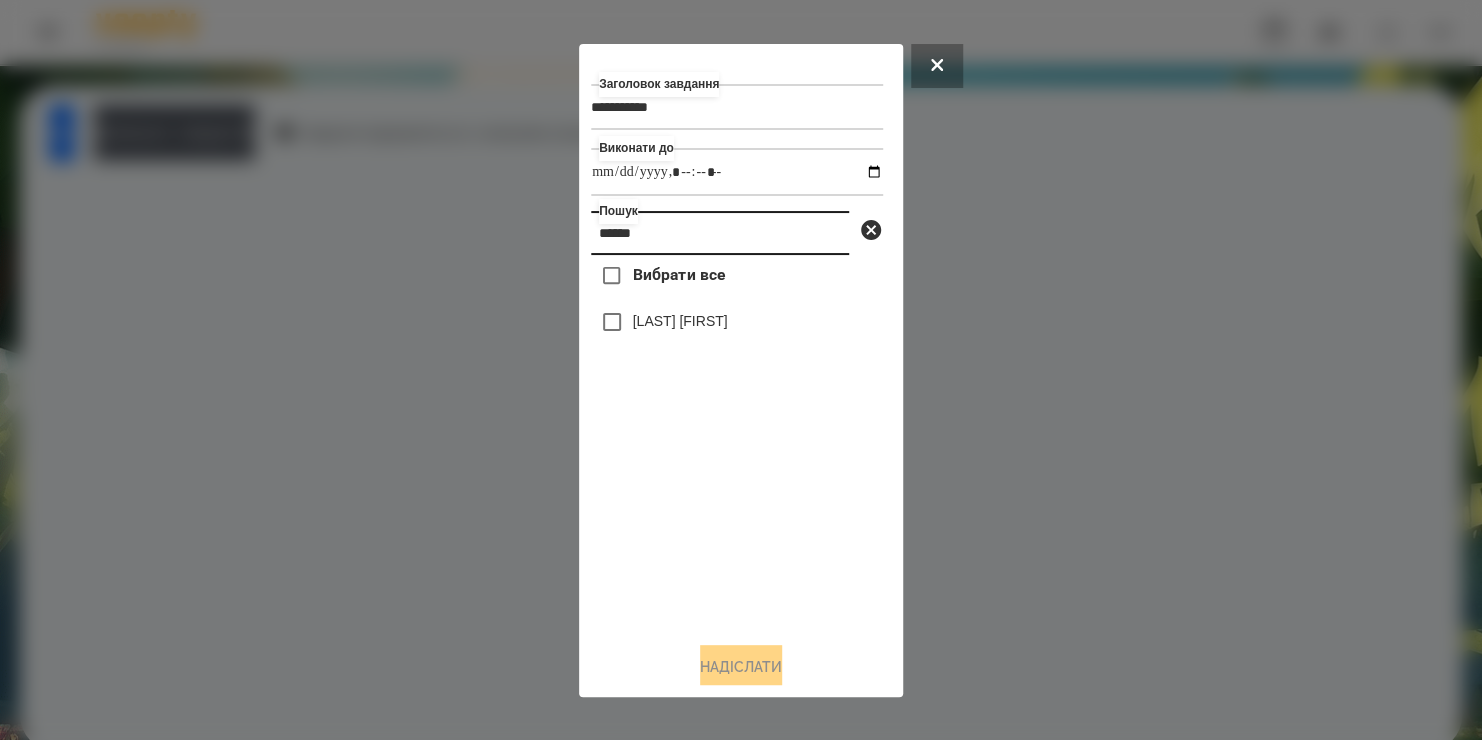 type on "******" 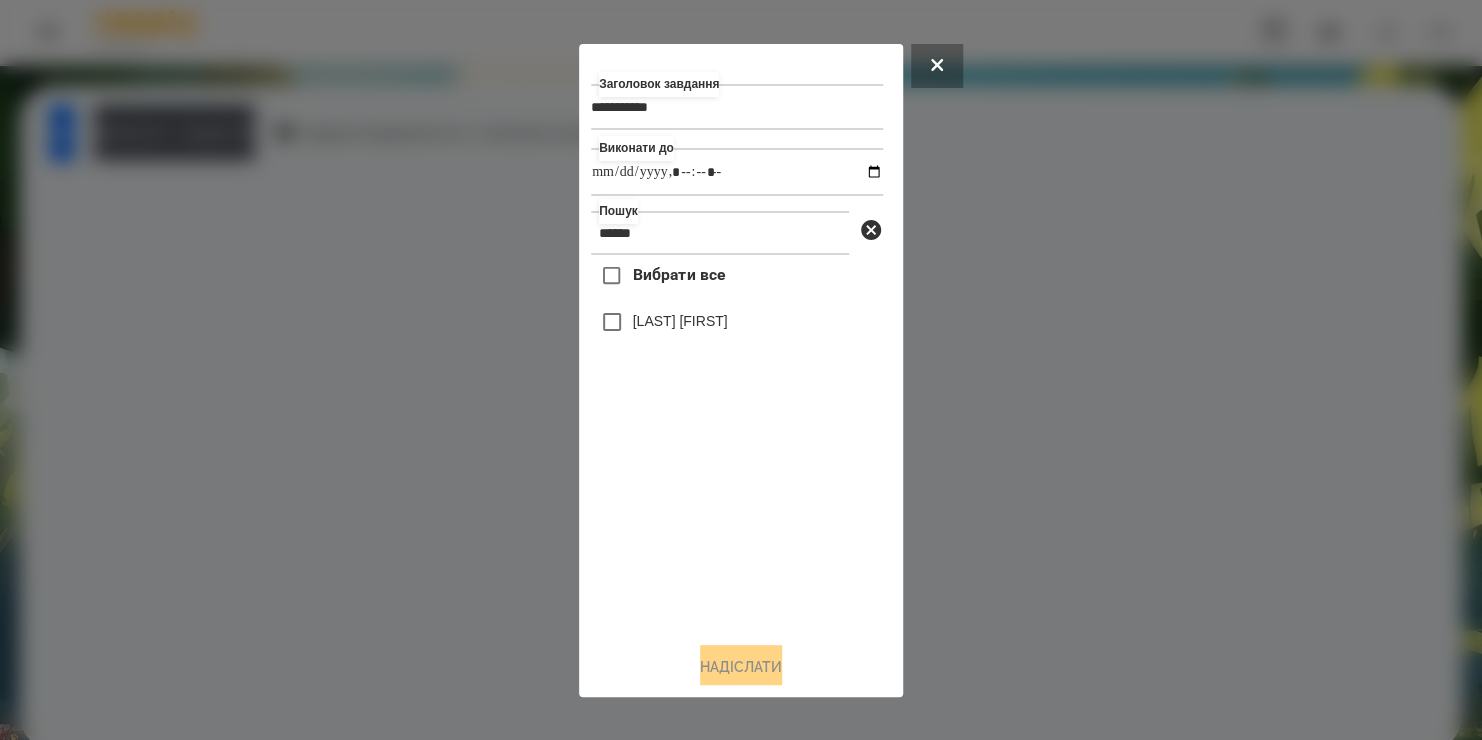 click on "[LAST] [FIRST]" at bounding box center (680, 321) 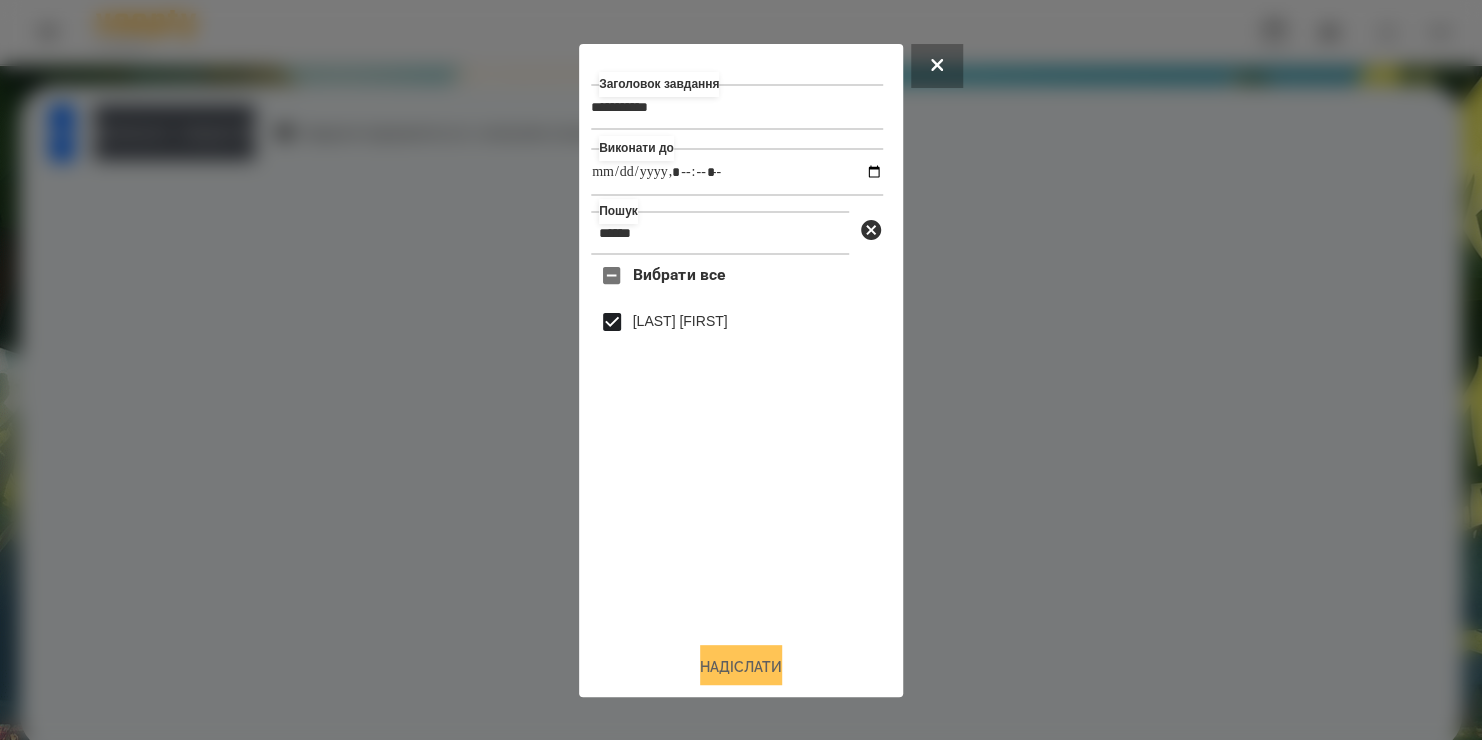 click on "Надіслати" at bounding box center [741, 667] 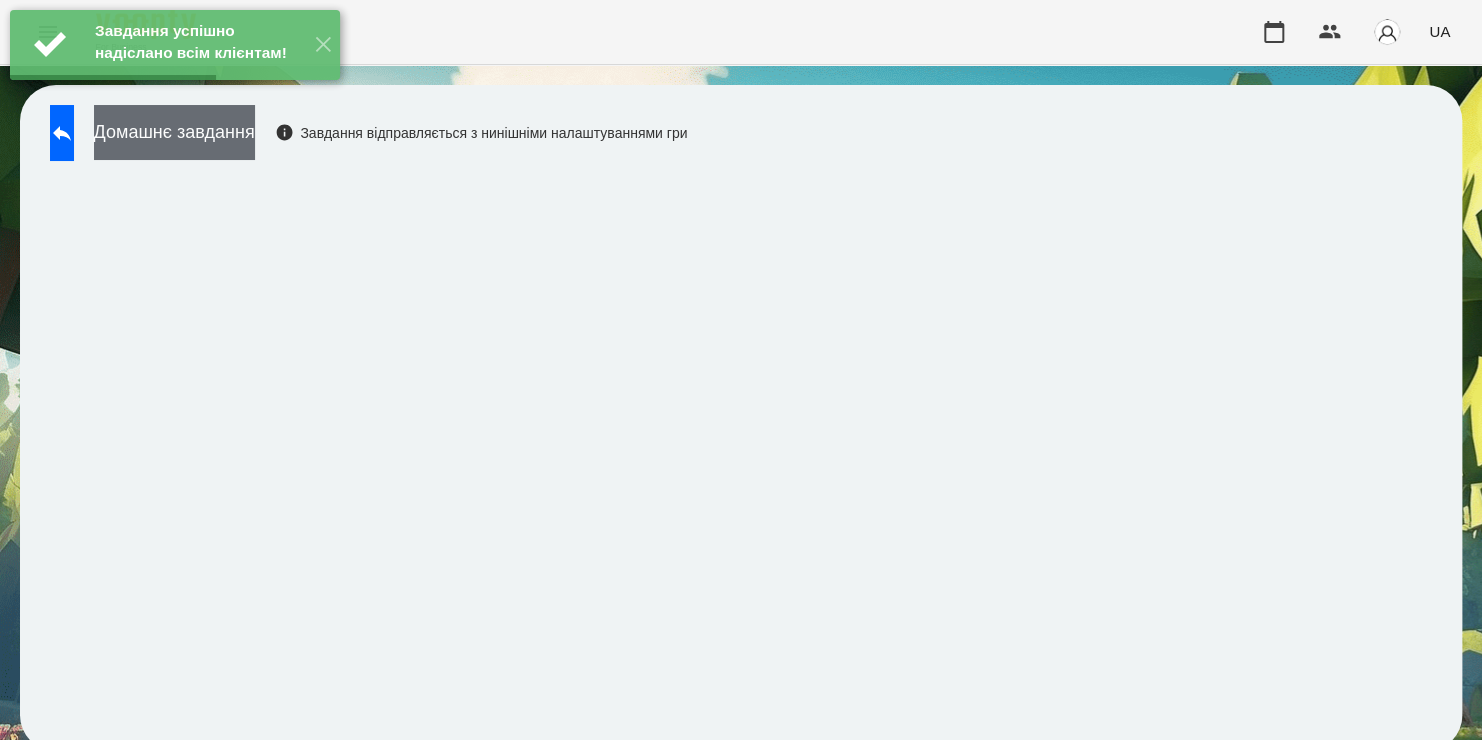 click on "Домашнє завдання" at bounding box center (174, 132) 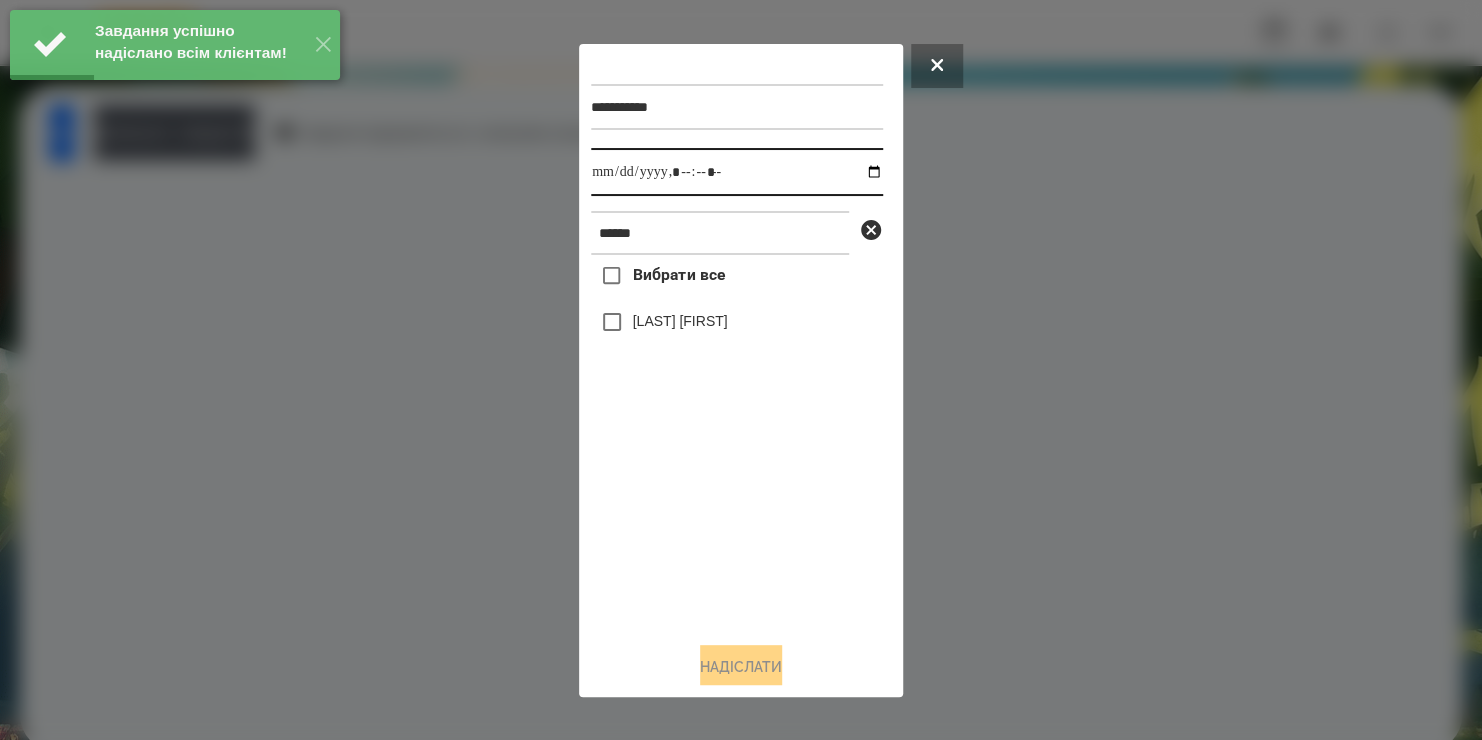 click at bounding box center [737, 172] 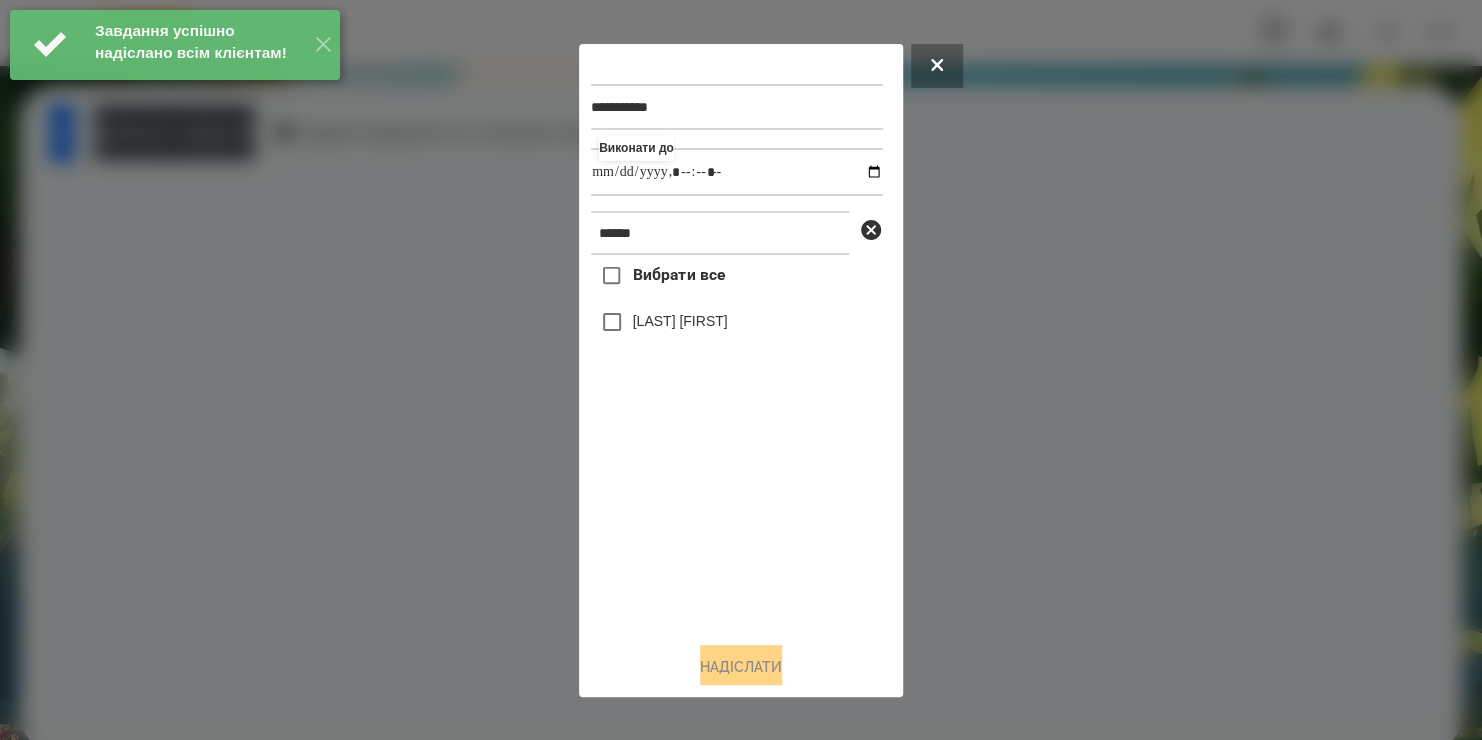 type on "**********" 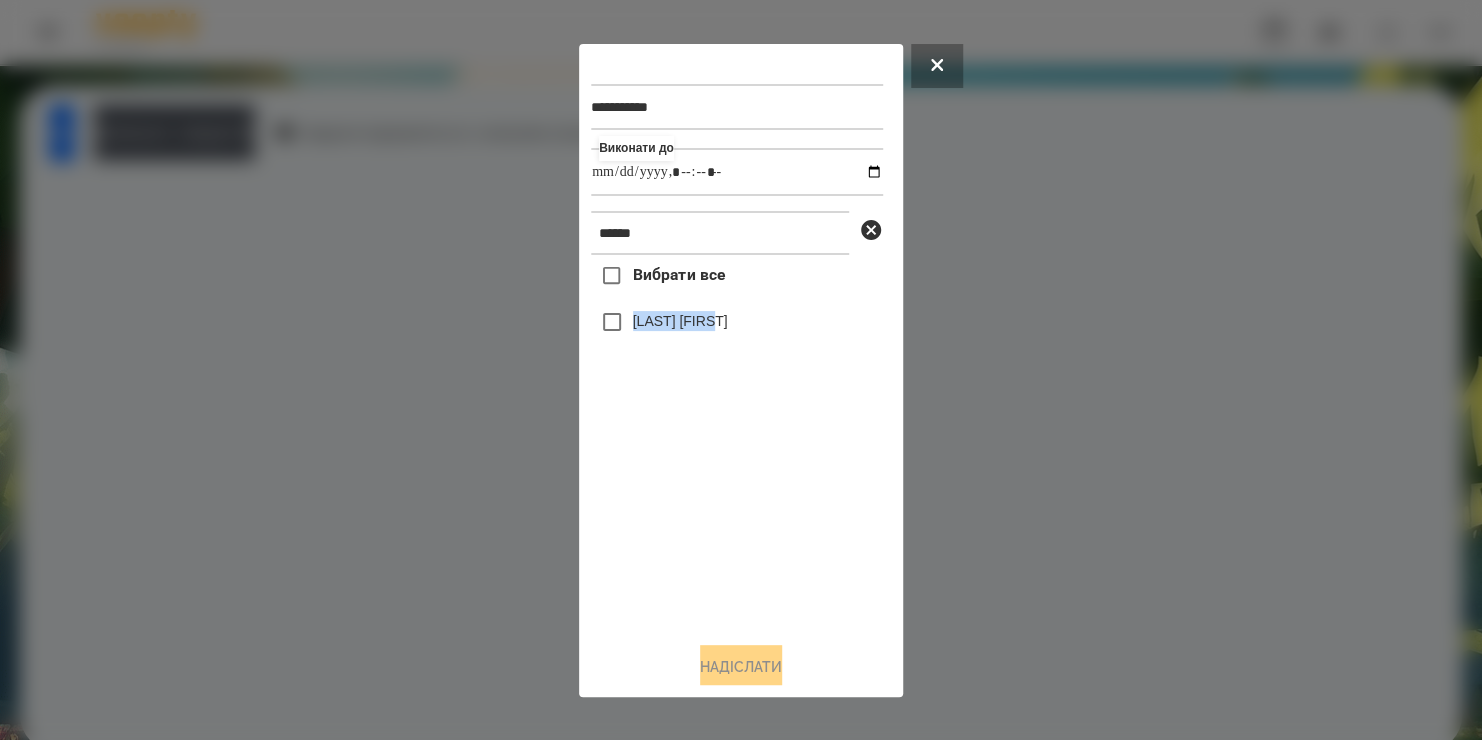 click on "Вибрати все [LAST] [FIRST]" at bounding box center (737, 440) 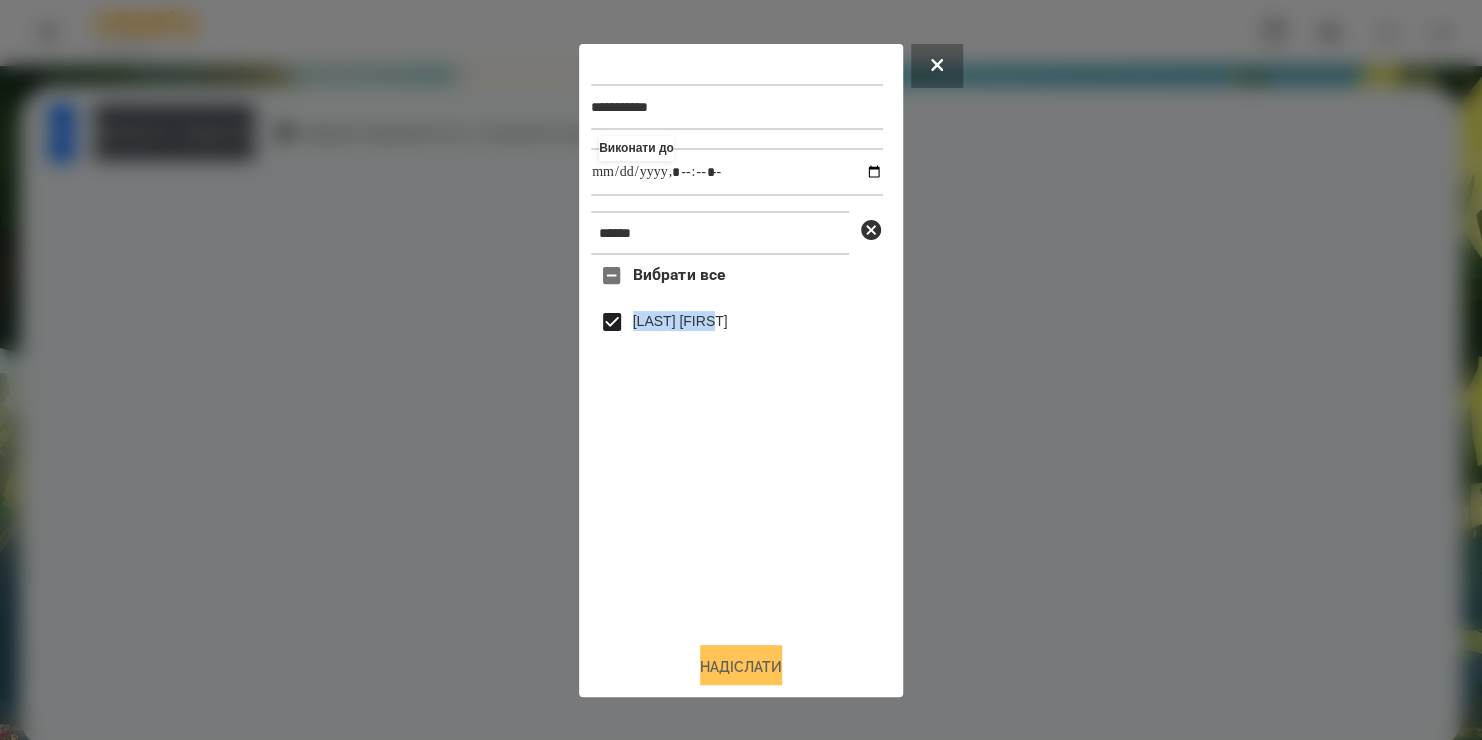 click on "Надіслати" at bounding box center [741, 667] 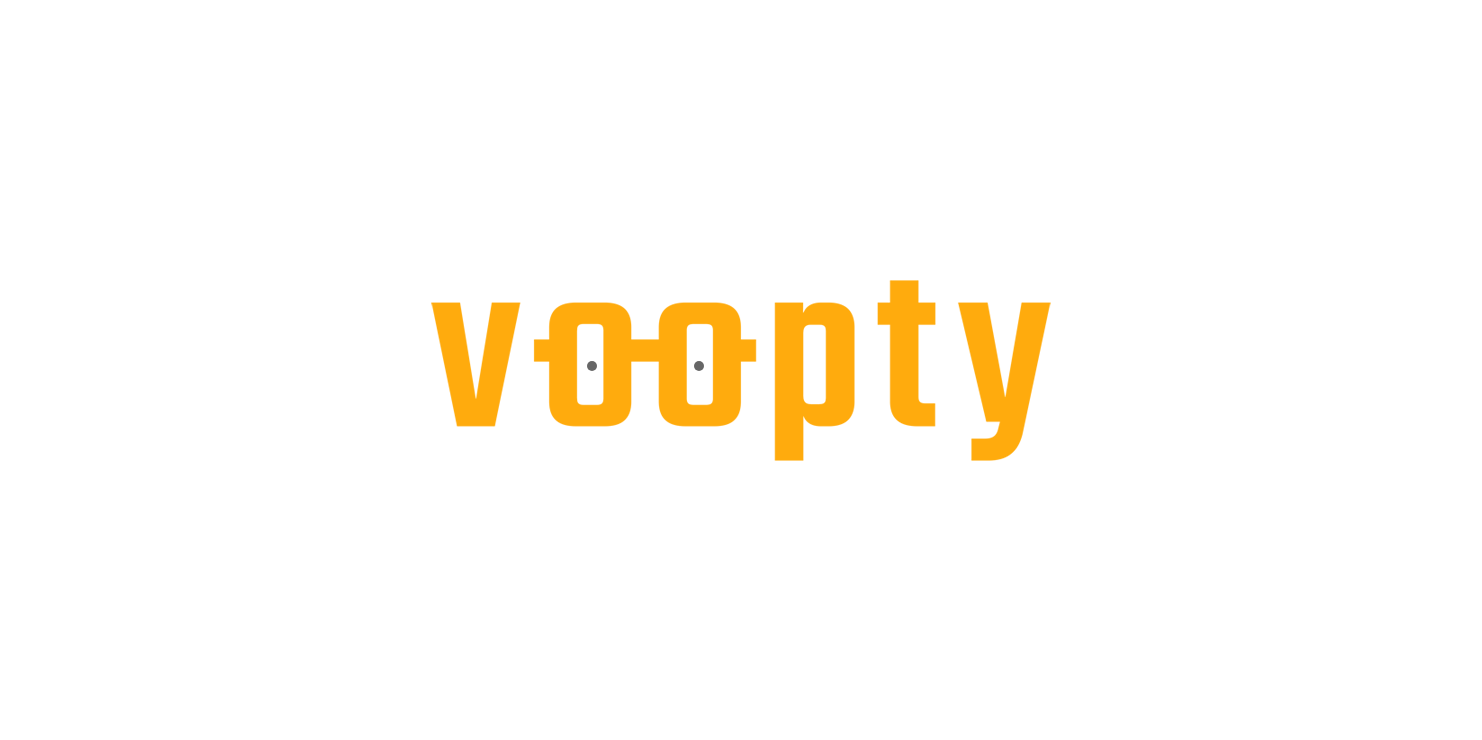 scroll, scrollTop: 0, scrollLeft: 0, axis: both 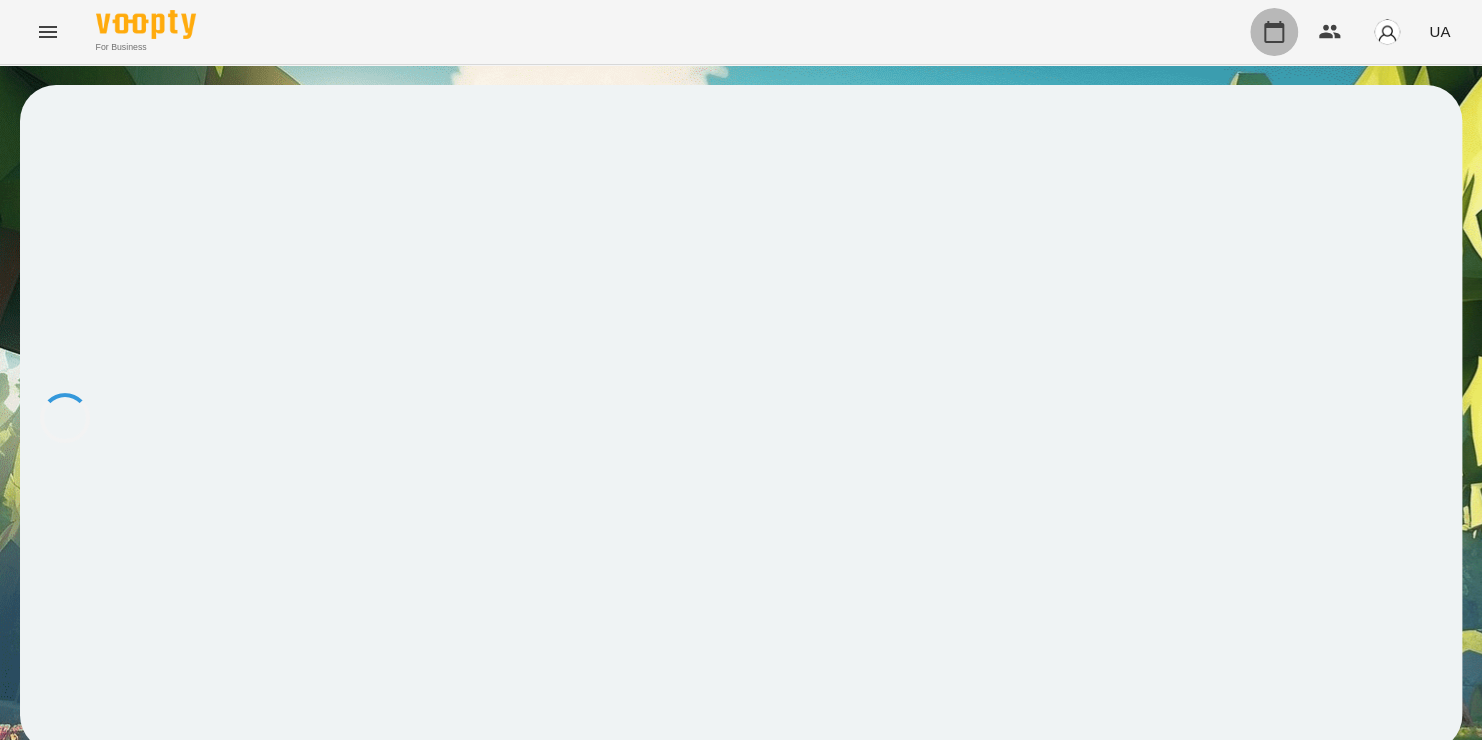 click 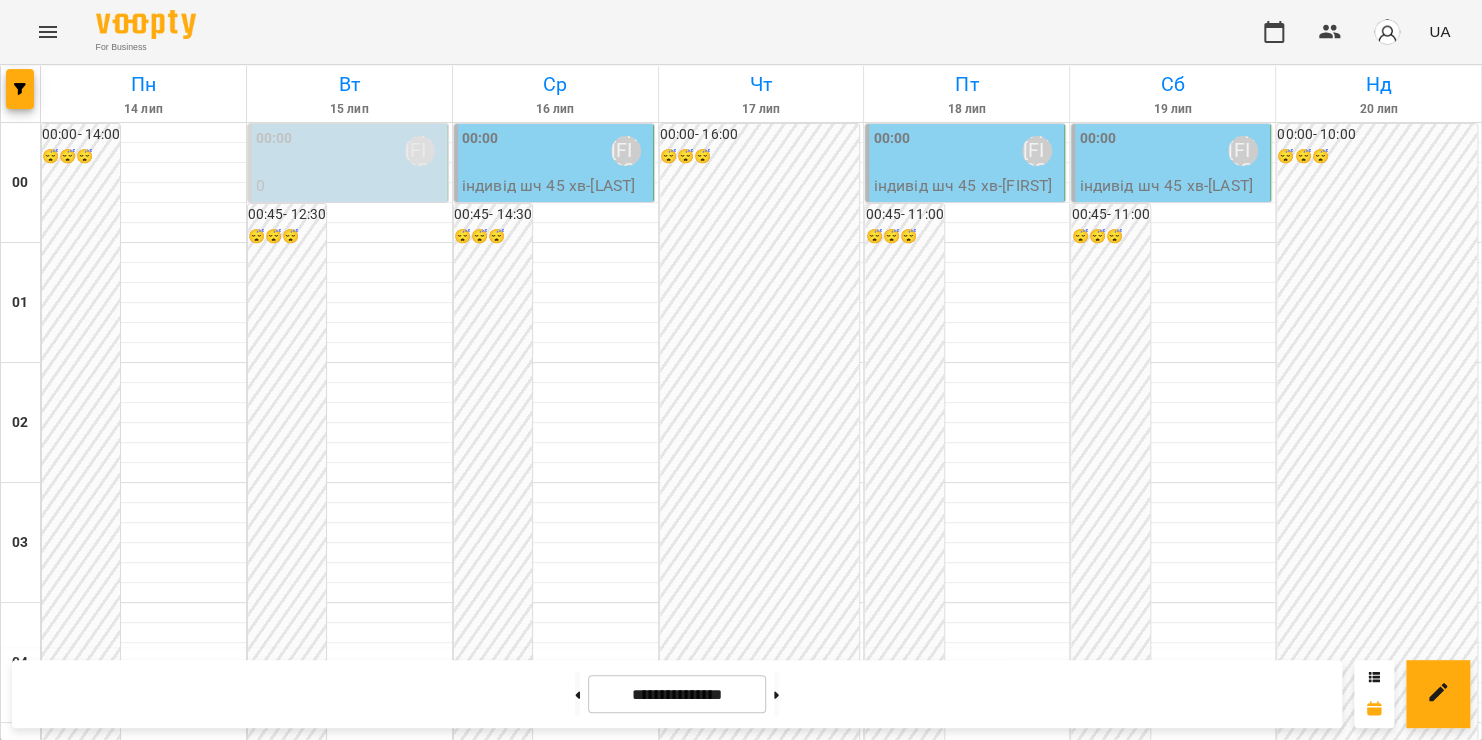 scroll, scrollTop: 1488, scrollLeft: 0, axis: vertical 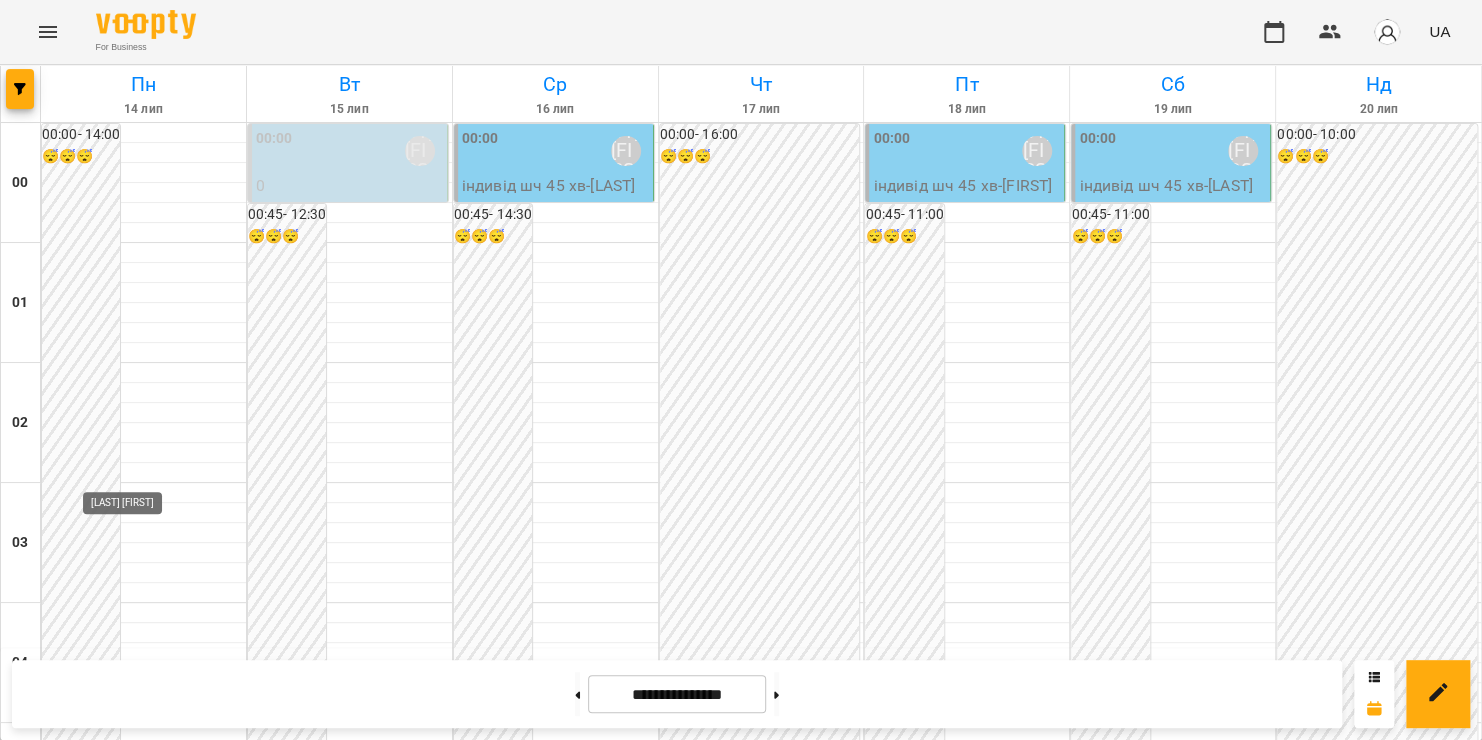click on "[LAST] [FIRST]" at bounding box center (134, 1951) 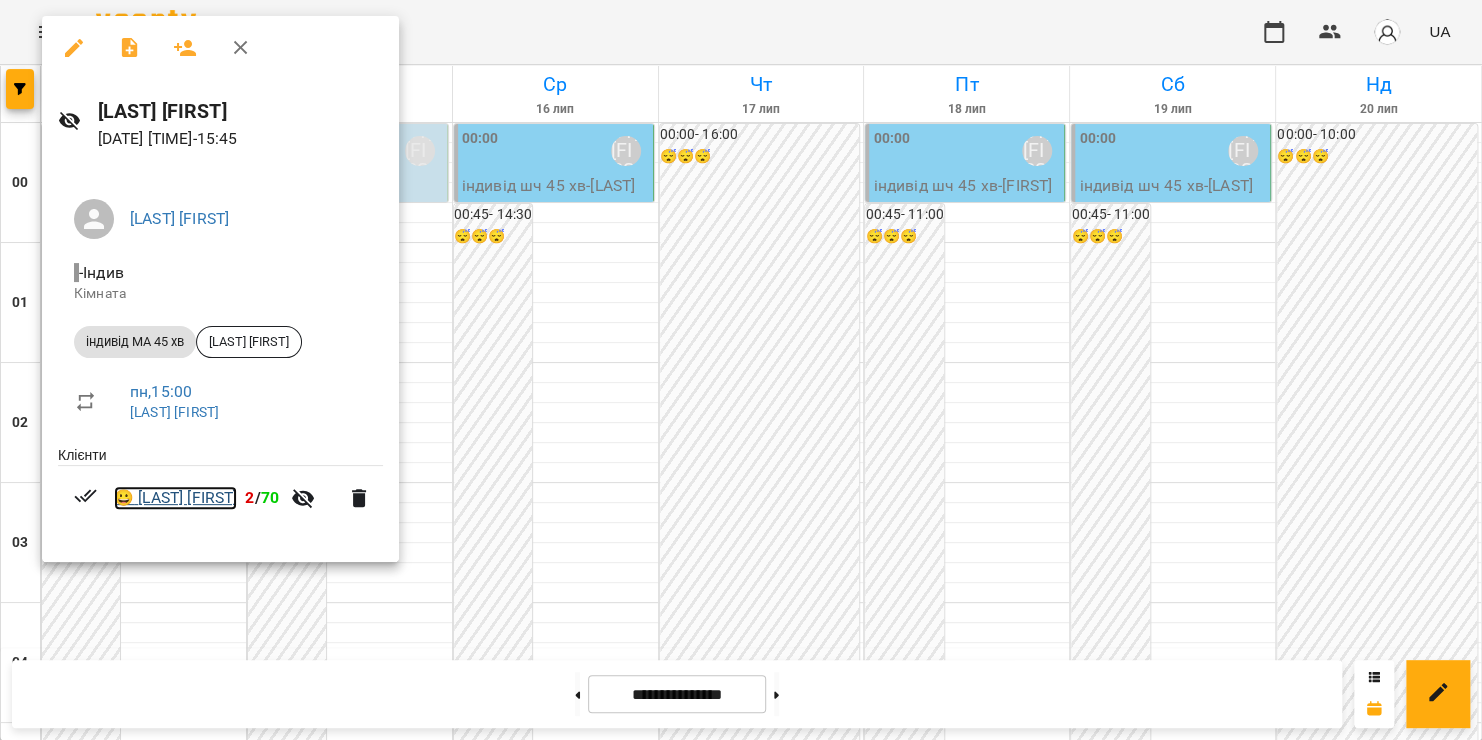 click on "😀   [LAST] [FIRST]" at bounding box center (175, 498) 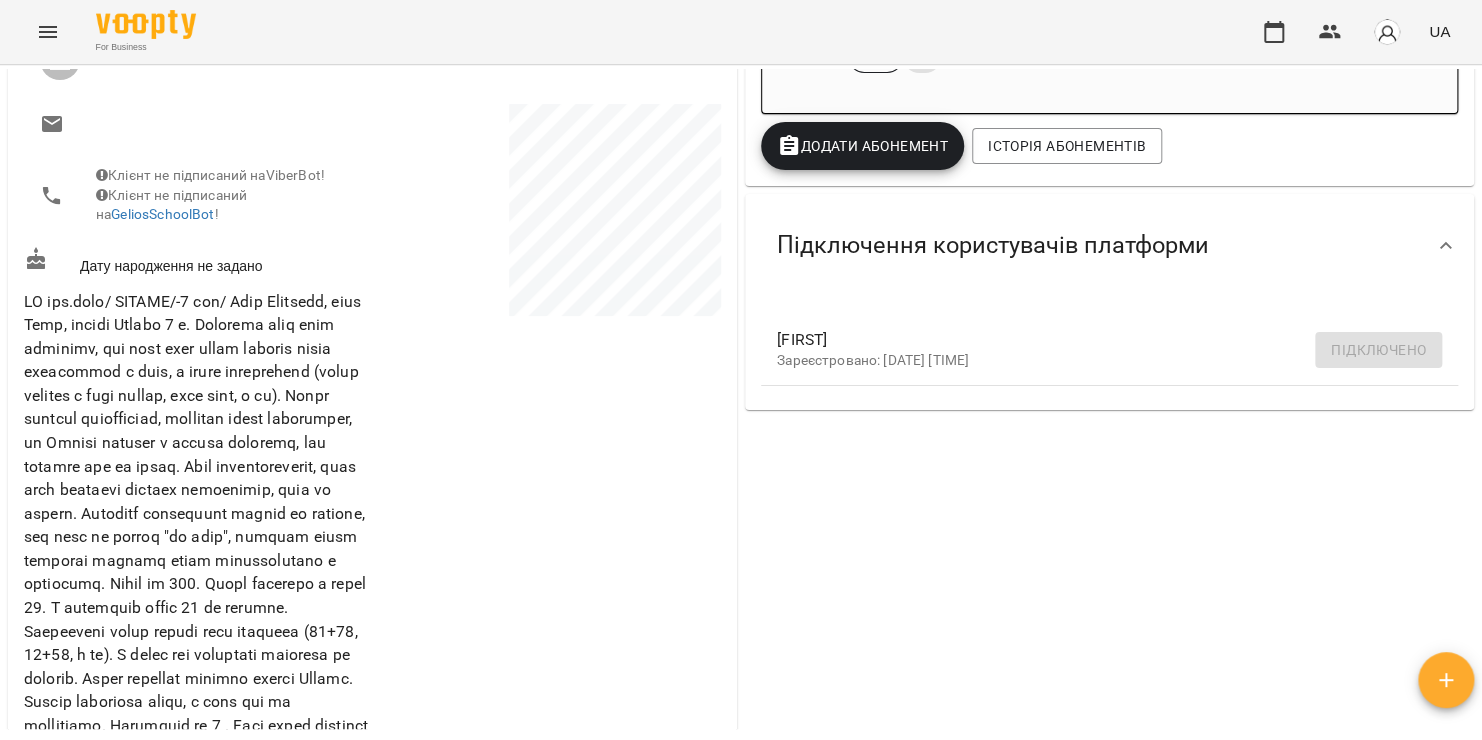 scroll, scrollTop: 0, scrollLeft: 0, axis: both 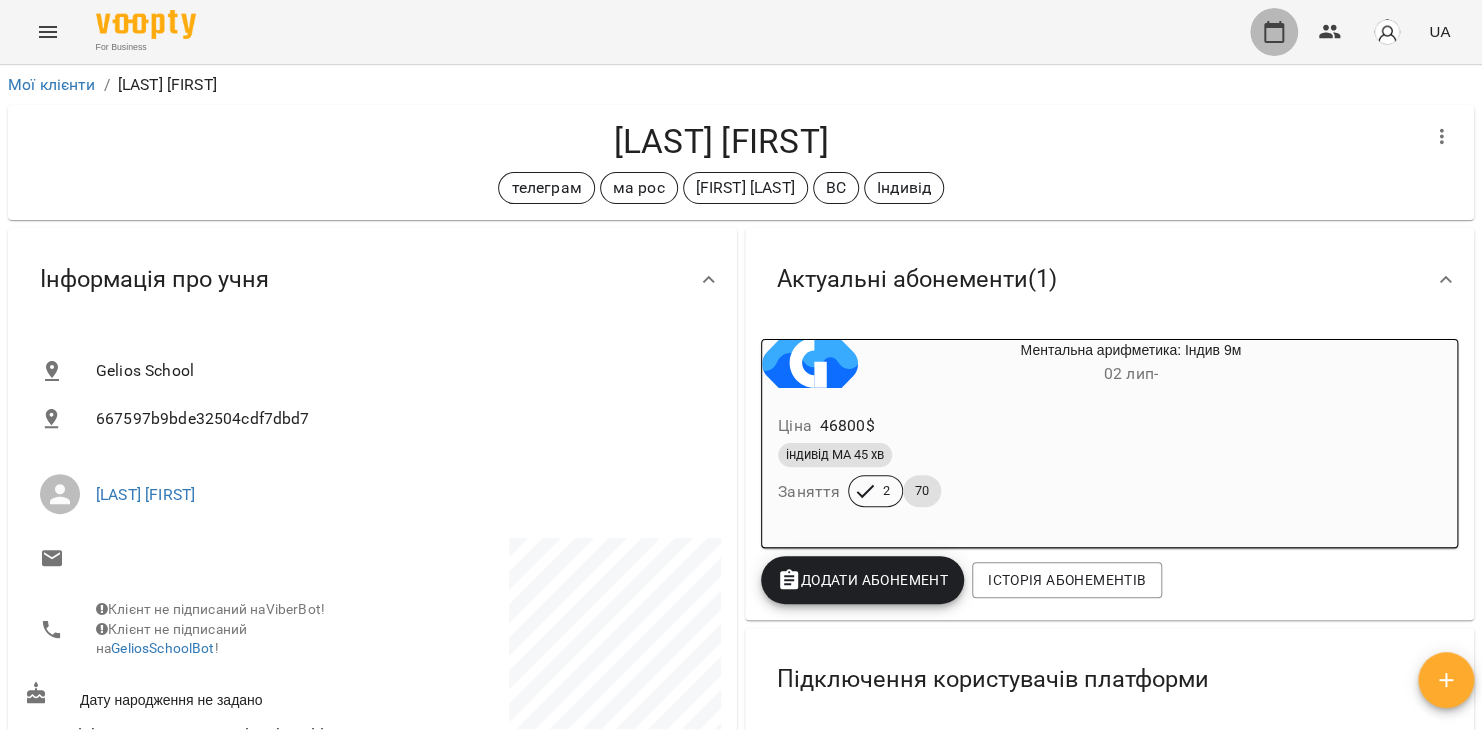 click 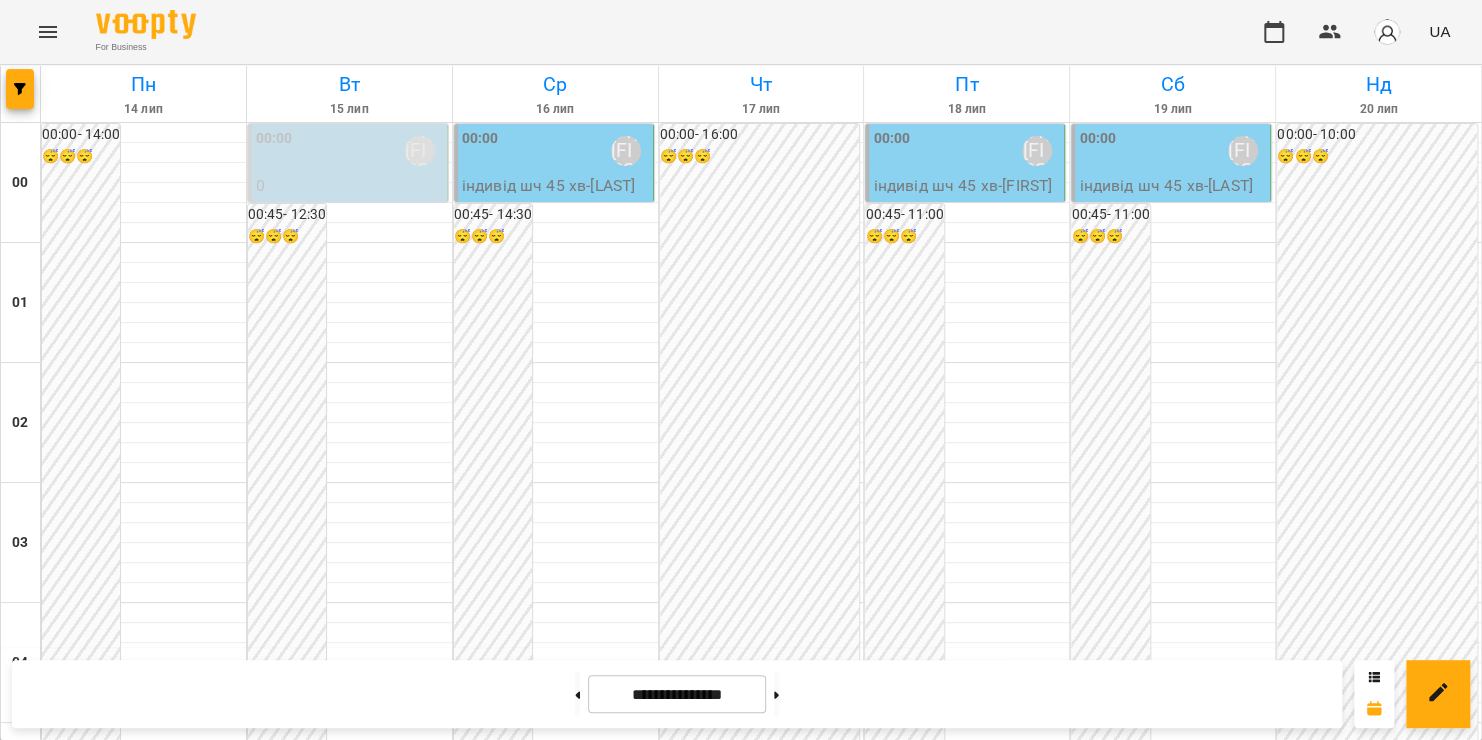 scroll, scrollTop: 1812, scrollLeft: 0, axis: vertical 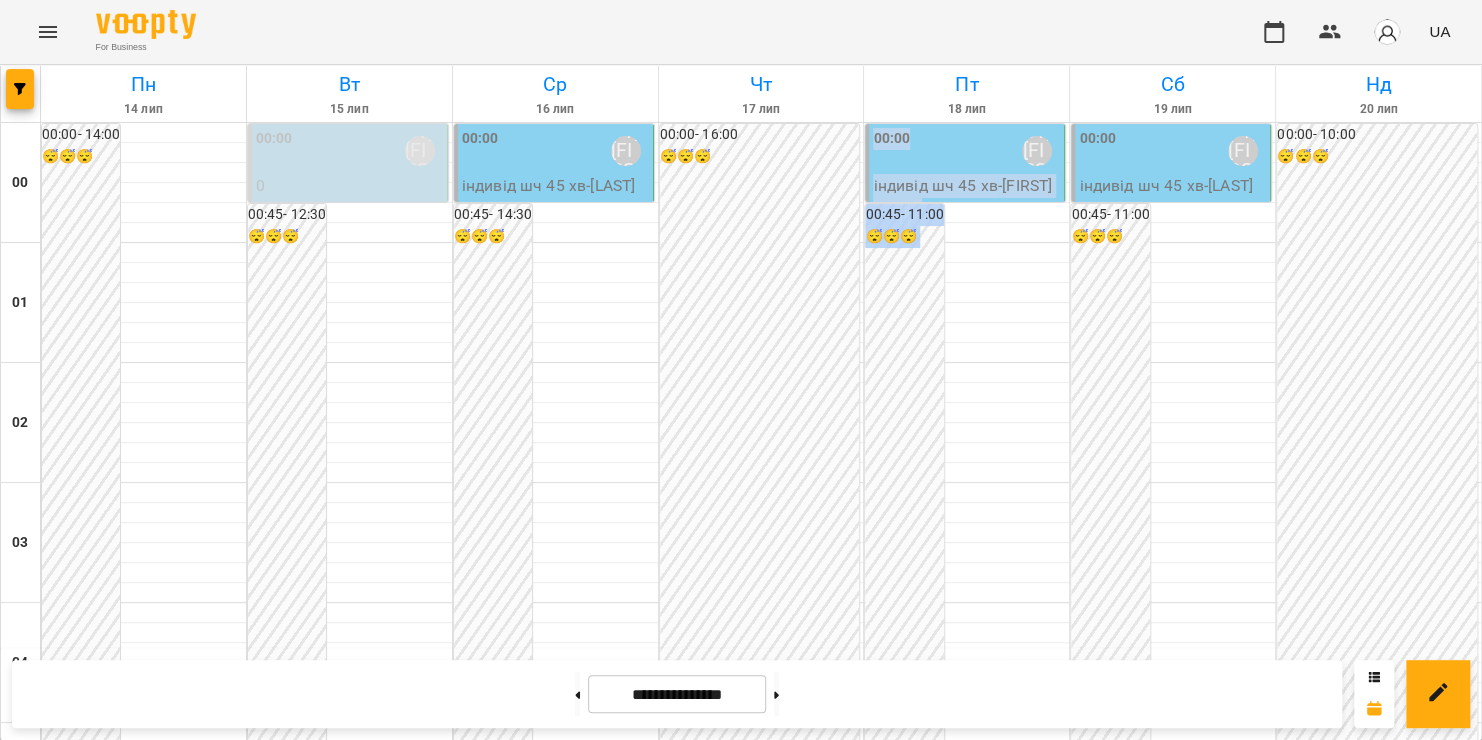 drag, startPoint x: 931, startPoint y: 402, endPoint x: 966, endPoint y: 538, distance: 140.43147 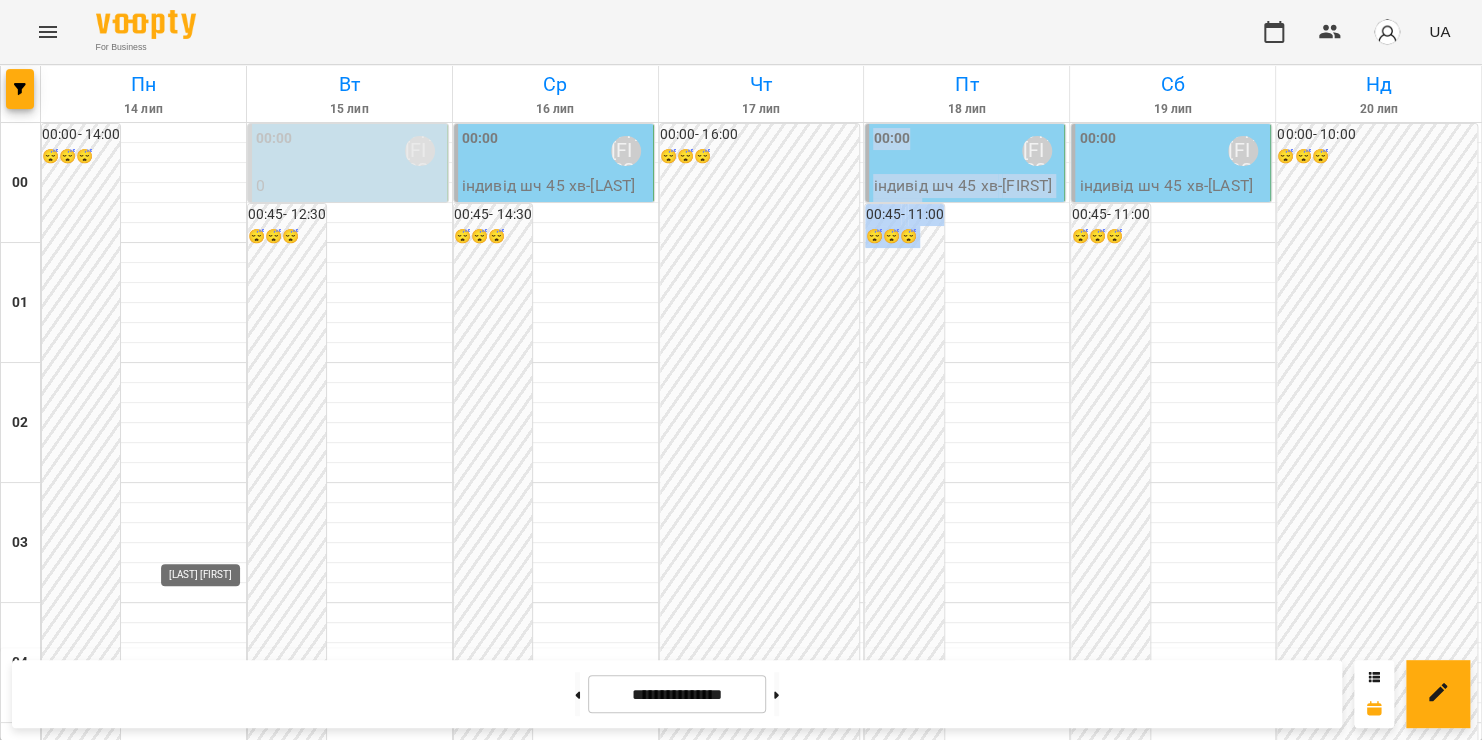 click on "[FIRST] [LAST]" at bounding box center (214, 2191) 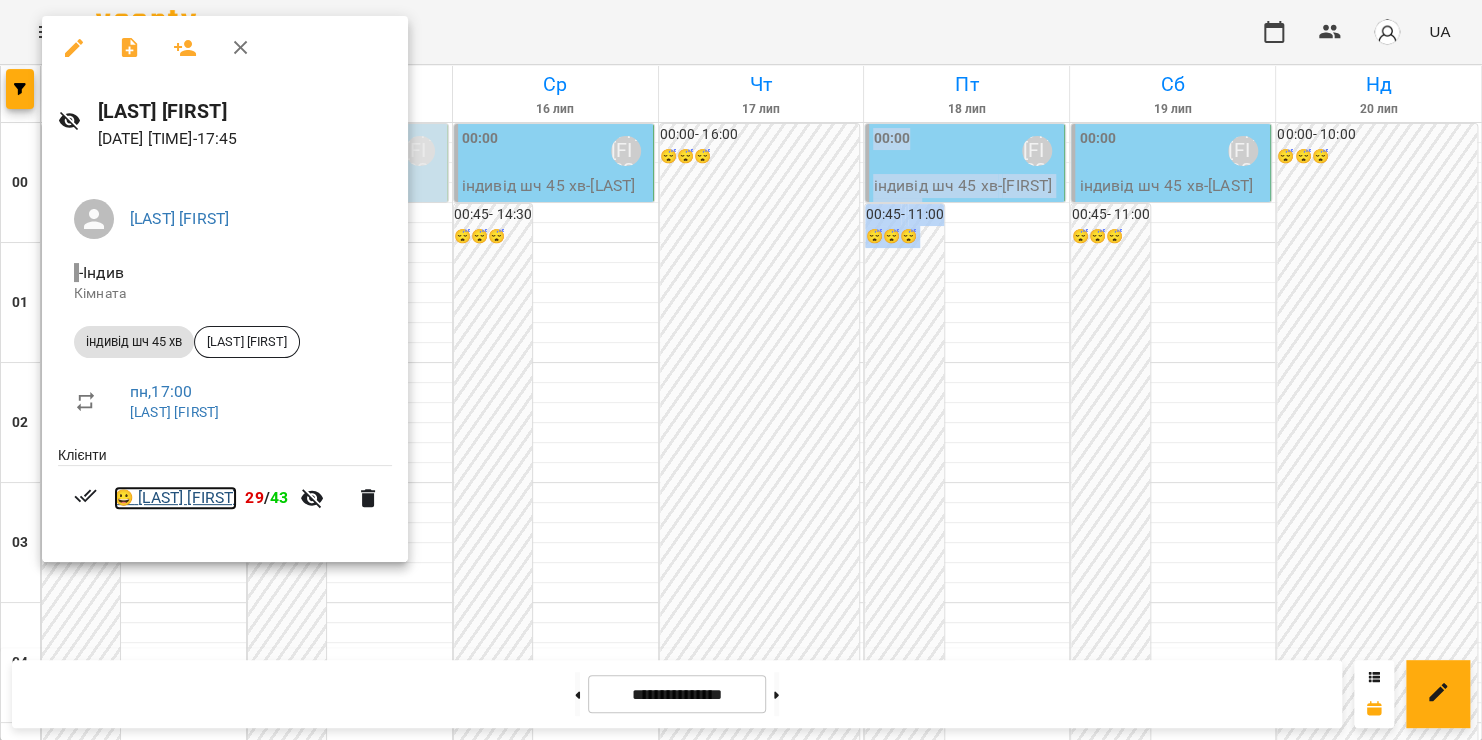 click on "😀   Сорока Надія" at bounding box center (175, 498) 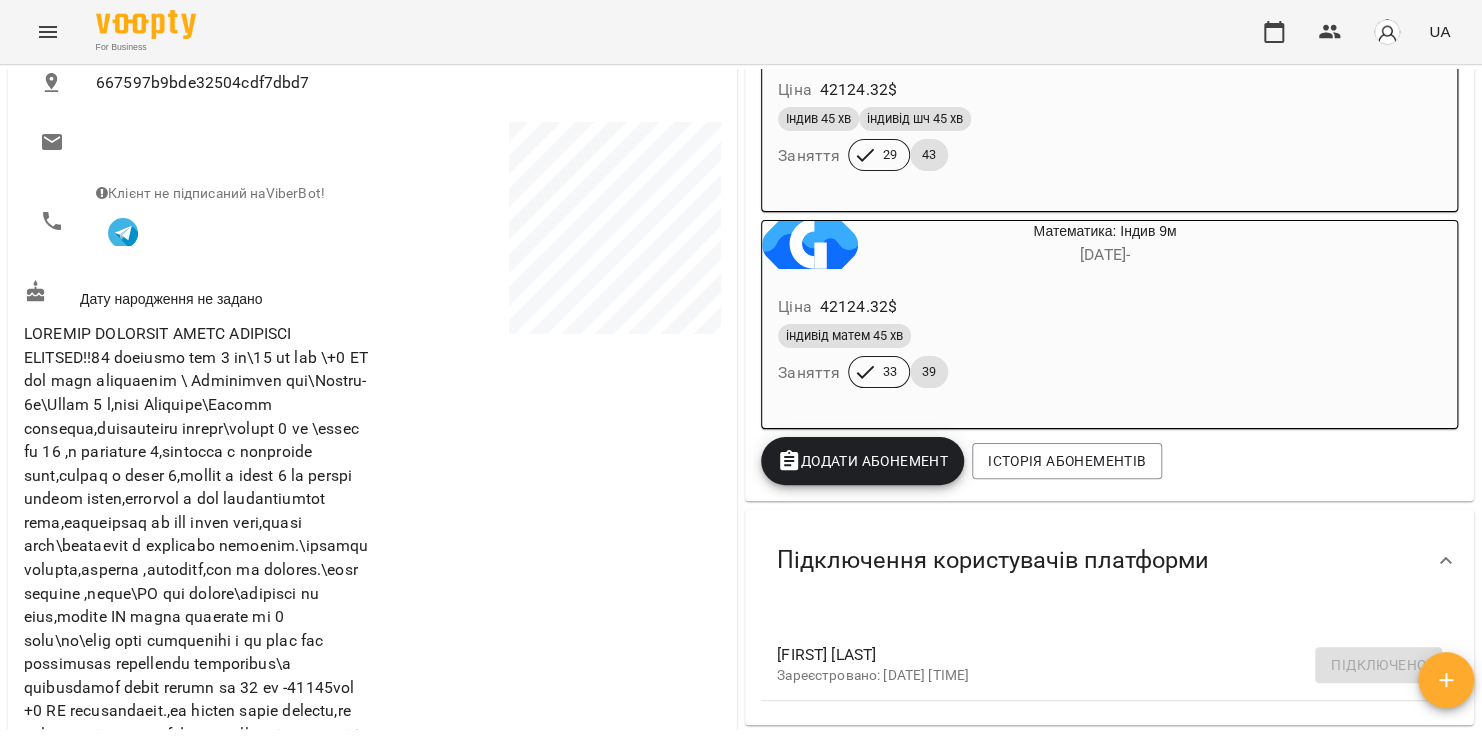 scroll, scrollTop: 312, scrollLeft: 0, axis: vertical 